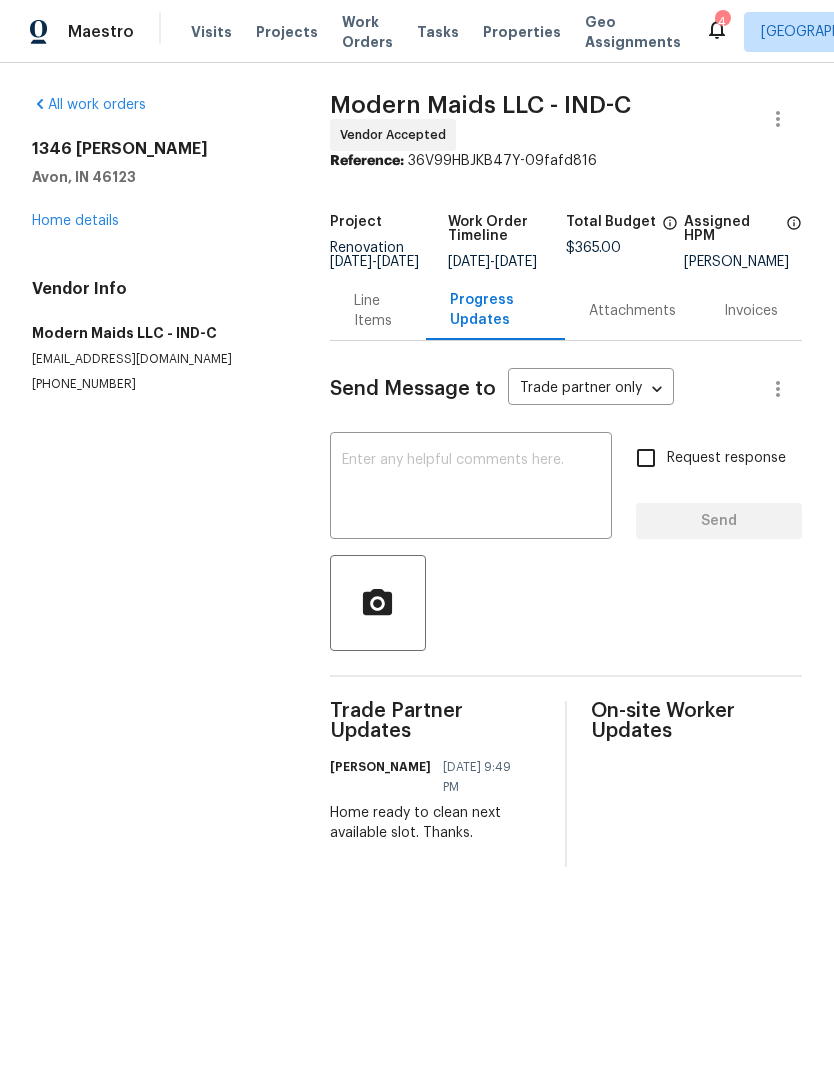 scroll, scrollTop: 0, scrollLeft: 0, axis: both 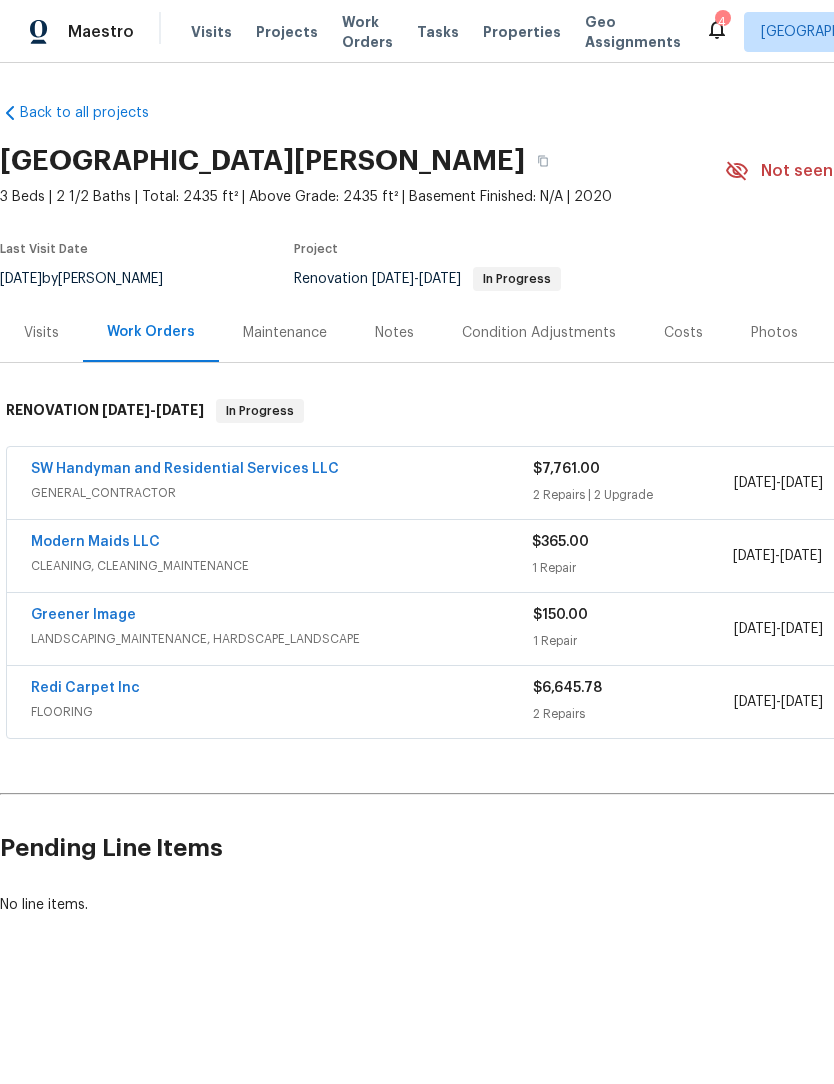 click on "SW Handyman and Residential Services LLC" at bounding box center [185, 469] 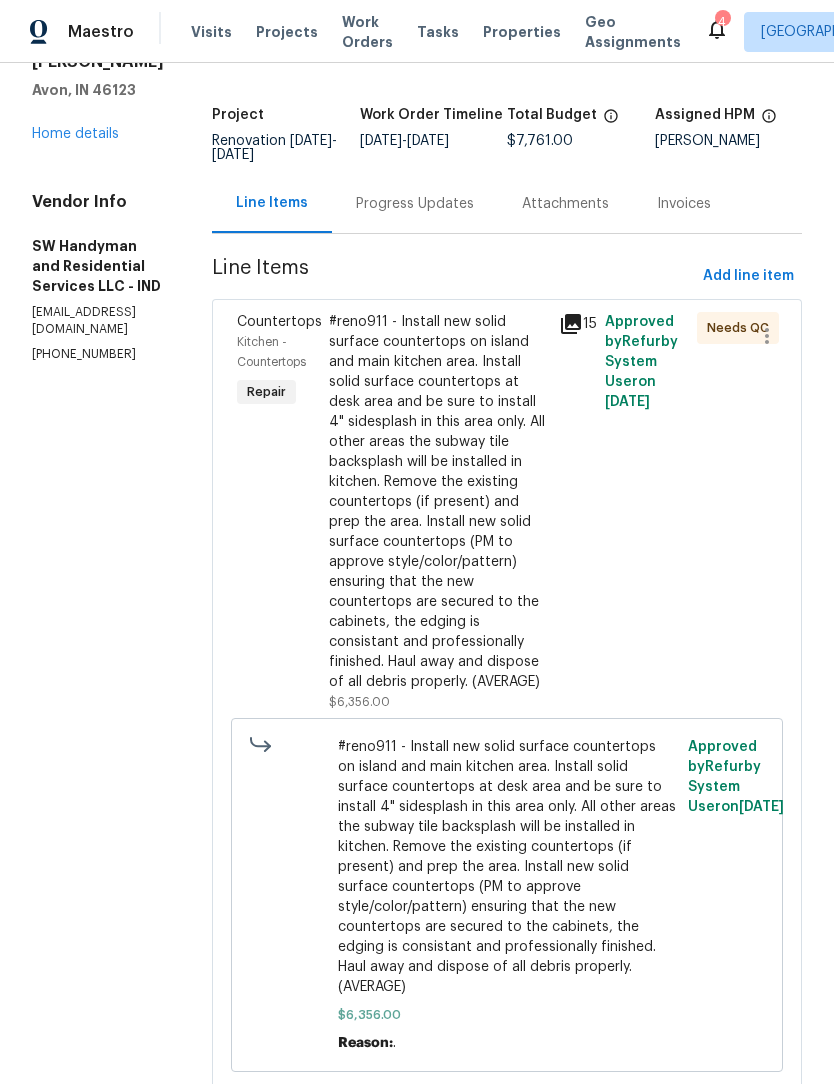 scroll, scrollTop: 124, scrollLeft: 0, axis: vertical 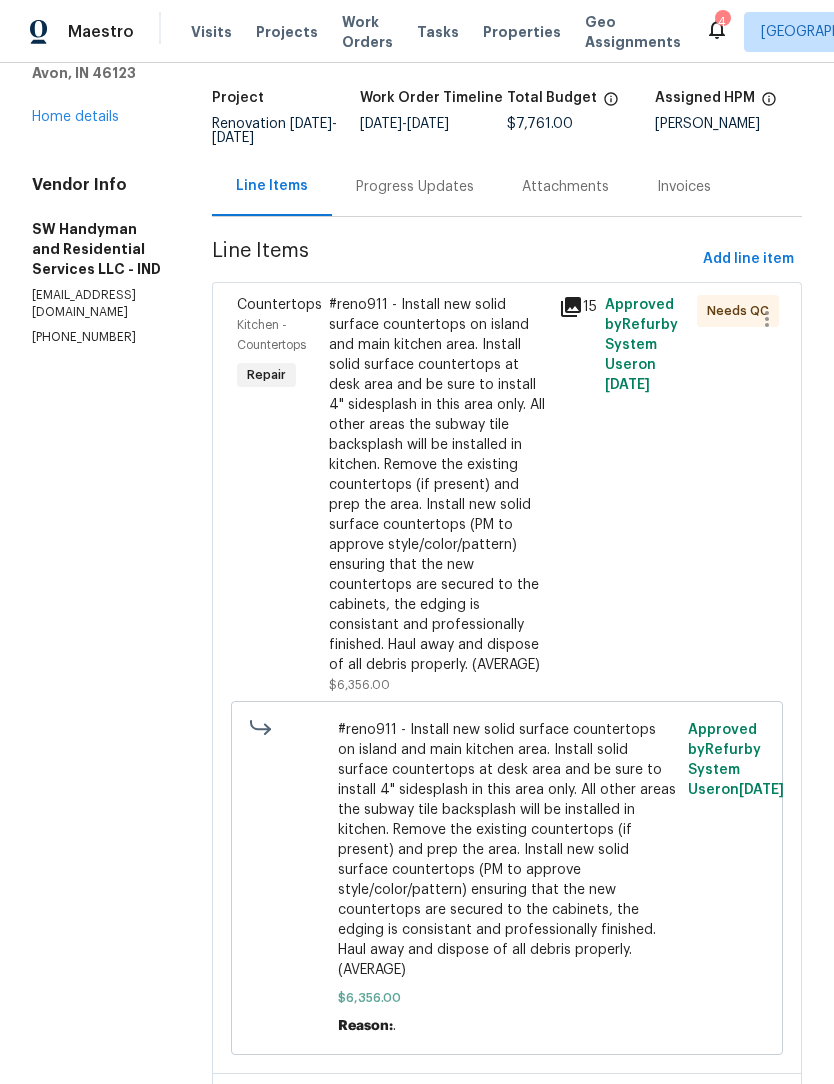 click on "#reno911 - Install new solid surface countertops on island and main kitchen area. Install solid surface countertops at desk area and be sure to install 4" sidesplash in this area only. All other areas the subway tile backsplash will be installed in kitchen.
Remove the existing countertops (if present) and prep the area. Install new solid surface countertops (PM to approve style/color/pattern) ensuring that the new countertops are secured to the cabinets, the edging is consistant and professionally finished. Haul away and dispose of all debris properly. (AVERAGE)" at bounding box center (438, 485) 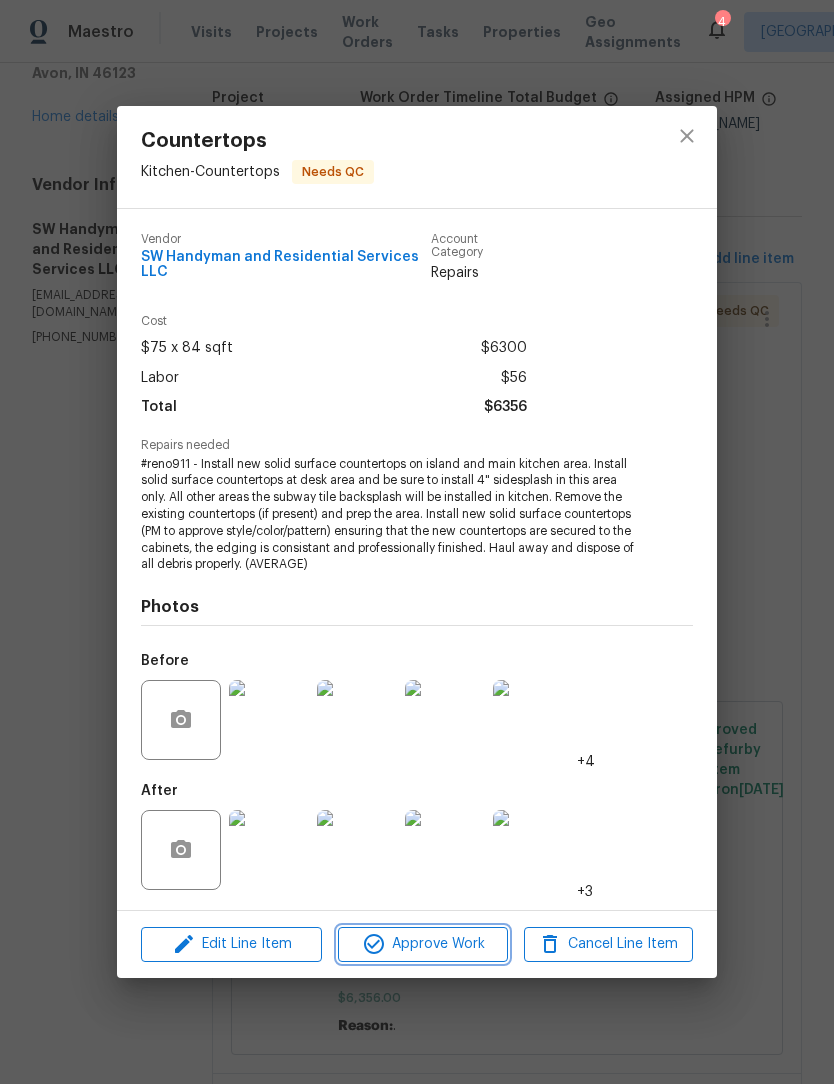 click on "Approve Work" at bounding box center [422, 944] 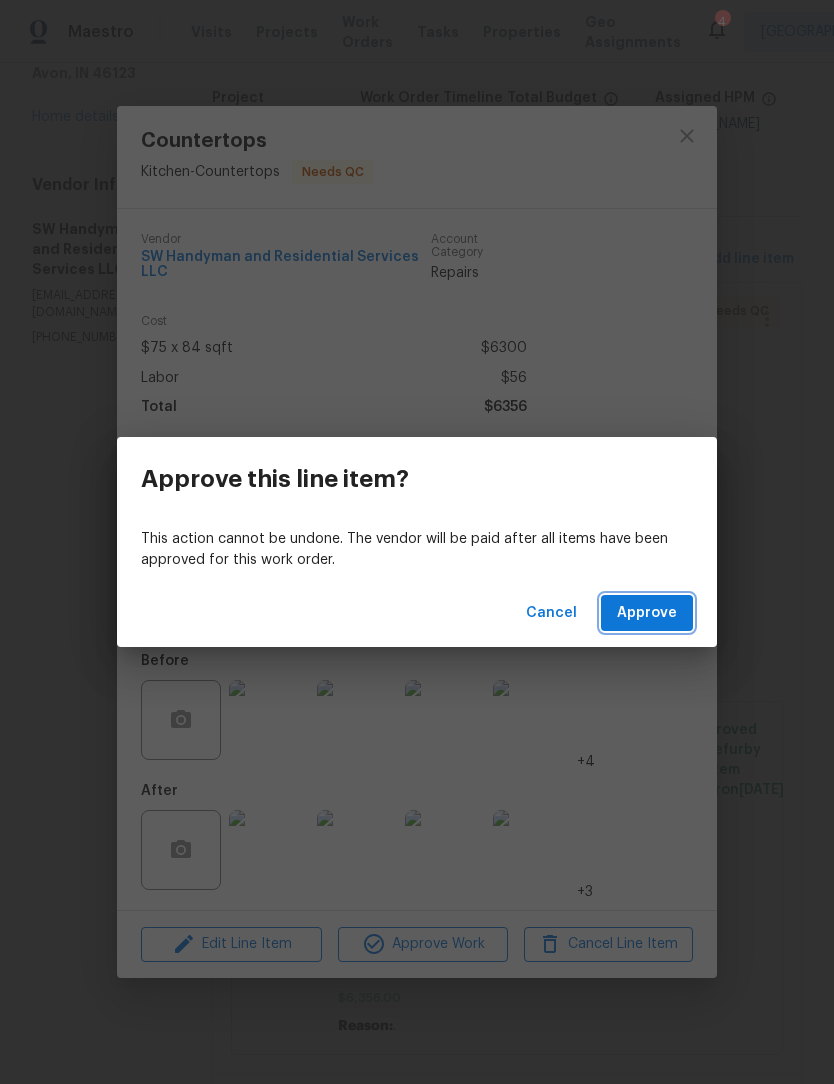 click on "Approve" at bounding box center [647, 613] 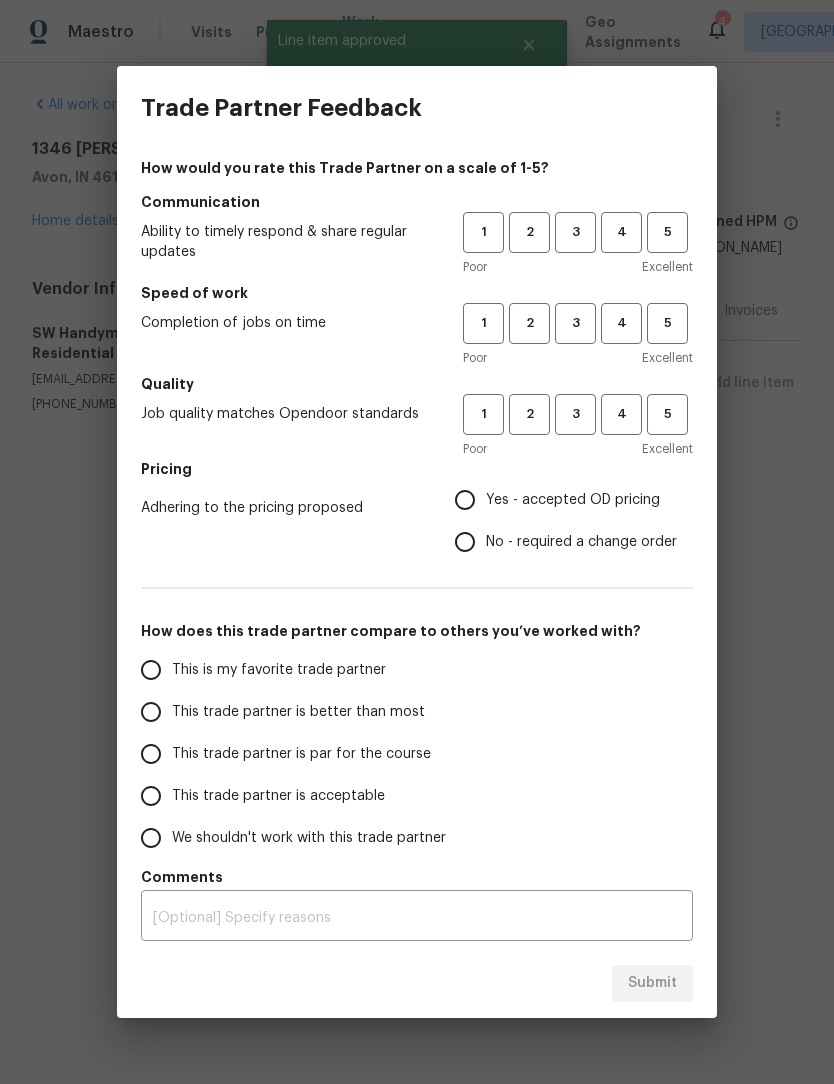 scroll, scrollTop: 0, scrollLeft: 0, axis: both 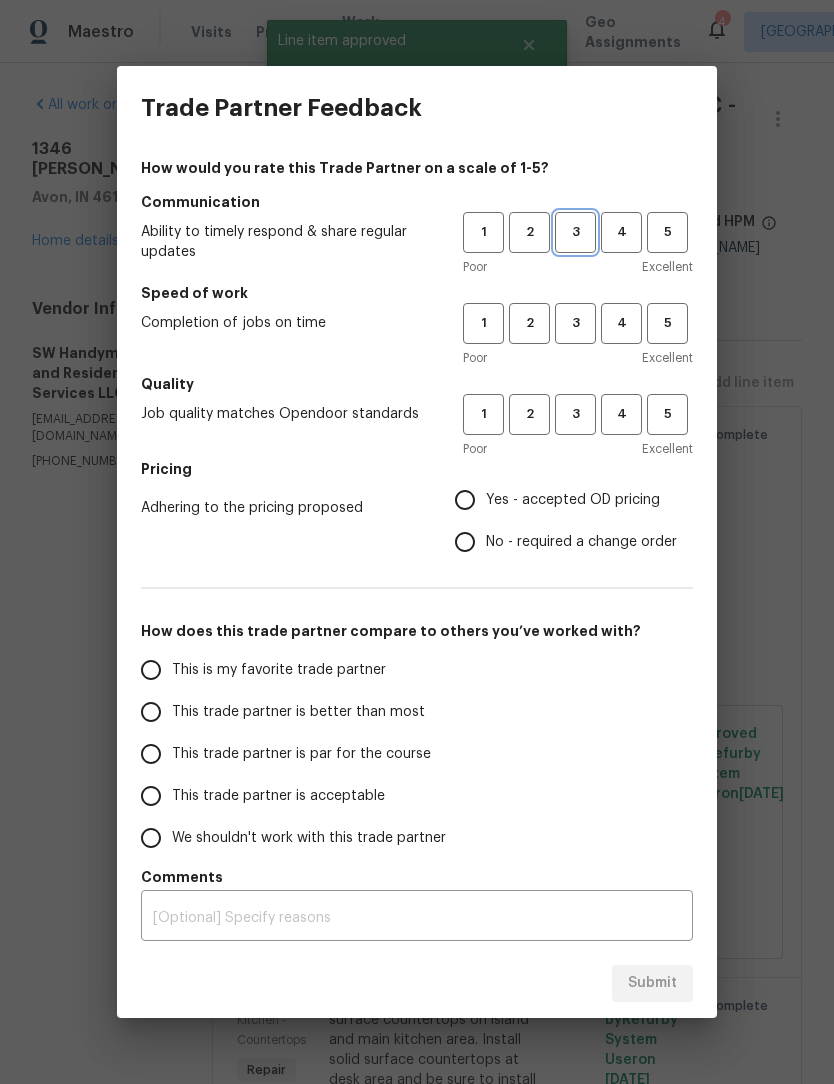 click on "3" at bounding box center (575, 232) 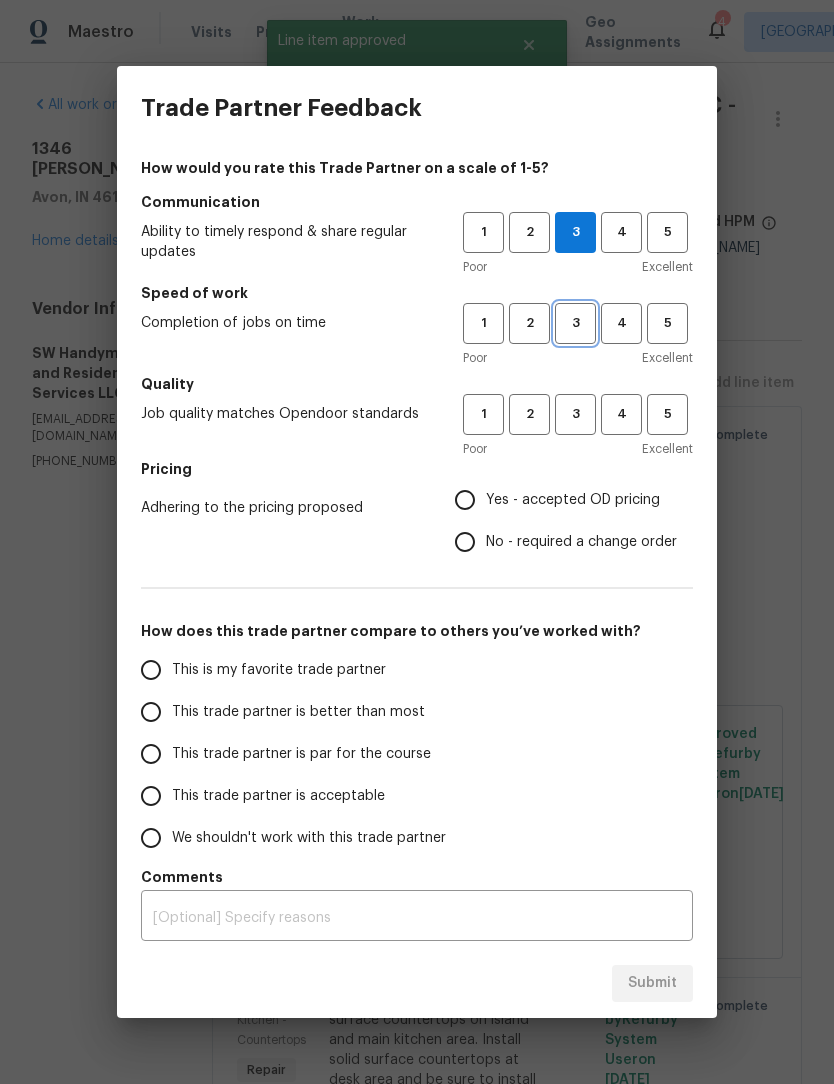 click on "3" at bounding box center [575, 323] 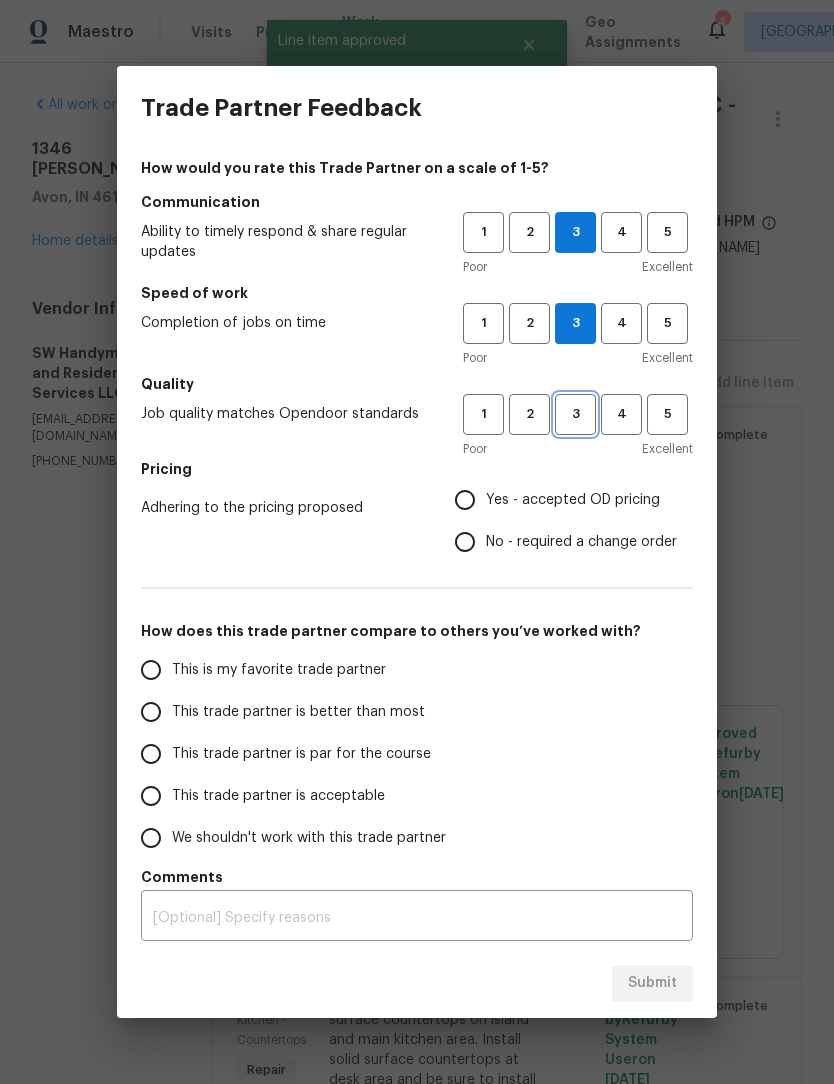 click on "3" at bounding box center (575, 414) 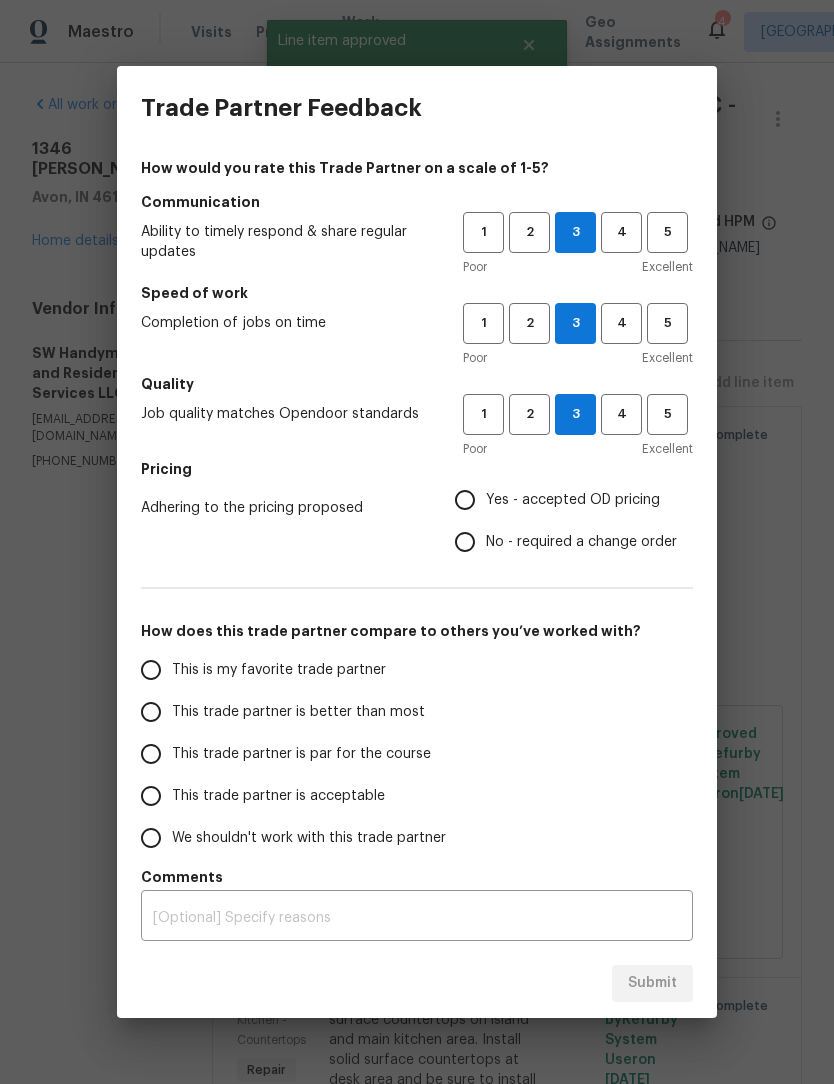 click on "Yes - accepted OD pricing" at bounding box center (465, 500) 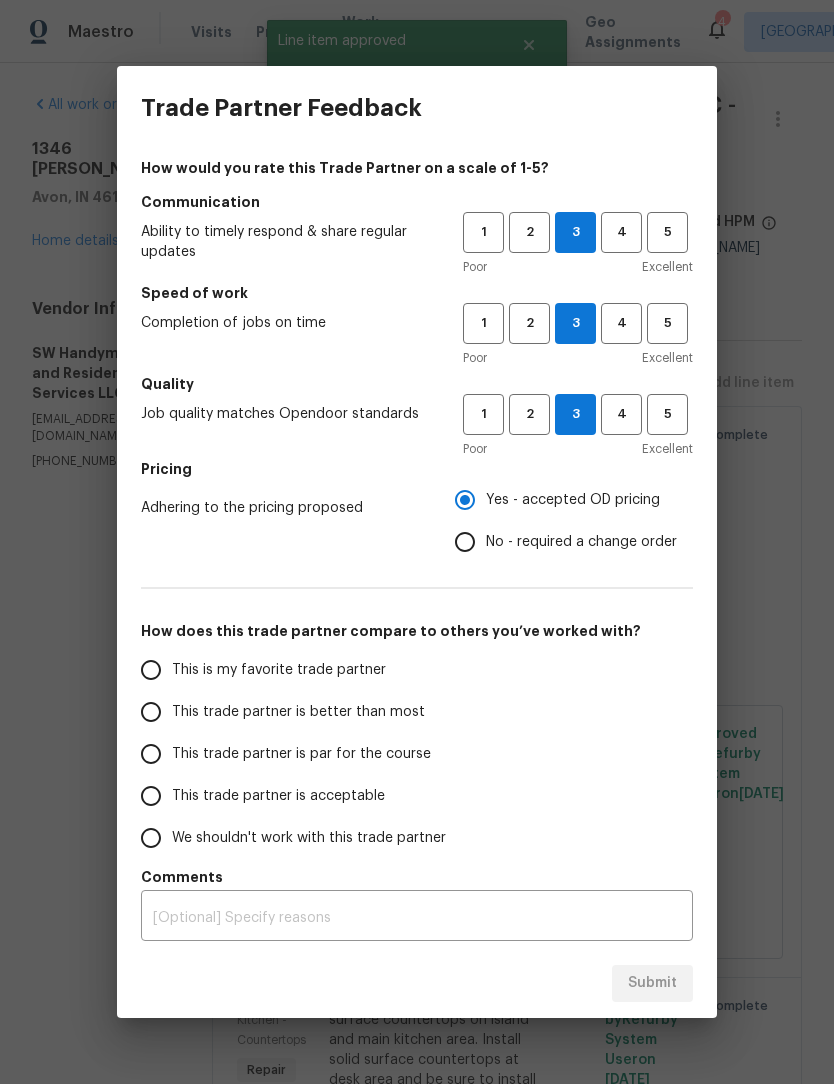 click on "This trade partner is better than most" at bounding box center [151, 712] 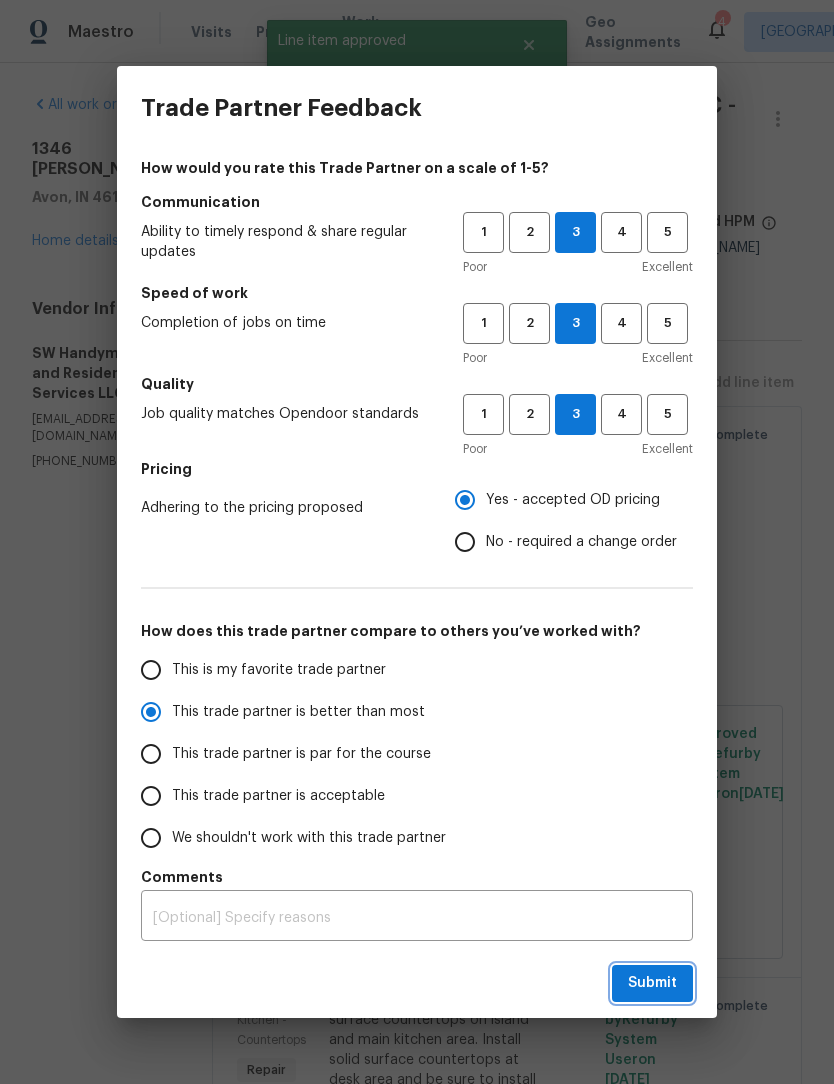 click on "Submit" at bounding box center [652, 983] 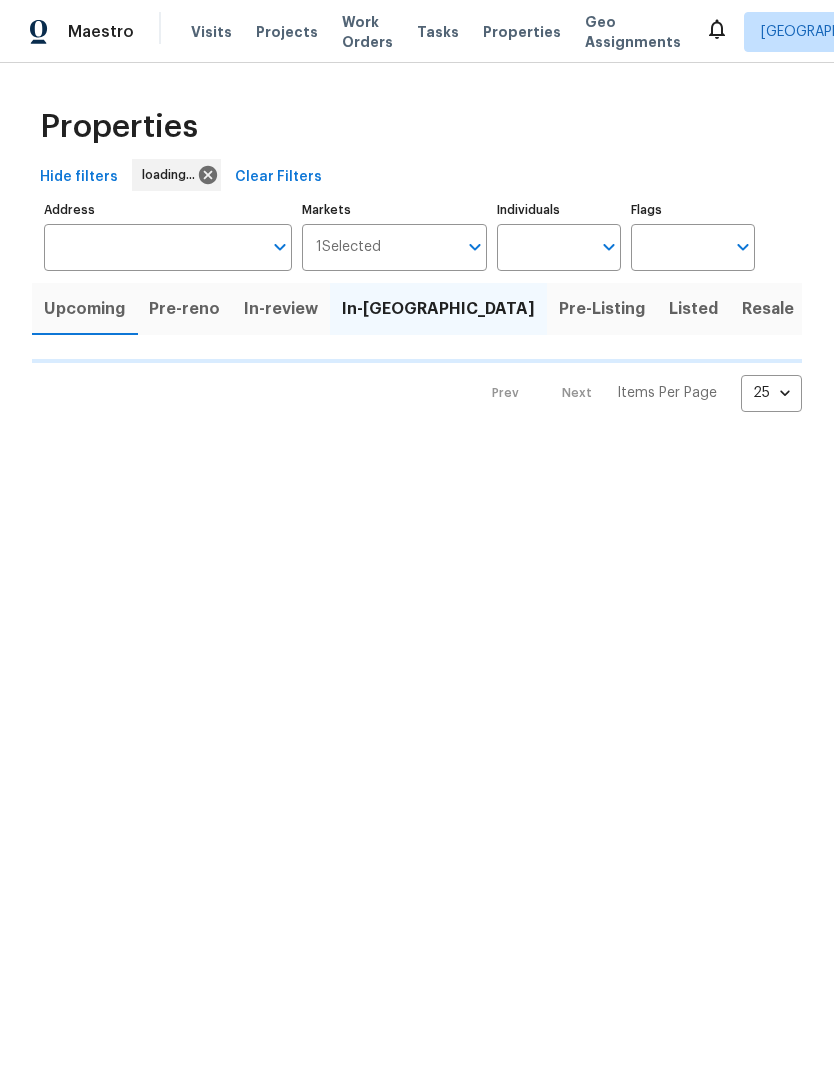 scroll, scrollTop: 0, scrollLeft: 0, axis: both 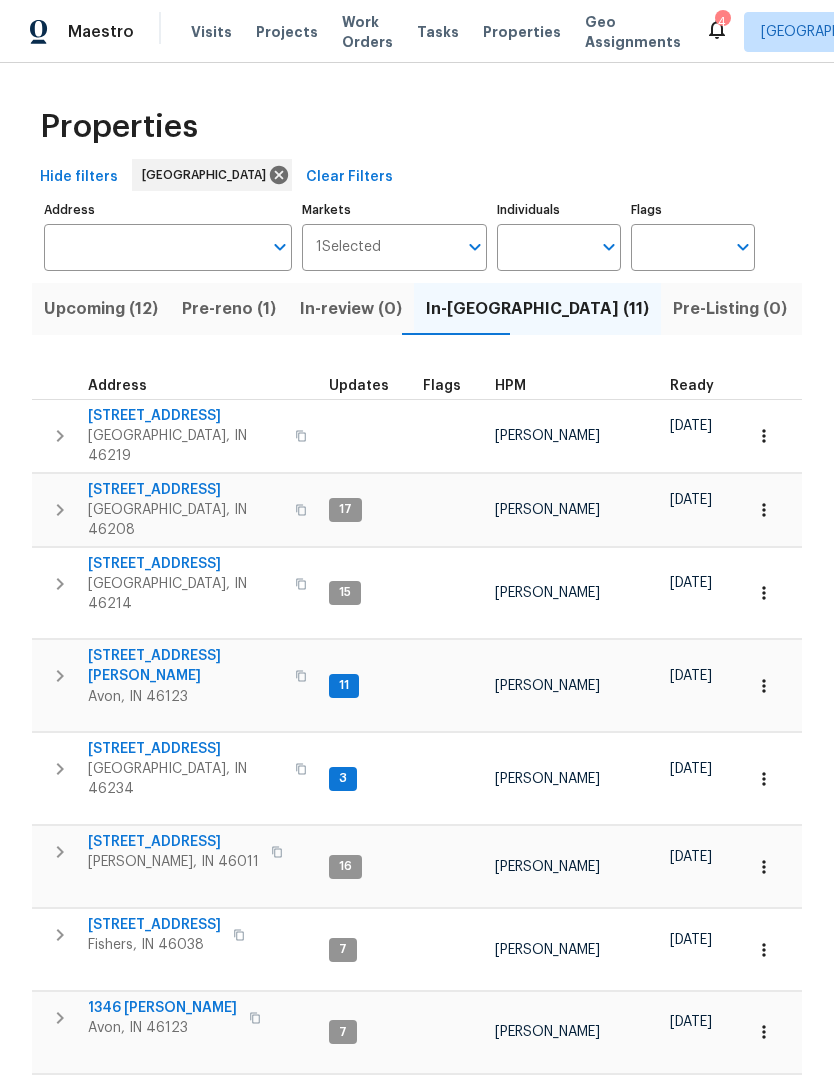 click on "3114 Valley Farms Rd" at bounding box center [185, 564] 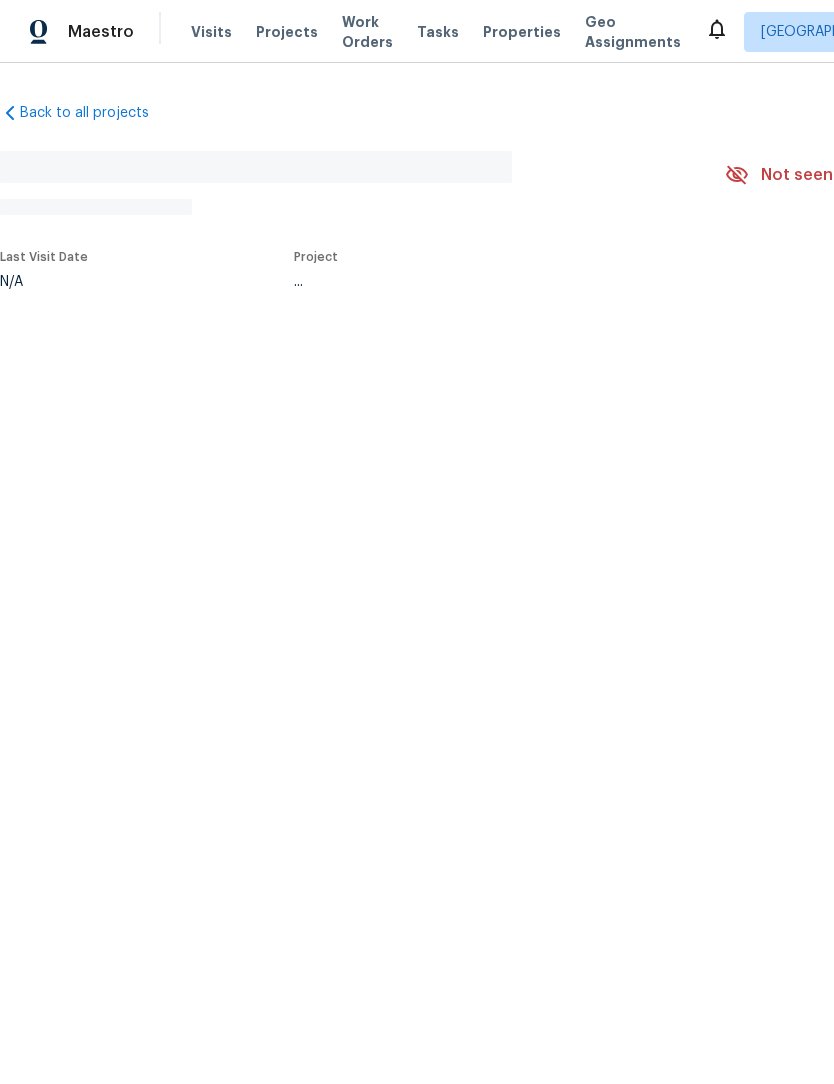 scroll, scrollTop: 0, scrollLeft: 0, axis: both 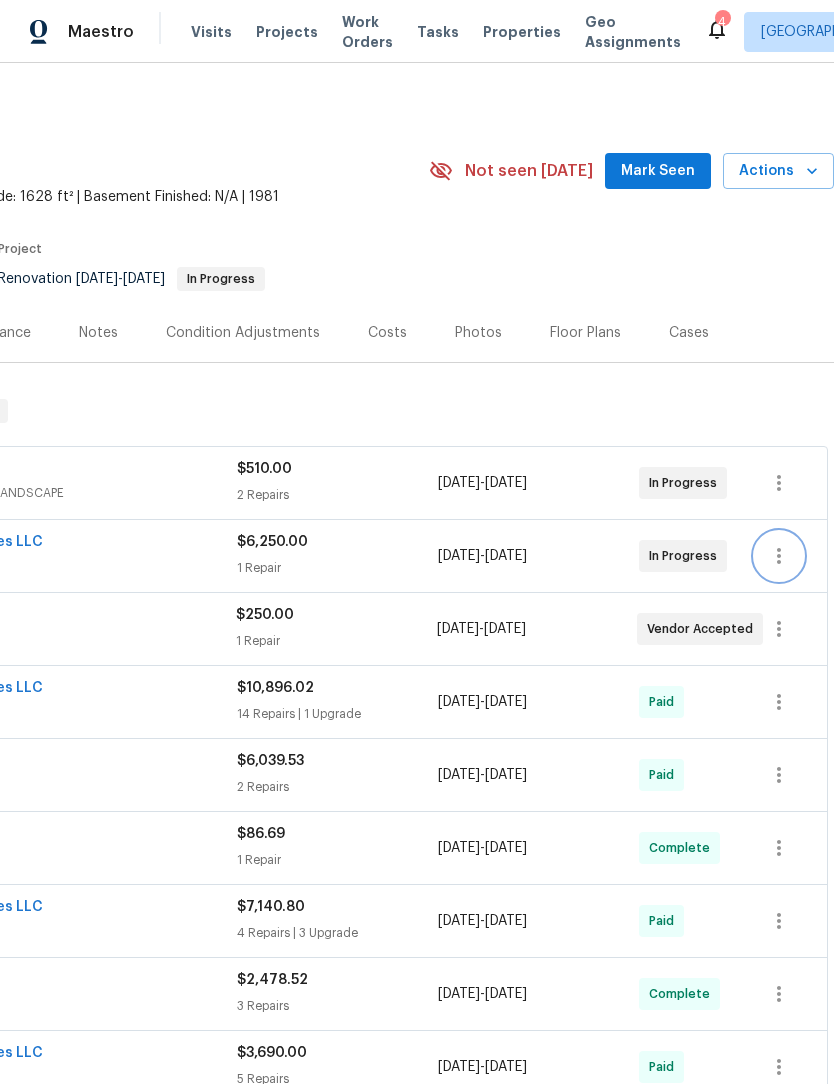 click 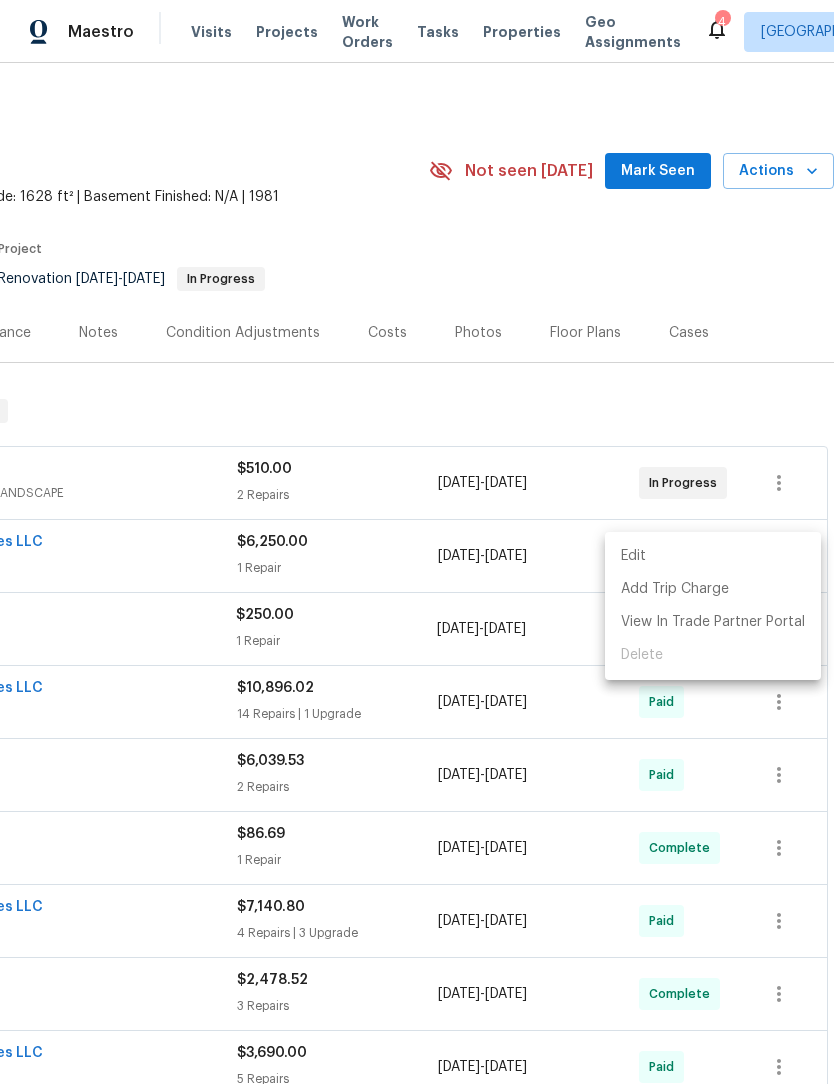 click on "Edit" at bounding box center [713, 556] 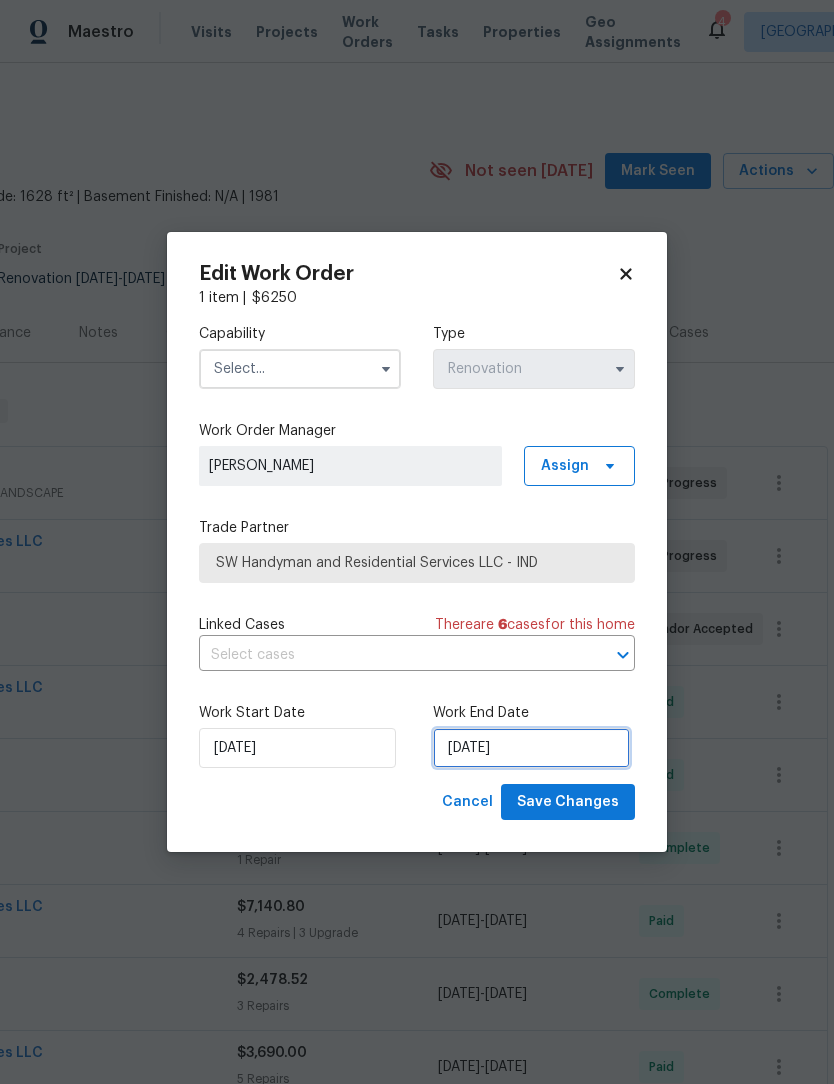 click on "[DATE]" at bounding box center (531, 748) 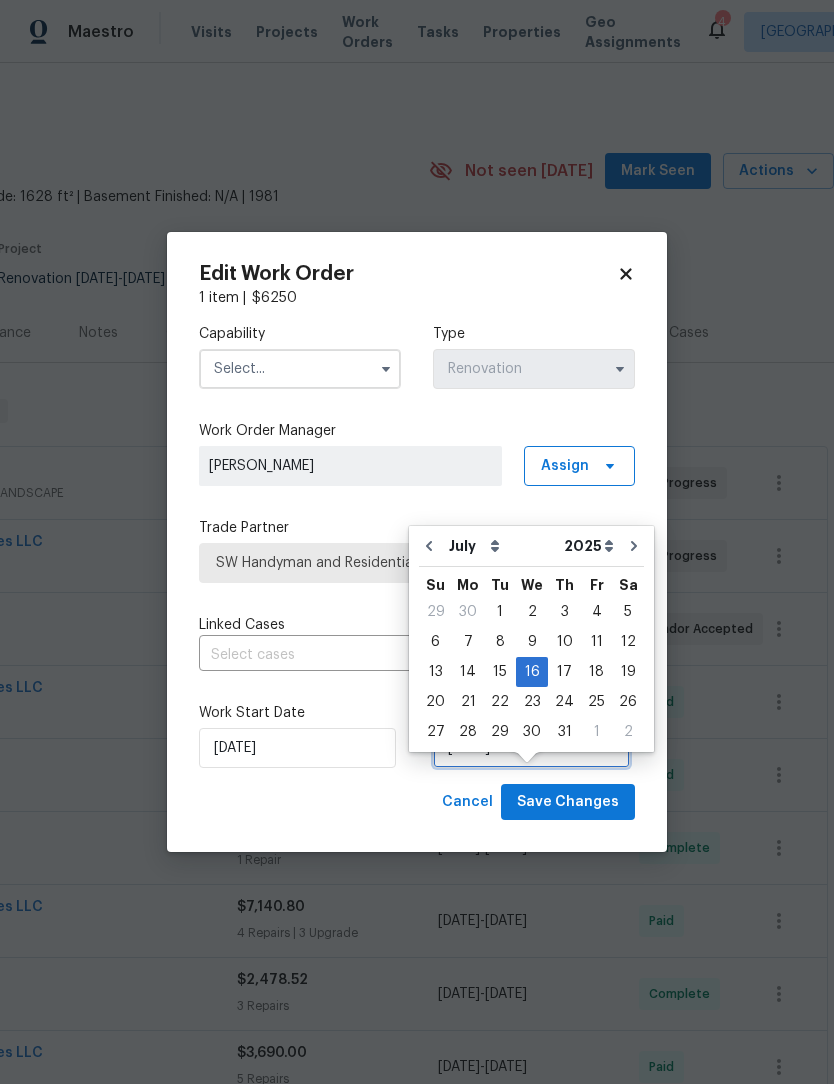 scroll, scrollTop: 37, scrollLeft: 0, axis: vertical 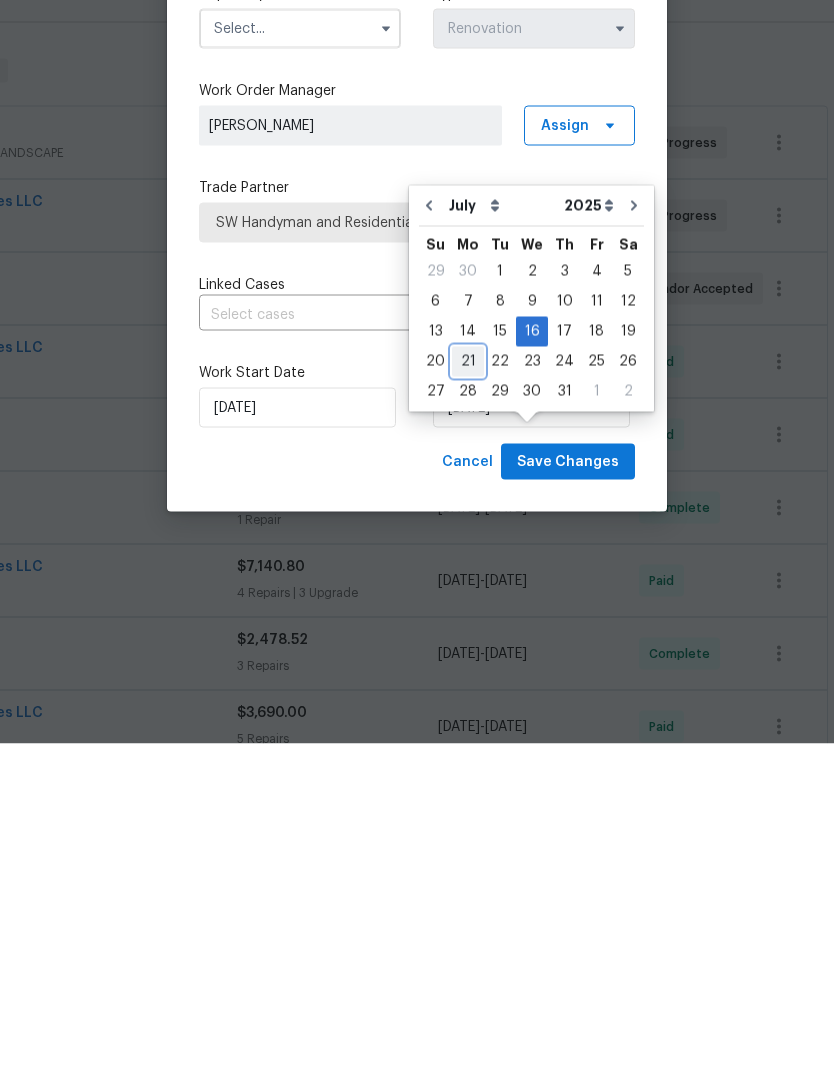 click on "21" at bounding box center [468, 702] 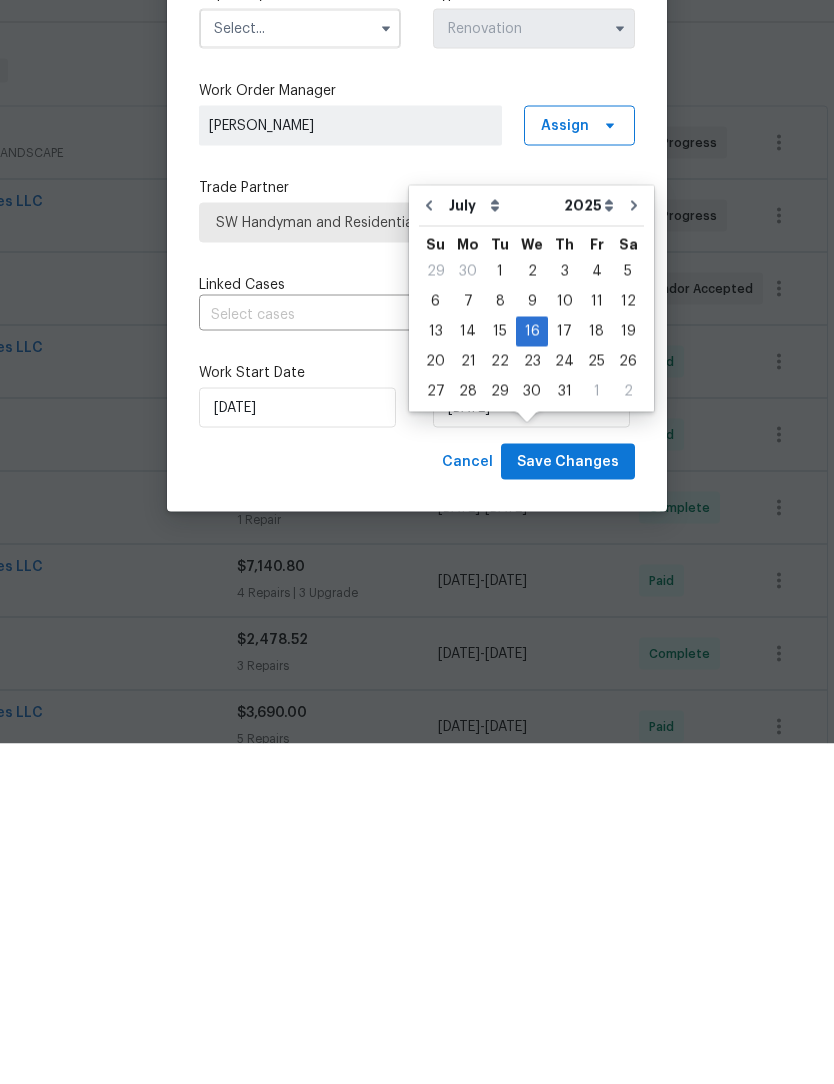type on "[DATE]" 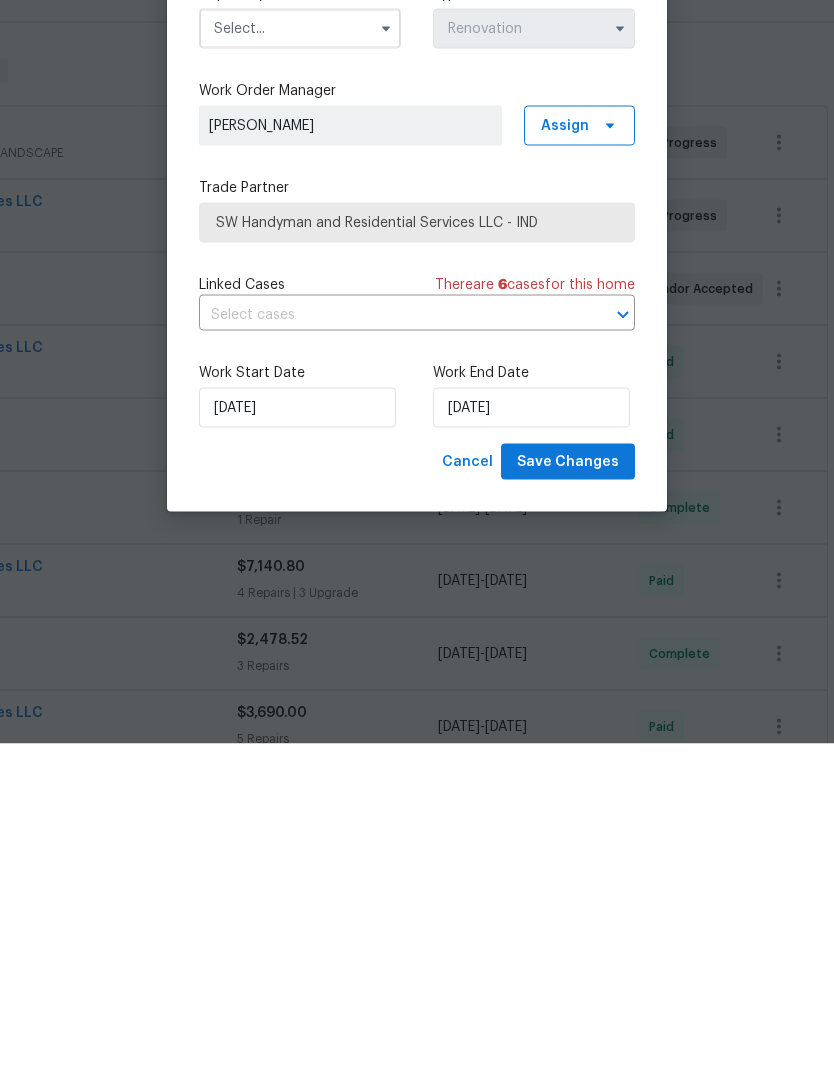 scroll, scrollTop: 66, scrollLeft: 0, axis: vertical 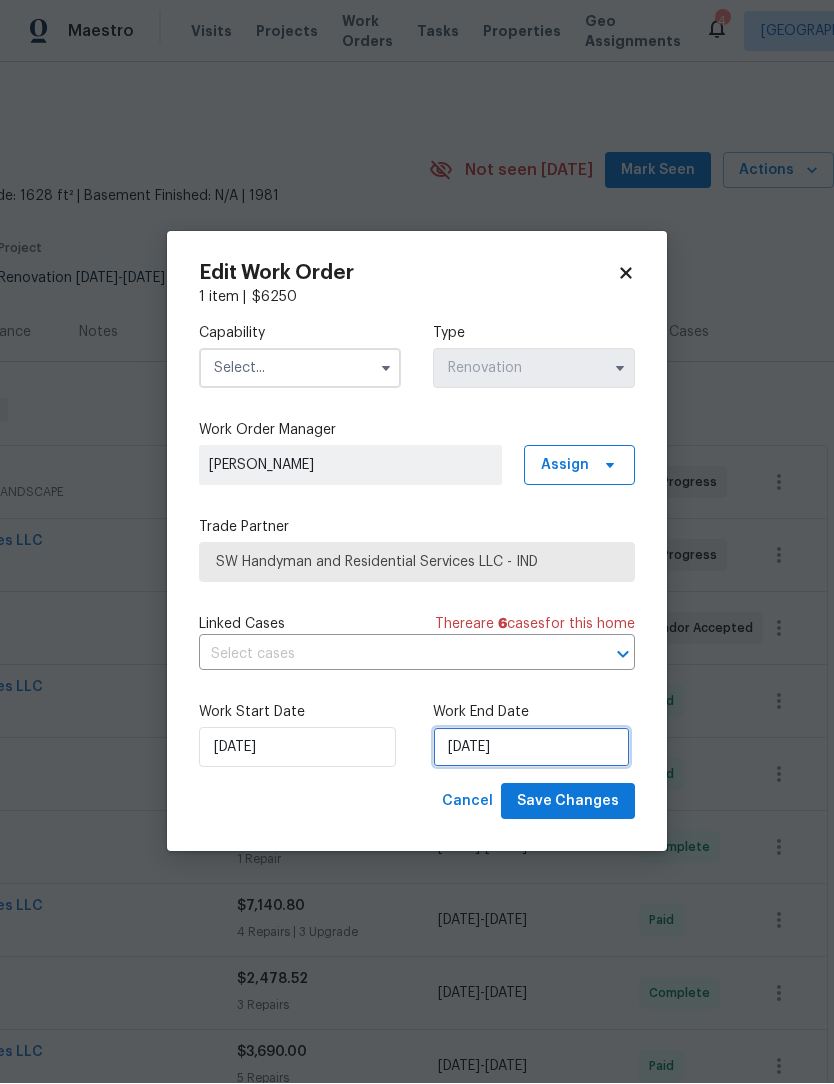 click on "7/21/2025" at bounding box center [531, 748] 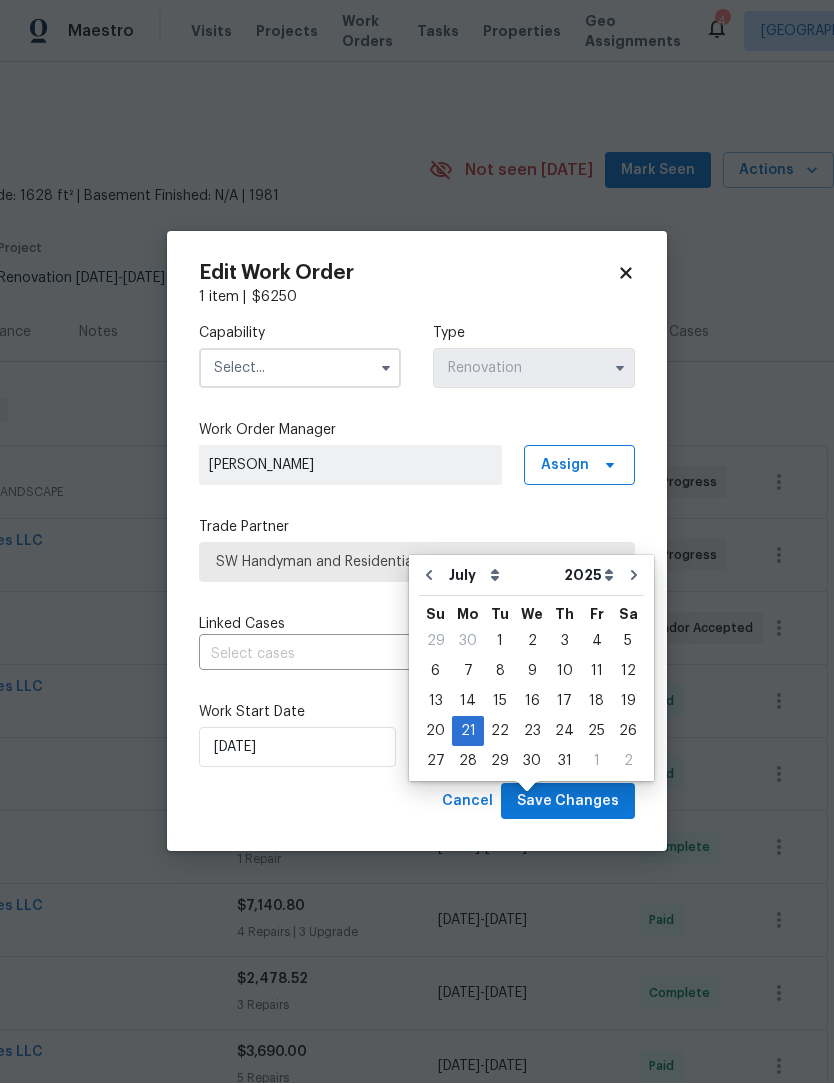 scroll, scrollTop: 67, scrollLeft: 0, axis: vertical 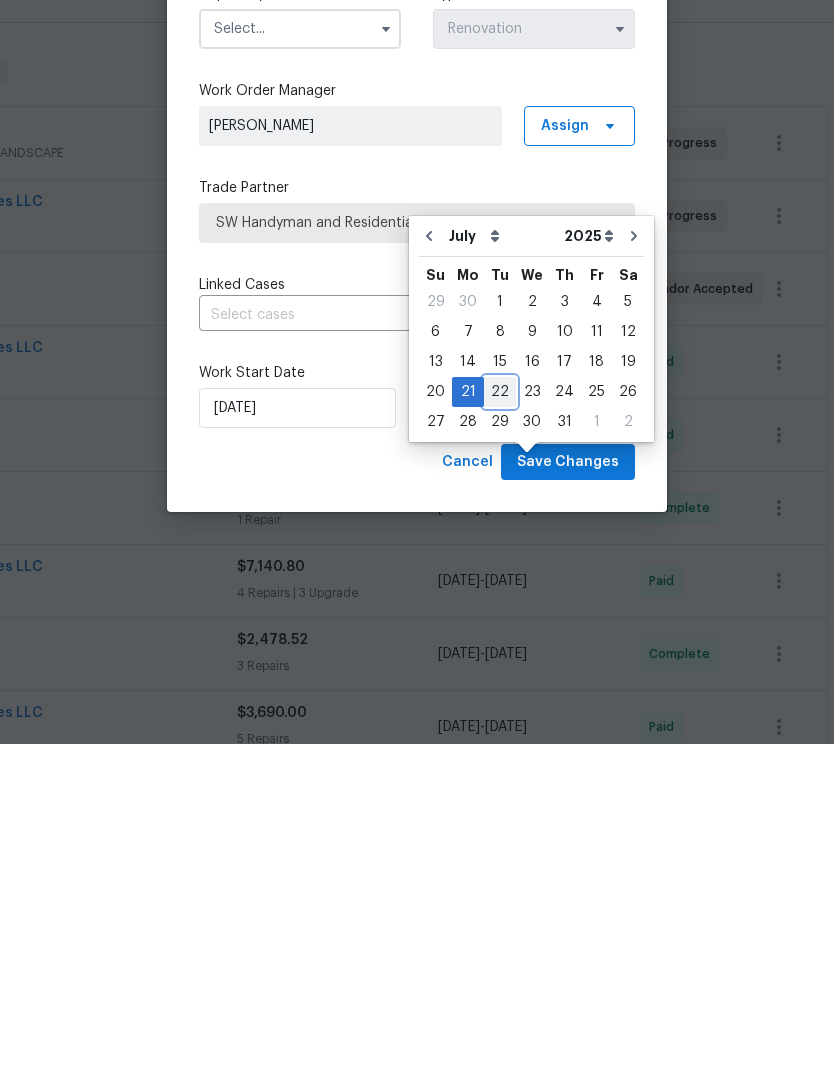 click on "22" at bounding box center [500, 732] 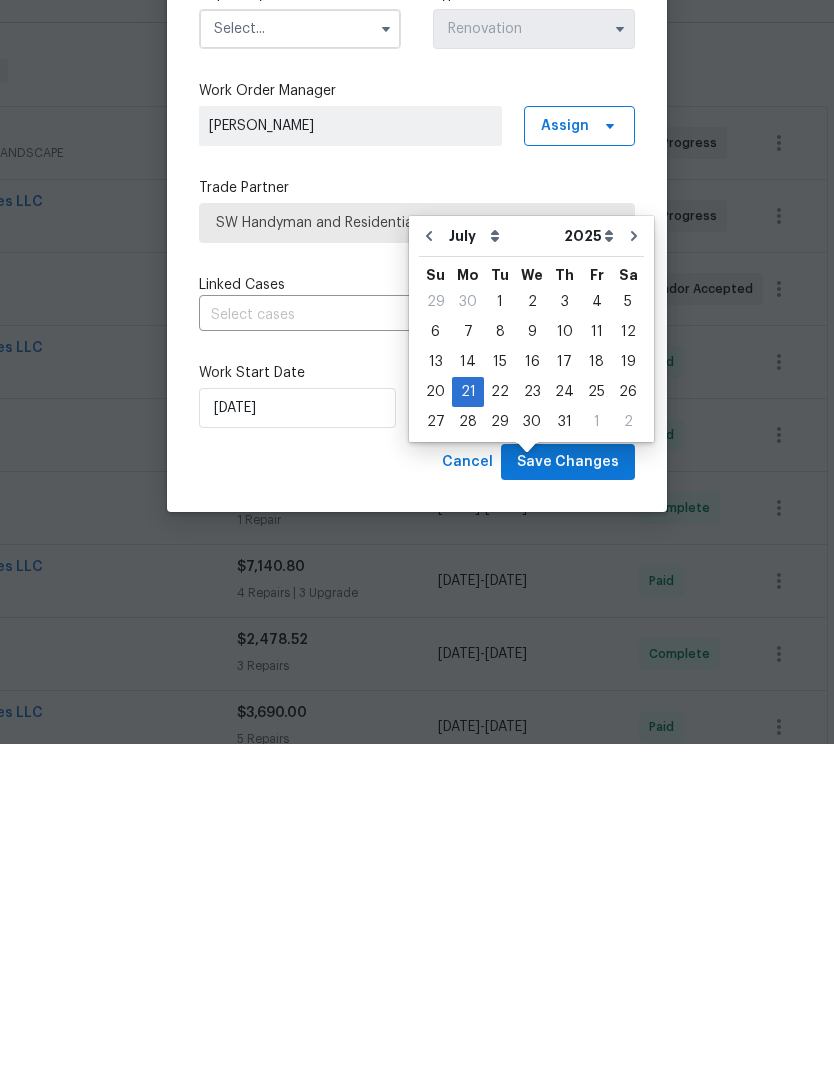 type on "7/22/2025" 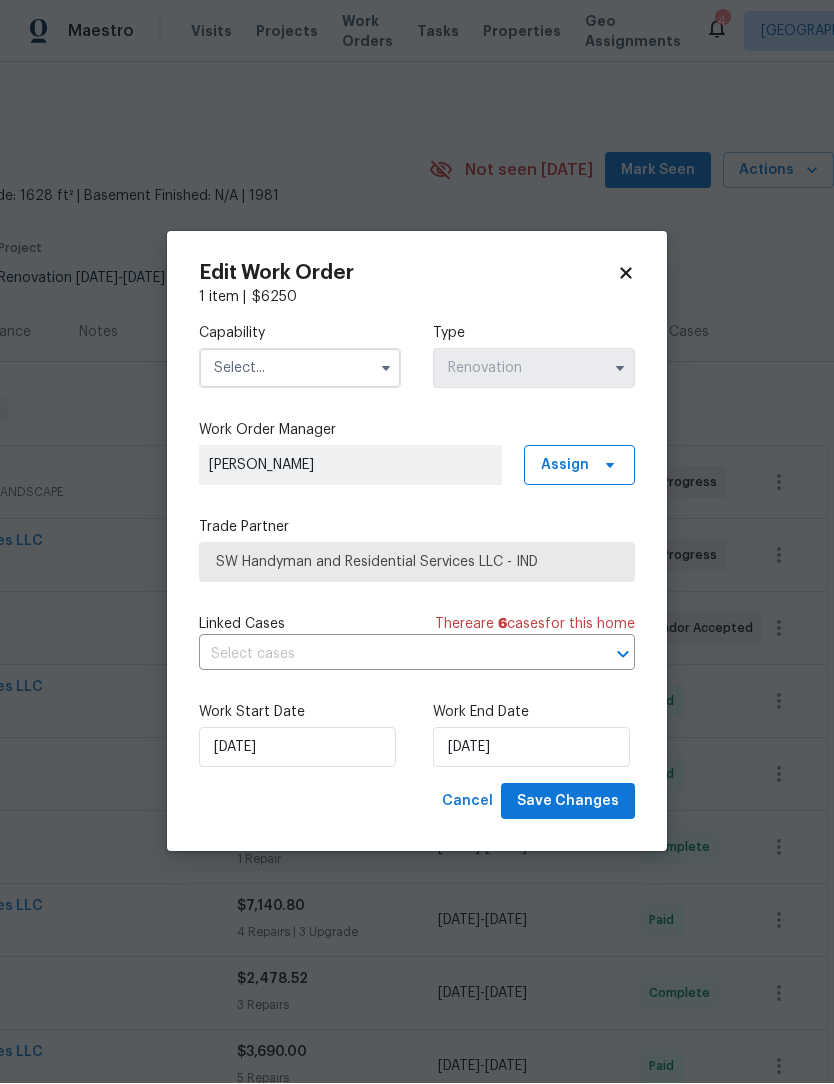 click at bounding box center [300, 369] 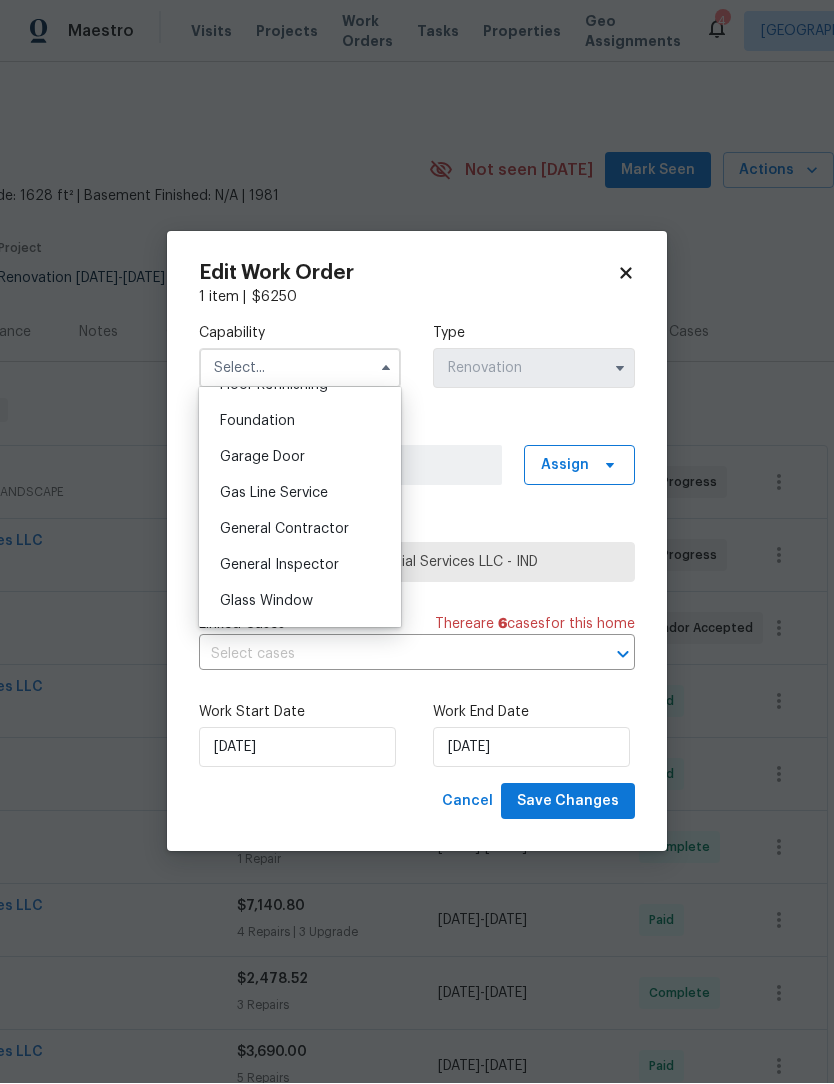 scroll, scrollTop: 838, scrollLeft: 0, axis: vertical 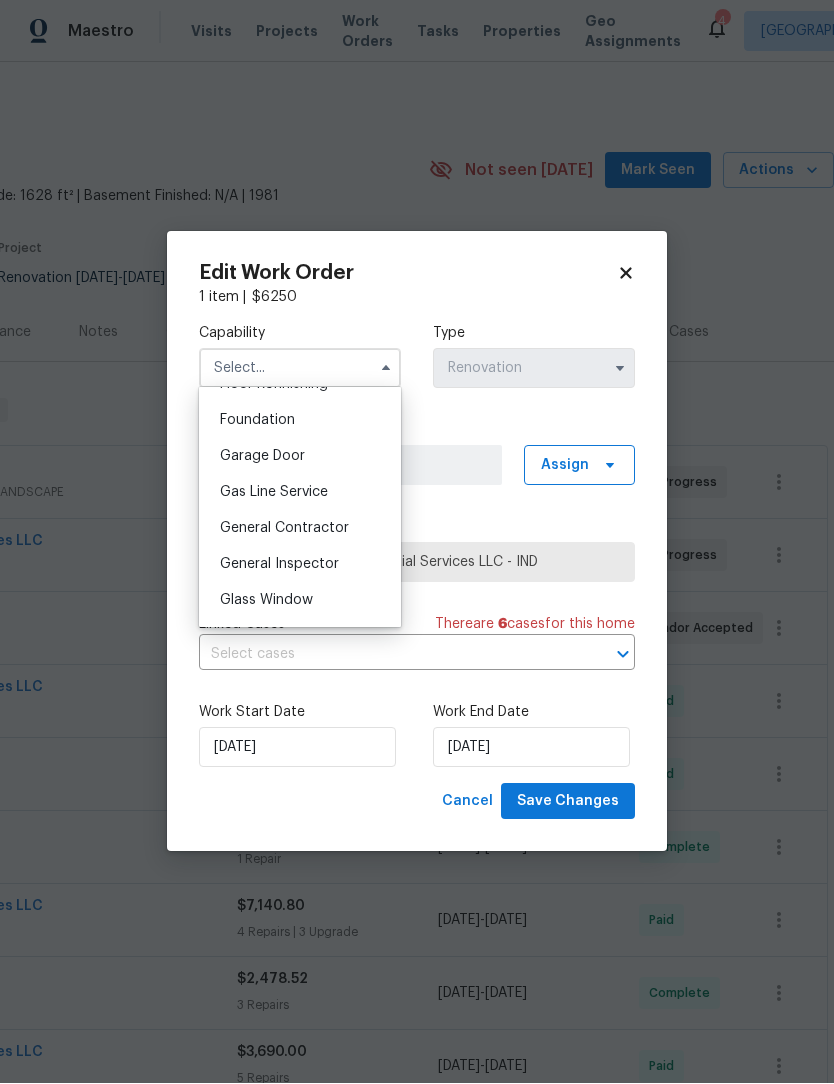 click on "General Contractor" at bounding box center [284, 529] 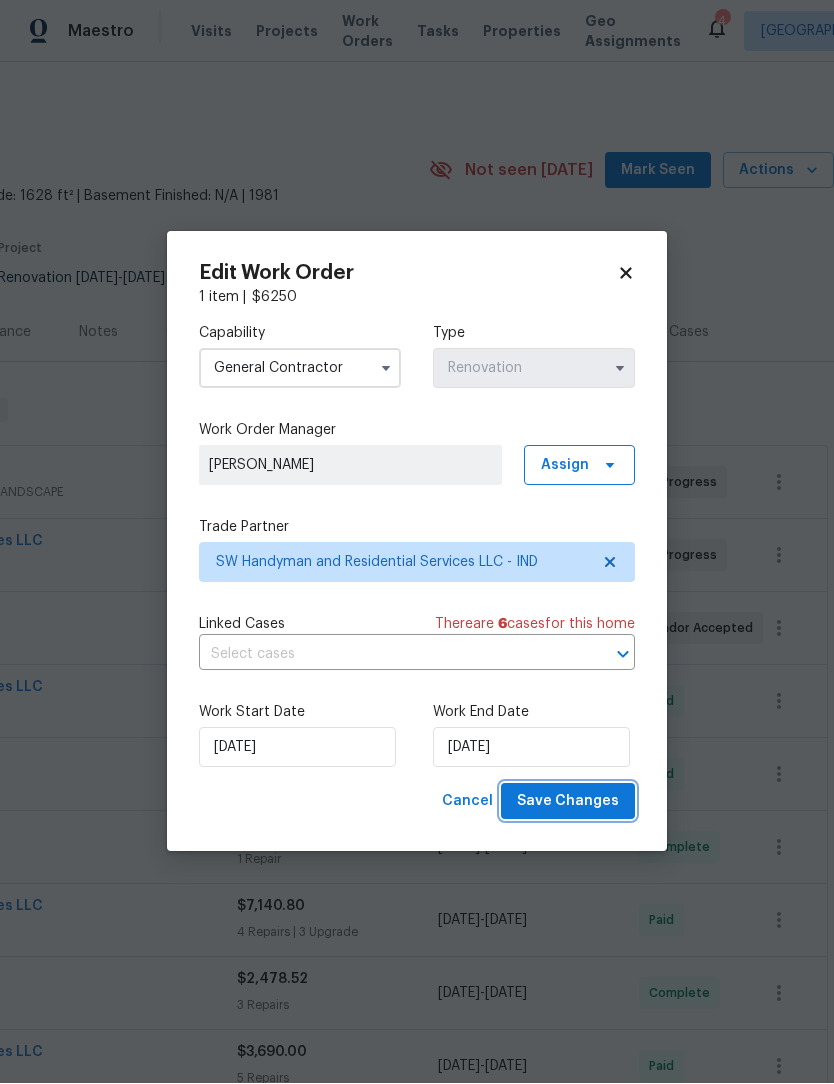 click on "Save Changes" at bounding box center [568, 802] 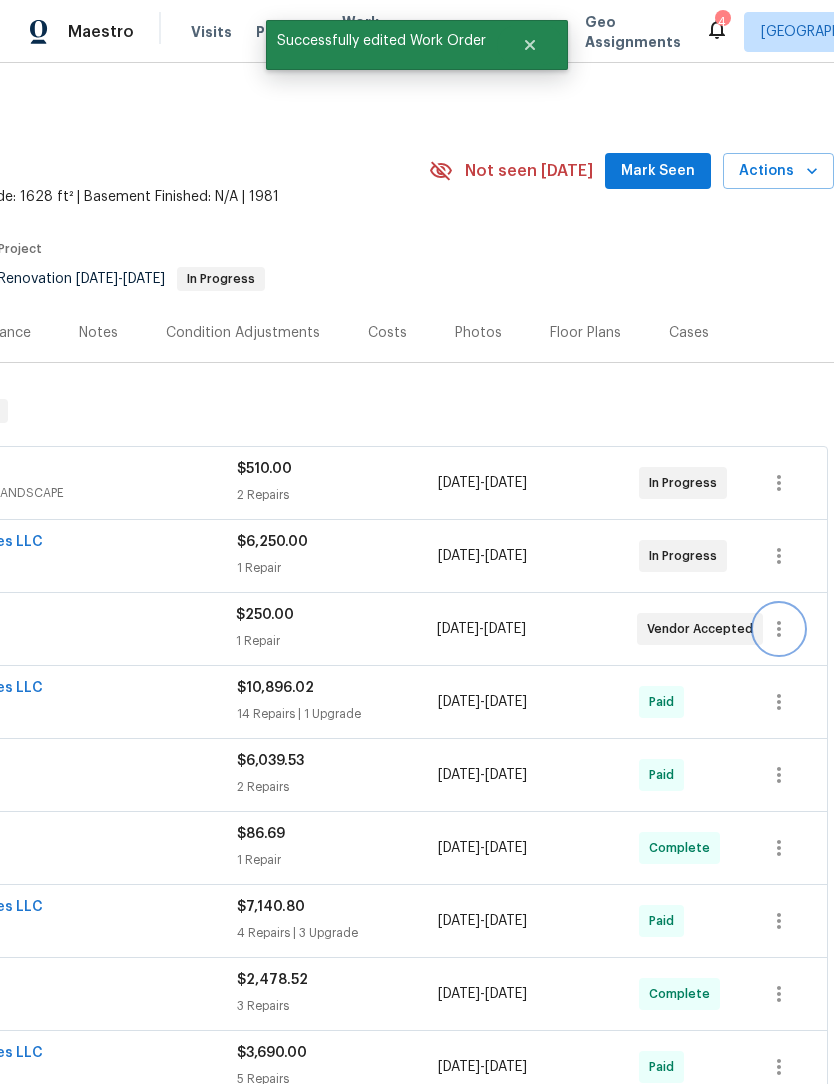 click 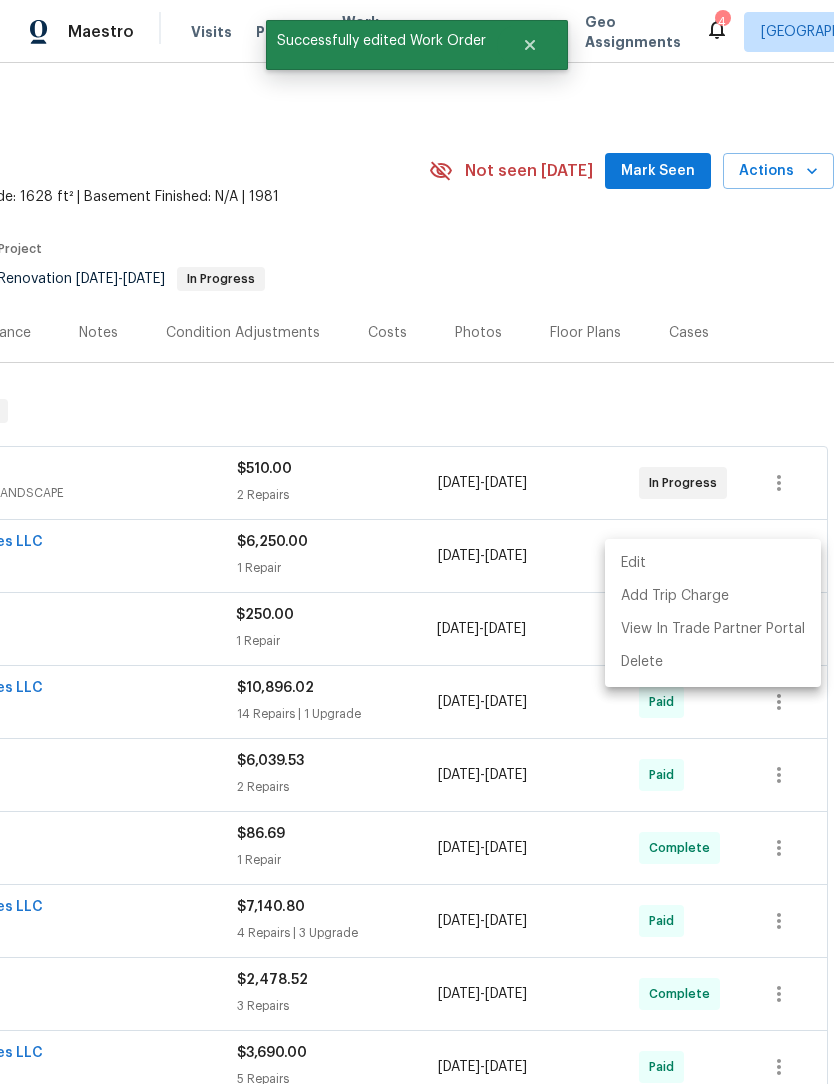 click on "Edit" at bounding box center [713, 563] 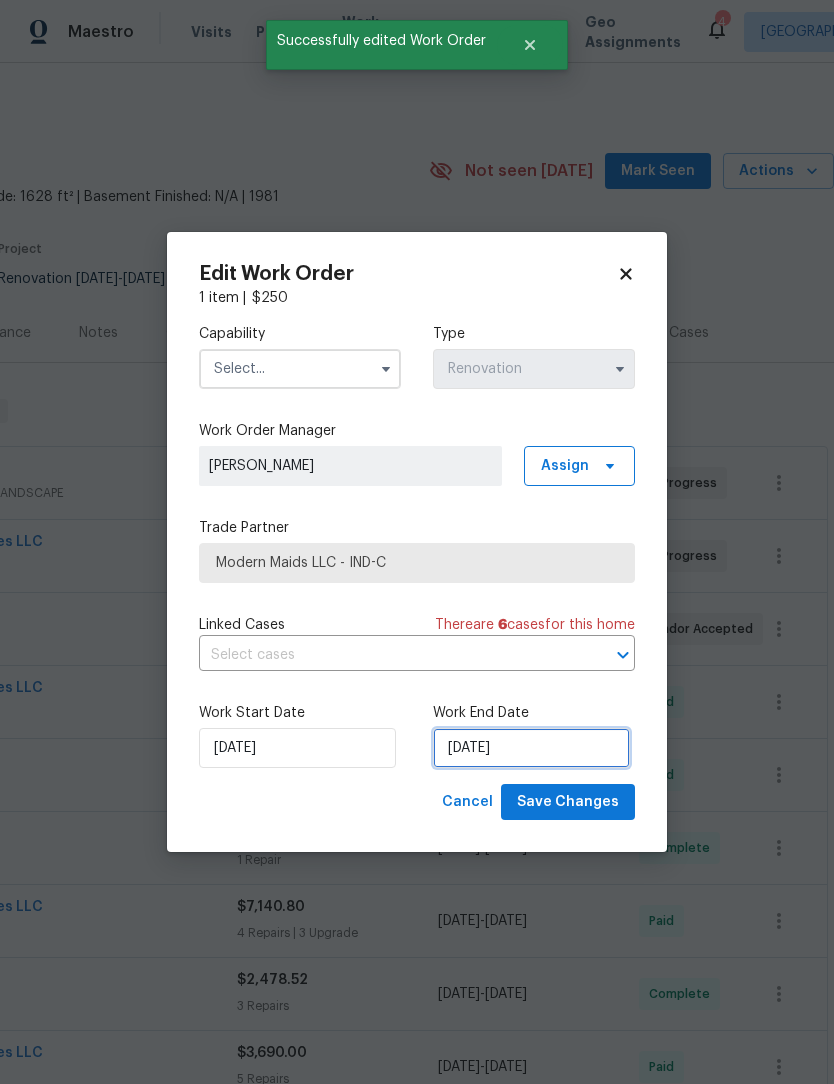 click on "[DATE]" at bounding box center [531, 748] 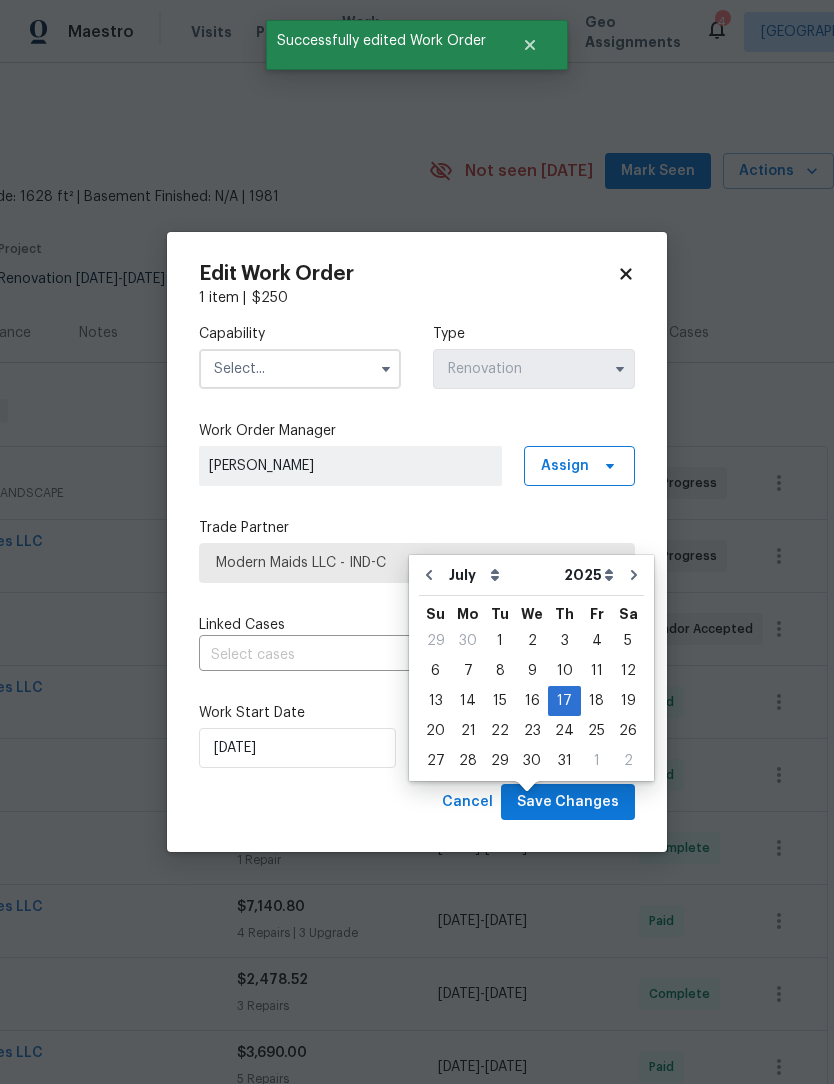 scroll, scrollTop: 67, scrollLeft: 0, axis: vertical 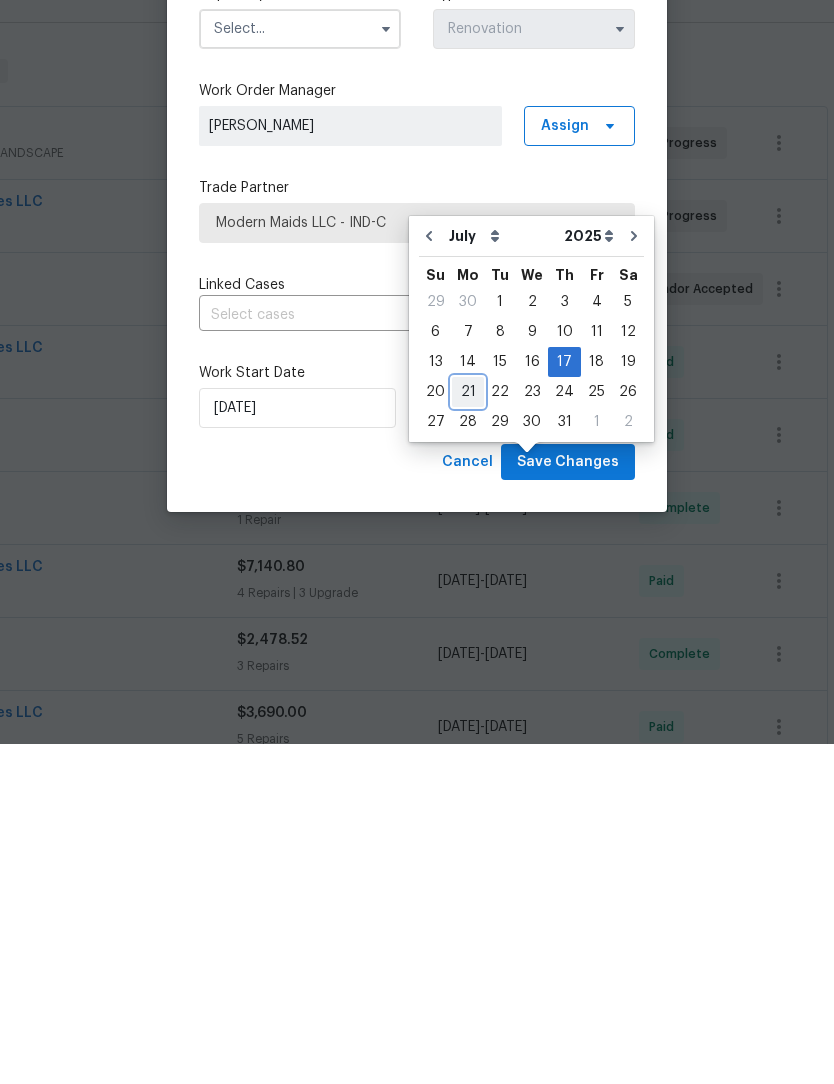 click on "21" at bounding box center (468, 732) 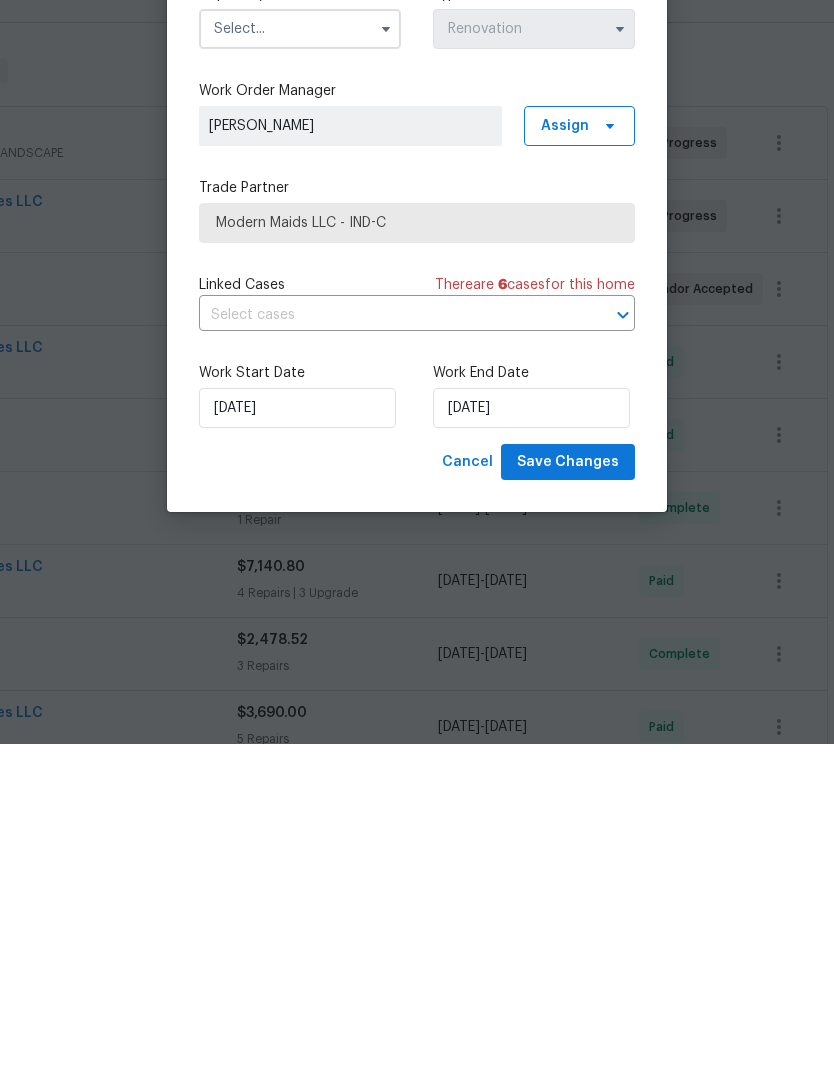 scroll, scrollTop: 66, scrollLeft: 0, axis: vertical 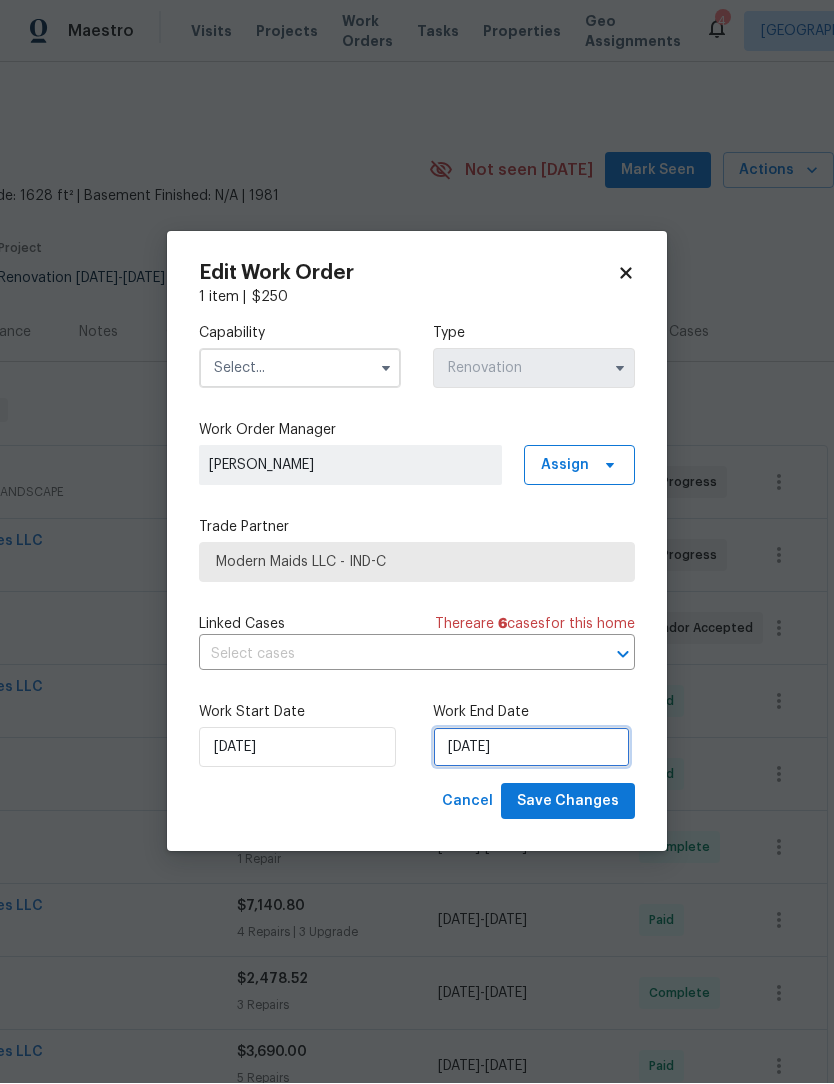 click on "[DATE]" at bounding box center (531, 748) 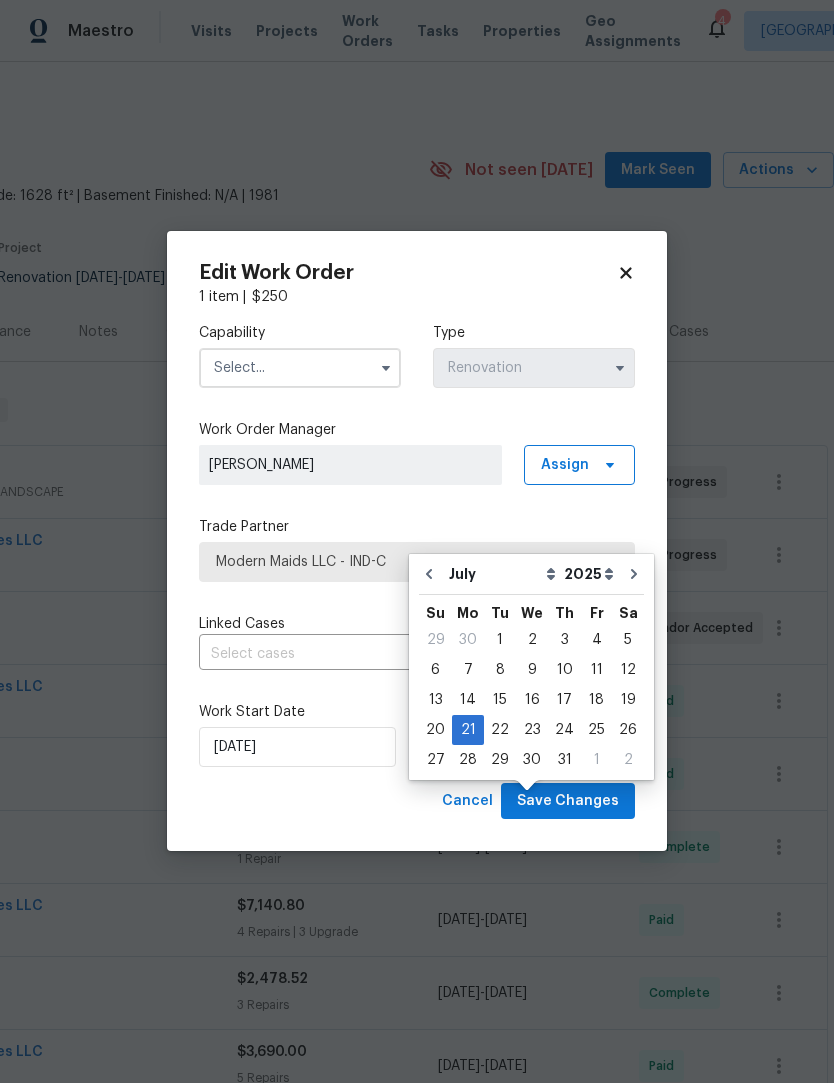 scroll, scrollTop: 67, scrollLeft: 0, axis: vertical 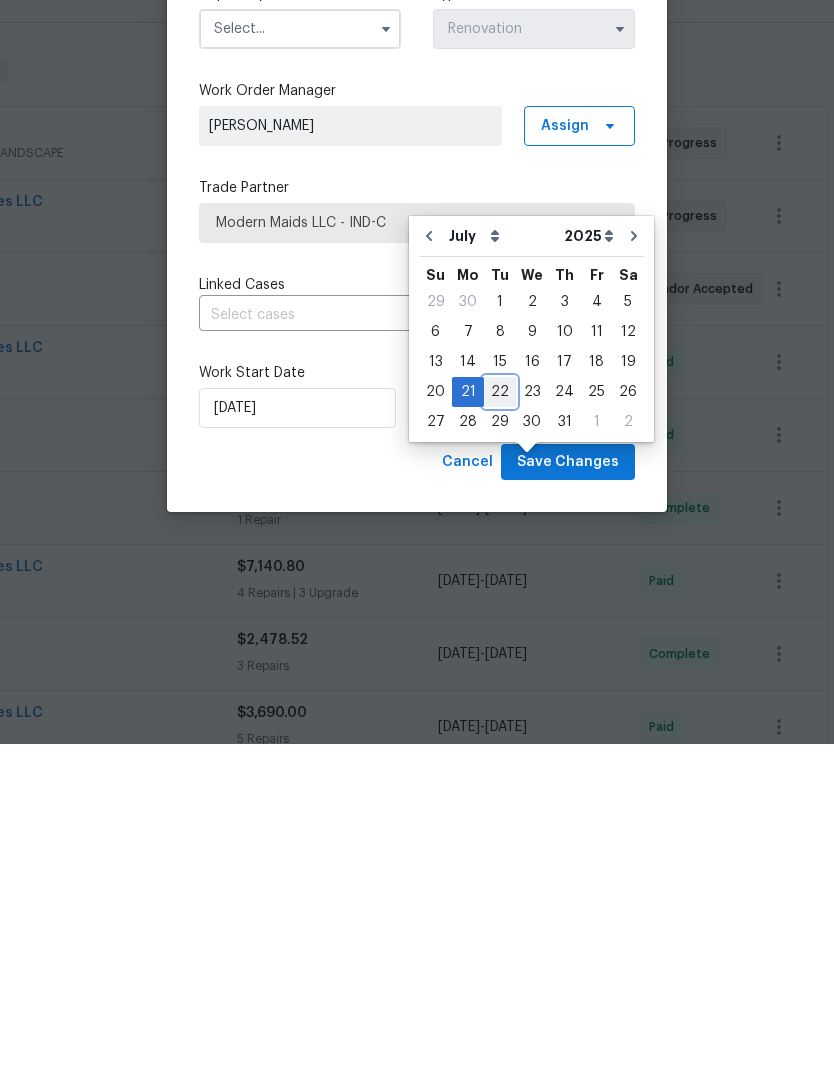 click on "22" at bounding box center [500, 732] 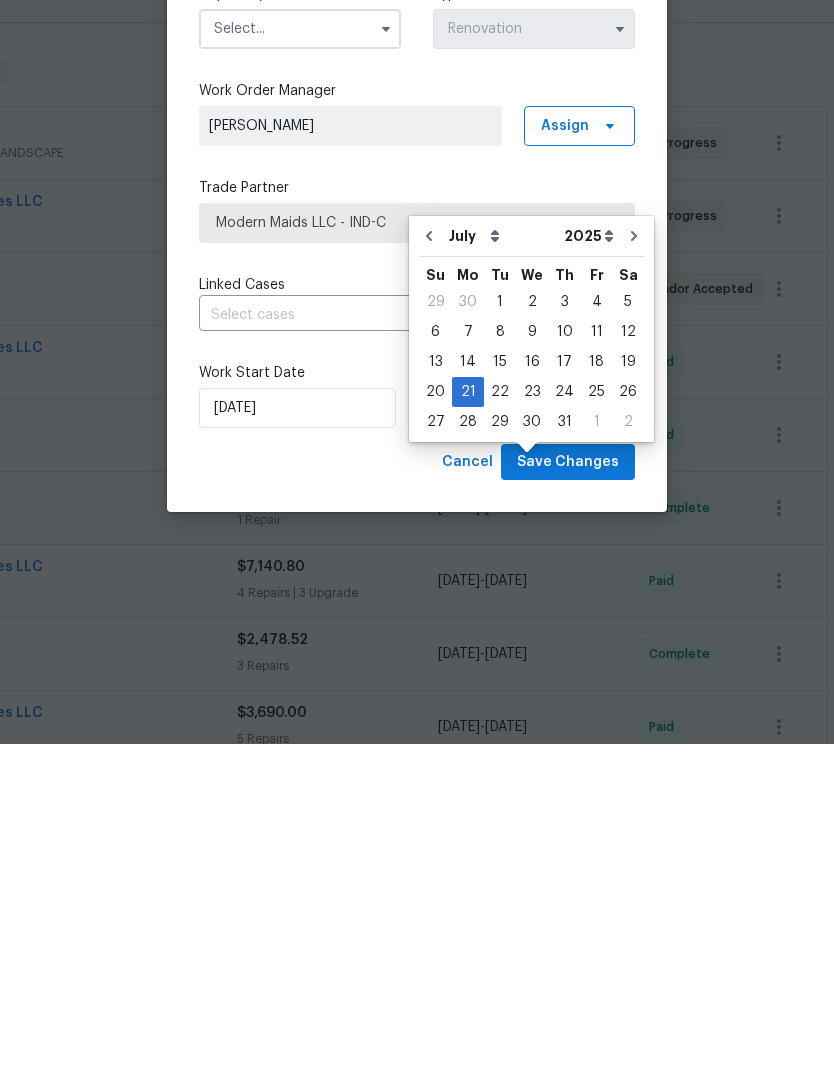 type on "7/22/2025" 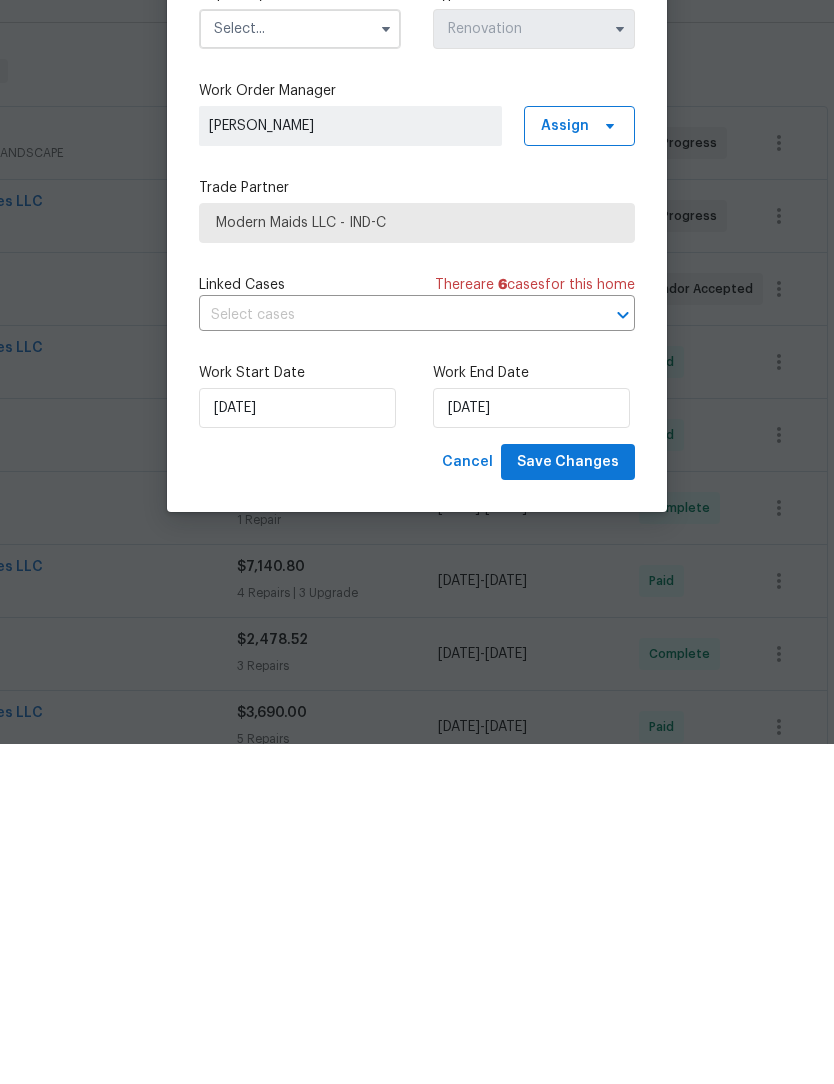 scroll, scrollTop: 66, scrollLeft: 0, axis: vertical 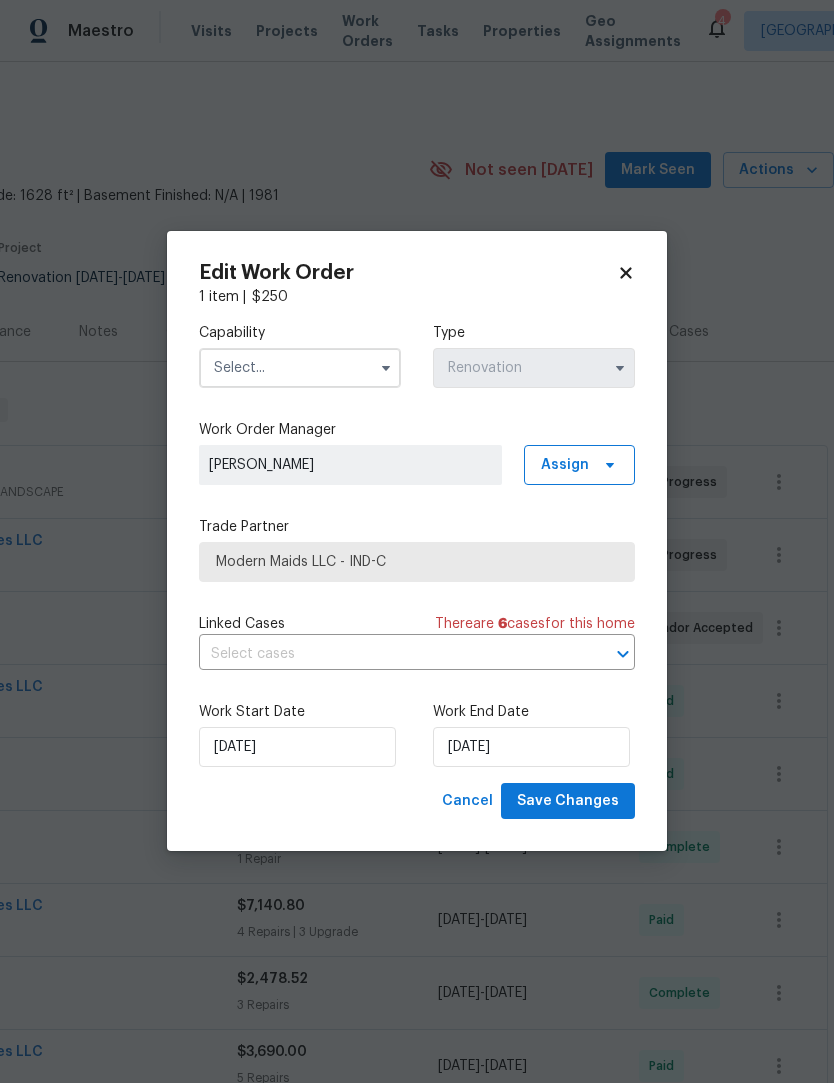 click at bounding box center [300, 369] 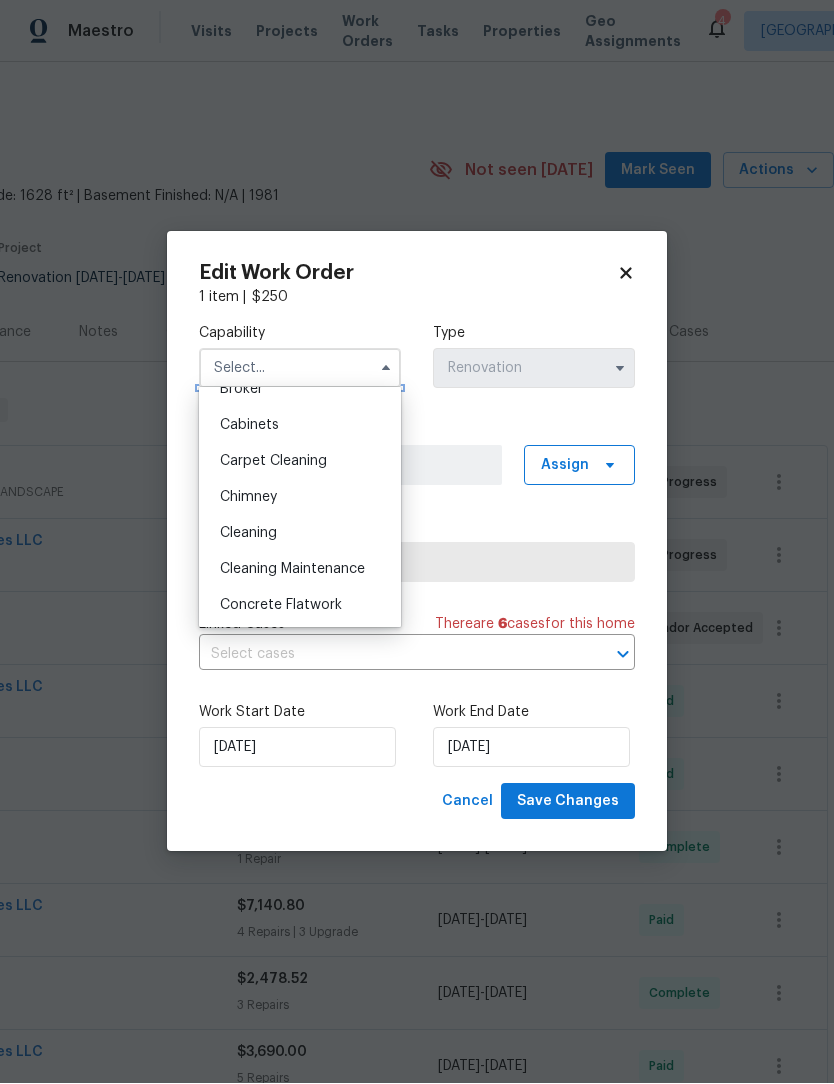 scroll, scrollTop: 168, scrollLeft: 0, axis: vertical 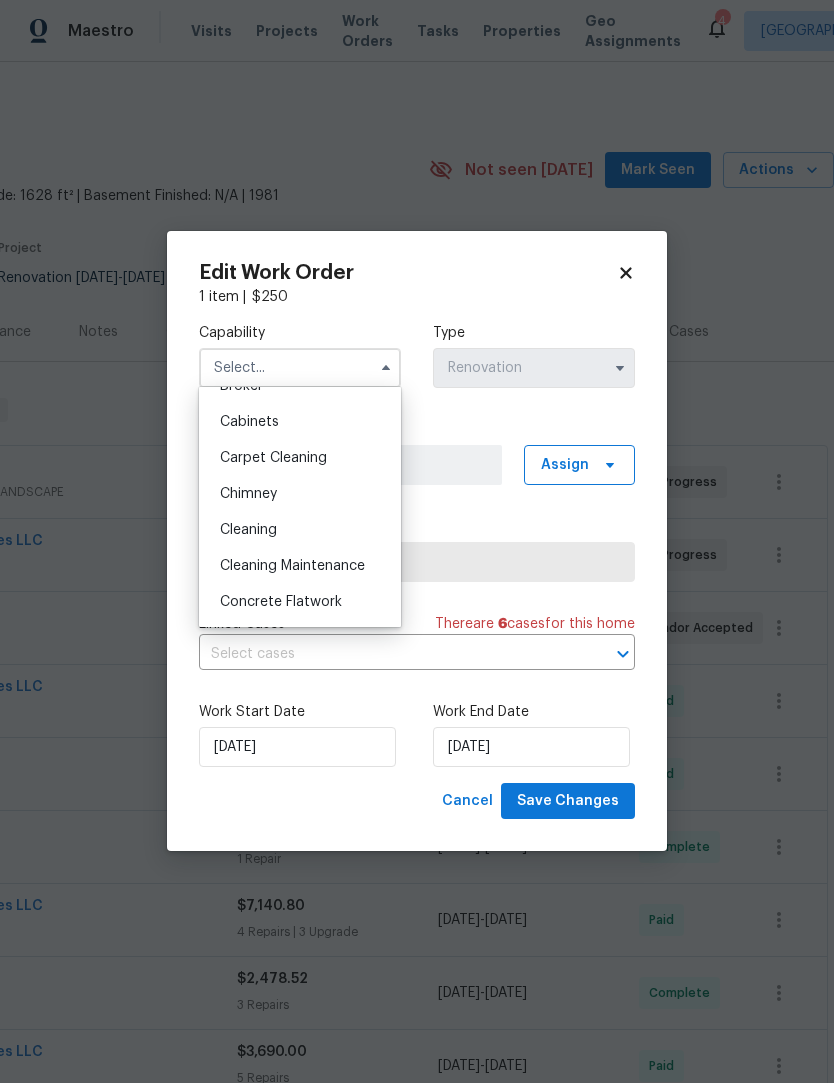 click on "Cleaning" at bounding box center [248, 531] 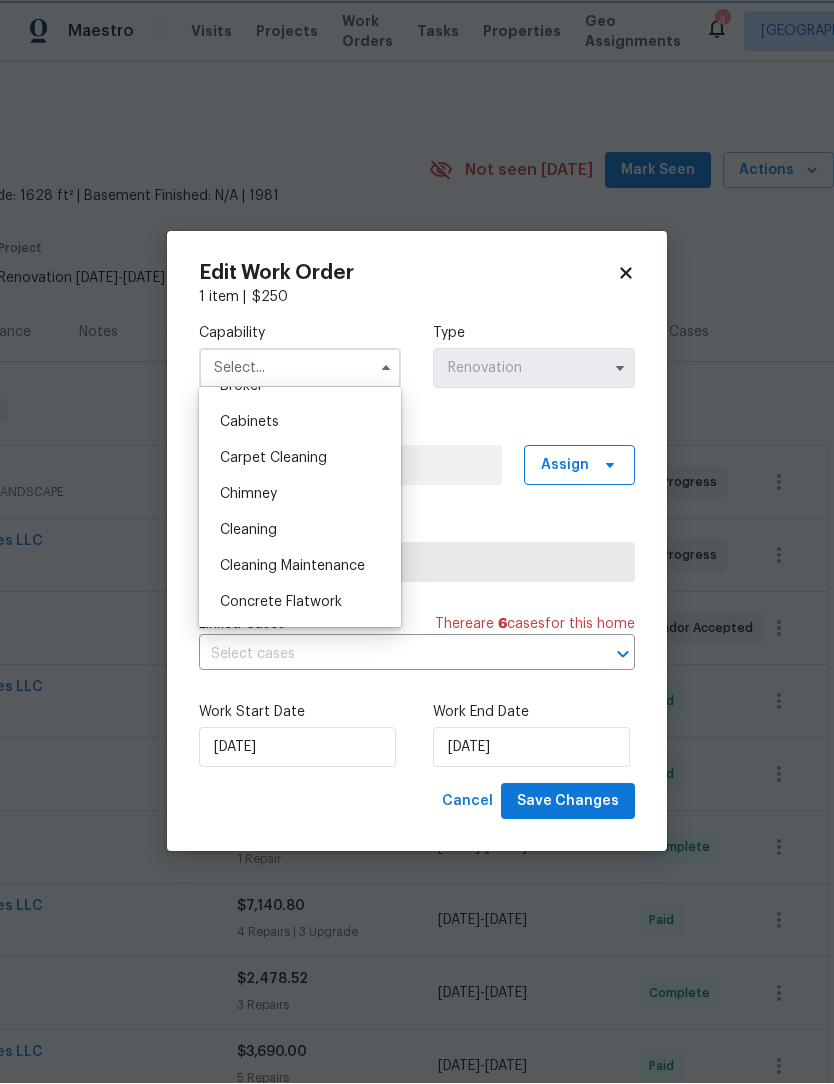 type on "Cleaning" 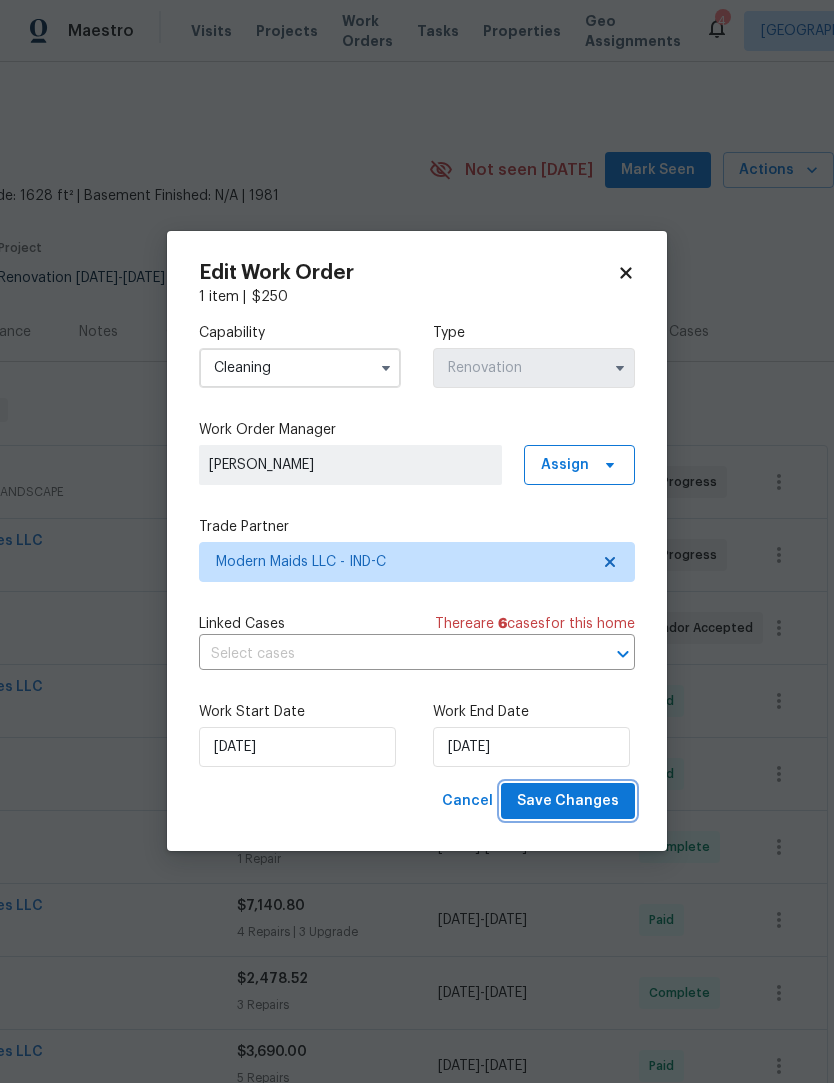 click on "Save Changes" at bounding box center [568, 802] 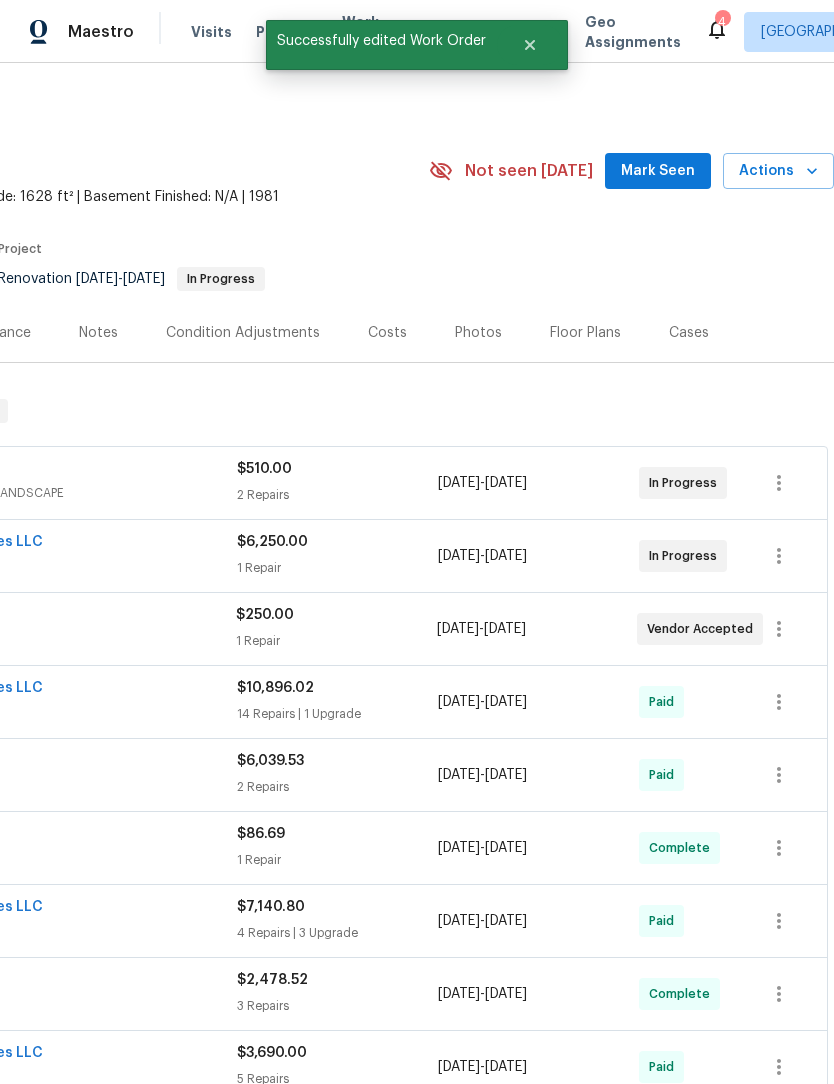 scroll, scrollTop: 0, scrollLeft: 0, axis: both 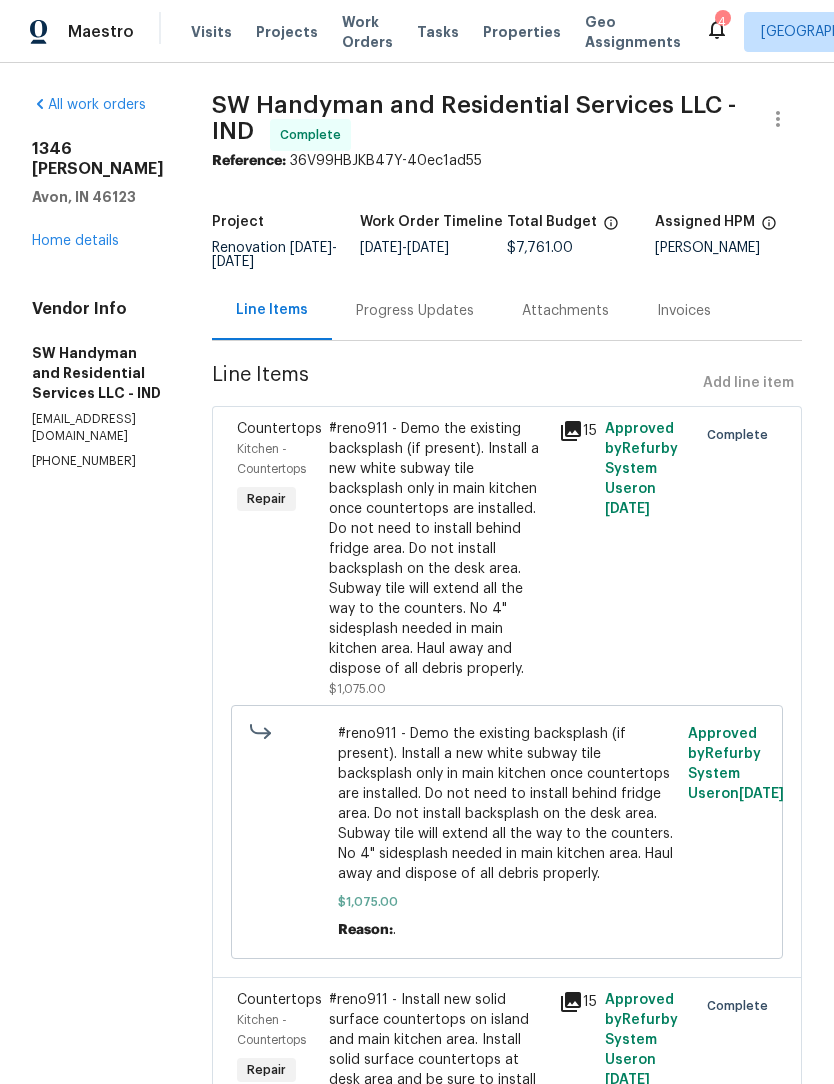click on "Home details" at bounding box center (75, 241) 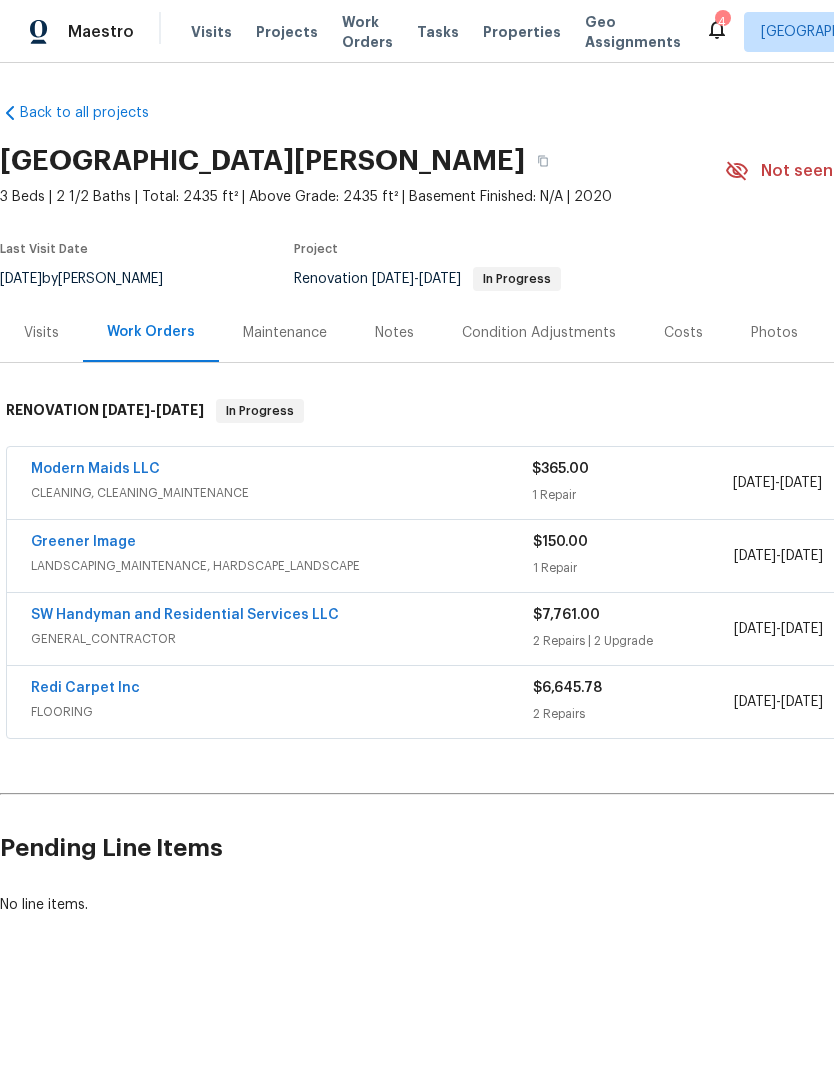 scroll, scrollTop: 0, scrollLeft: 0, axis: both 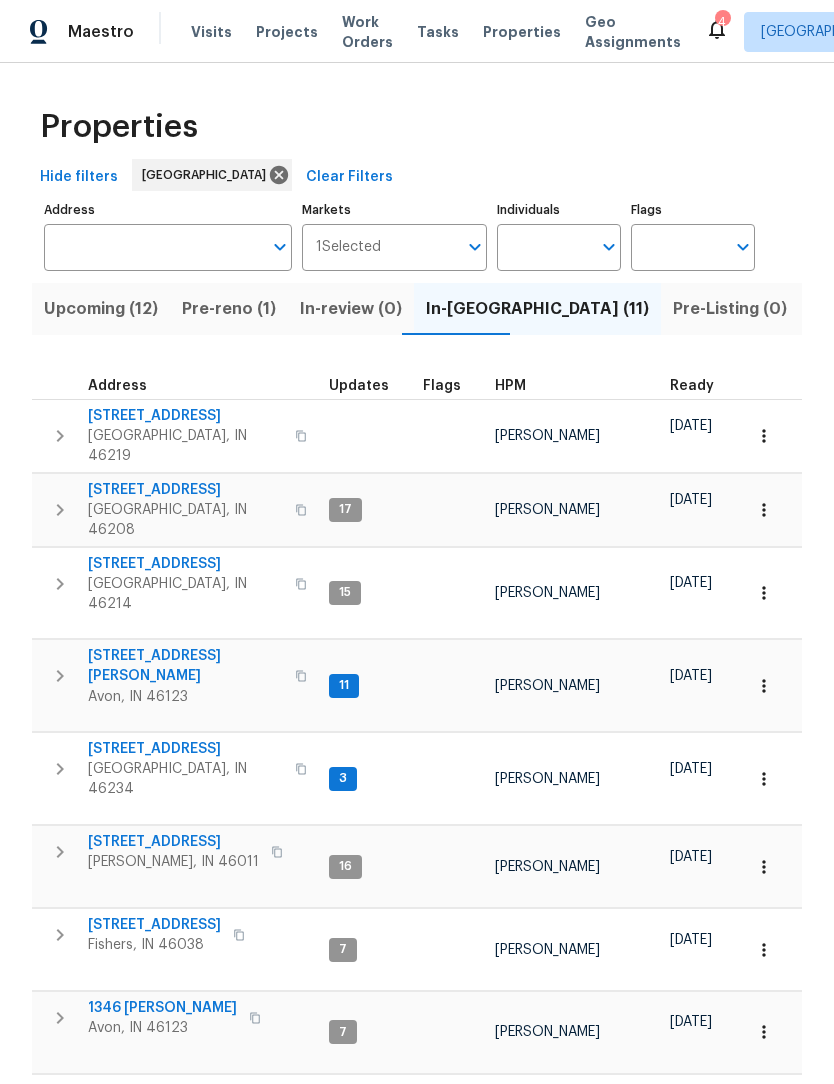 click 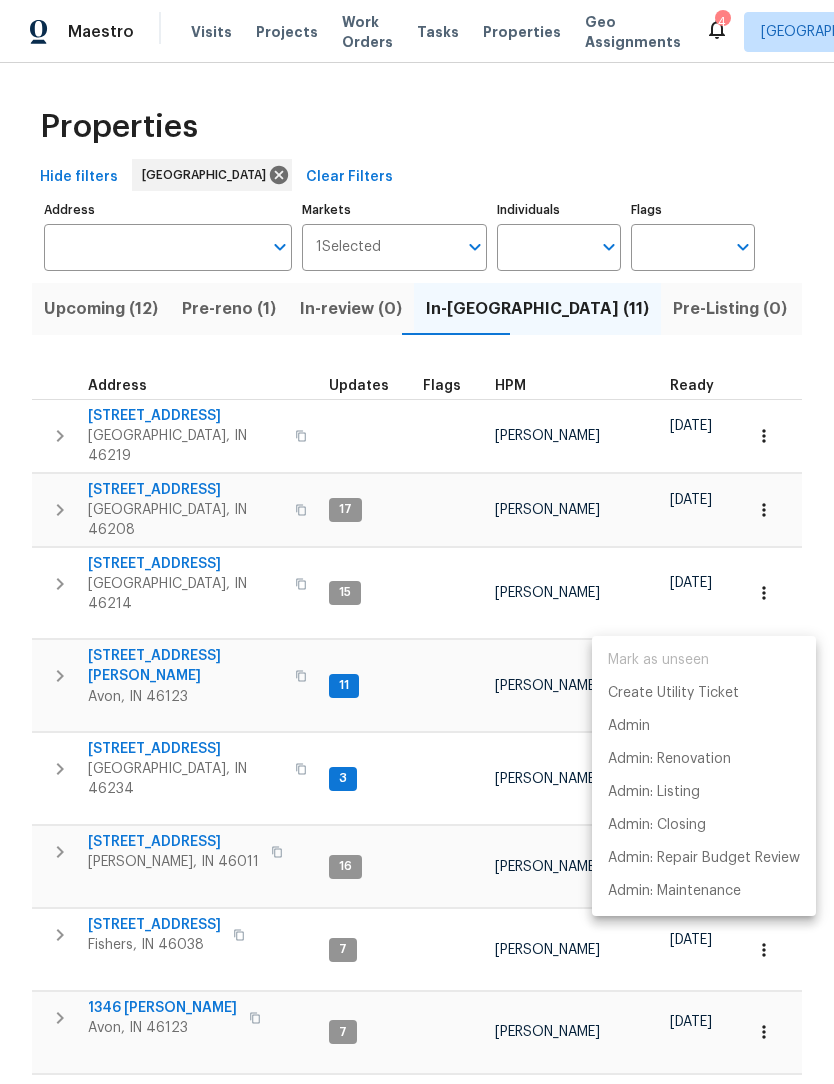 click at bounding box center [417, 542] 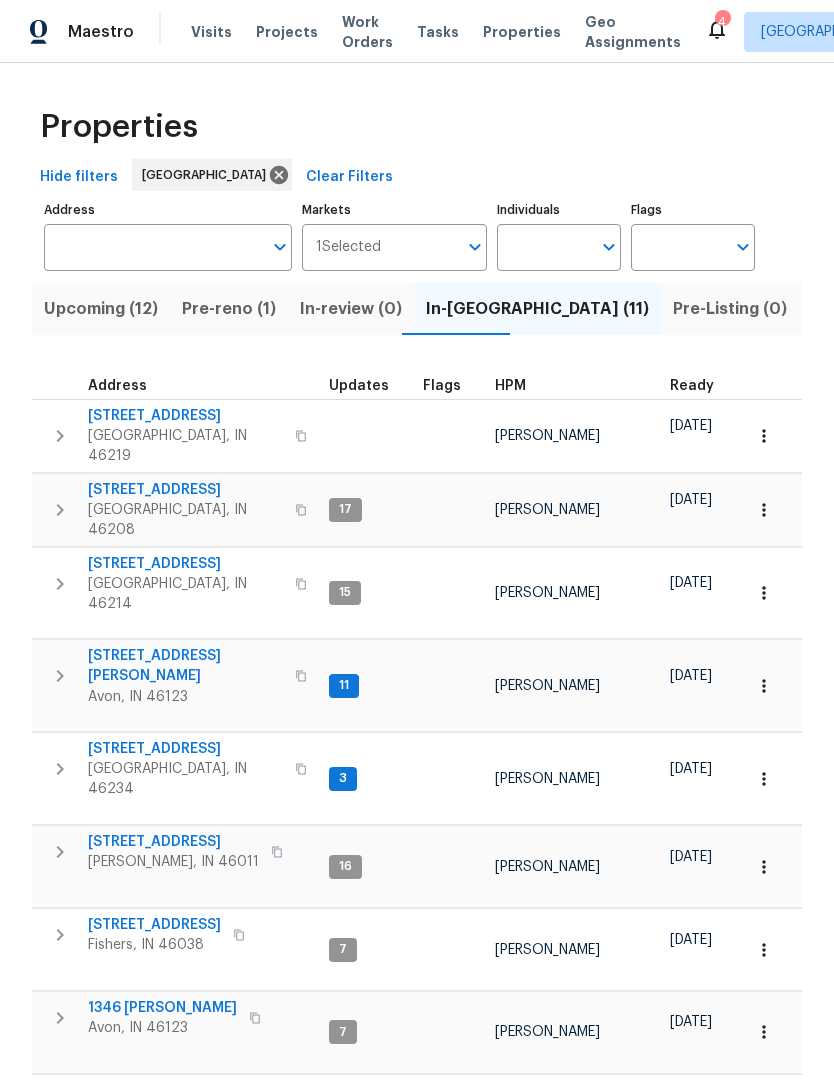 click on "1463 Pippin Ct" at bounding box center (185, 666) 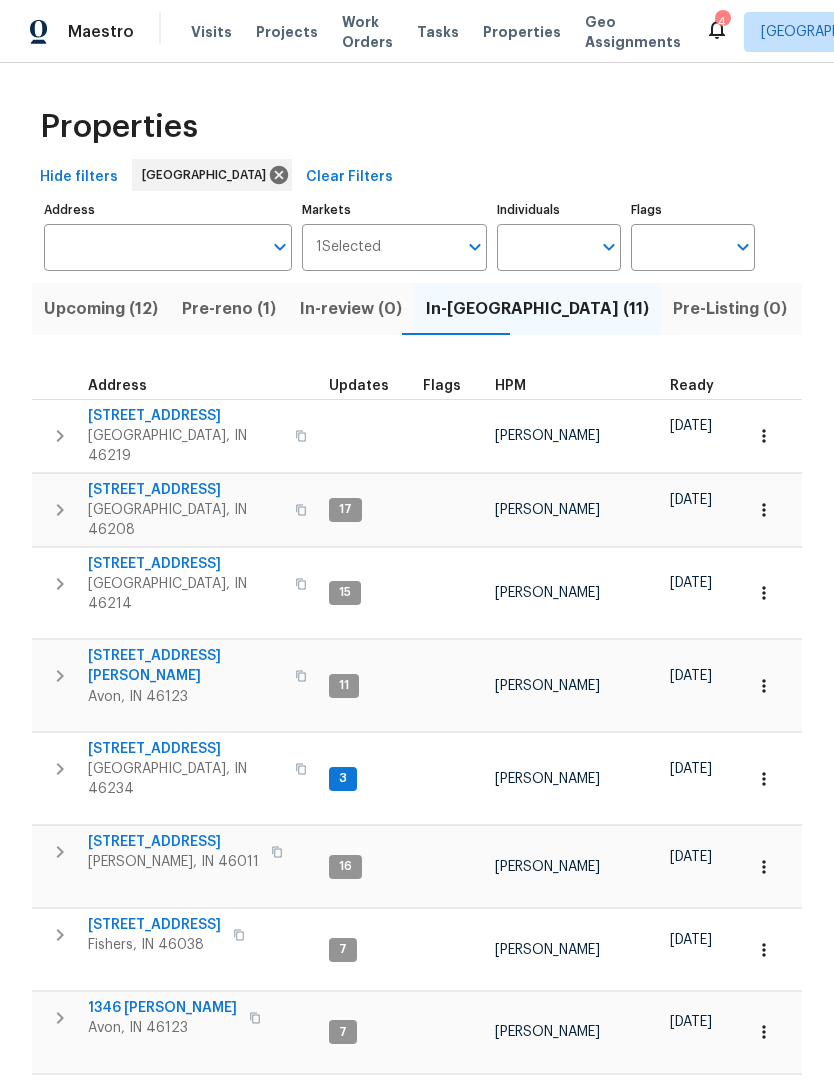 click on "3218 W 18th St" at bounding box center (173, 842) 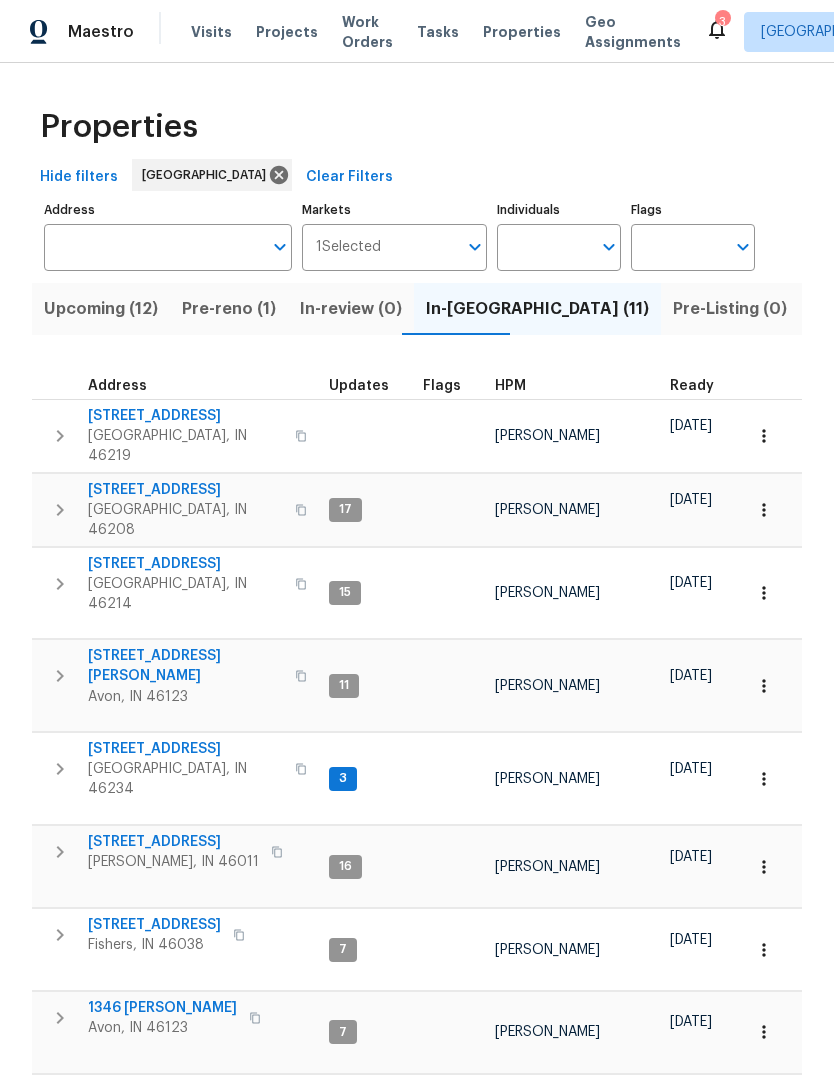 click on "[STREET_ADDRESS]" at bounding box center (154, 925) 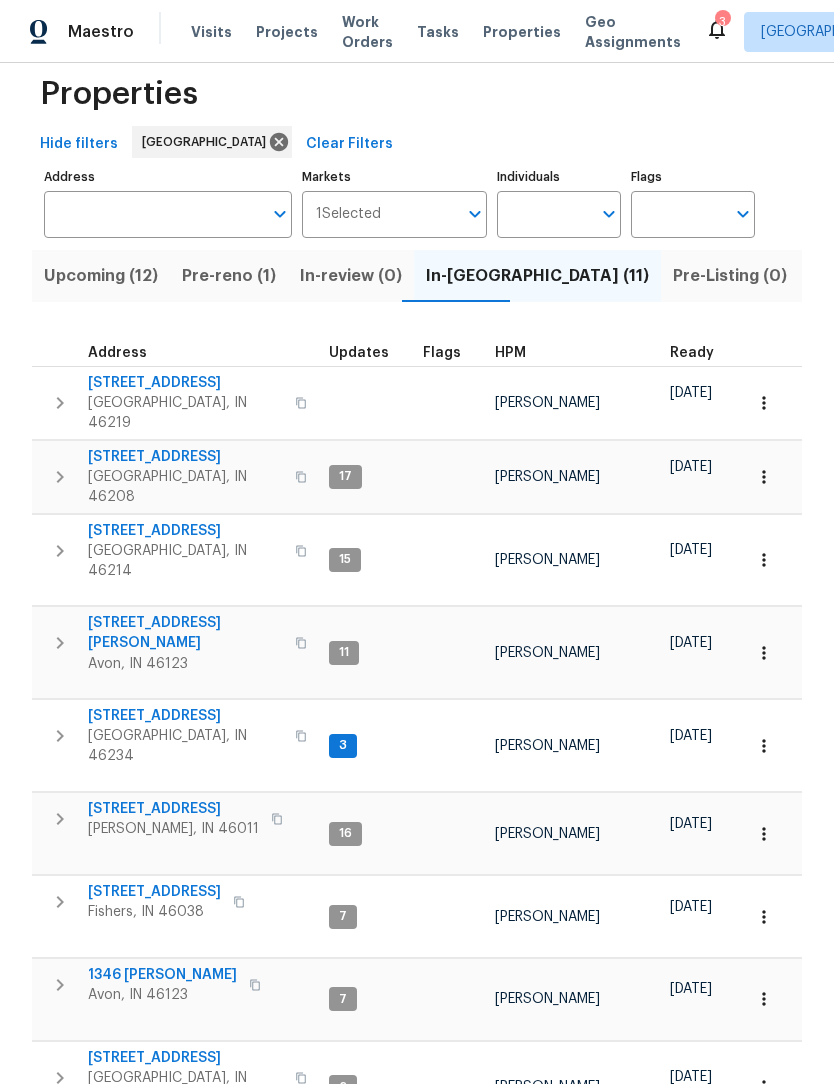 scroll, scrollTop: 32, scrollLeft: 0, axis: vertical 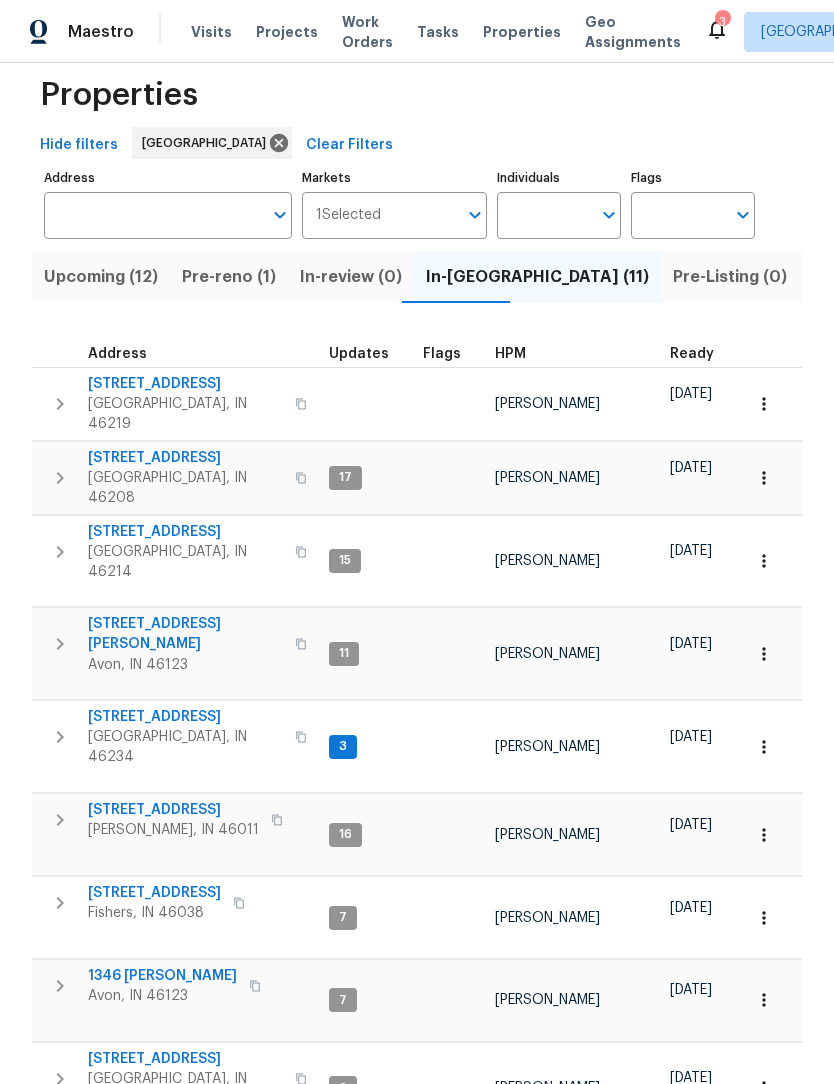 click on "6472 Merom Ct" at bounding box center (185, 1152) 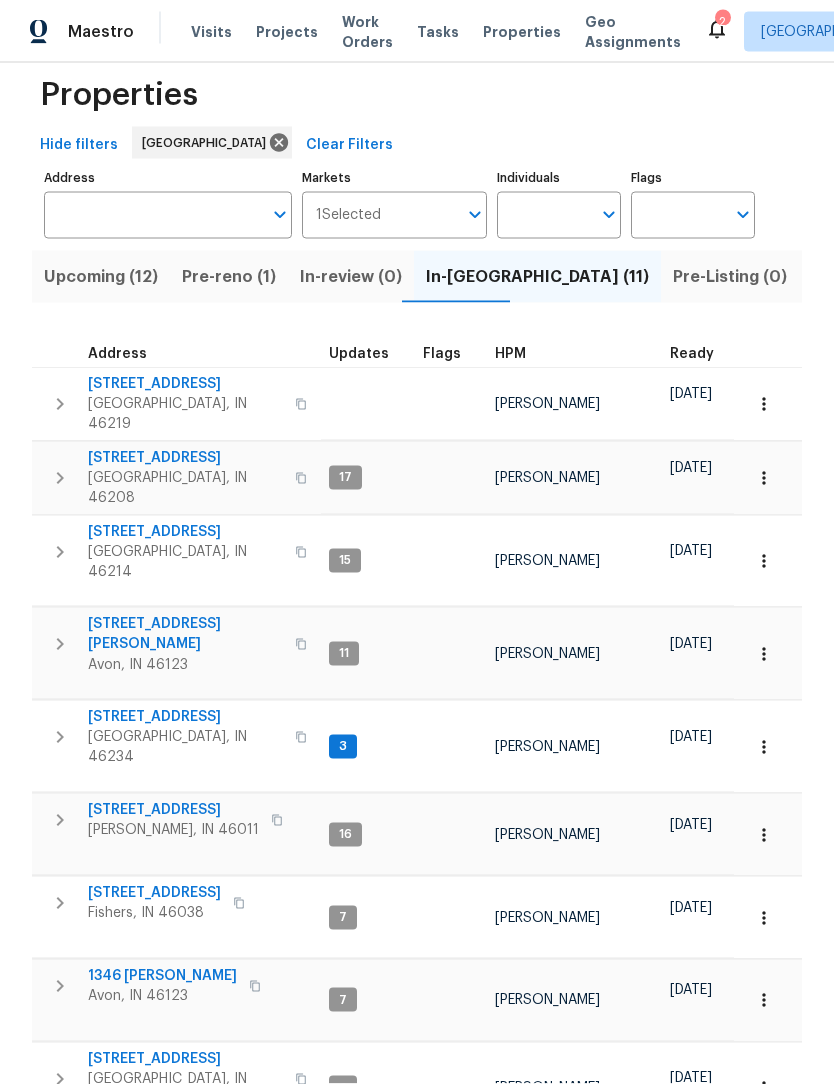 scroll, scrollTop: 0, scrollLeft: 0, axis: both 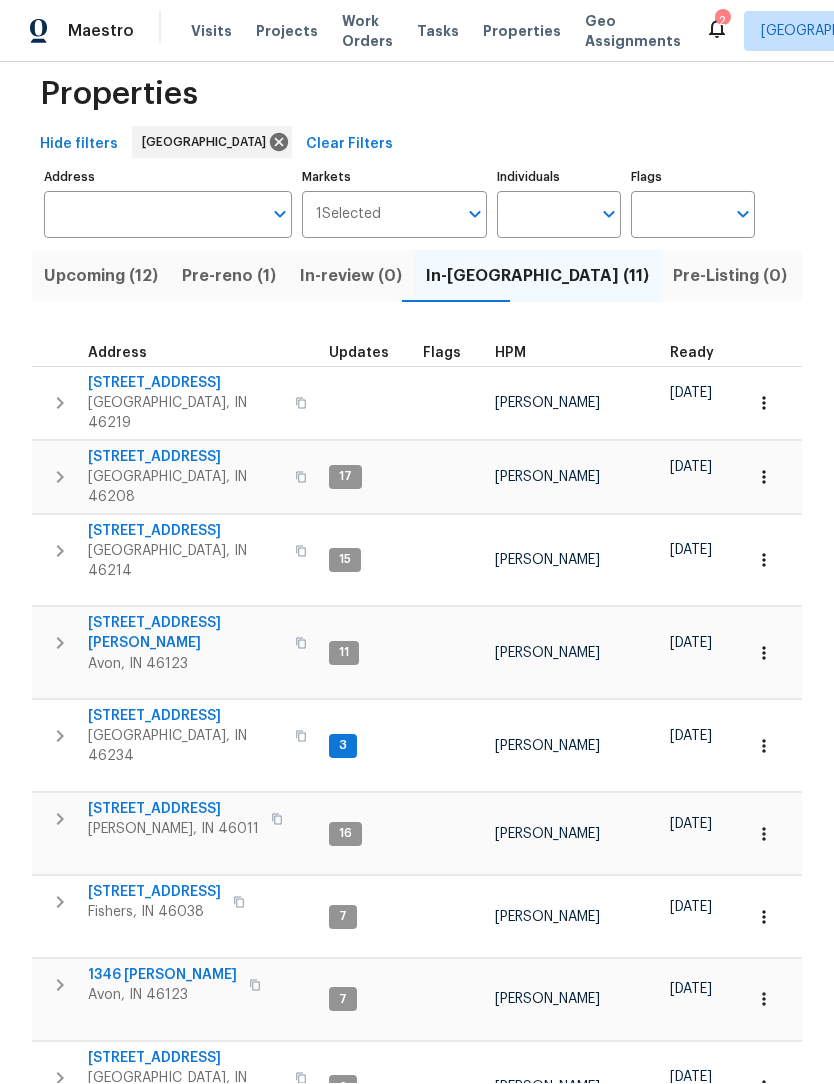 click on "9177 Budd Run Dr" at bounding box center (185, 1255) 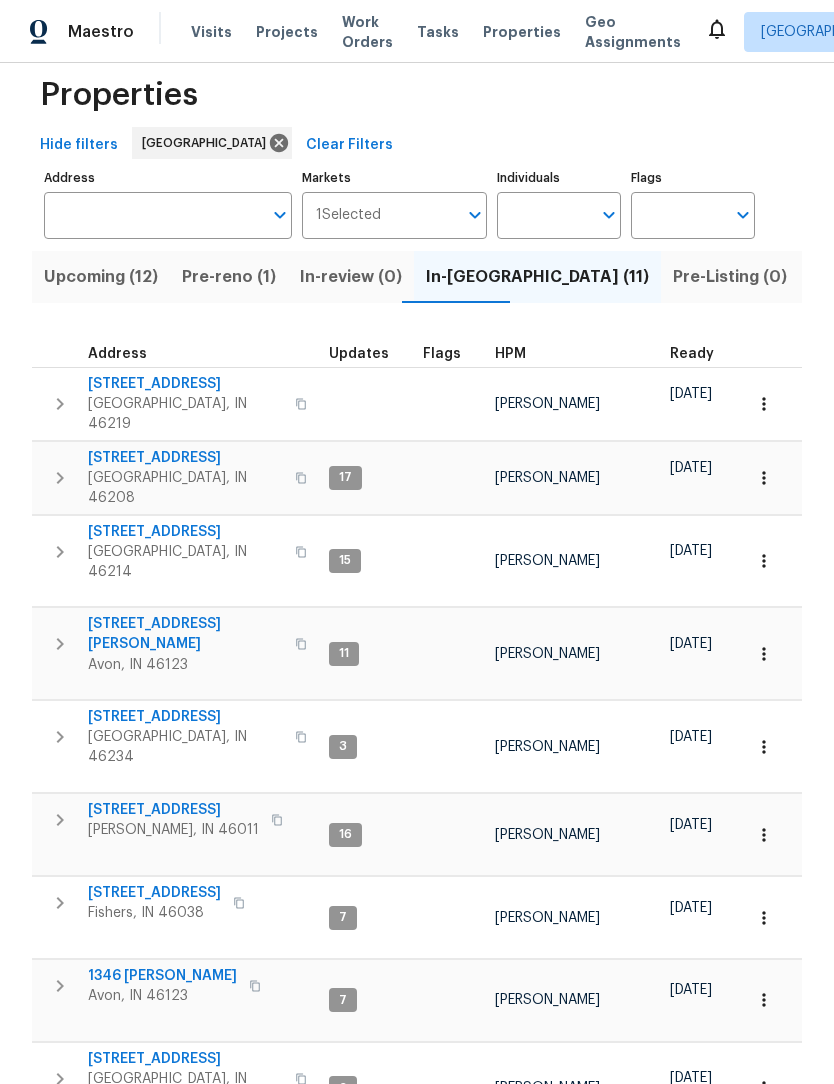 click on "Resale (18)" at bounding box center [962, 277] 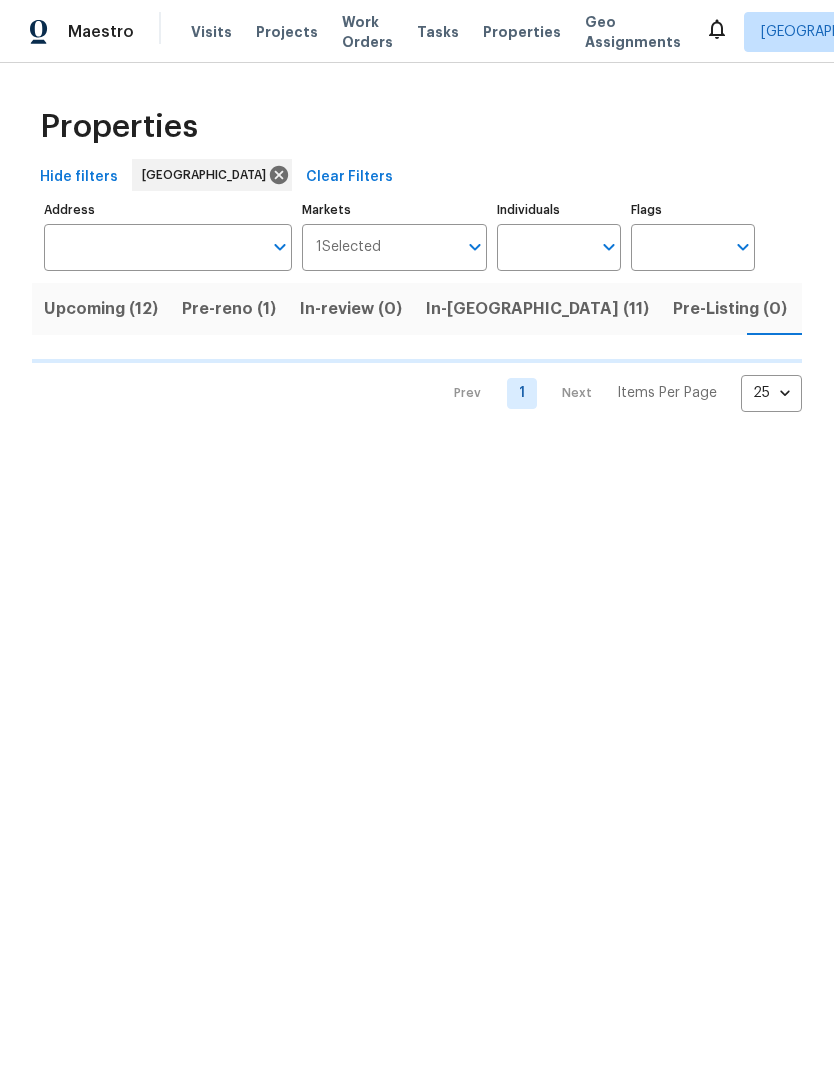 scroll, scrollTop: 0, scrollLeft: 0, axis: both 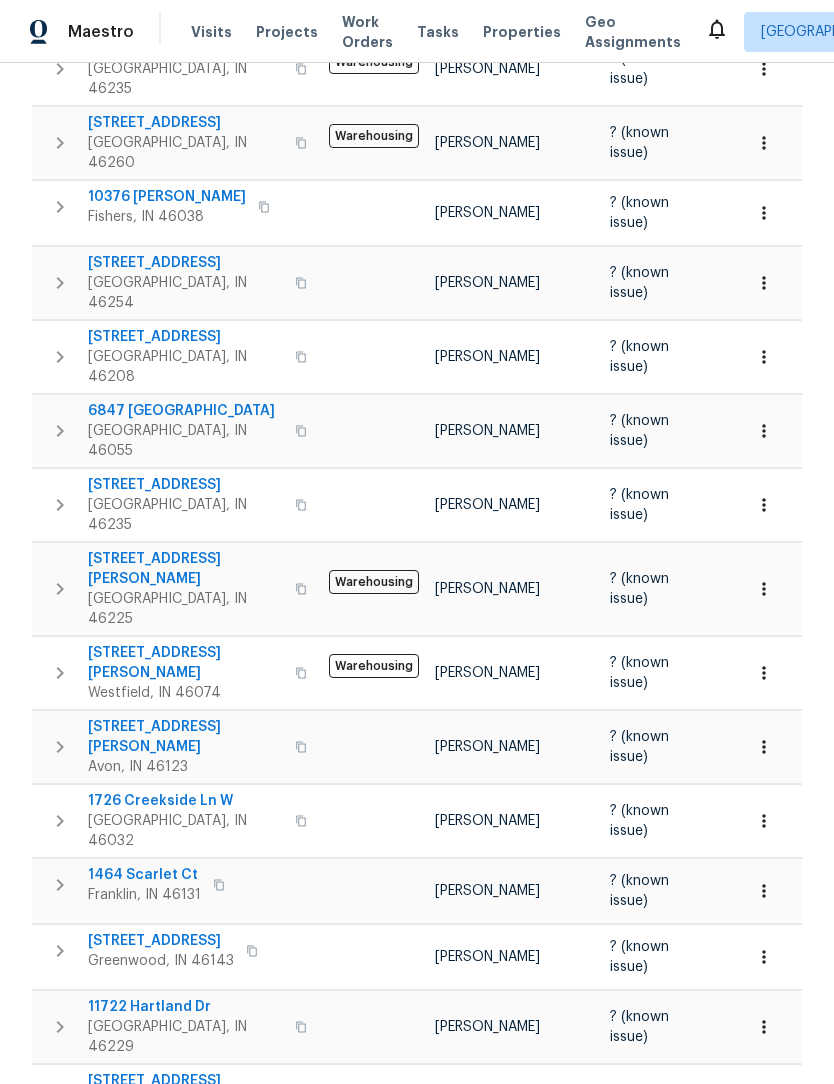 click on "6915 Juliet Dr" at bounding box center (185, 737) 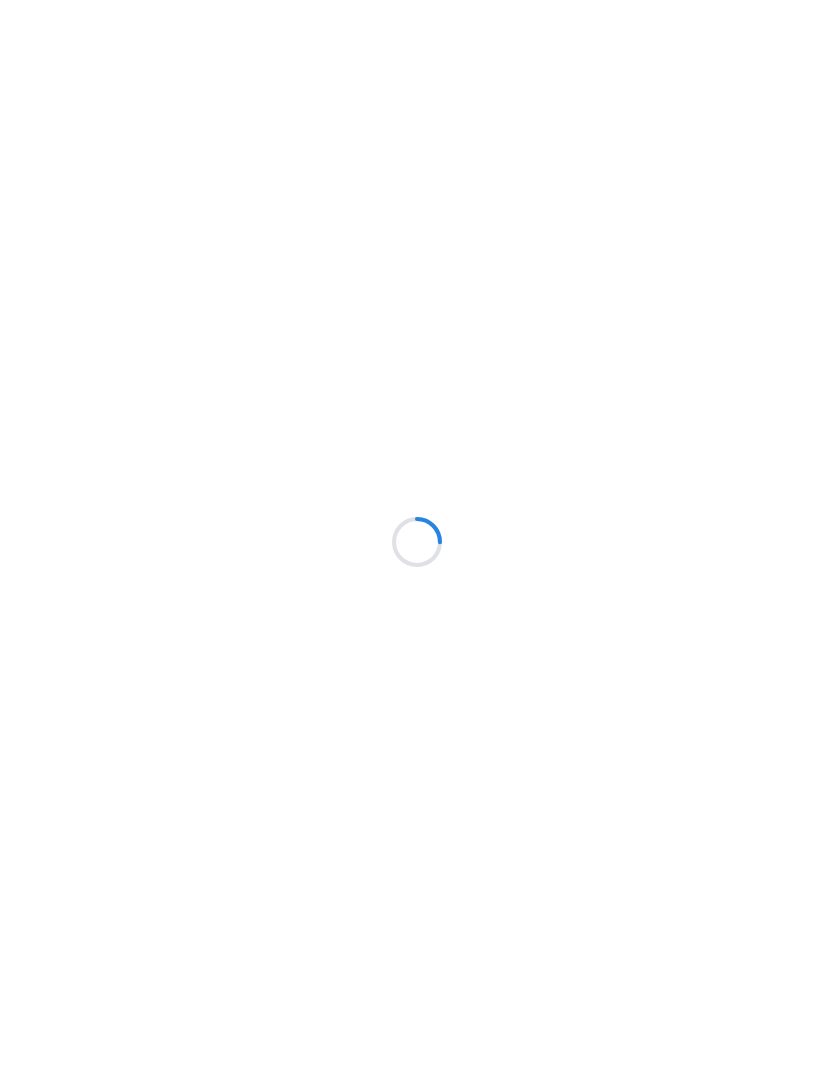 scroll, scrollTop: 0, scrollLeft: 0, axis: both 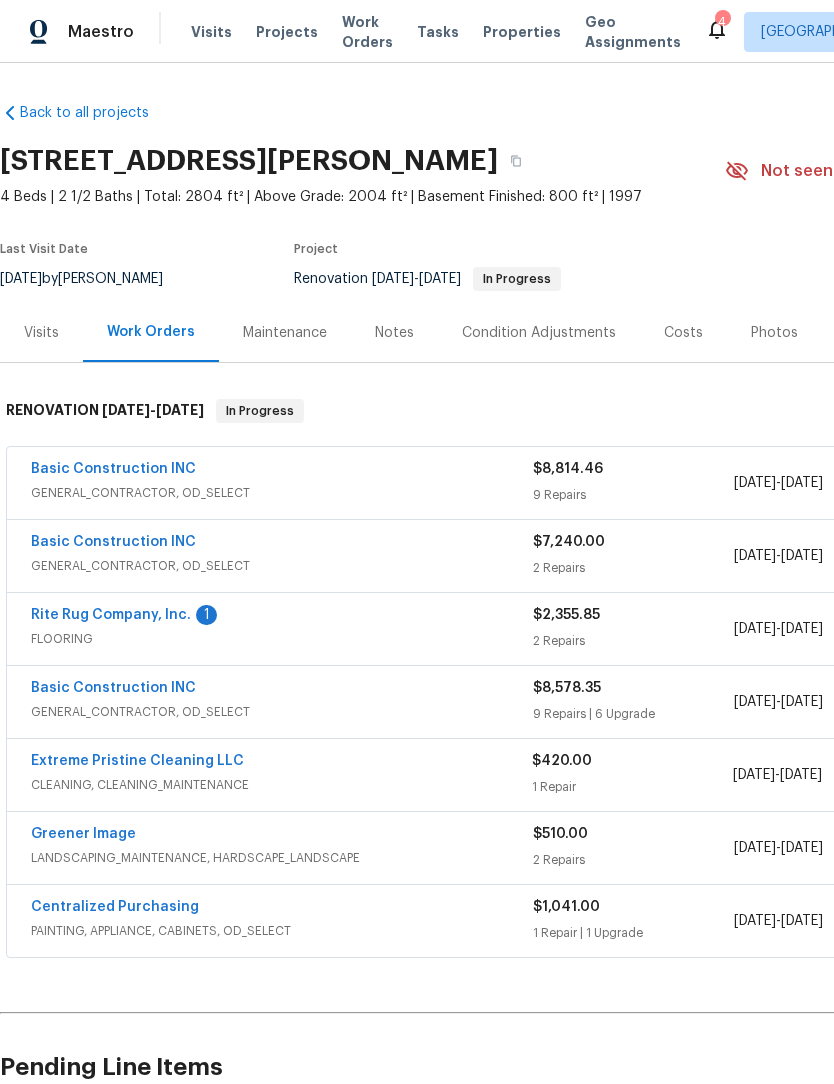 click on "Rite Rug Company, Inc." at bounding box center (111, 615) 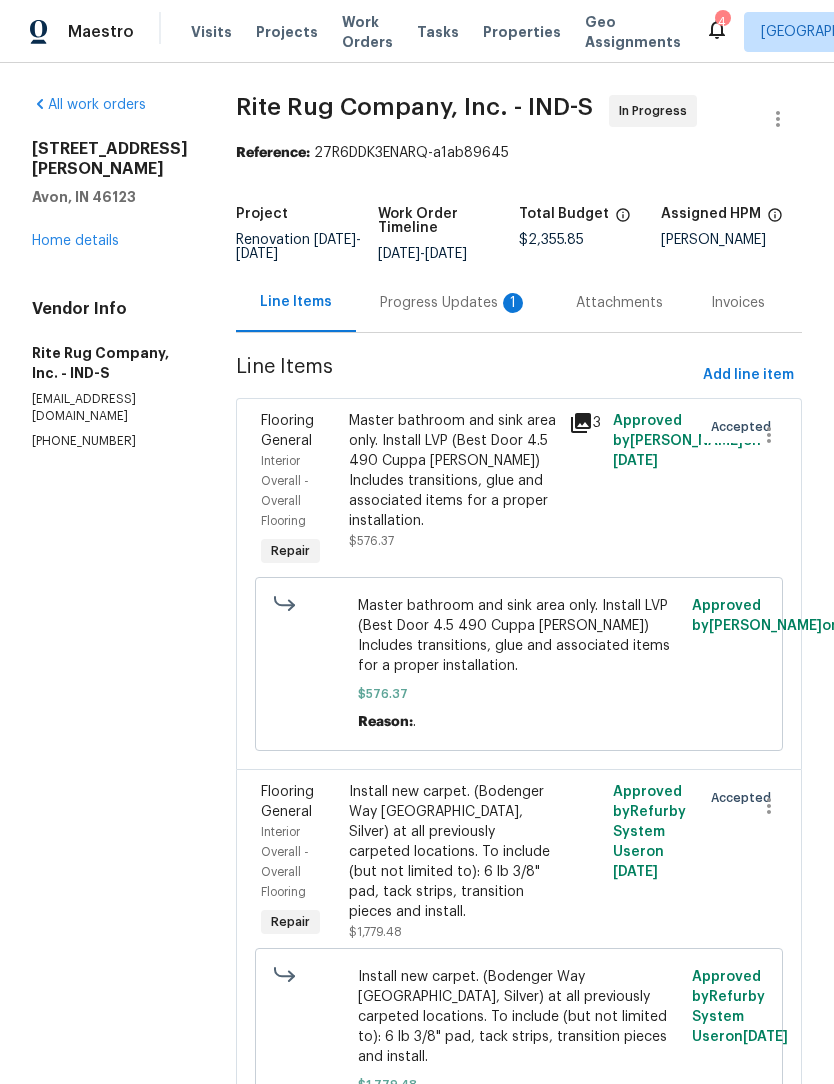 click on "Progress Updates 1" at bounding box center (454, 303) 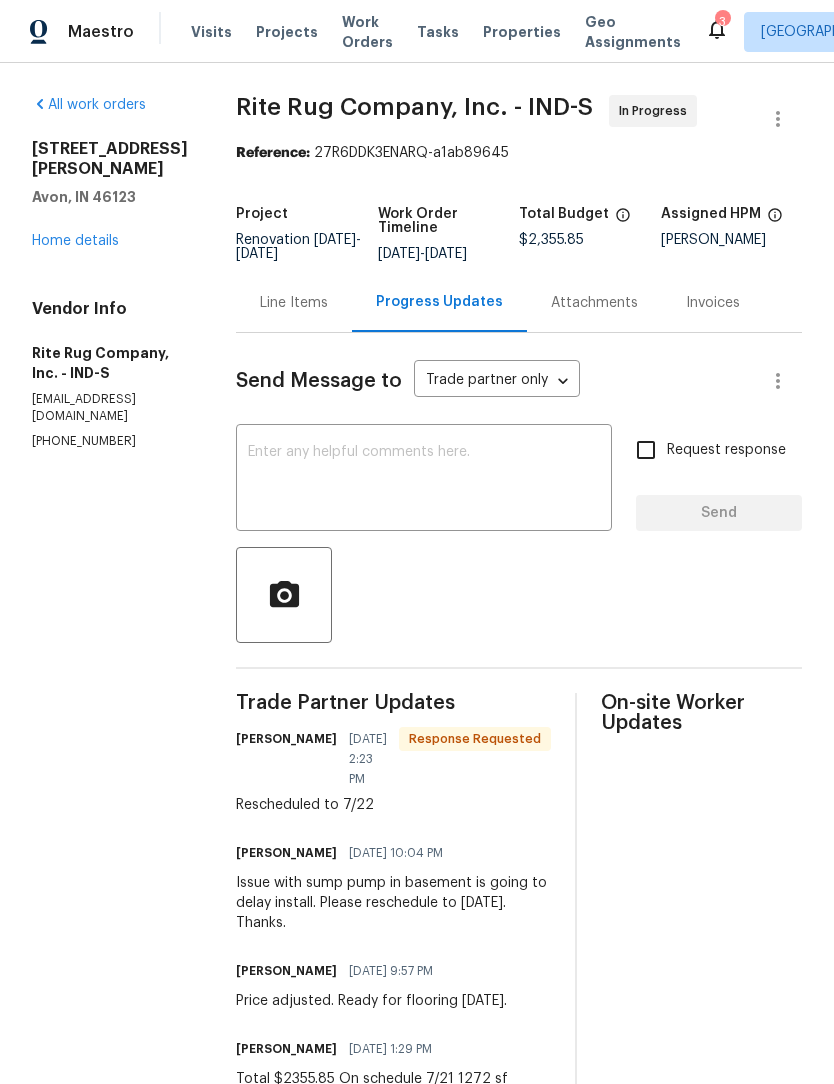 click on "Line Items" at bounding box center [294, 303] 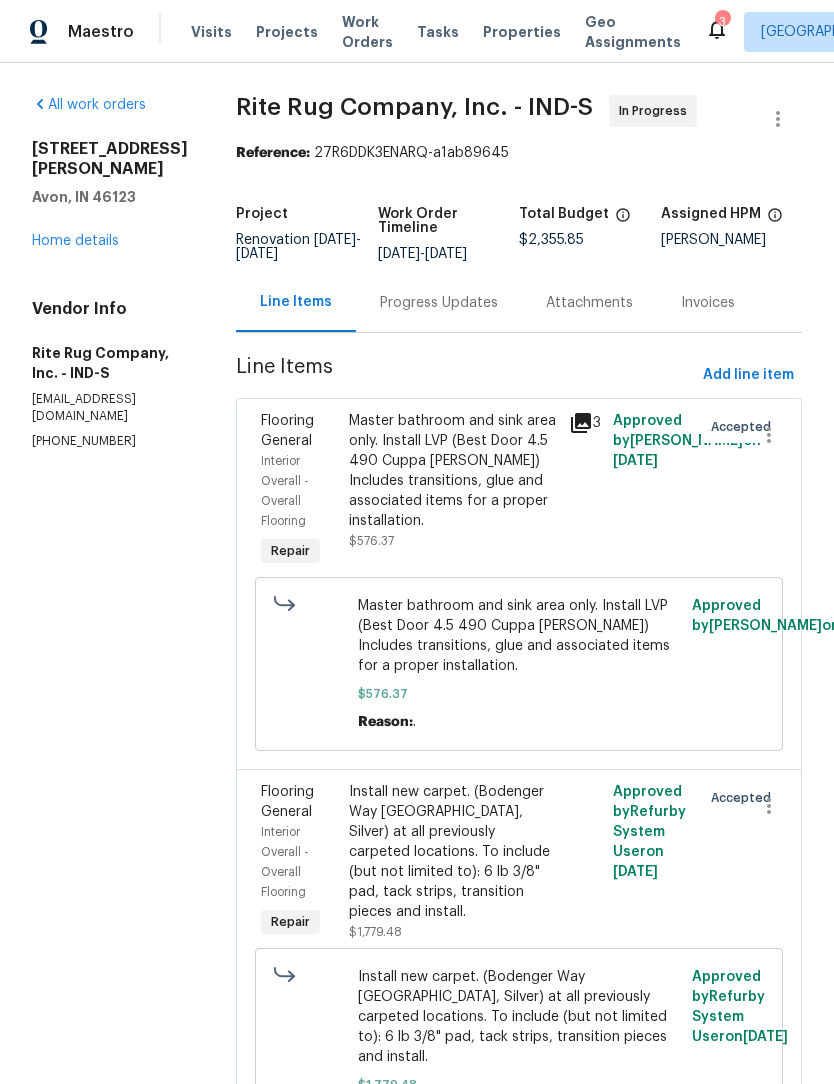 click on "Home details" at bounding box center [75, 241] 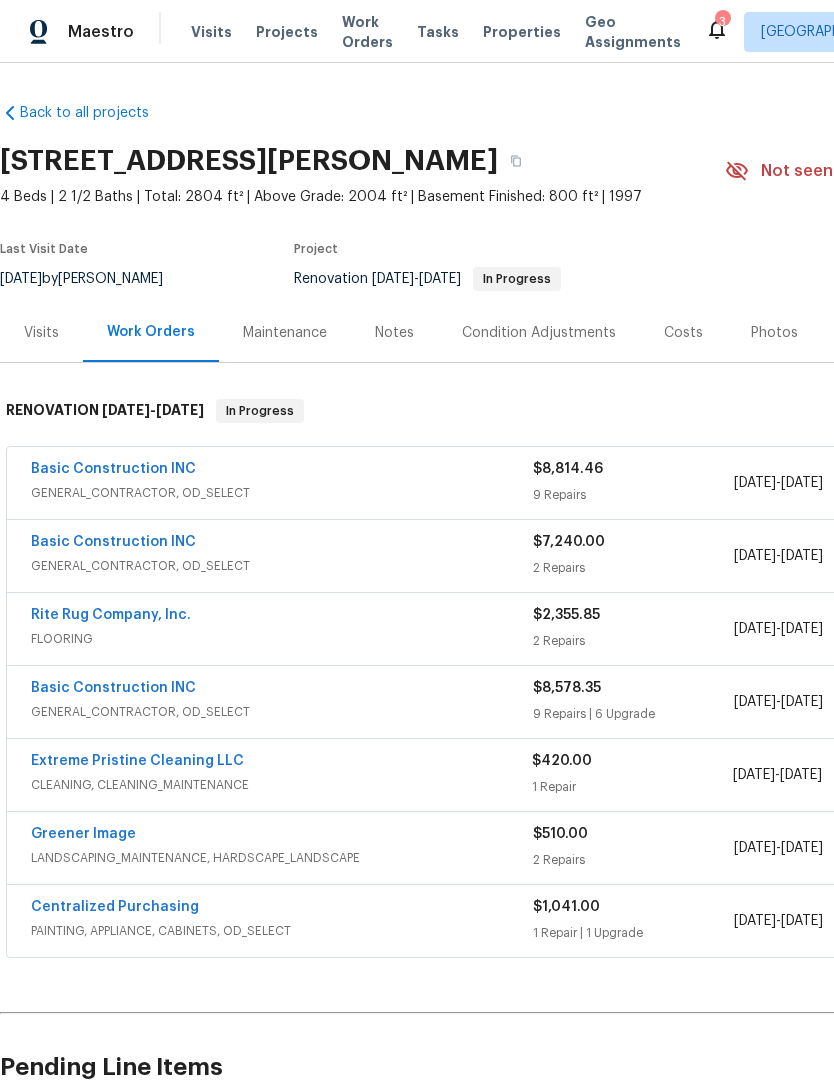 scroll, scrollTop: 0, scrollLeft: 0, axis: both 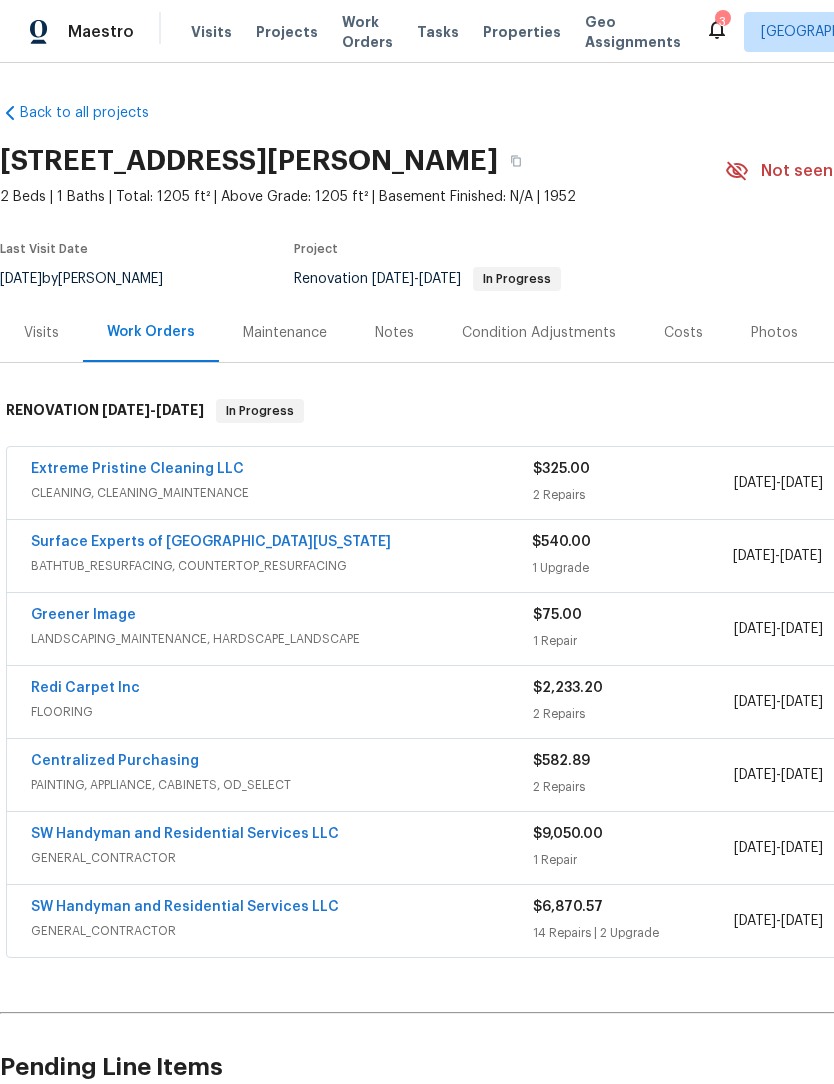 click on "Extreme Pristine Cleaning LLC" at bounding box center (137, 469) 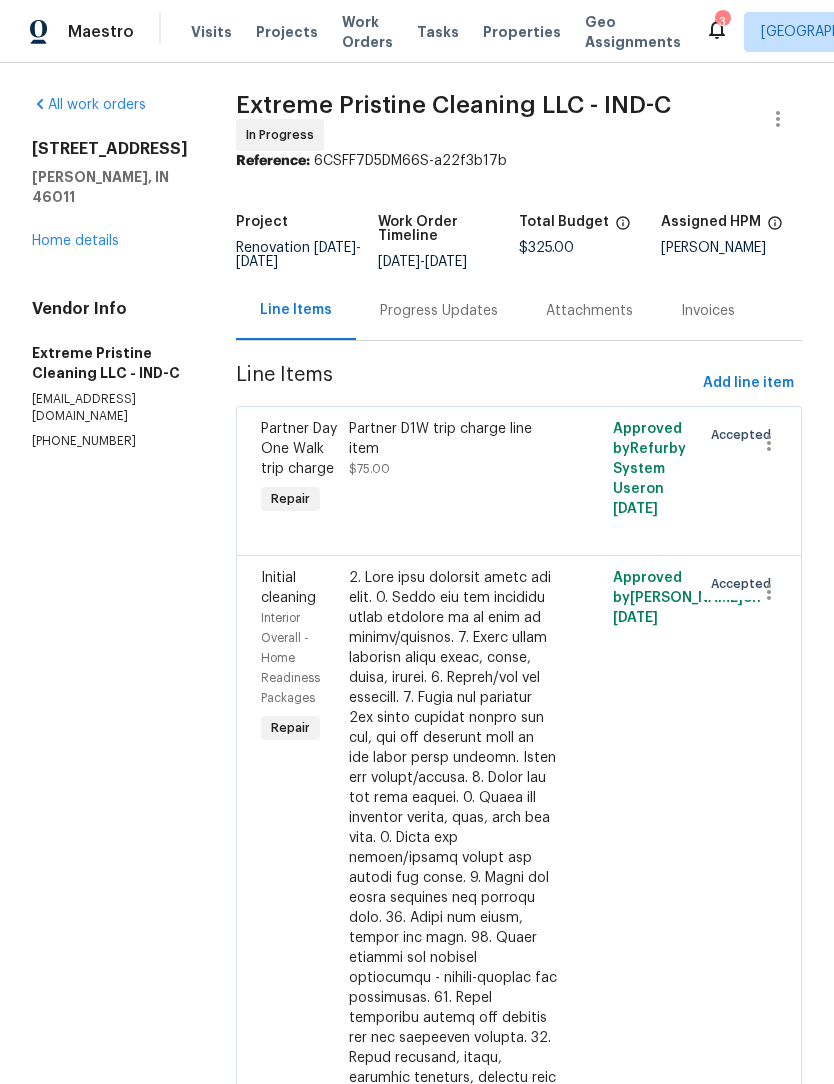 click on "Progress Updates" at bounding box center [439, 310] 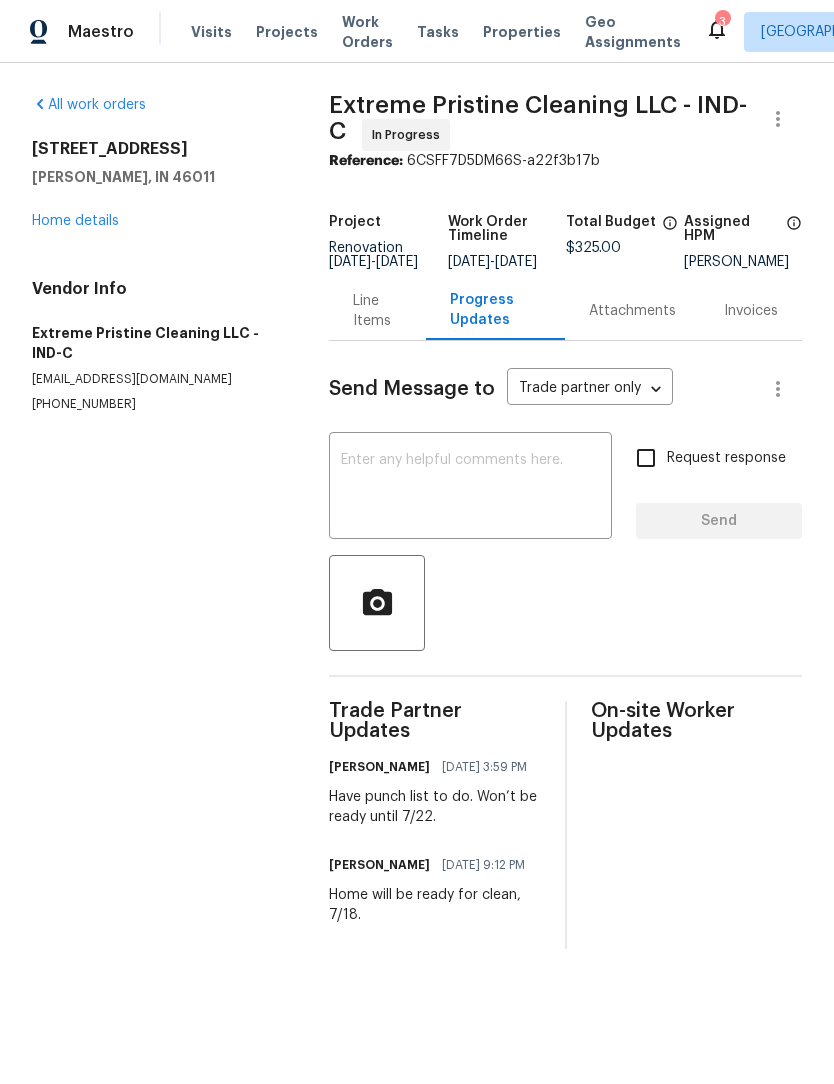 click on "Line Items" at bounding box center (377, 311) 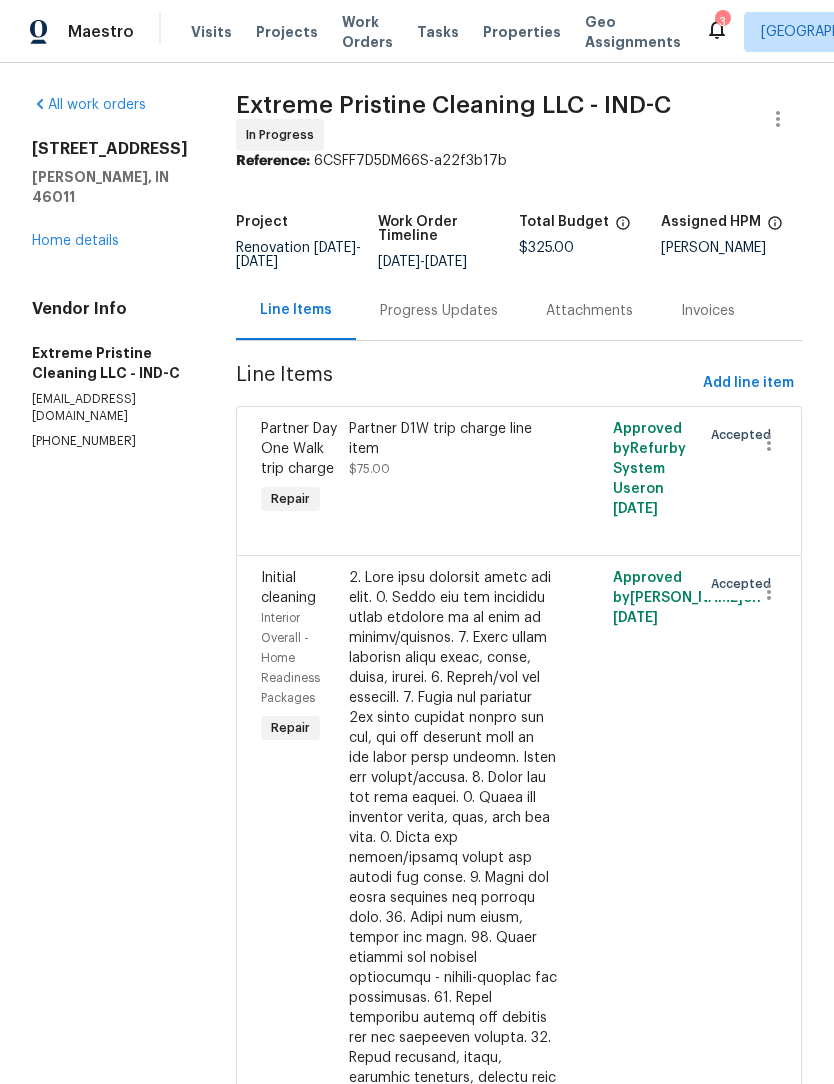 click on "Home details" at bounding box center [75, 241] 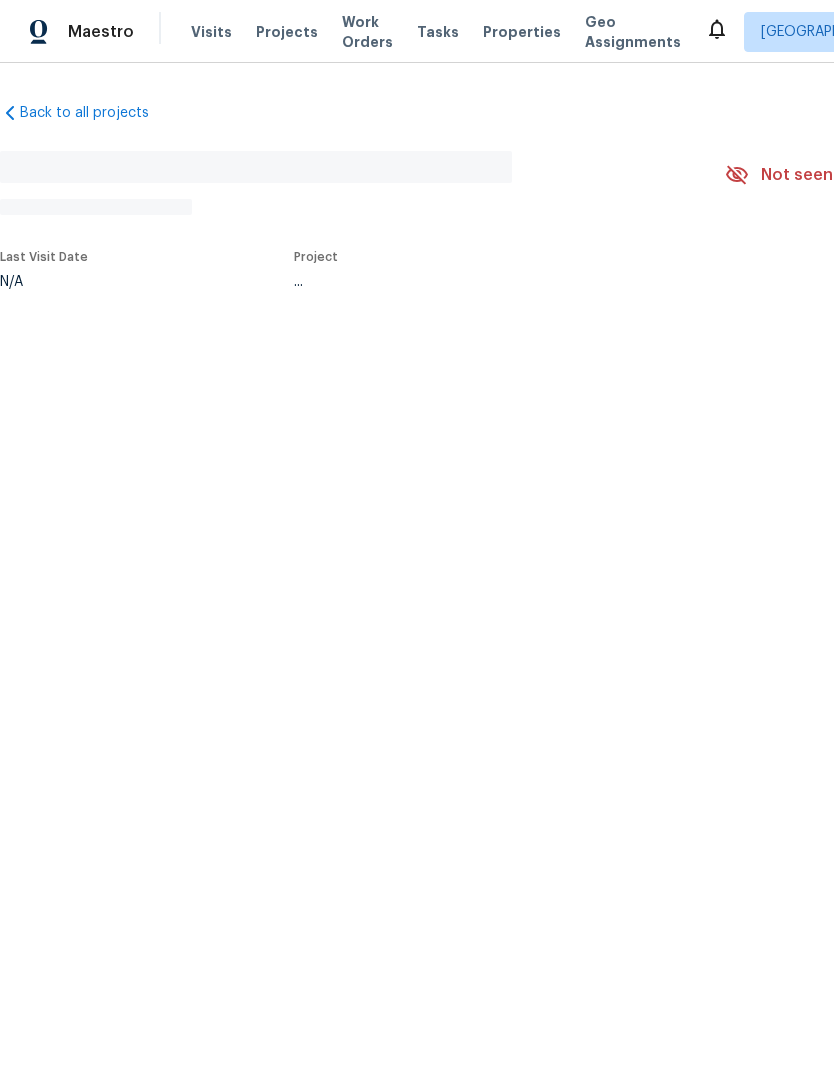 scroll, scrollTop: 0, scrollLeft: 0, axis: both 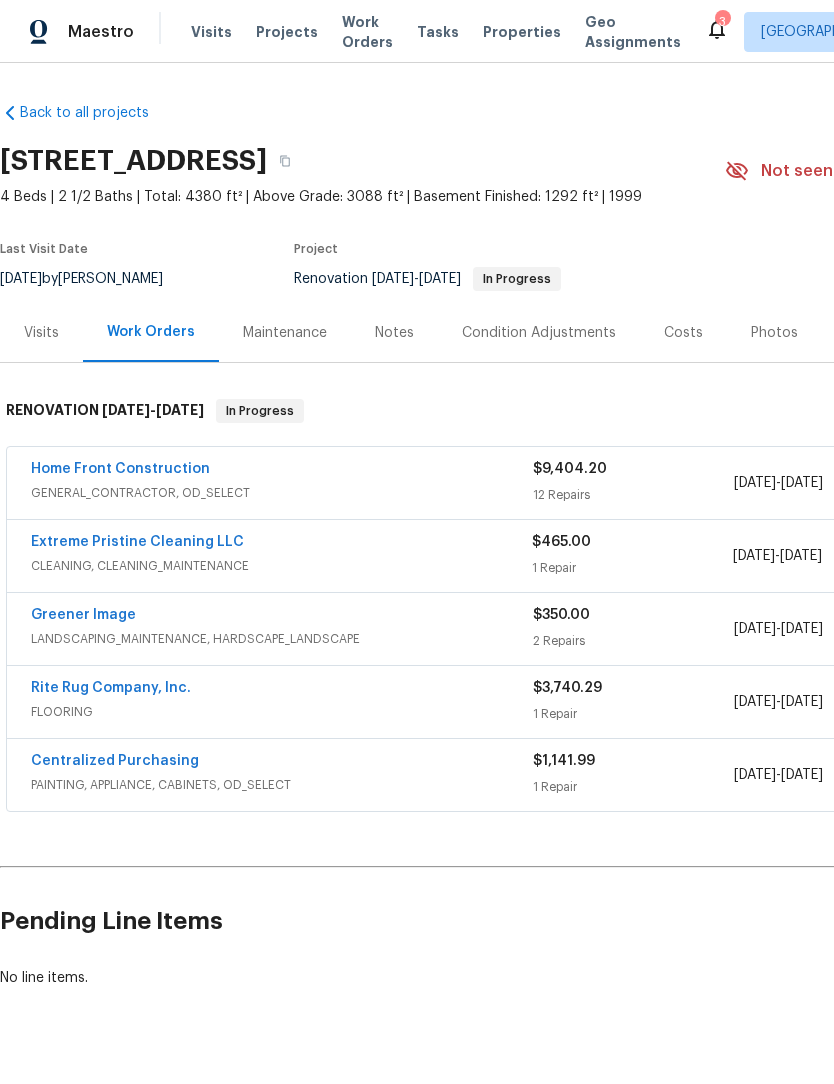 click on "Home Front Construction" at bounding box center (120, 469) 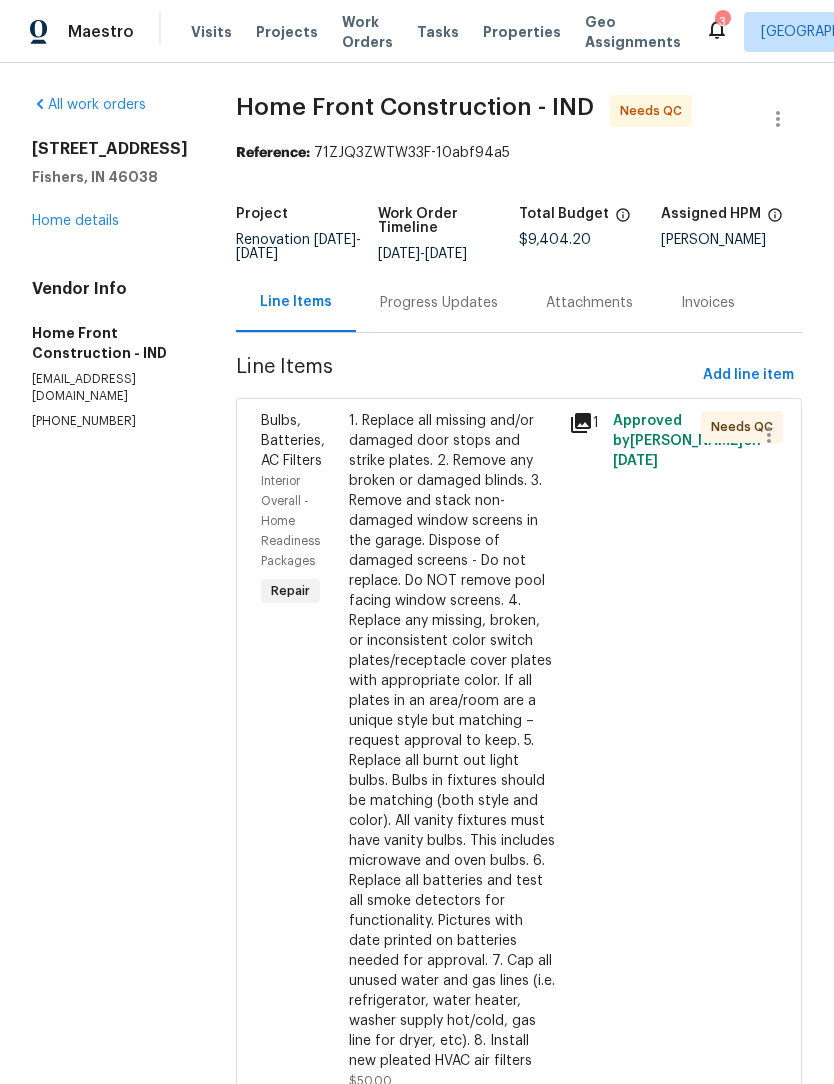 click on "1. Replace all missing and/or damaged door stops and strike plates.  2. Remove any broken or damaged blinds.  3. Remove and stack non-damaged window screens in the garage. Dispose of damaged screens - Do not replace. Do NOT remove pool facing window screens.  4. Replace any missing, broken, or inconsistent color switch plates/receptacle cover plates with appropriate color. If all plates in an area/room are a unique style but matching – request approval to keep.  5. Replace all burnt out light bulbs. Bulbs in fixtures should be matching (both style and color). All vanity fixtures must have vanity bulbs. This includes microwave and oven bulbs.  6. Replace all batteries and test all smoke detectors for functionality. Pictures with date printed on batteries needed for approval.  7. Cap all unused water and gas lines (i.e. refrigerator, water heater, washer supply hot/cold, gas line for dryer, etc).  8. Install new pleated HVAC air filters" at bounding box center [453, 741] 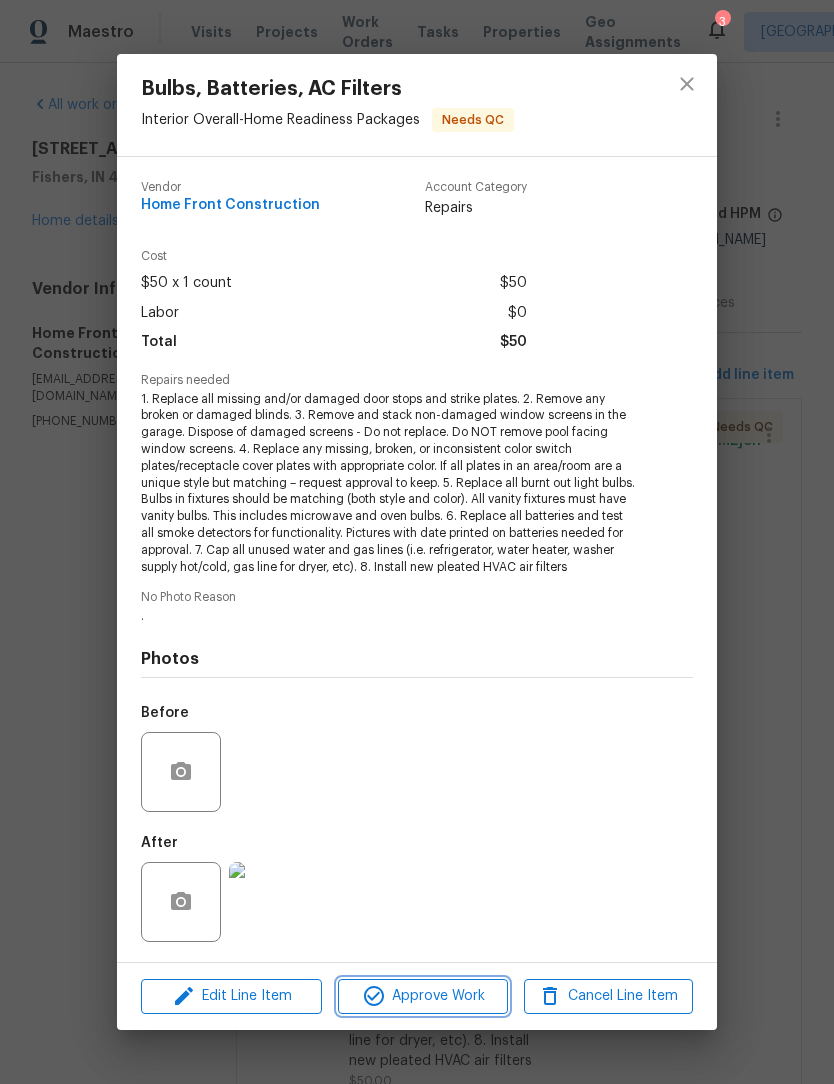click on "Approve Work" at bounding box center [422, 996] 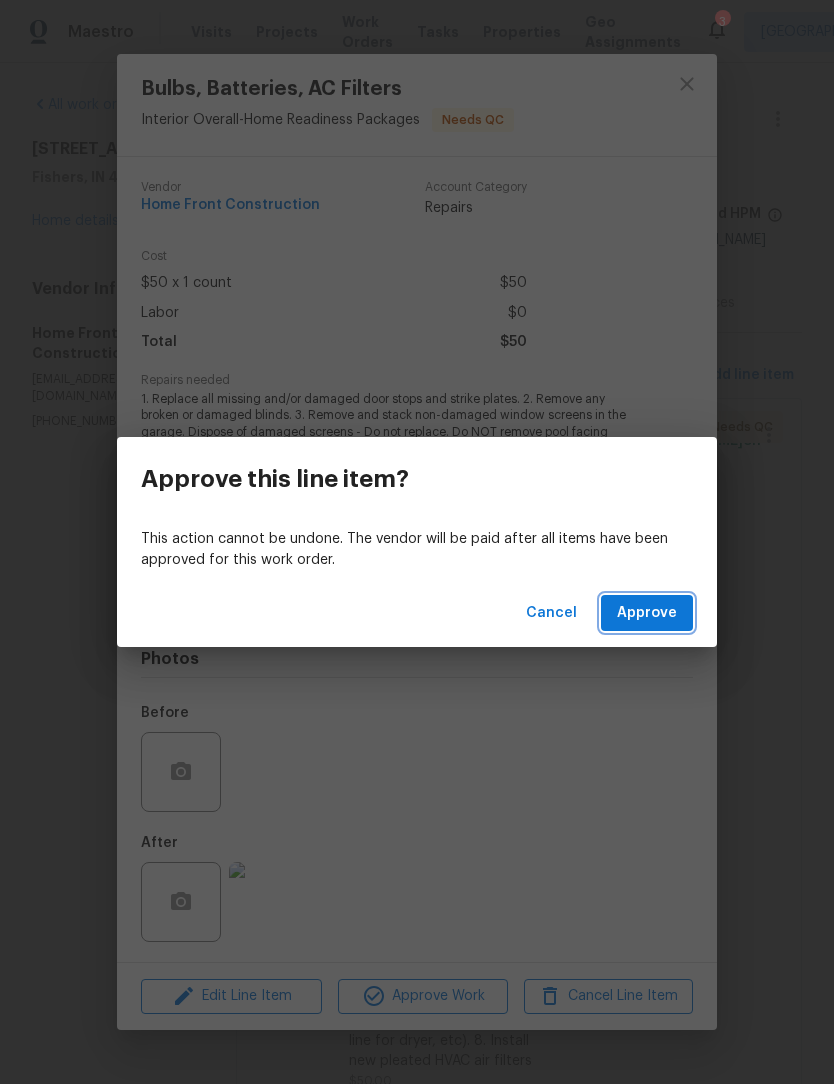 click on "Approve" at bounding box center (647, 613) 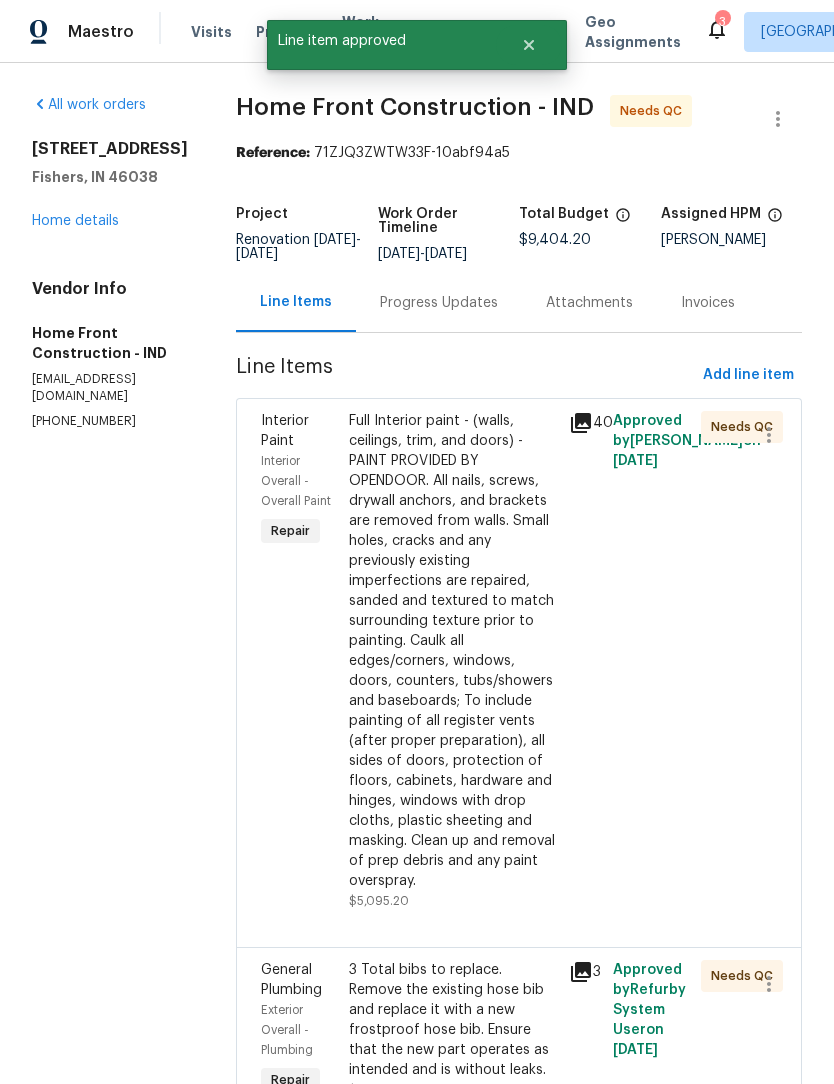 click on "Full Interior paint - (walls, ceilings, trim, and doors) - PAINT PROVIDED BY OPENDOOR. All nails, screws, drywall anchors, and brackets are removed from walls. Small holes, cracks and any previously existing imperfections are repaired, sanded and textured to match surrounding texture prior to painting. Caulk all edges/corners, windows, doors, counters, tubs/showers and baseboards; To include painting of all register vents (after proper preparation), all sides of doors, protection of floors, cabinets, hardware and hinges, windows with drop cloths, plastic sheeting and masking. Clean up and removal of prep debris and any paint overspray." at bounding box center [453, 651] 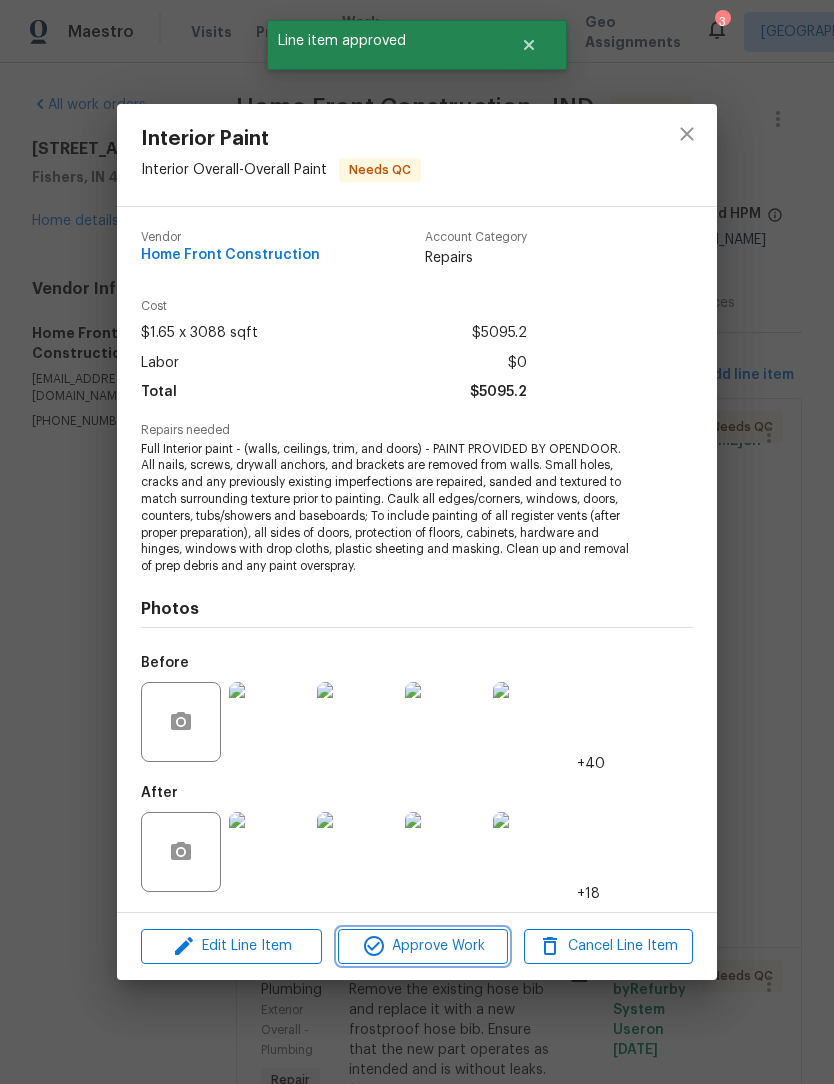 click on "Approve Work" at bounding box center [422, 946] 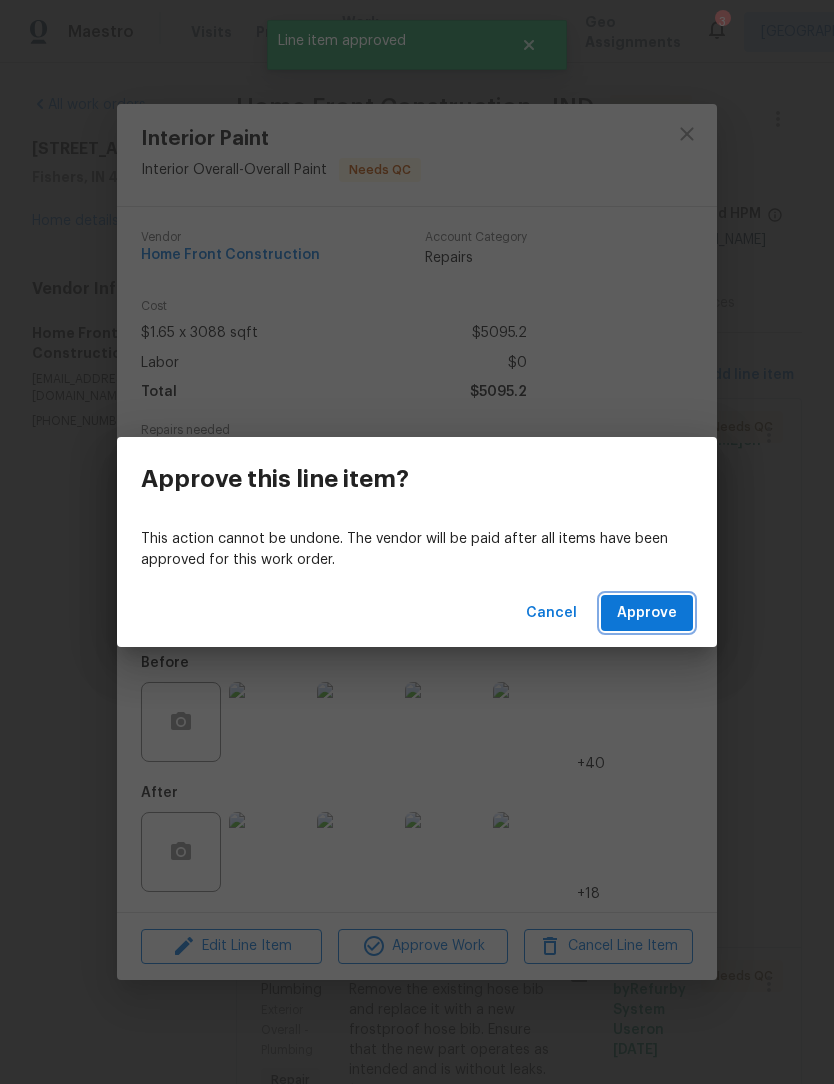 click on "Approve" at bounding box center (647, 613) 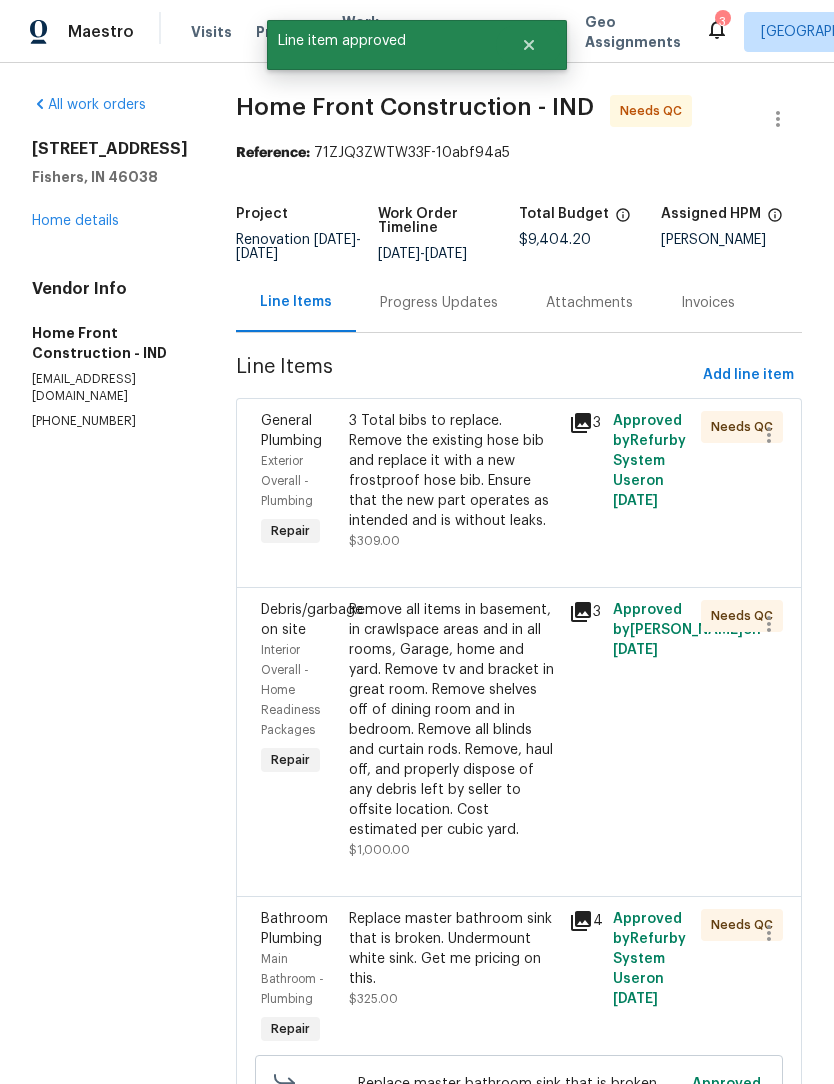 click on "3 Total bibs to replace.
Remove the existing hose bib and replace it with a new frostproof hose bib. Ensure that the new part operates as intended and is without leaks." at bounding box center [453, 471] 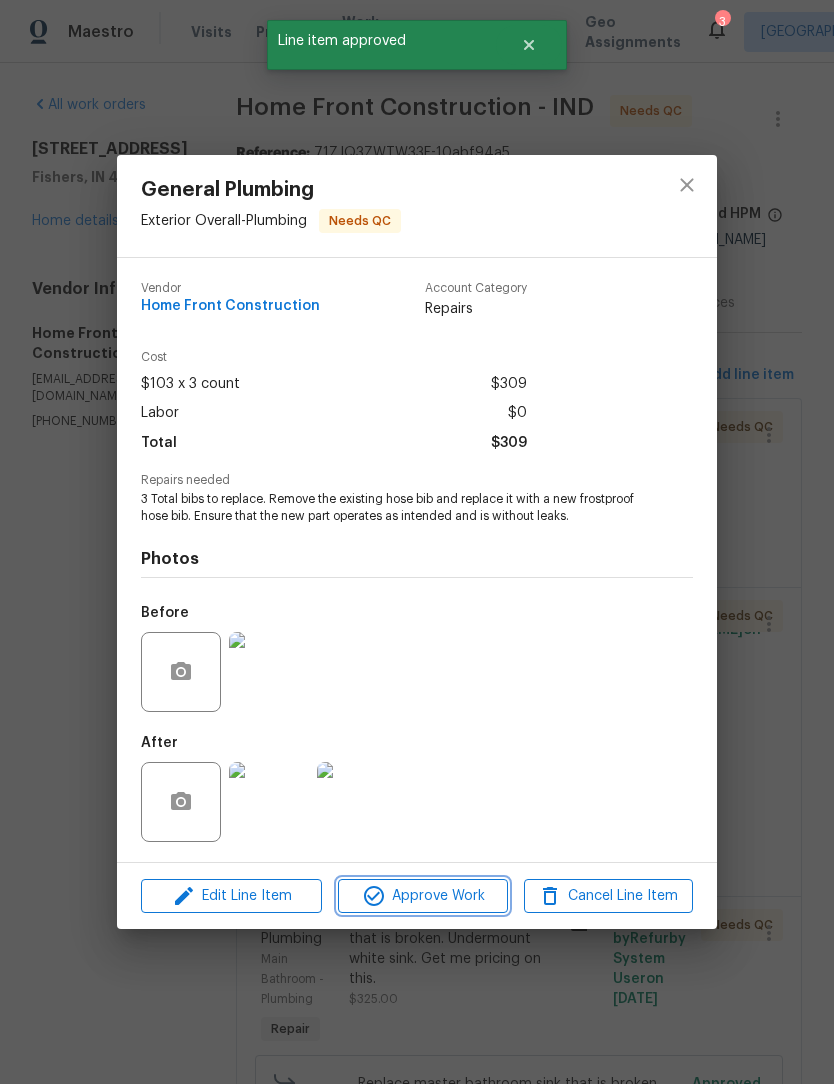 click on "Approve Work" at bounding box center (422, 896) 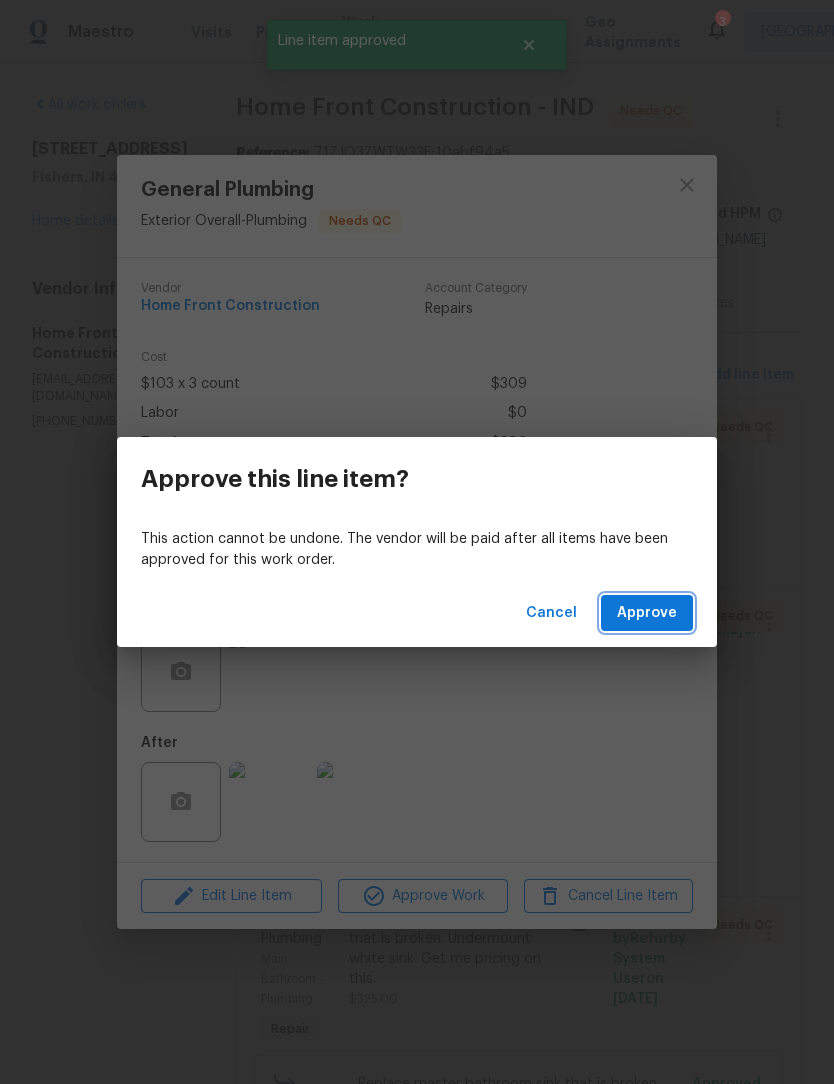 click on "Approve" at bounding box center [647, 613] 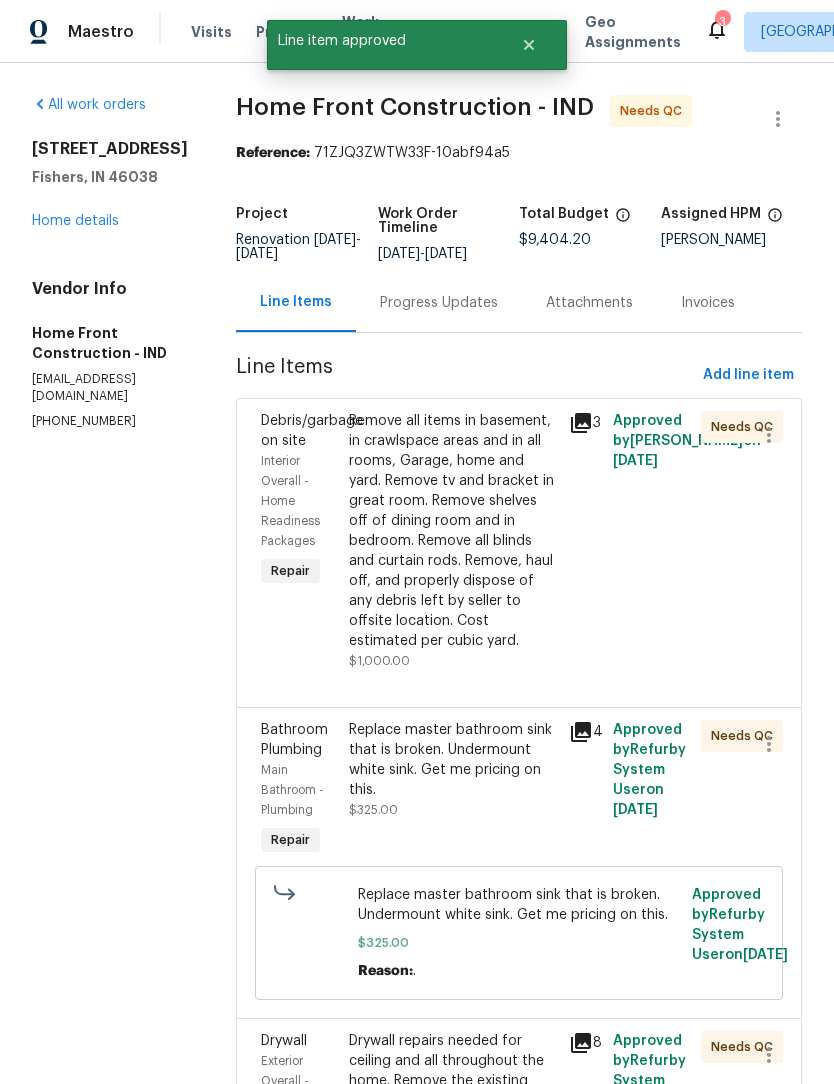 click on "Remove all items in basement, in crawlspace areas and in all rooms, Garage, home and yard.
Remove tv and bracket in great room.
Remove shelves off of dining room and in bedroom.
Remove all blinds and curtain rods.
Remove, haul off, and properly dispose of any debris left by seller to offsite location. Cost estimated per cubic yard." at bounding box center [453, 531] 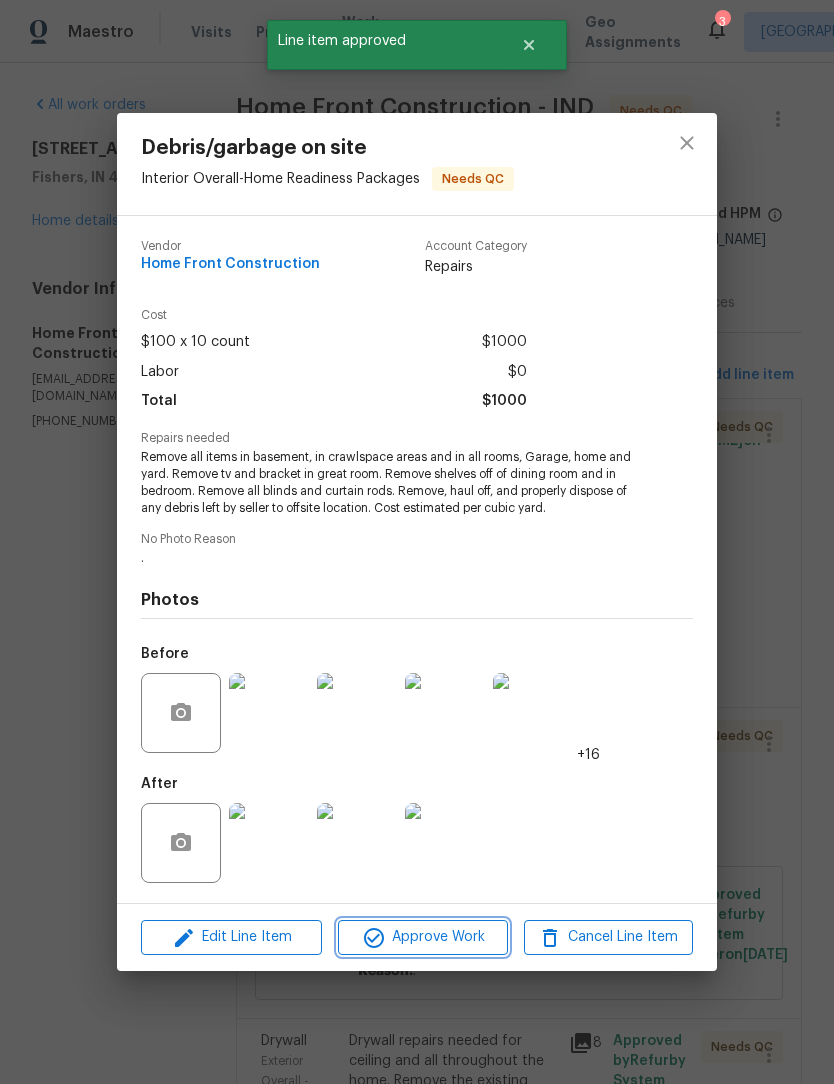 click on "Approve Work" at bounding box center [422, 937] 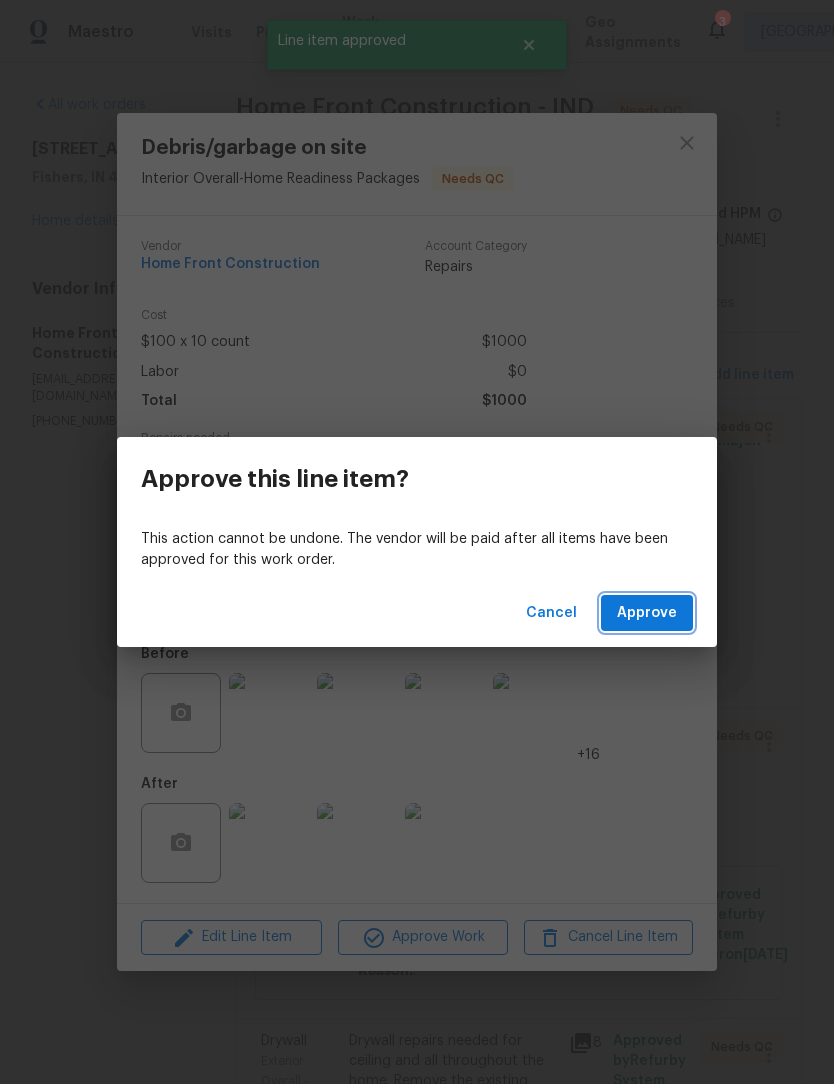 click on "Approve" at bounding box center (647, 613) 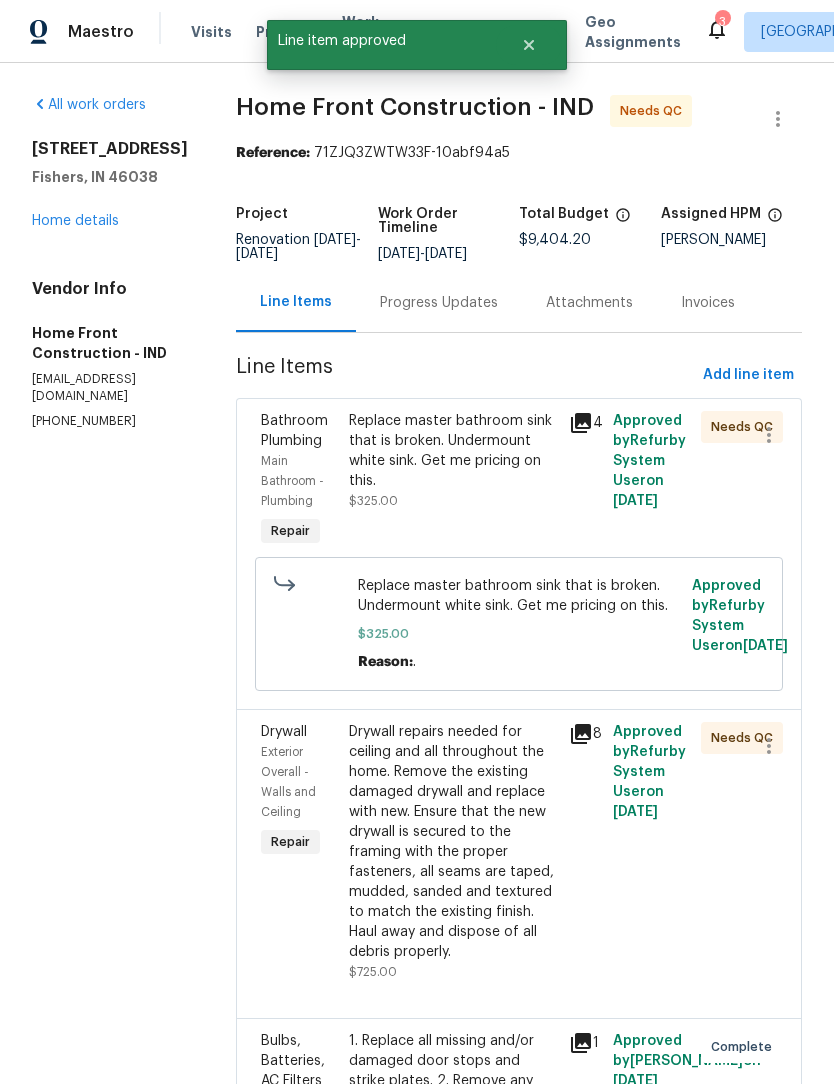 click on "Replace master bathroom sink that is broken. Undermount white sink. Get me pricing on this." at bounding box center (453, 451) 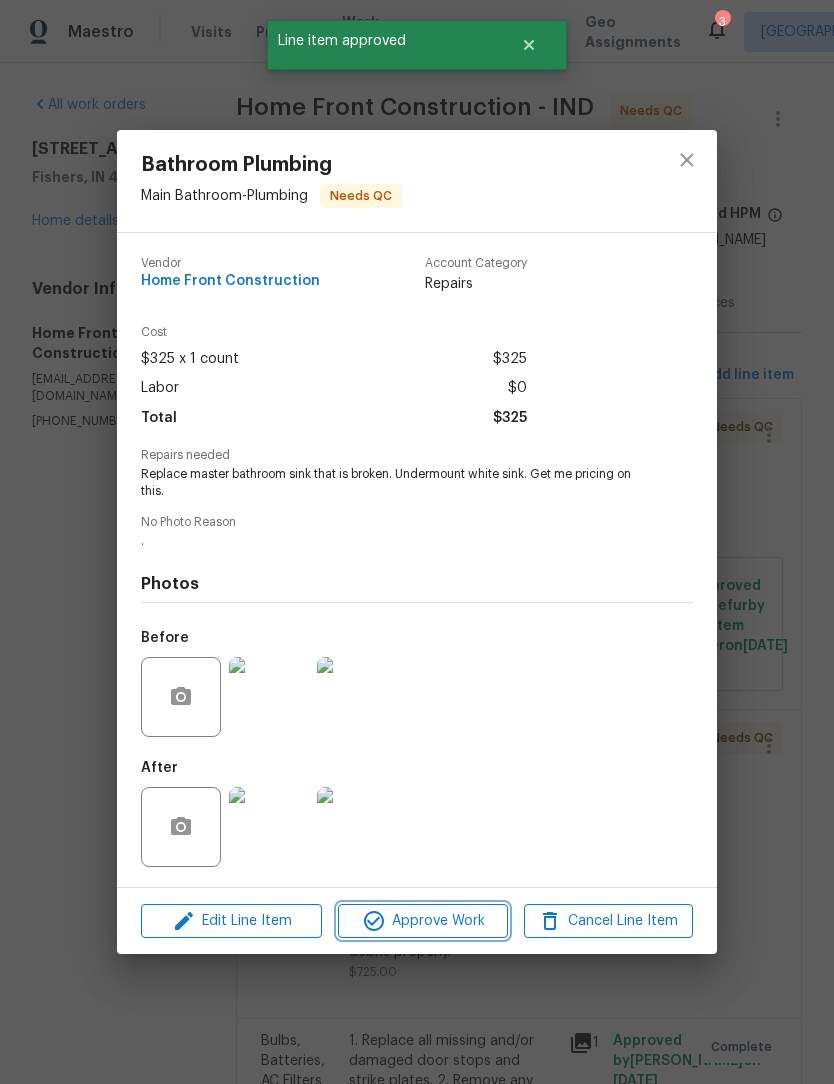 click on "Approve Work" at bounding box center [422, 921] 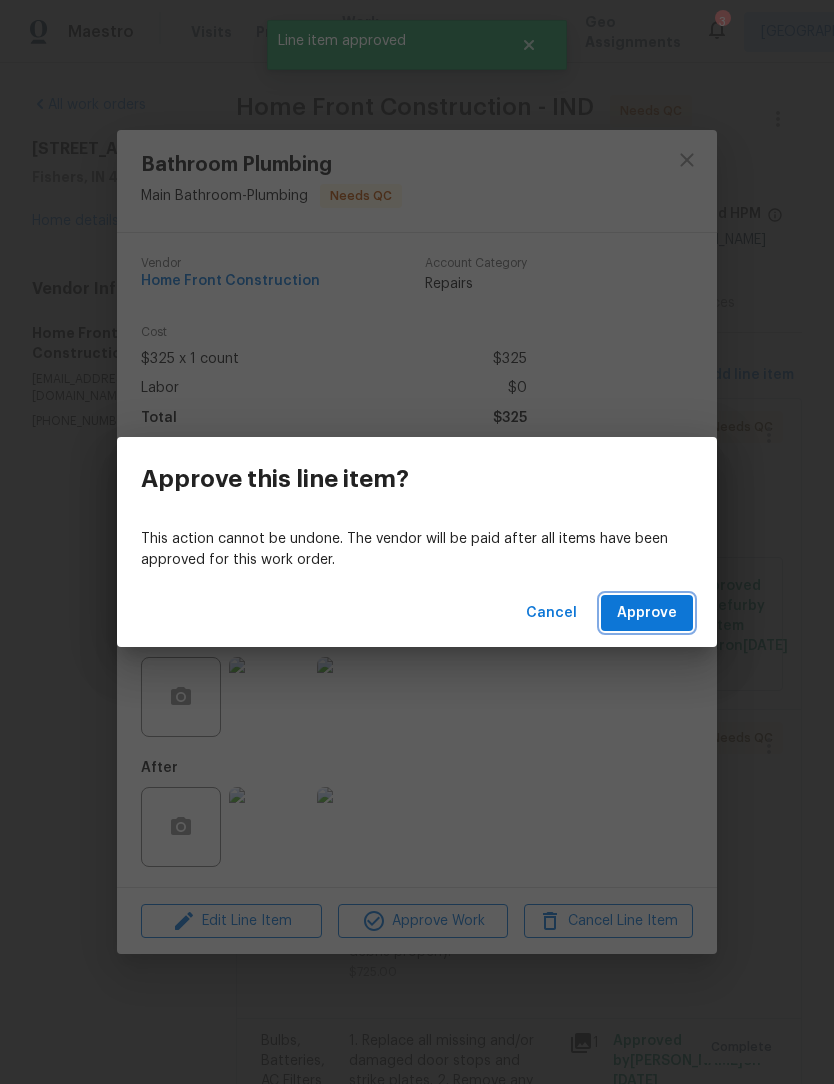 click on "Approve" at bounding box center (647, 613) 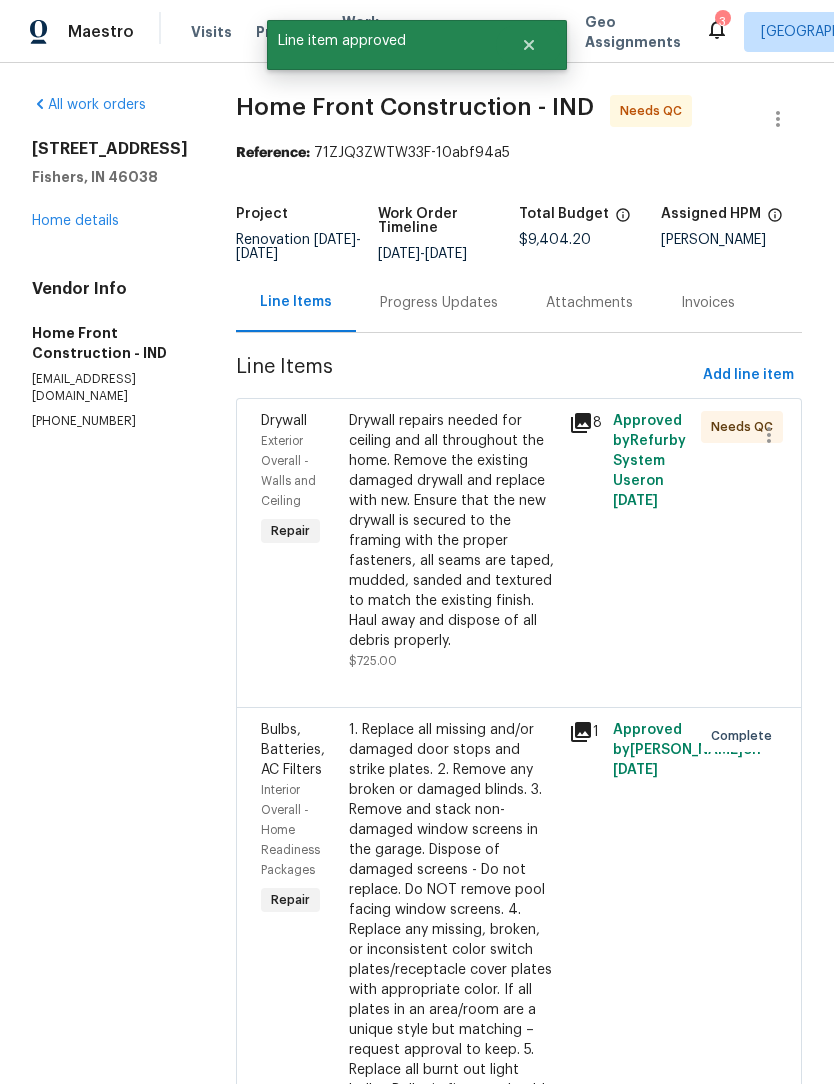 click on "Drywall repairs needed for ceiling and all throughout the home.
Remove the existing damaged drywall and replace with new. Ensure that the new drywall is secured to the framing with the proper fasteners, all seams are taped, mudded, sanded and textured to match the existing finish. Haul away and dispose of all debris properly." at bounding box center (453, 531) 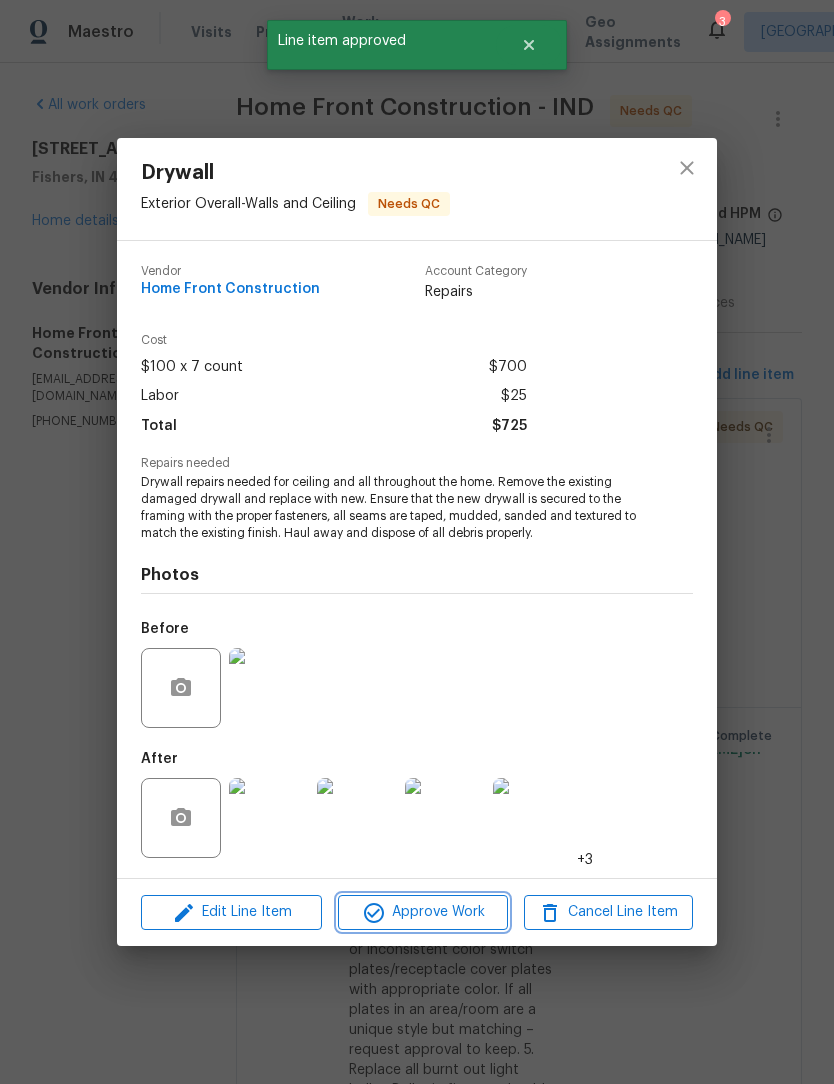 click on "Approve Work" at bounding box center (422, 912) 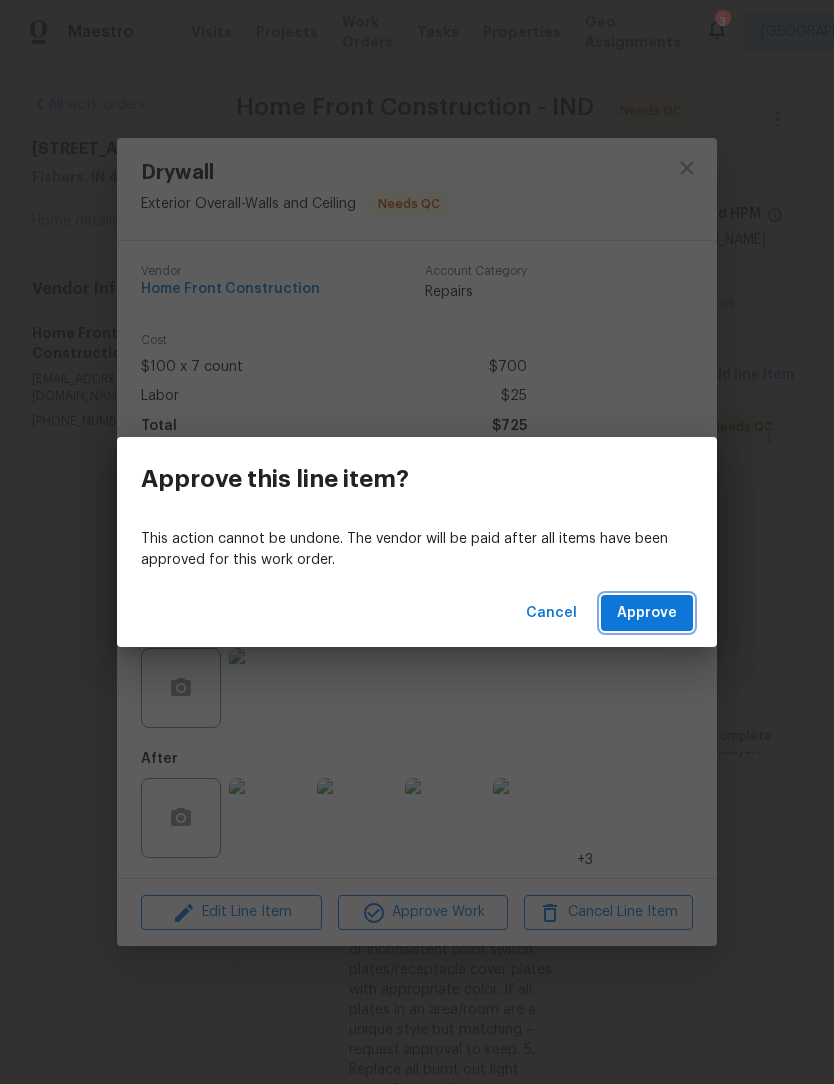 click on "Approve" at bounding box center [647, 613] 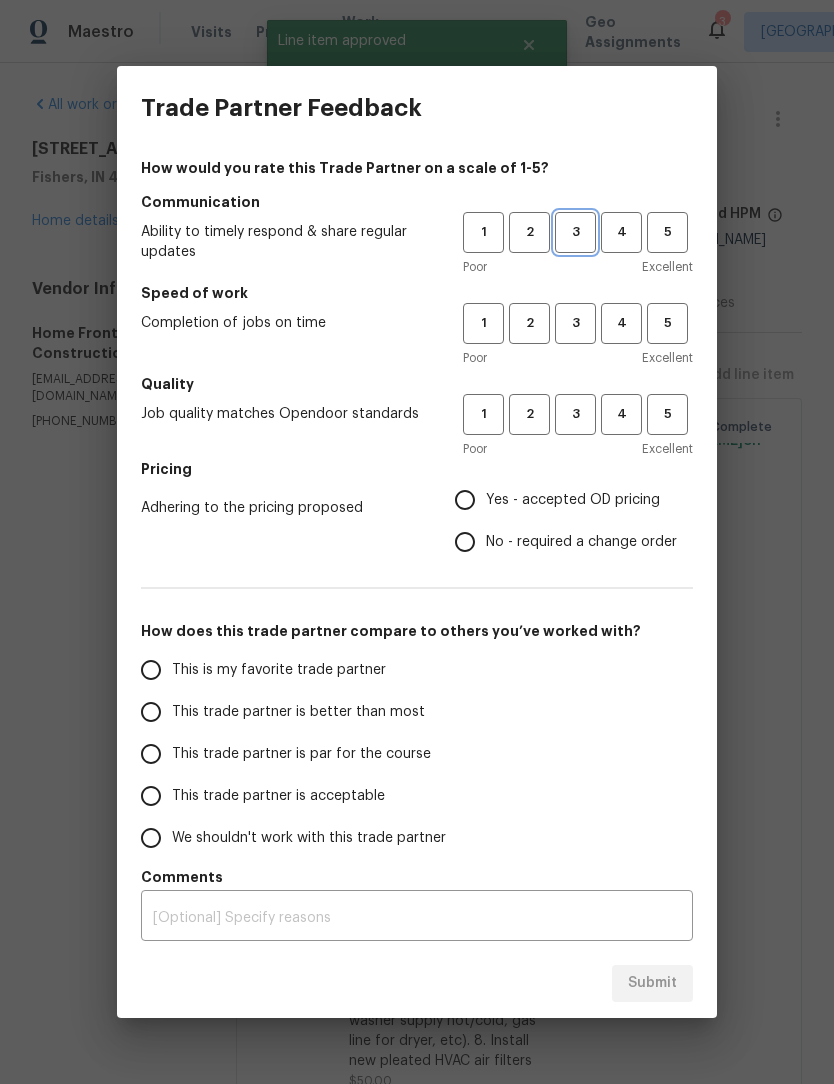 click on "3" at bounding box center [575, 232] 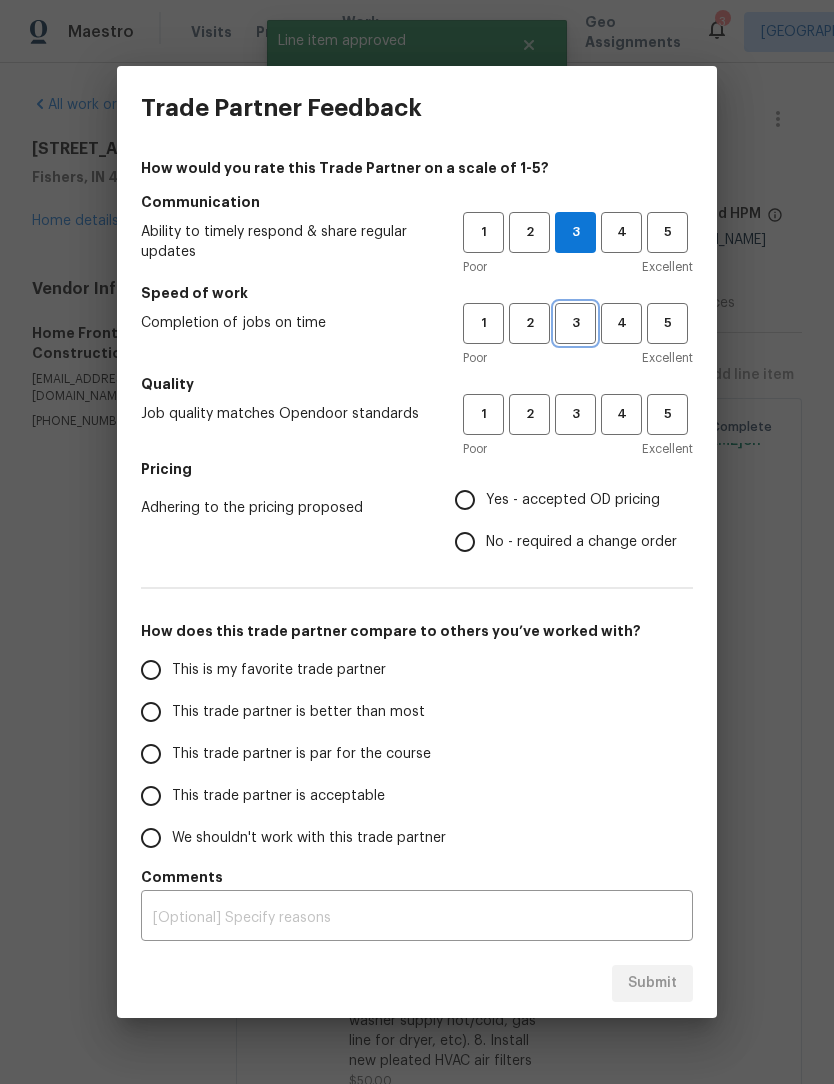 click on "3" at bounding box center (575, 323) 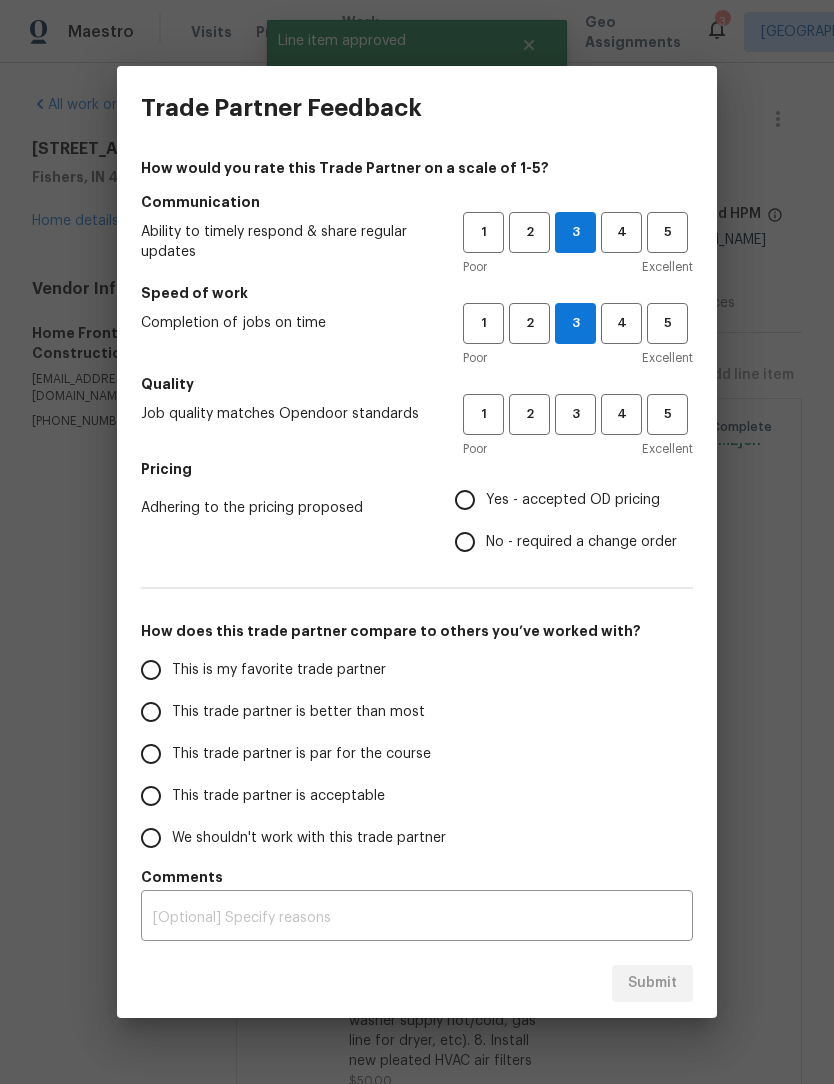 click on "3" at bounding box center [575, 414] 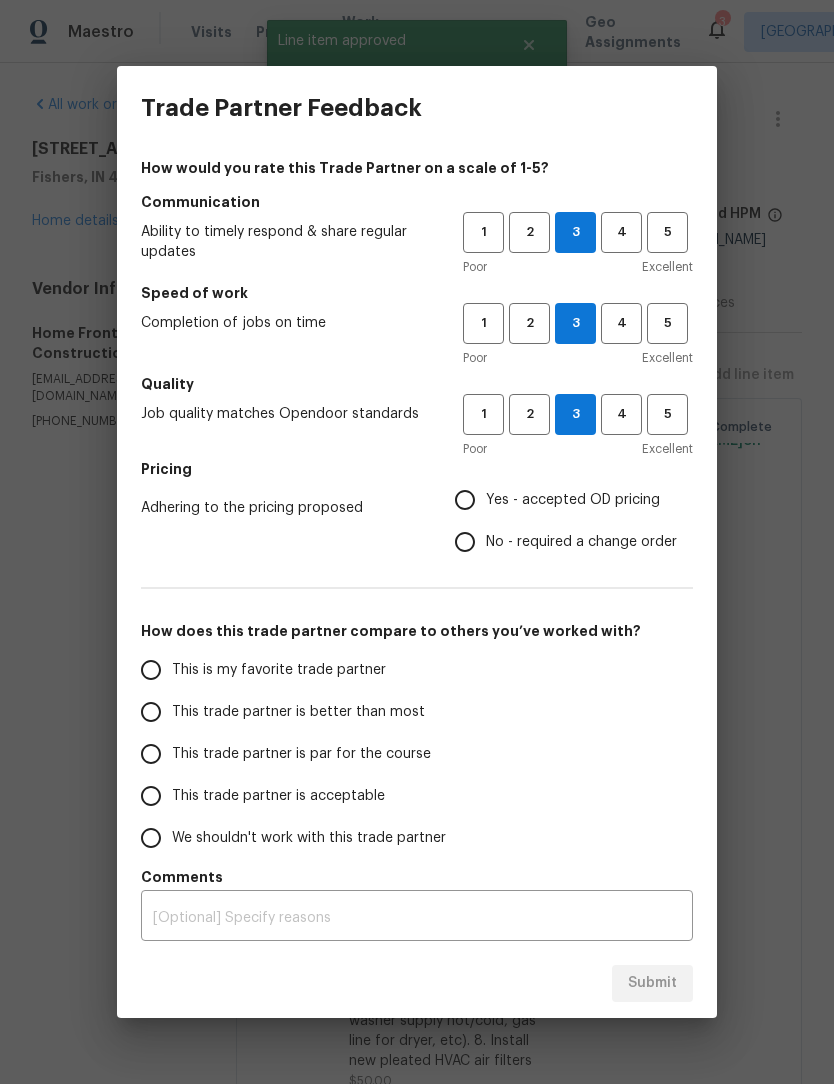 click on "Yes - accepted OD pricing" at bounding box center (465, 500) 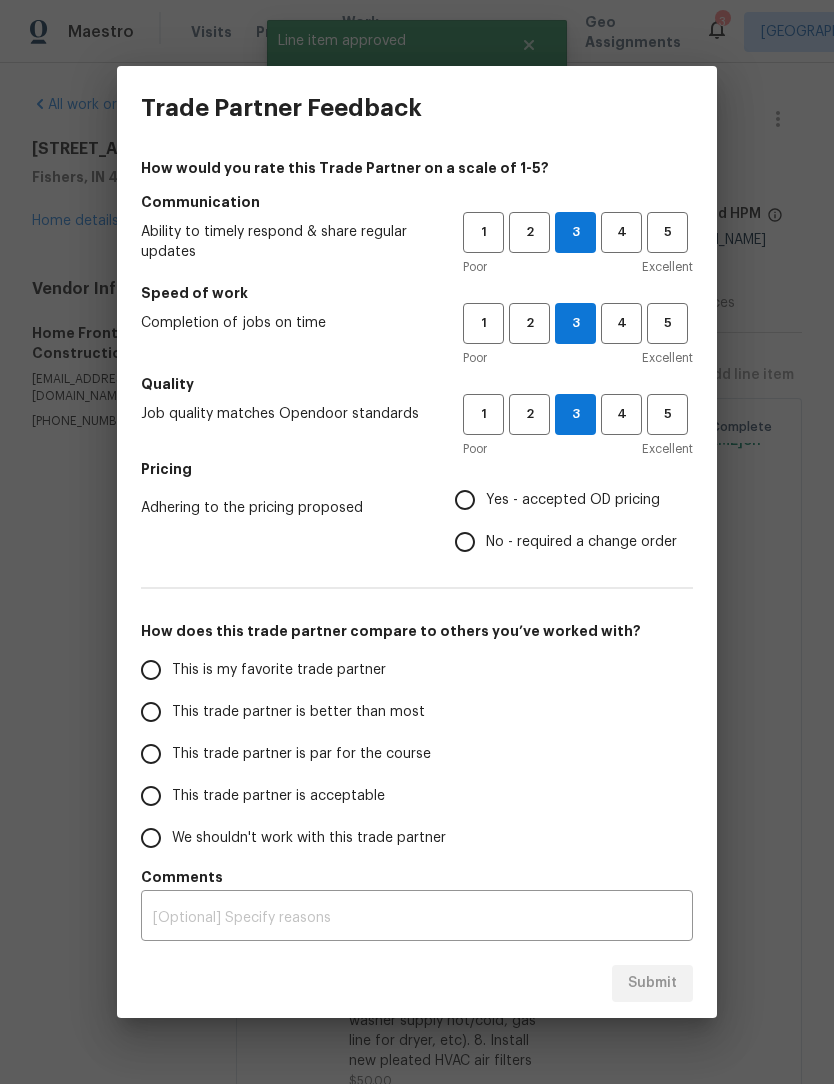 radio on "true" 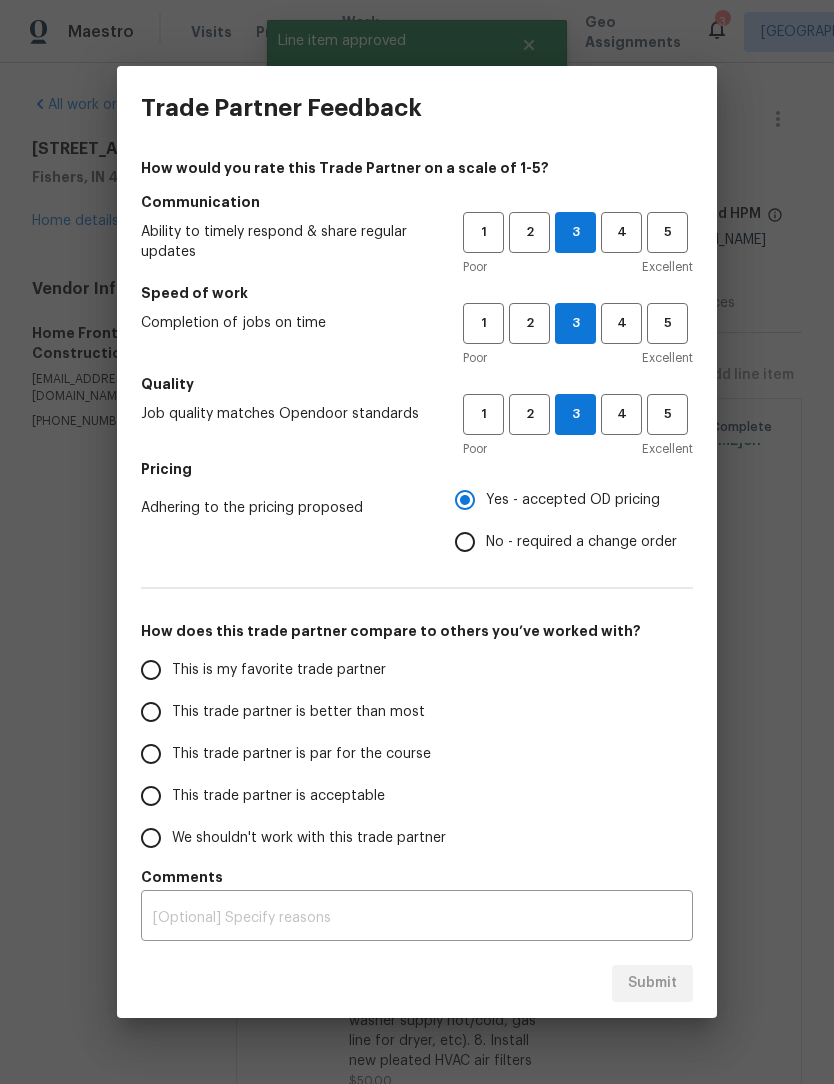click on "This trade partner is better than most" at bounding box center (151, 712) 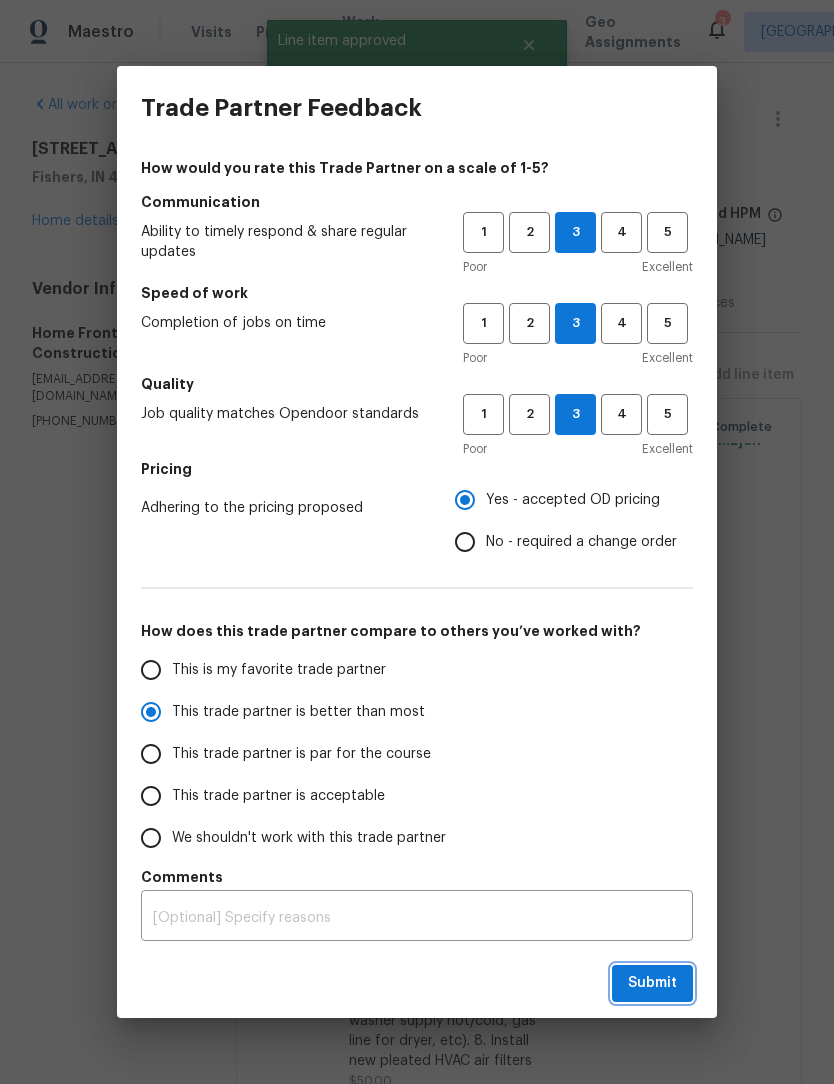 click on "Submit" at bounding box center (652, 983) 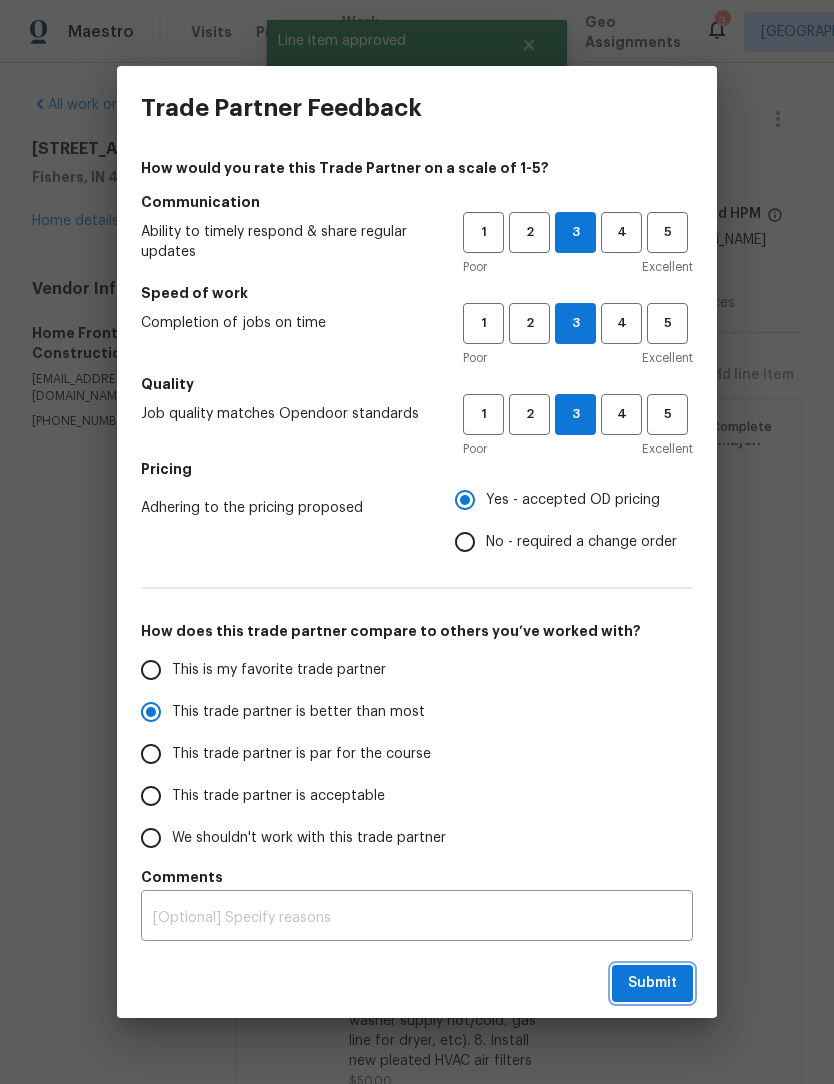 radio on "true" 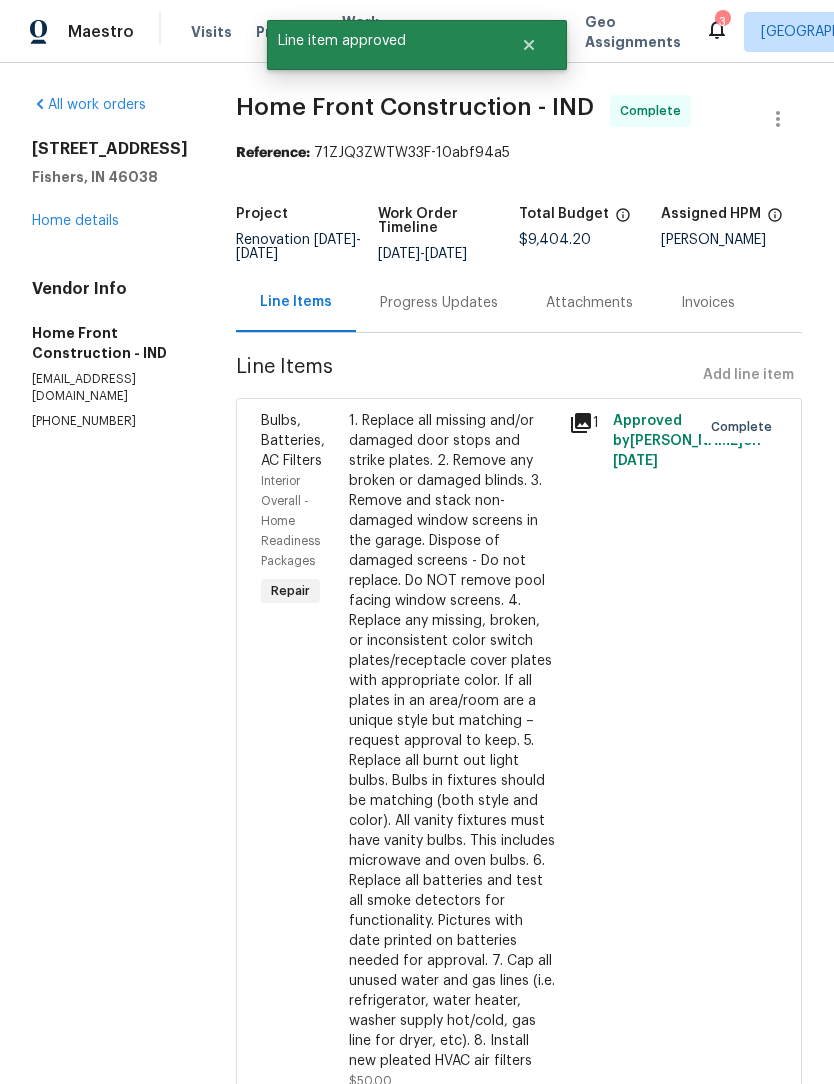 radio on "false" 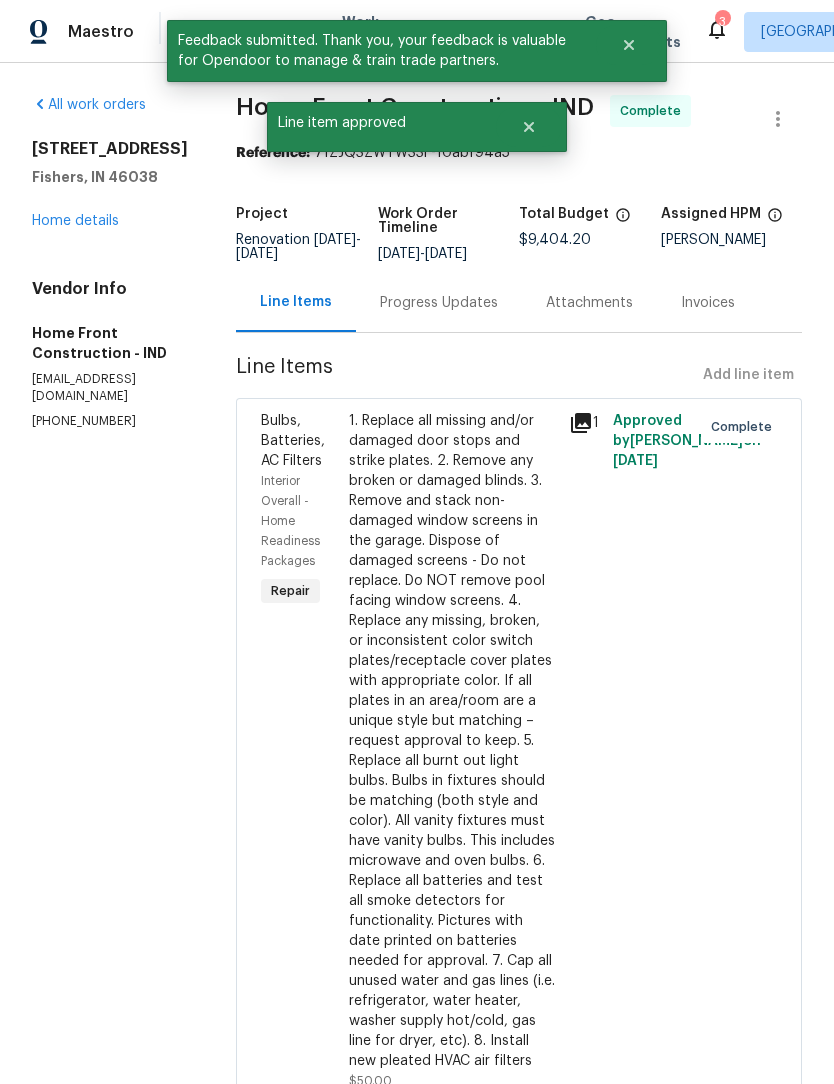 click on "10093 Parkshore Dr Fishers, IN 46038 Home details" at bounding box center [110, 185] 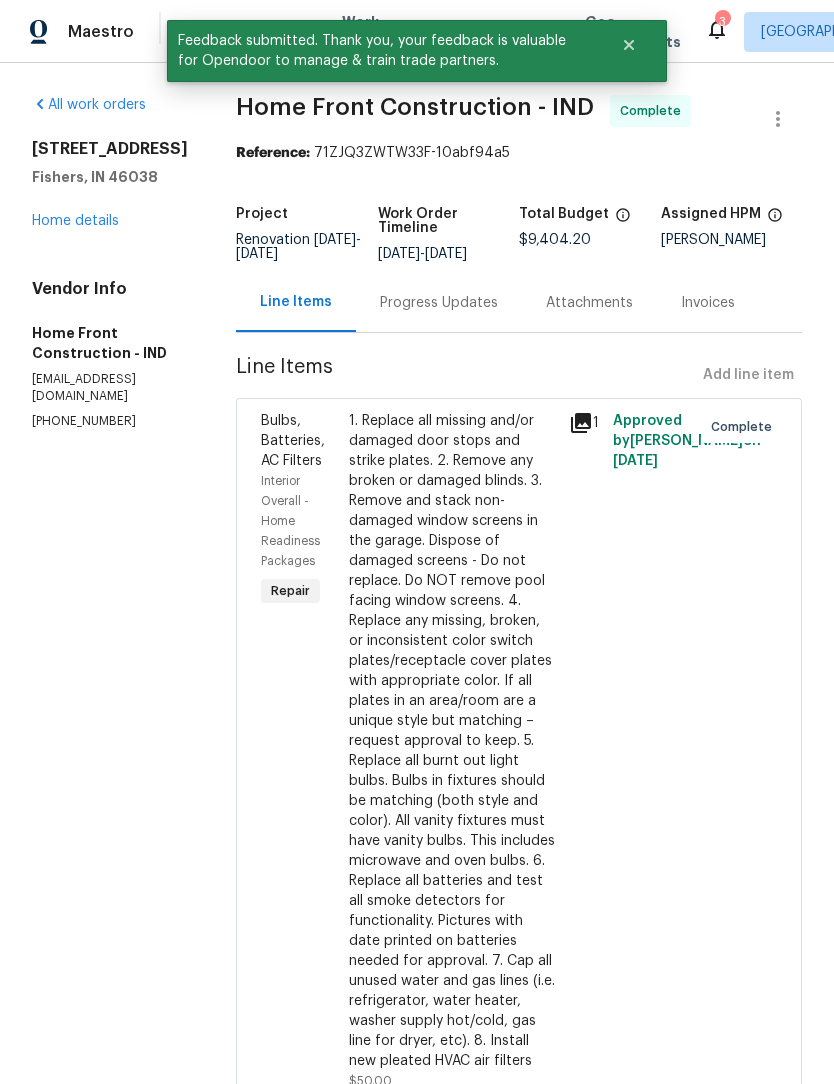 click on "Home details" at bounding box center (75, 221) 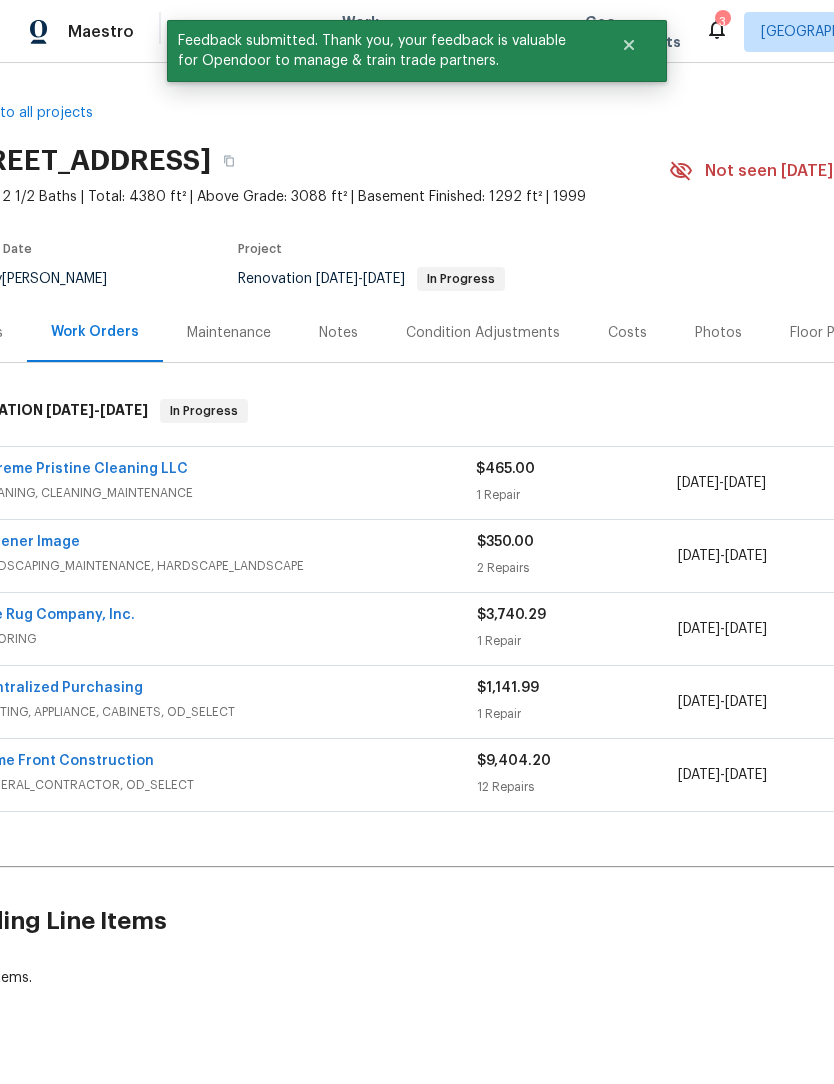 scroll, scrollTop: 0, scrollLeft: 122, axis: horizontal 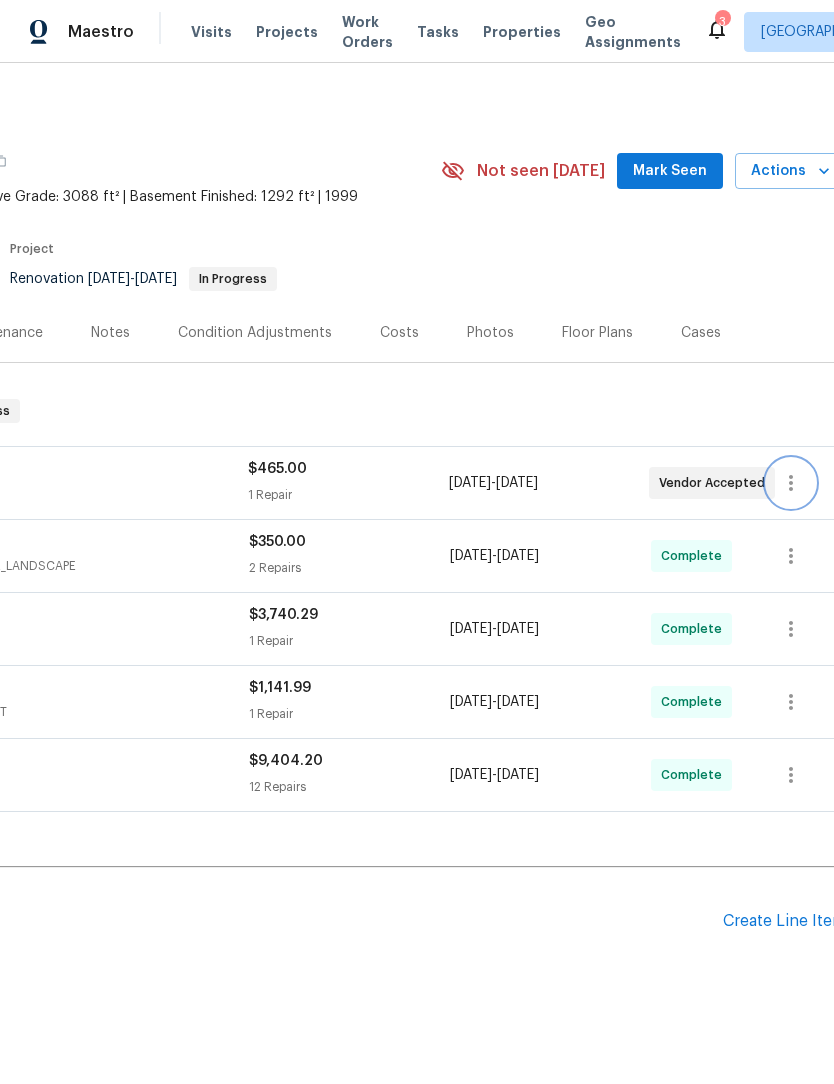 click 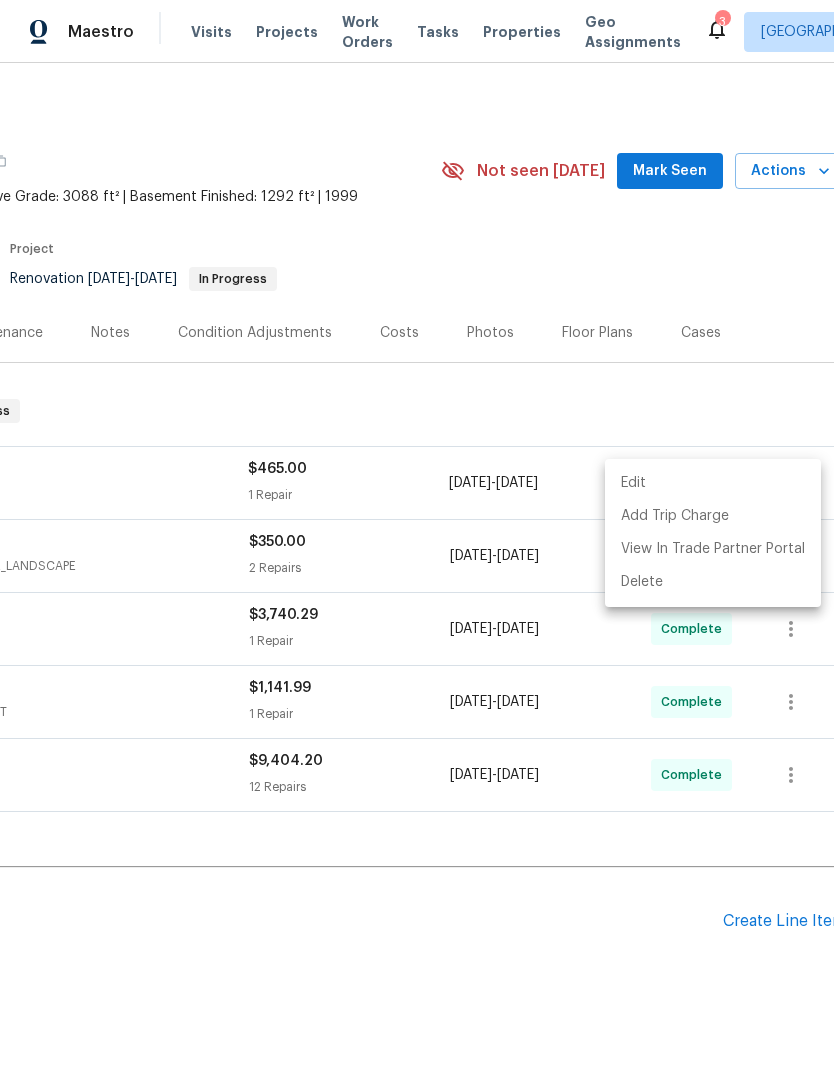 click on "Edit" at bounding box center (713, 483) 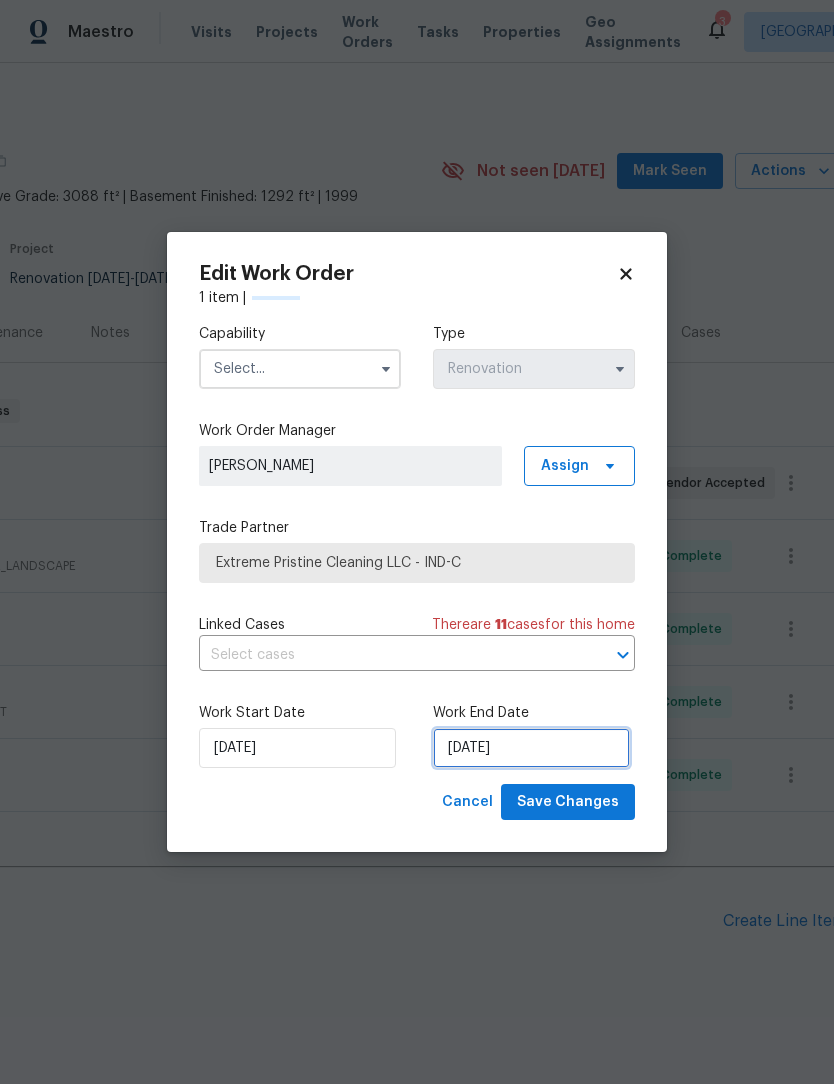 click on "[DATE]" at bounding box center [531, 748] 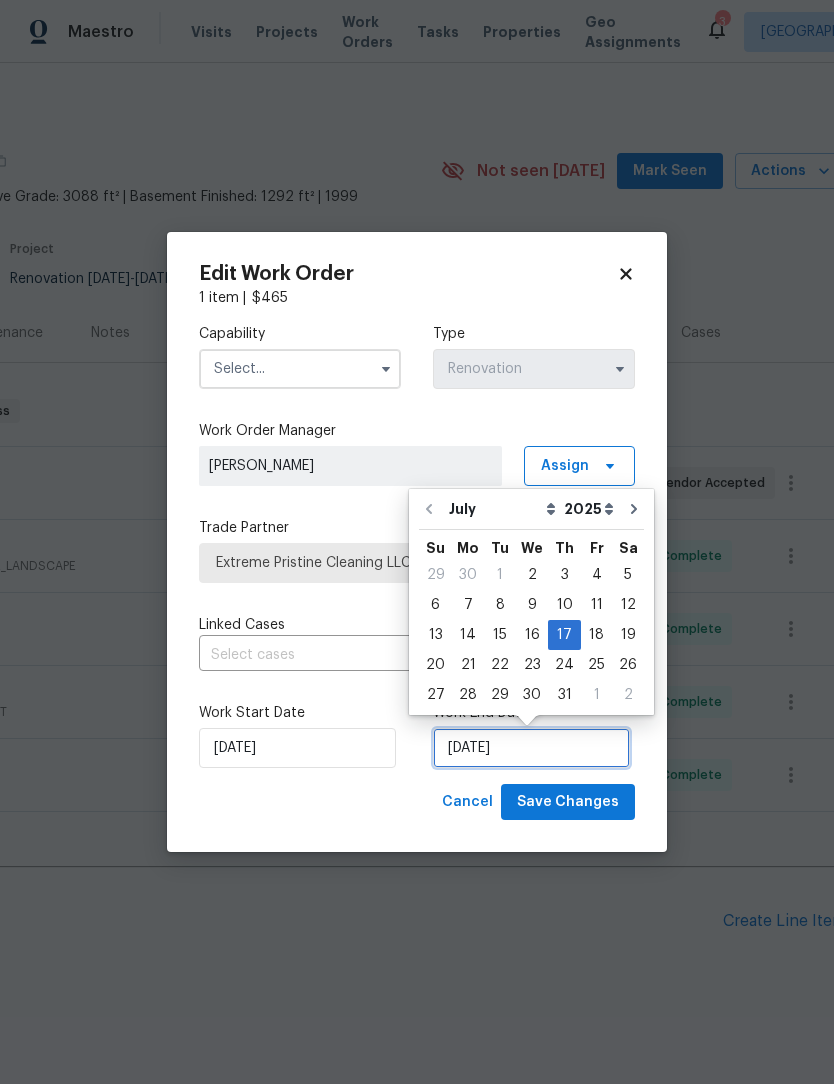 scroll, scrollTop: 37, scrollLeft: 0, axis: vertical 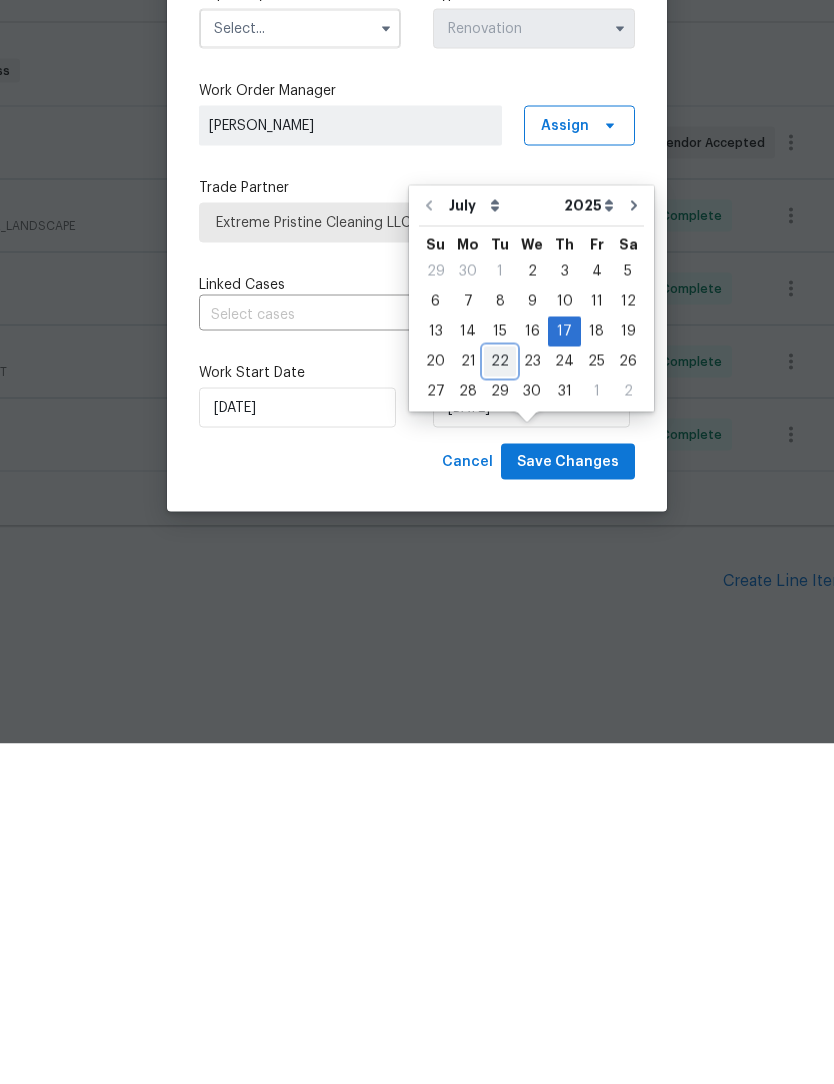 click on "22" at bounding box center [500, 702] 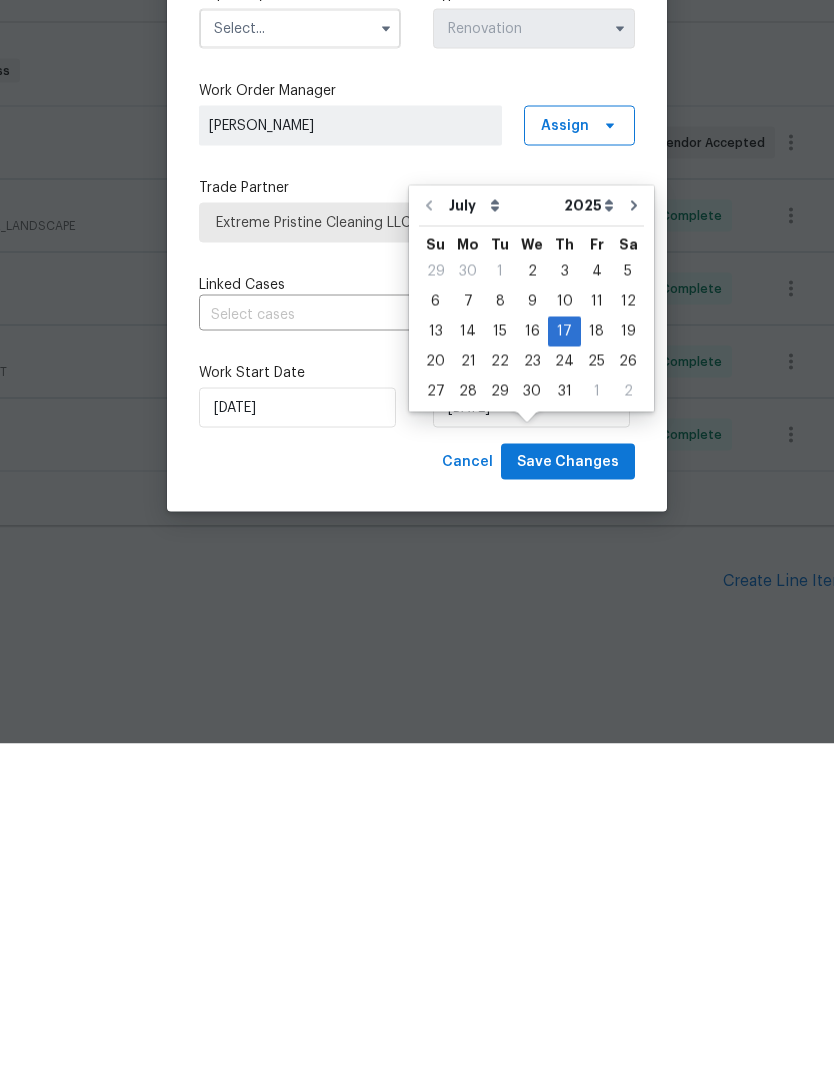 scroll, scrollTop: 39, scrollLeft: 0, axis: vertical 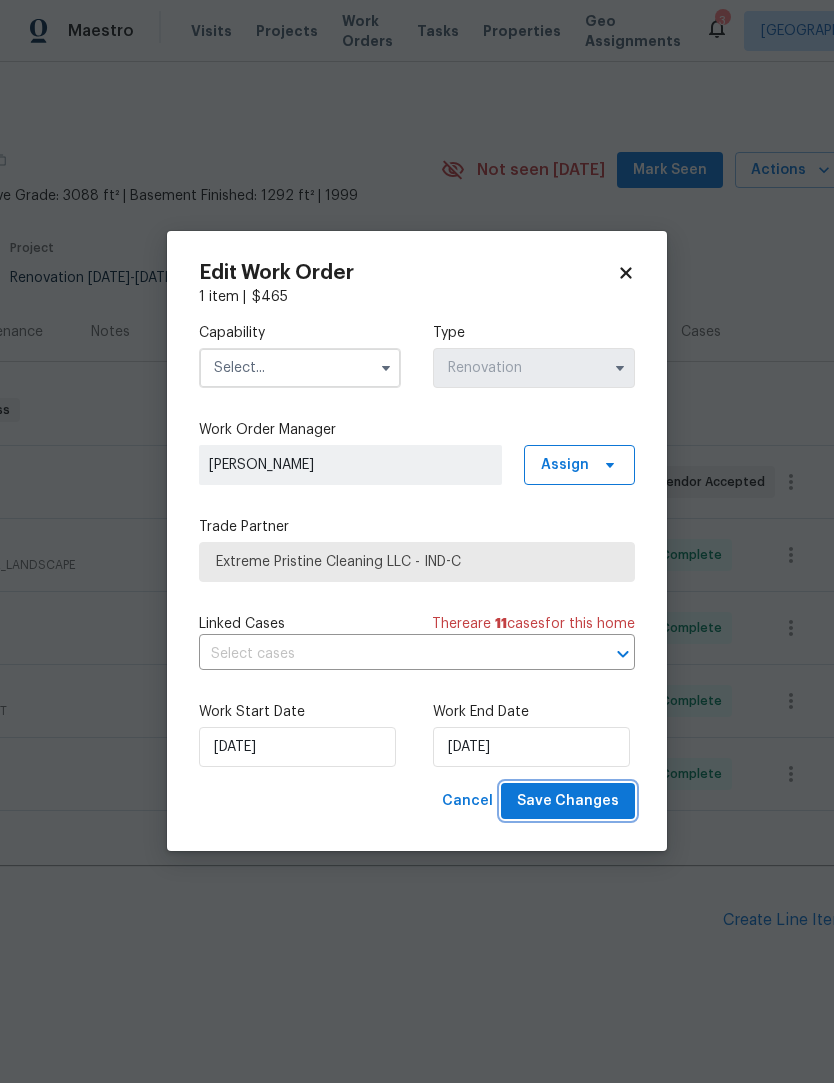 click on "Save Changes" at bounding box center [568, 802] 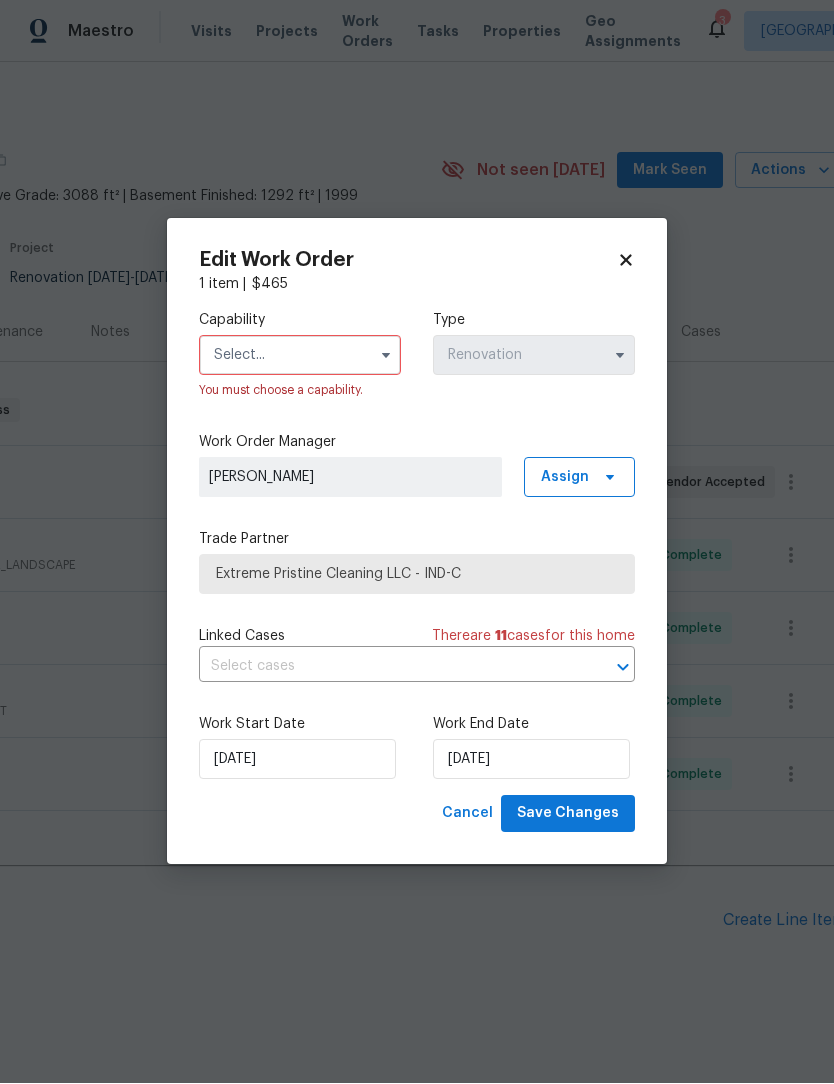 click at bounding box center (300, 356) 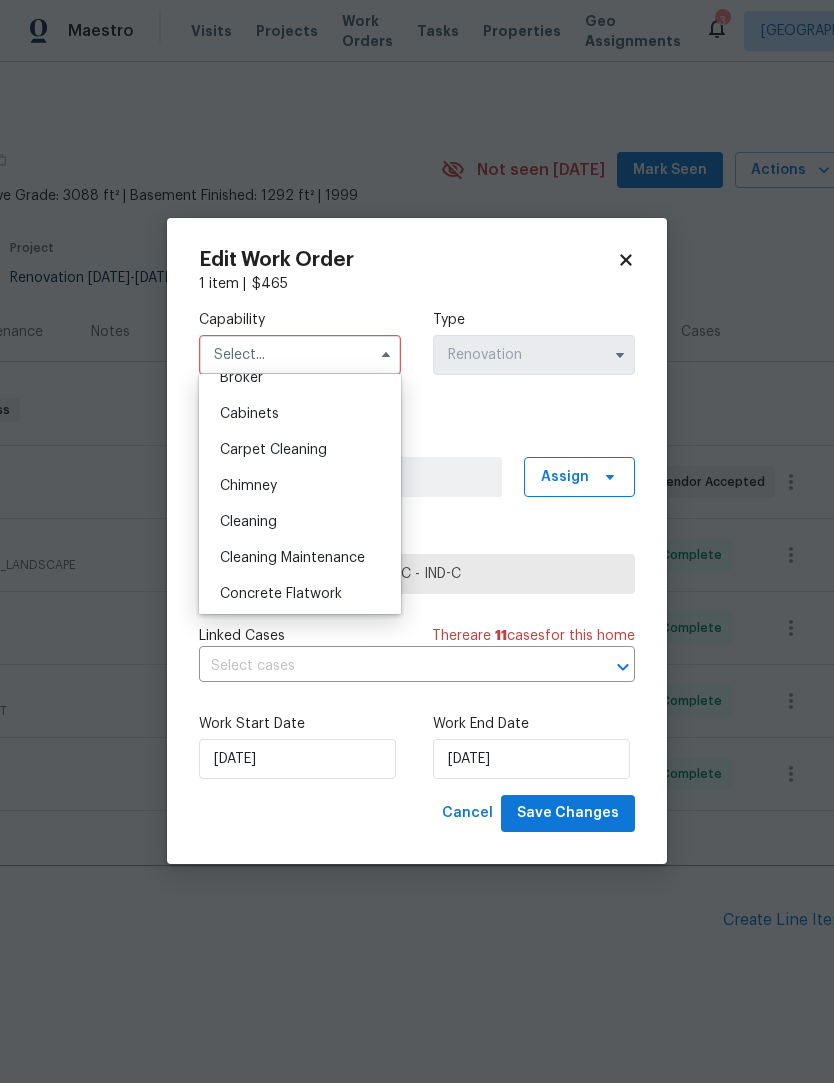 scroll, scrollTop: 189, scrollLeft: 0, axis: vertical 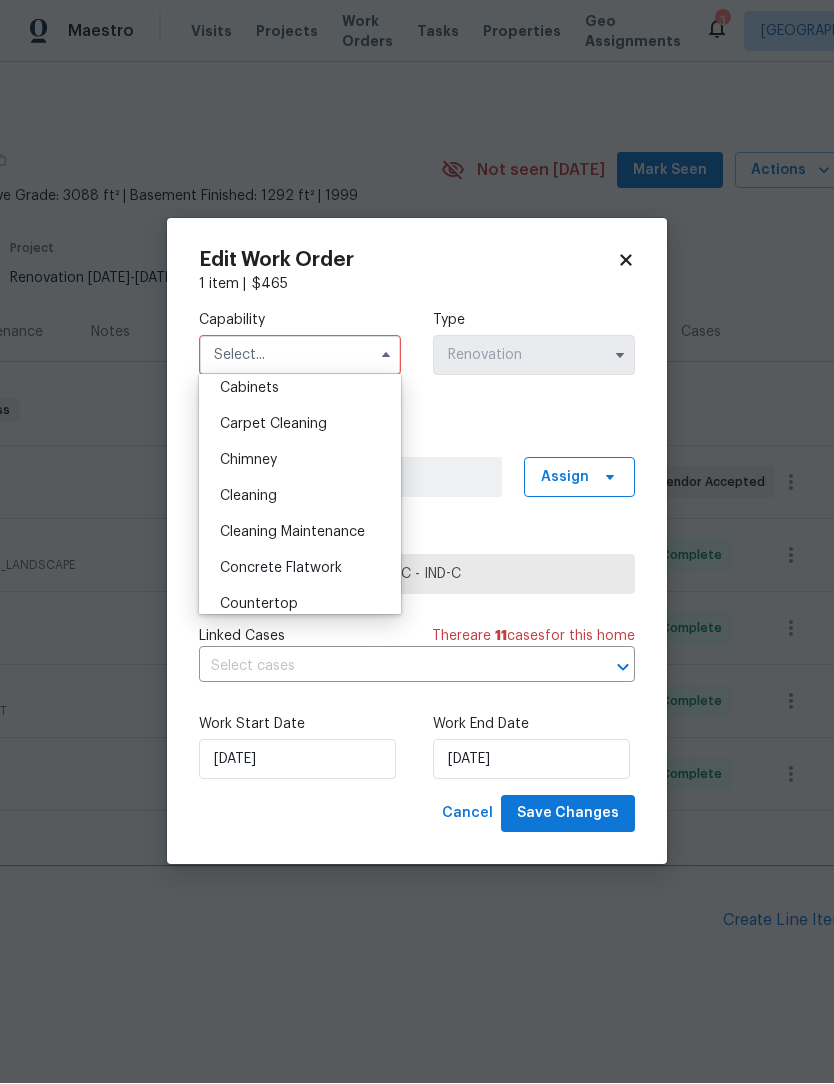 click on "Cleaning" at bounding box center (248, 497) 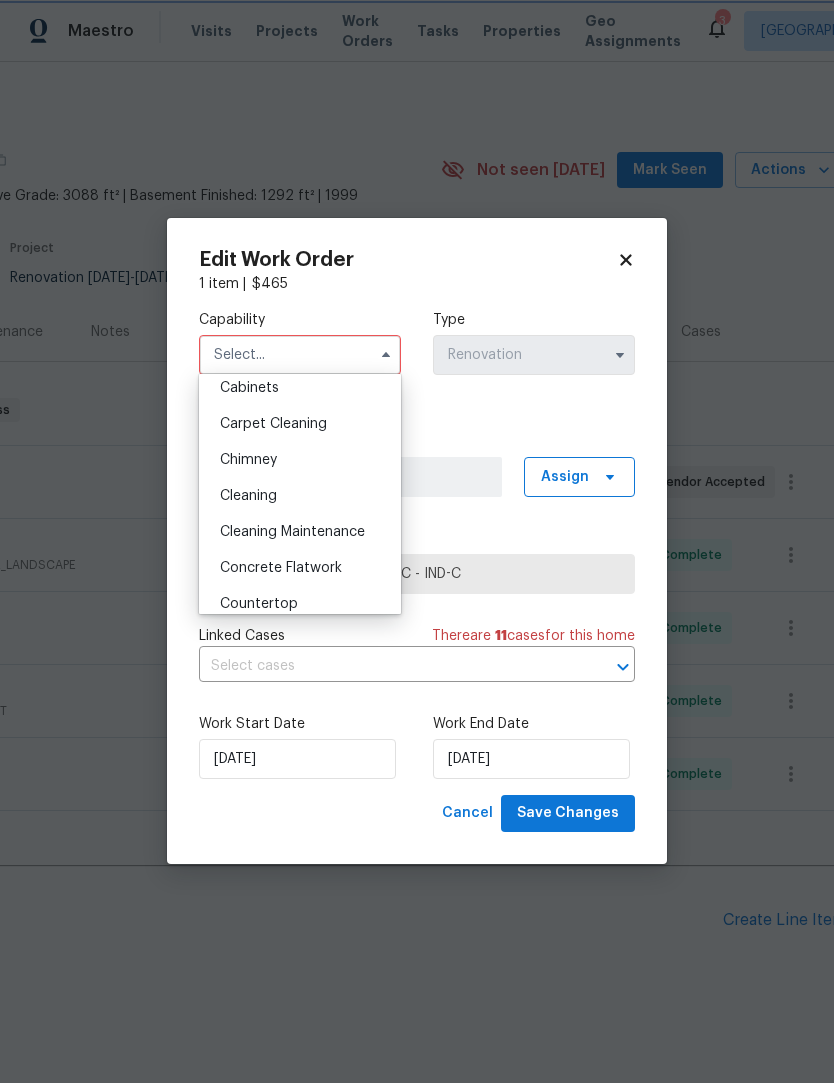 type on "Cleaning" 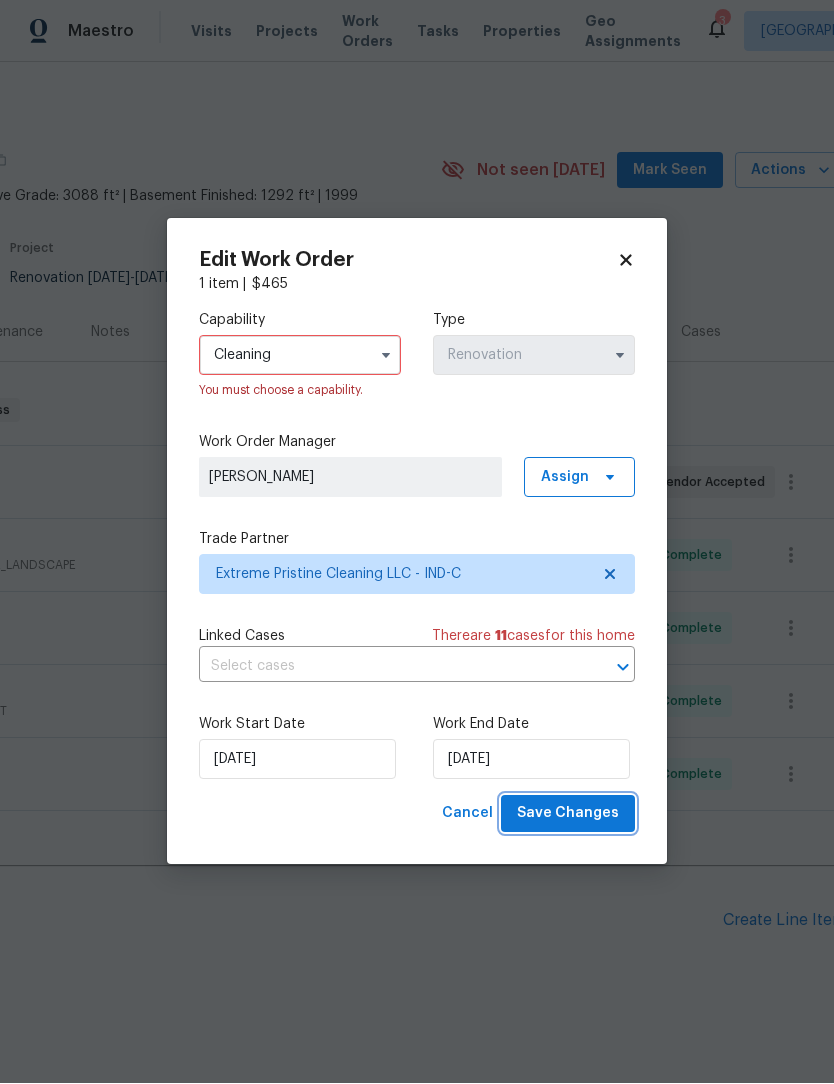 click on "Save Changes" at bounding box center (568, 814) 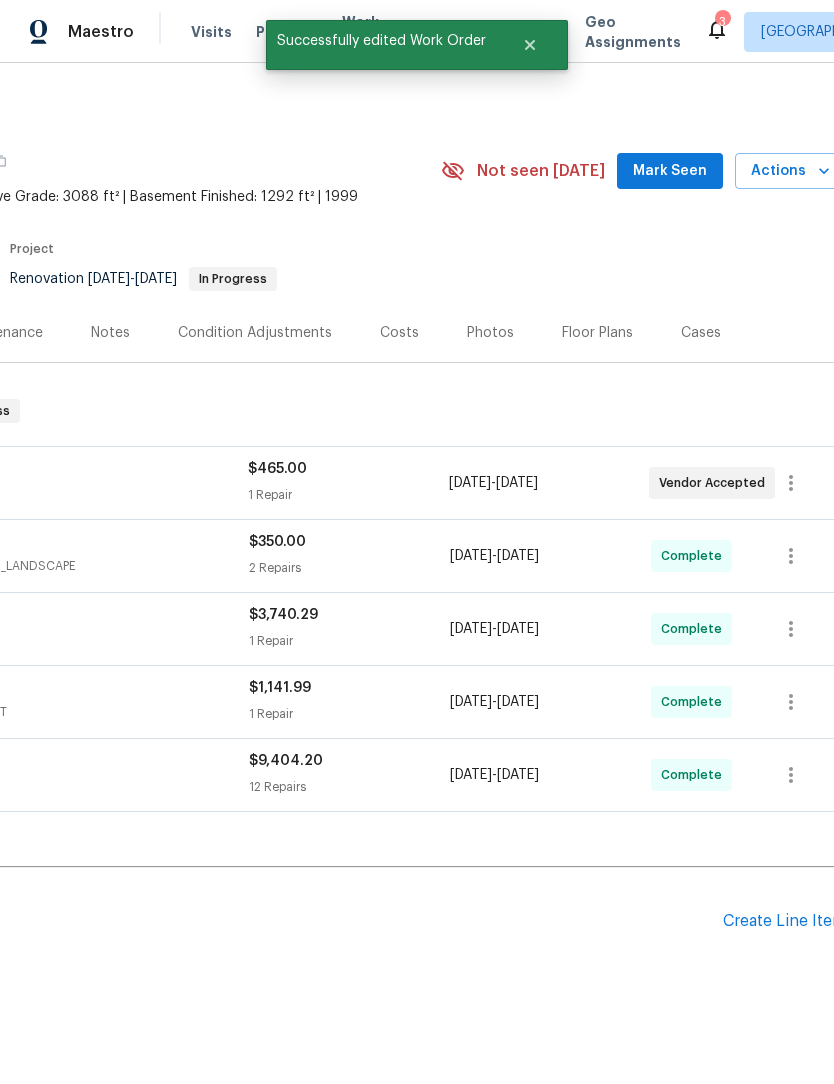 scroll, scrollTop: 0, scrollLeft: 0, axis: both 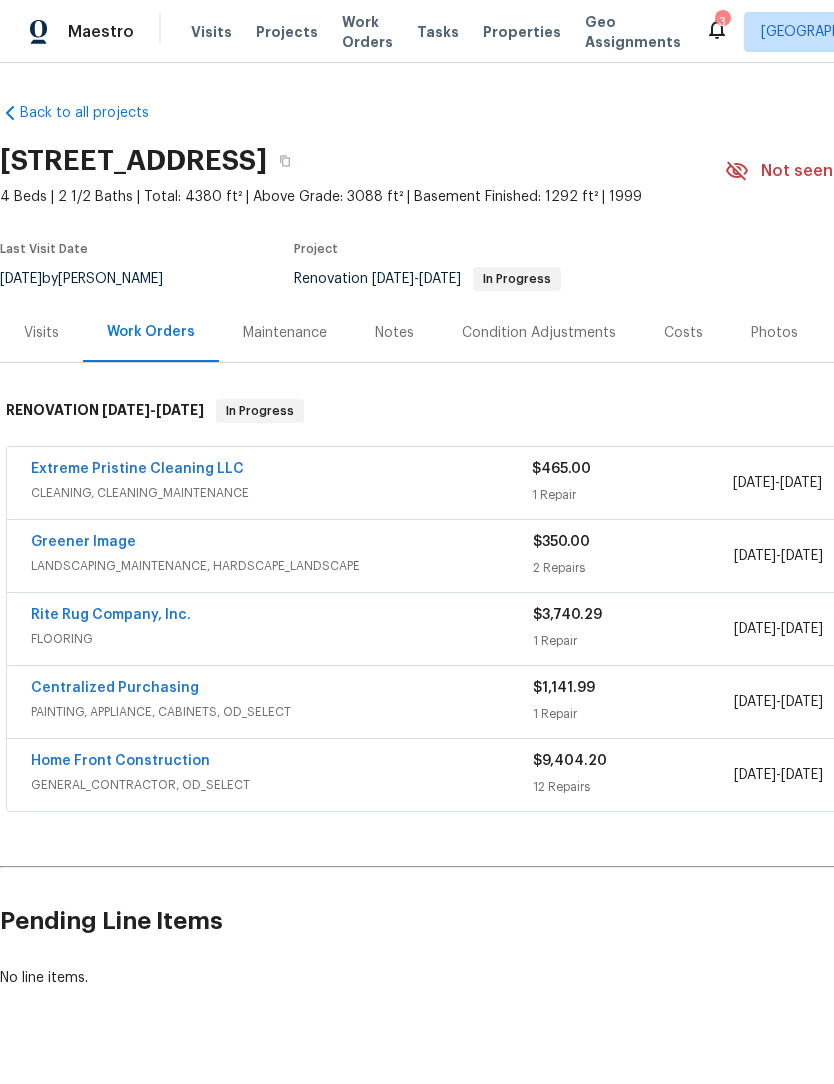 click on "Back to all projects [STREET_ADDRESS] 4 Beds | 2 1/2 Baths | Total: 4380 ft² | Above Grade: 3088 ft² | Basement Finished: 1292 ft² | 1999 Not seen [DATE] Mark Seen Actions Last Visit Date [DATE]  by  [PERSON_NAME]   Project Renovation   [DATE]  -  [DATE] In Progress Visits Work Orders Maintenance Notes Condition Adjustments Costs Photos Floor Plans Cases RENOVATION   [DATE]  -  [DATE] In Progress Extreme Pristine Cleaning LLC CLEANING, CLEANING_MAINTENANCE $465.00 1 Repair [DATE]  -  [DATE] Vendor Accepted Greener Image LANDSCAPING_MAINTENANCE, HARDSCAPE_LANDSCAPE $350.00 2 Repairs [DATE]  -  [DATE] Complete Rite Rug Company, Inc. FLOORING $3,740.29 1 Repair [DATE]  -  [DATE] Complete Centralized Purchasing PAINTING, APPLIANCE, CABINETS, OD_SELECT $1,141.99 1 Repair [DATE]  -  [DATE] Complete Home Front Construction GENERAL_CONTRACTOR, OD_SELECT $9,404.20 12 Repairs [DATE]  -  [DATE] Complete Pending Line Items Create Line Item No line items." at bounding box center [417, 573] 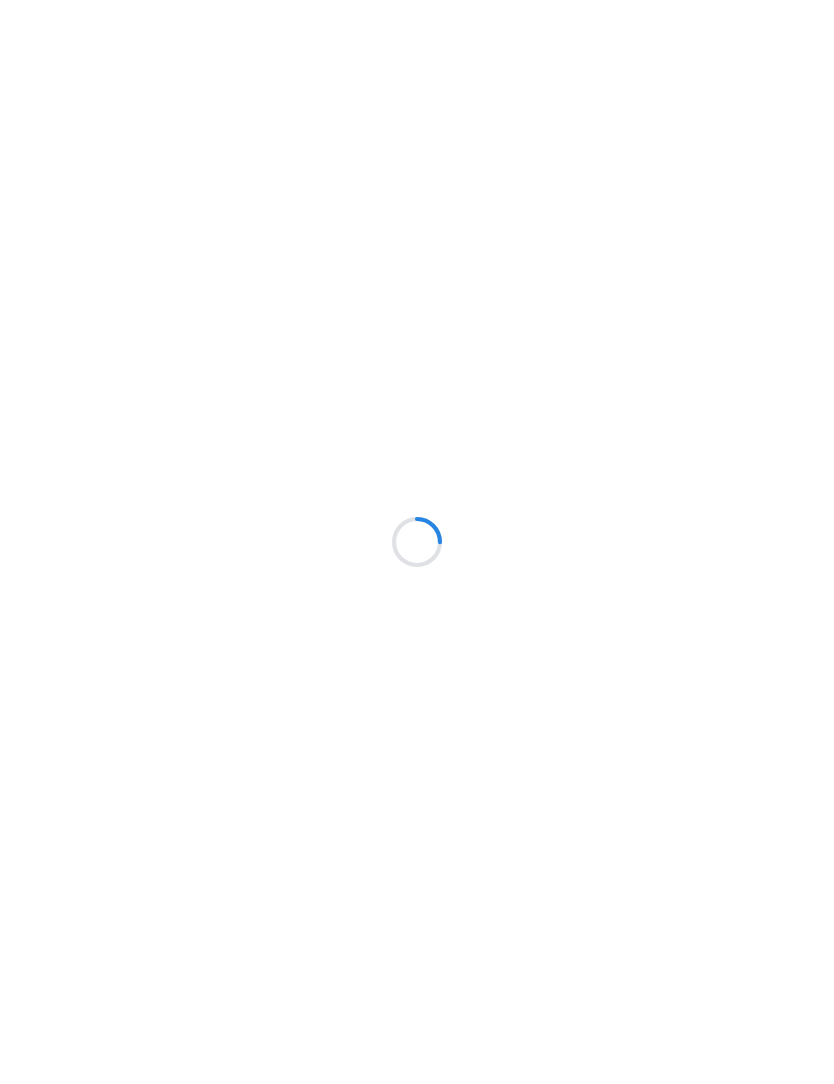 scroll, scrollTop: 0, scrollLeft: 0, axis: both 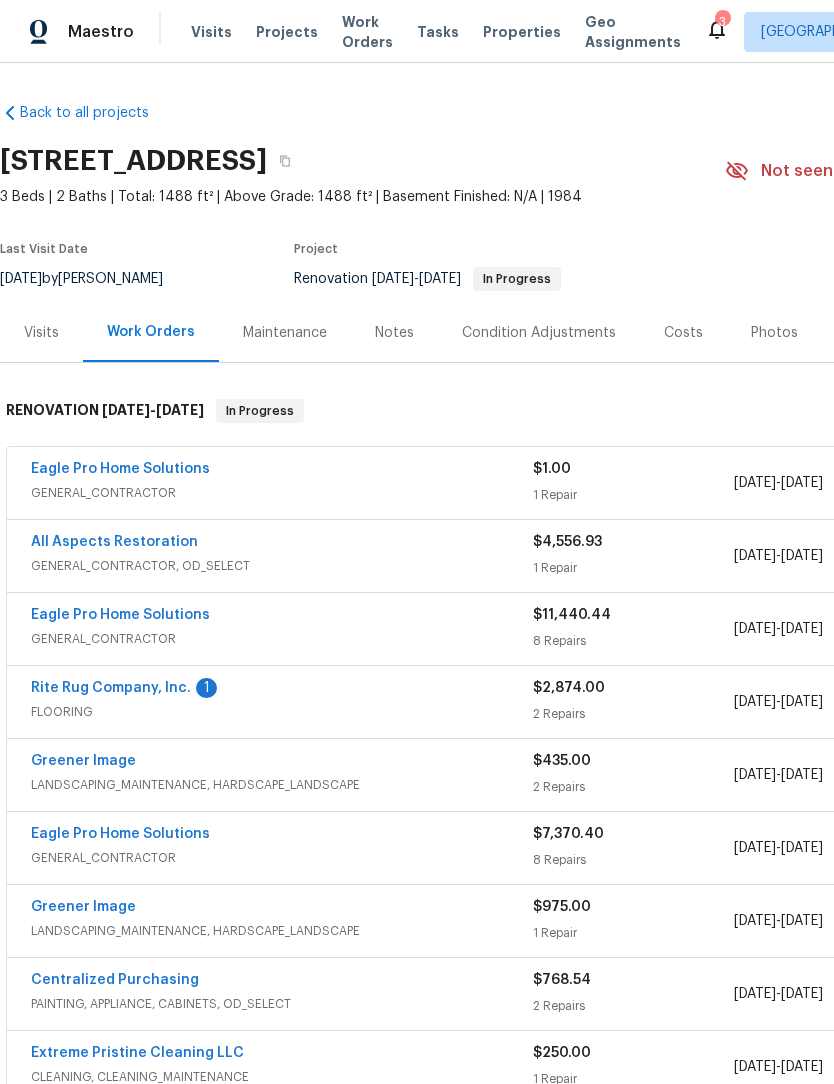 click on "Rite Rug Company, Inc." at bounding box center (111, 688) 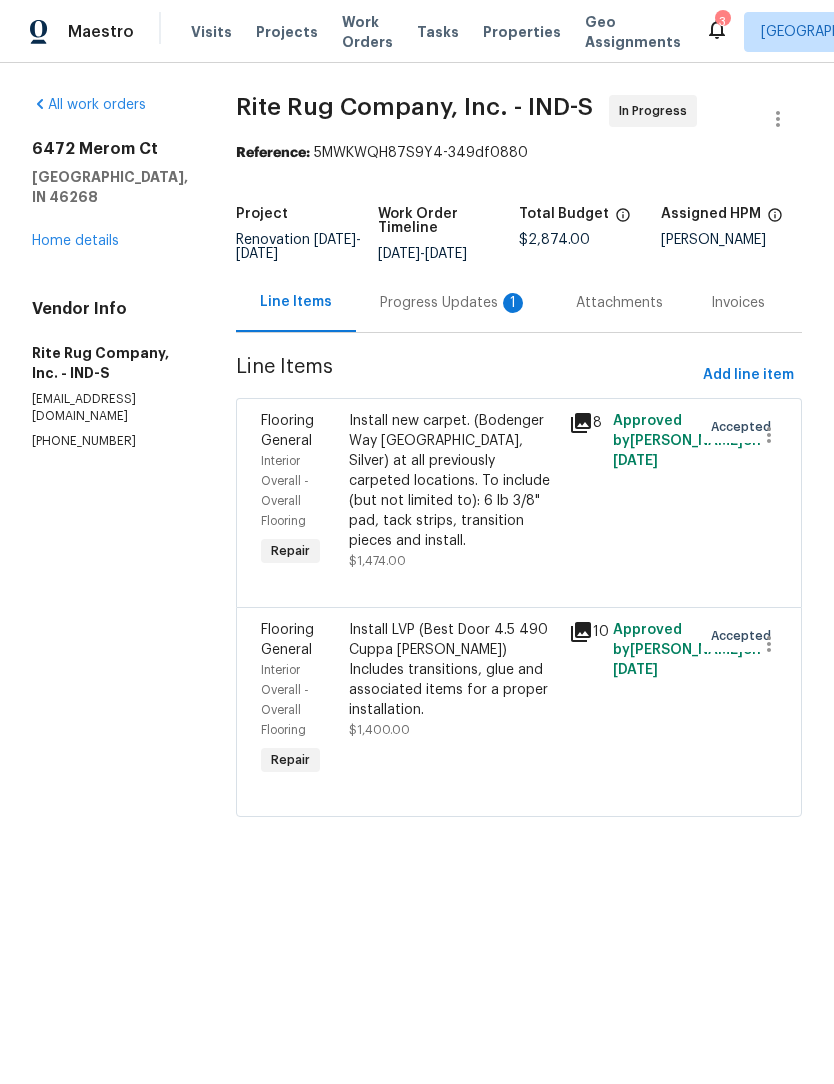 click on "Progress Updates 1" at bounding box center (454, 303) 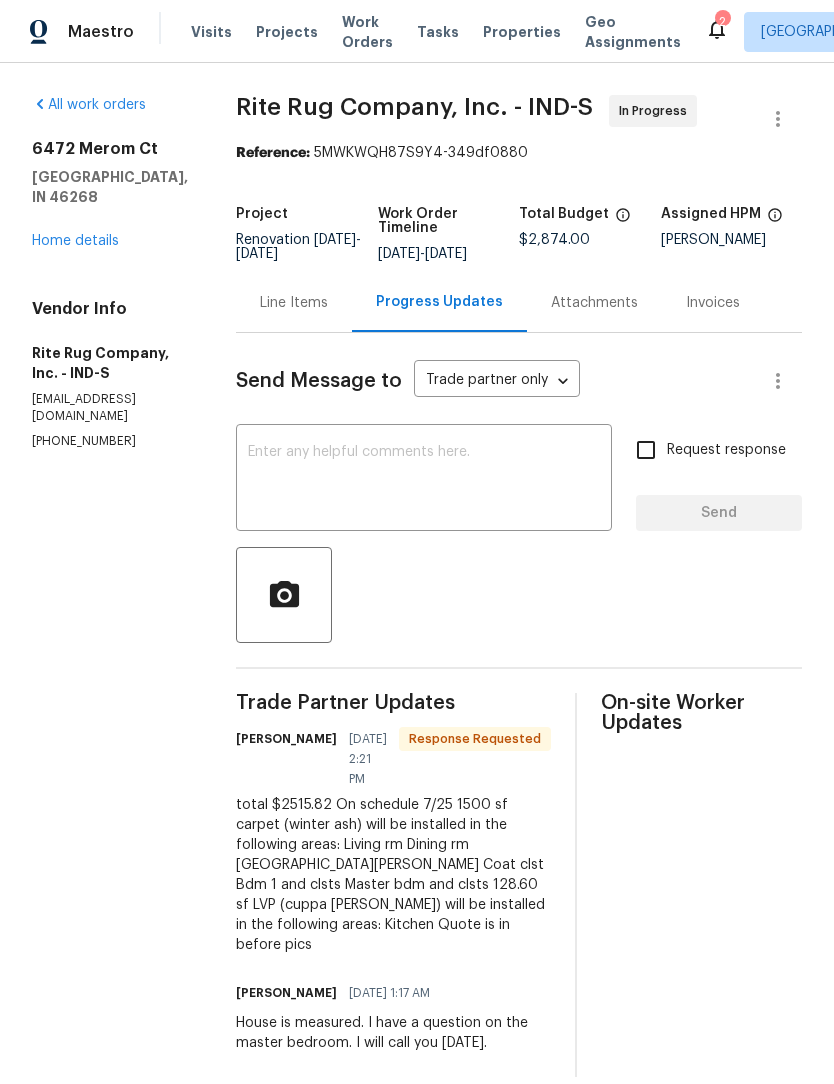 click on "Line Items" at bounding box center [294, 303] 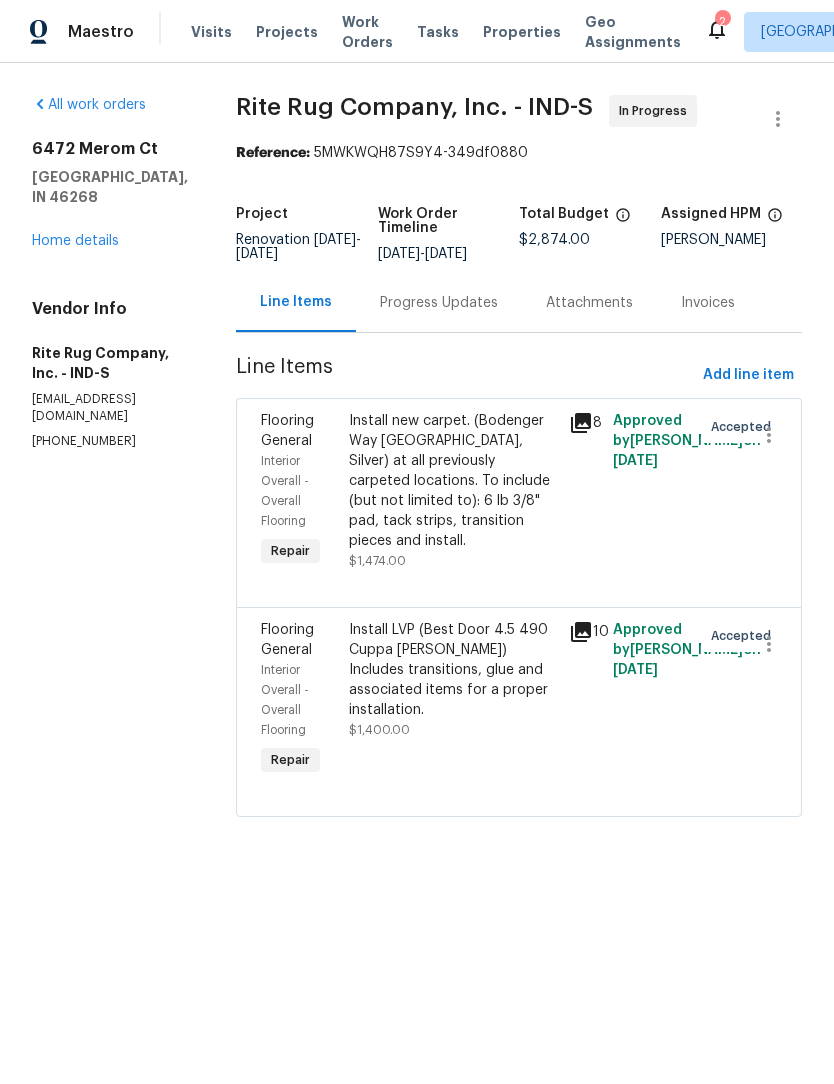 click on "Install new carpet. (Bodenger Way [GEOGRAPHIC_DATA], Silver) at all previously carpeted locations. To include (but not limited to): 6 lb 3/8" pad, tack strips, transition pieces and install." at bounding box center [453, 481] 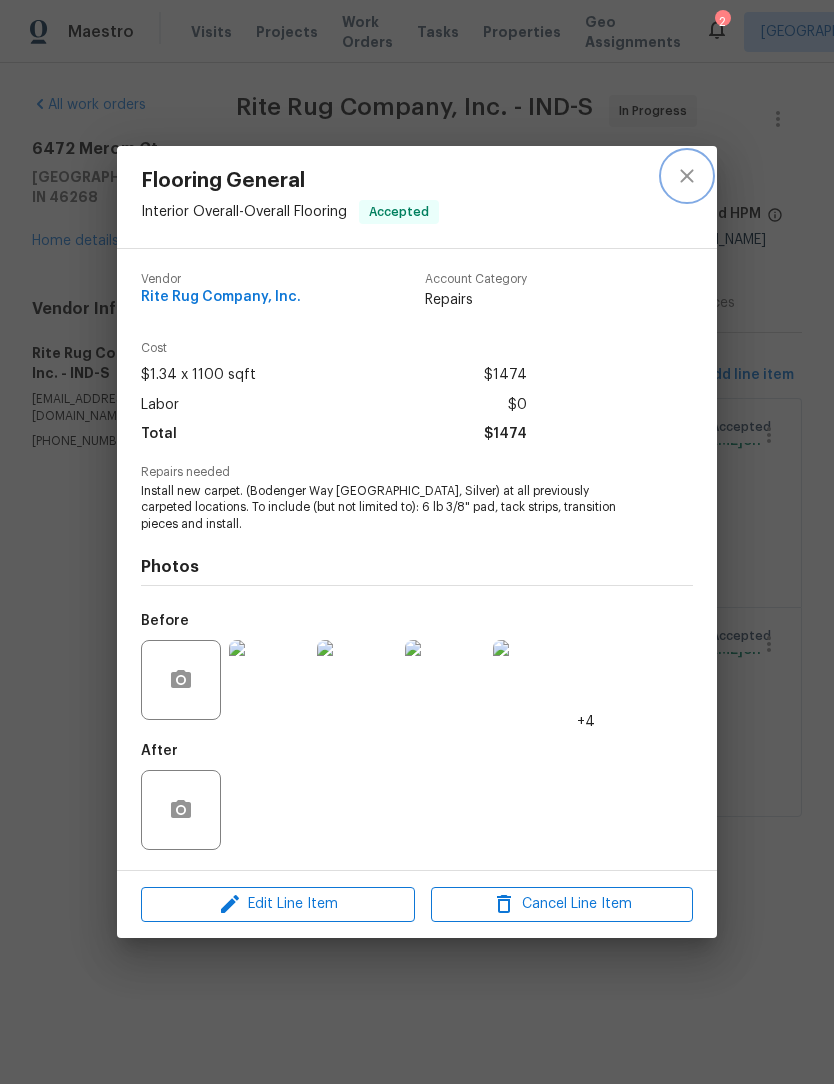 click 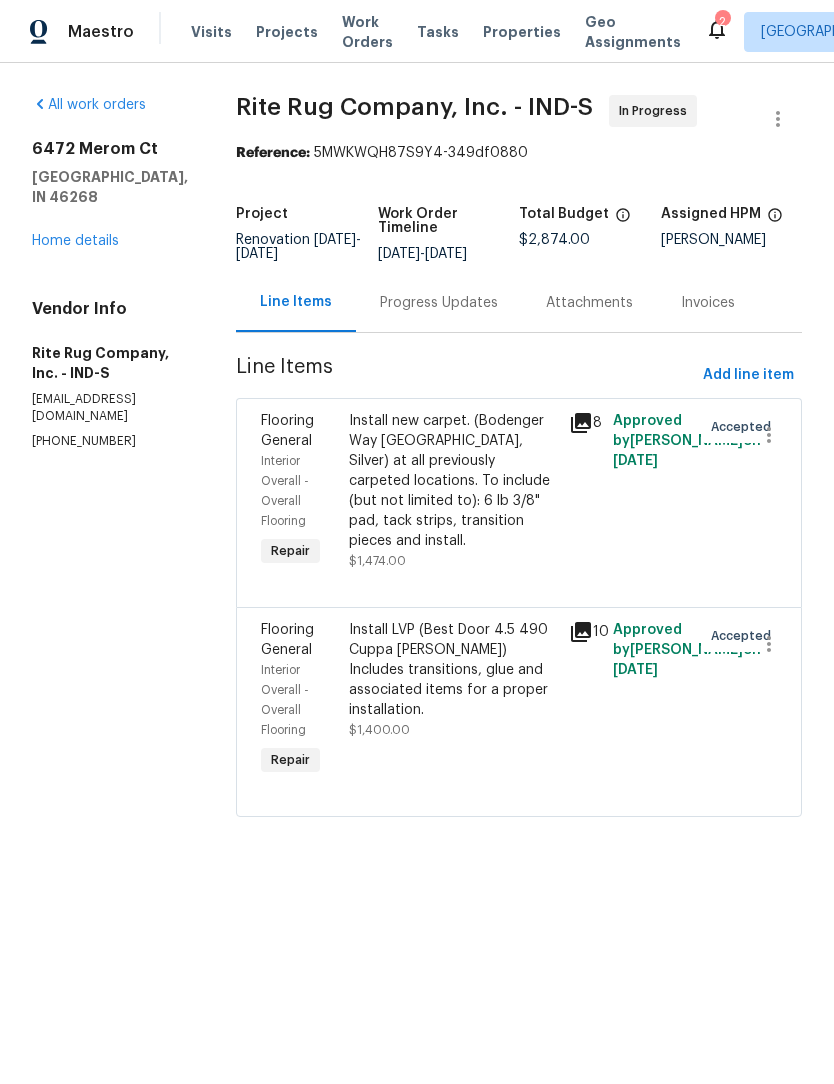 click on "Progress Updates" at bounding box center [439, 303] 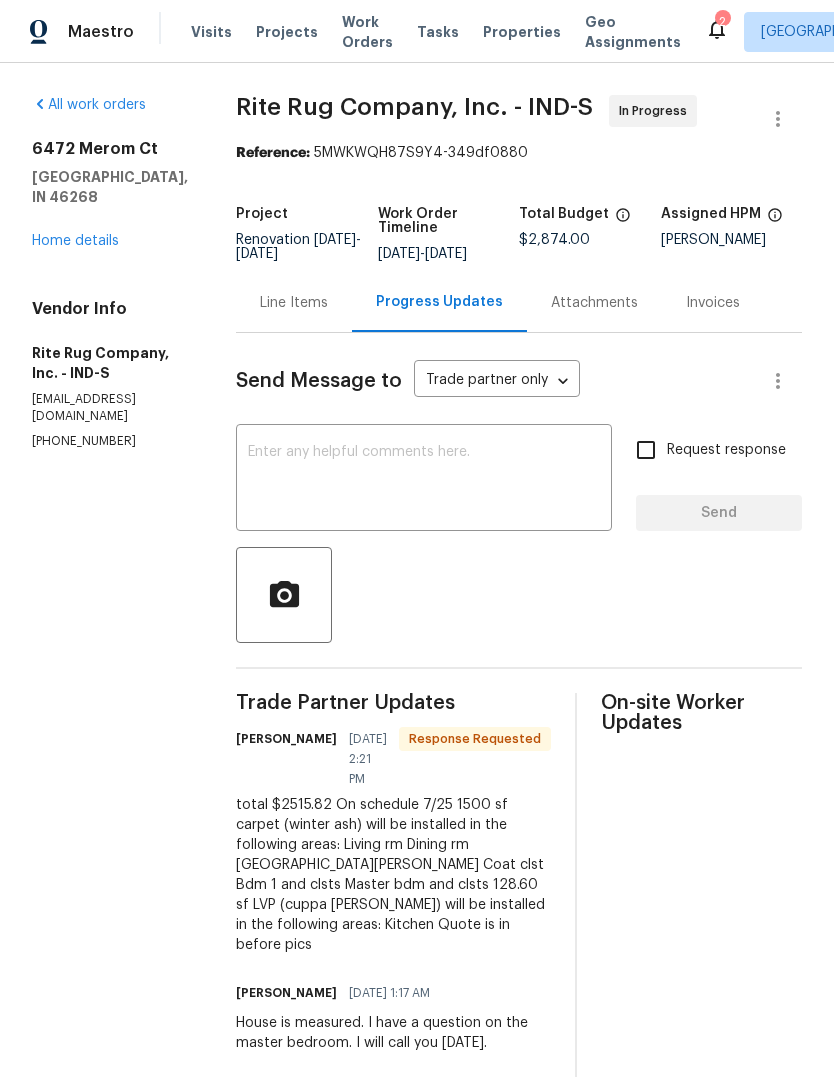 click on "Line Items" at bounding box center (294, 303) 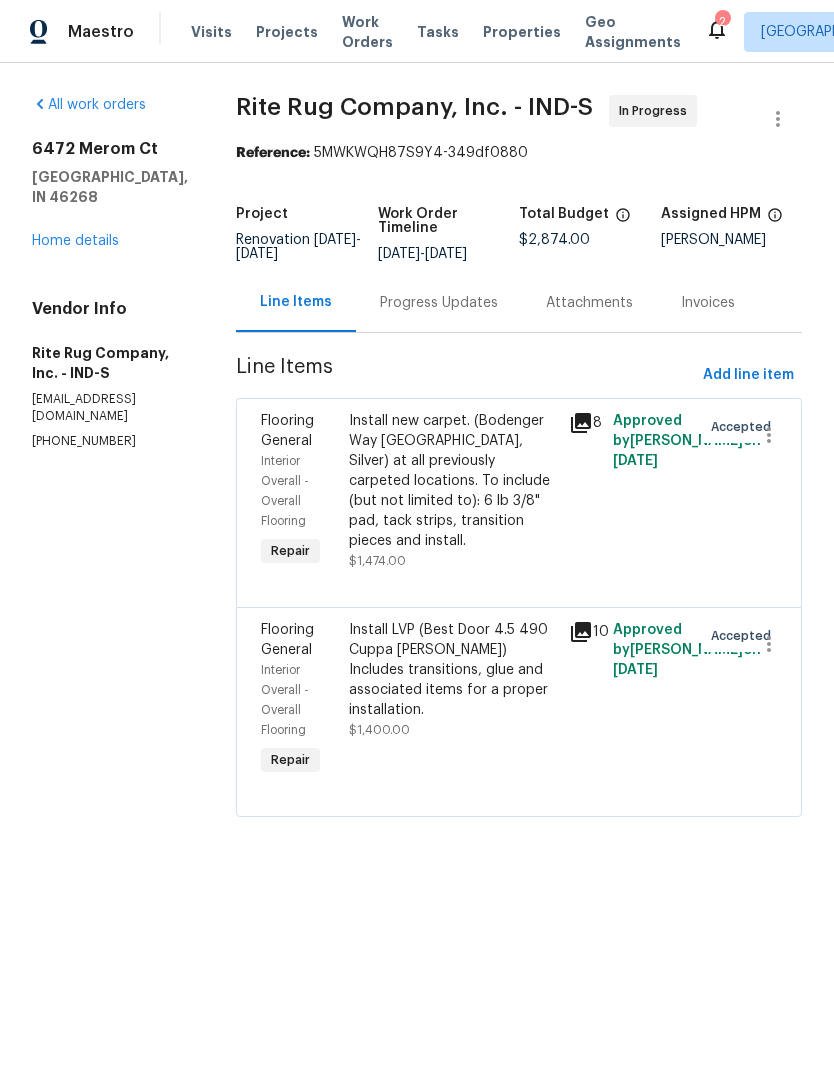 click on "Install LVP (Best Door 4.5 490 Cuppa [PERSON_NAME]) Includes transitions, glue and associated items for a proper installation." at bounding box center [453, 670] 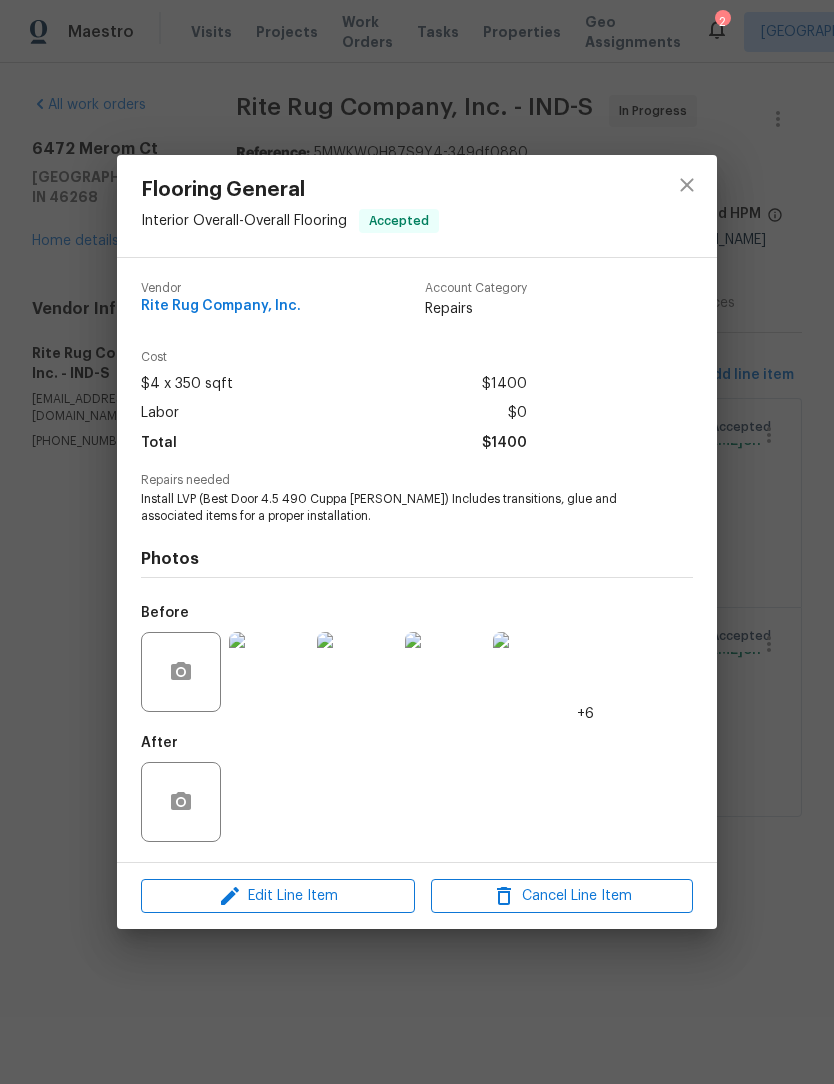 click 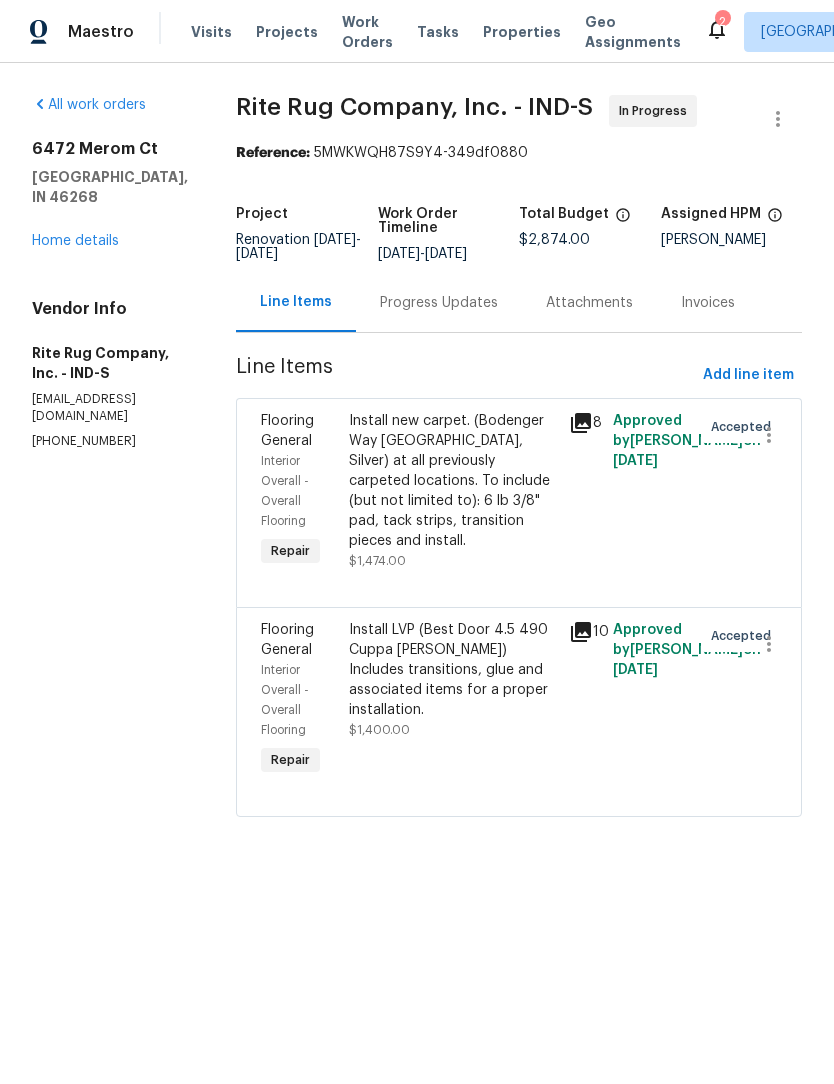 click on "Progress Updates" at bounding box center (439, 303) 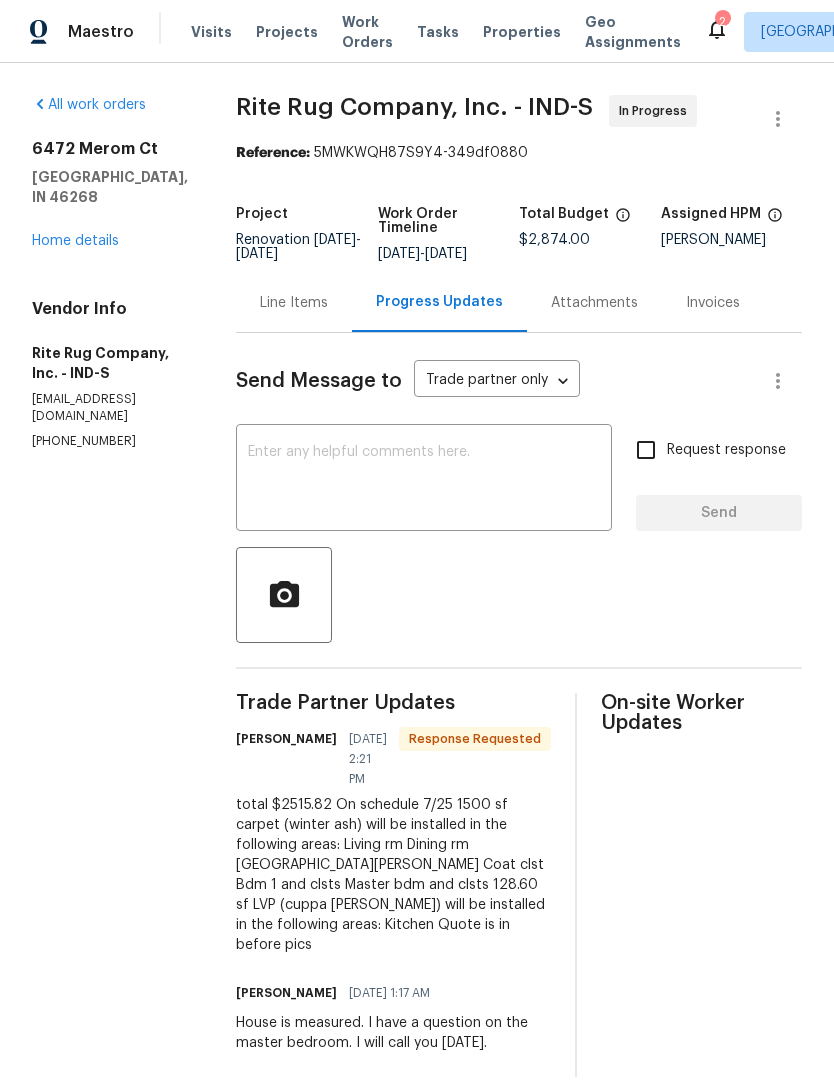 click on "Line Items" at bounding box center (294, 303) 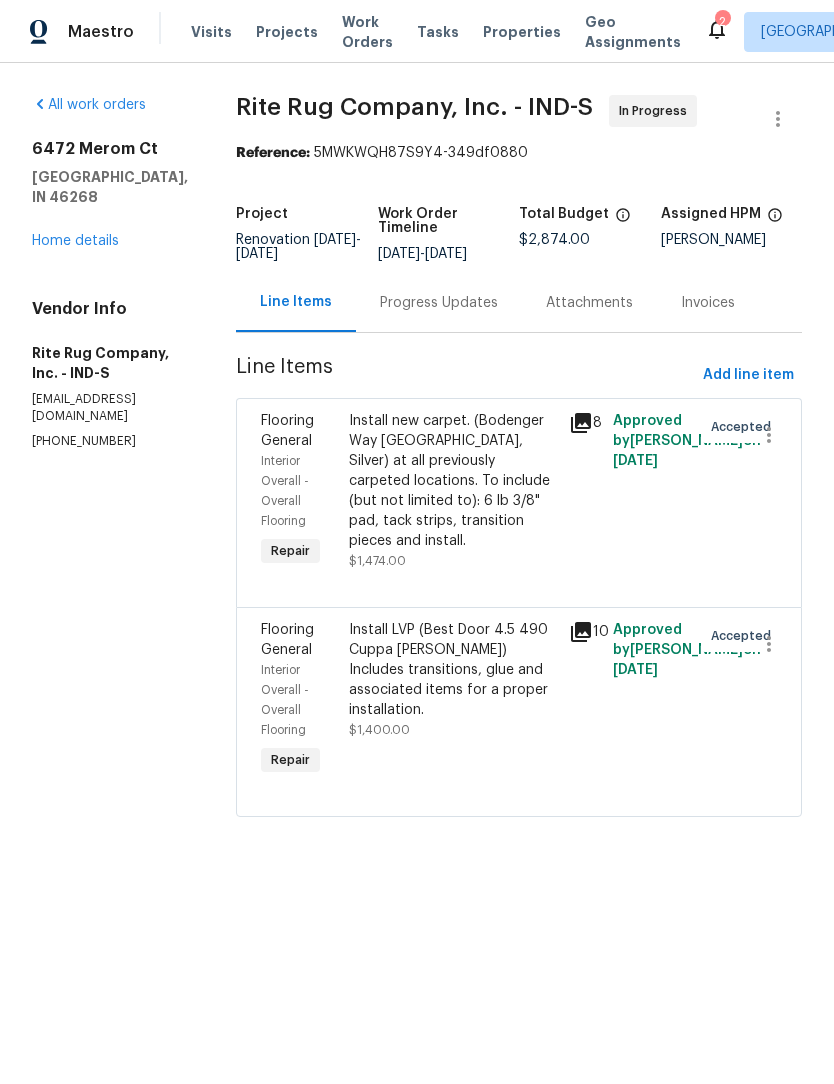 click on "Install LVP (Best Door 4.5 490 Cuppa [PERSON_NAME]) Includes transitions, glue and associated items for a proper installation." at bounding box center (453, 670) 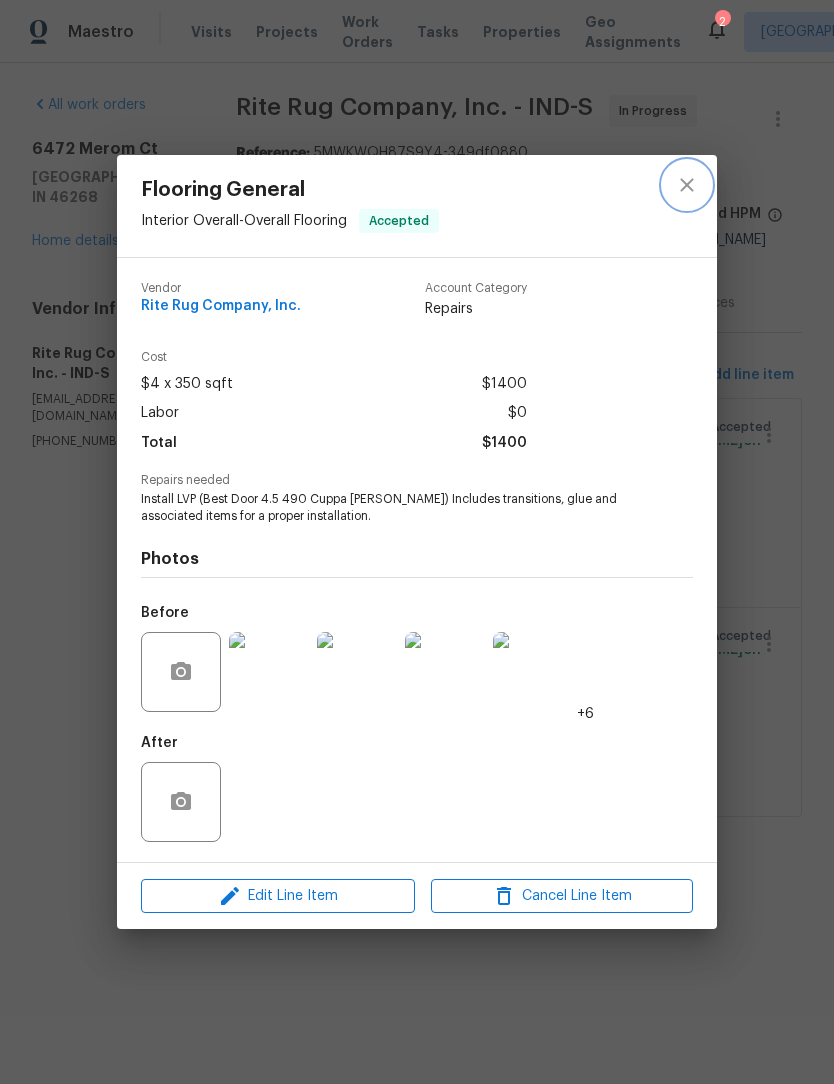 click 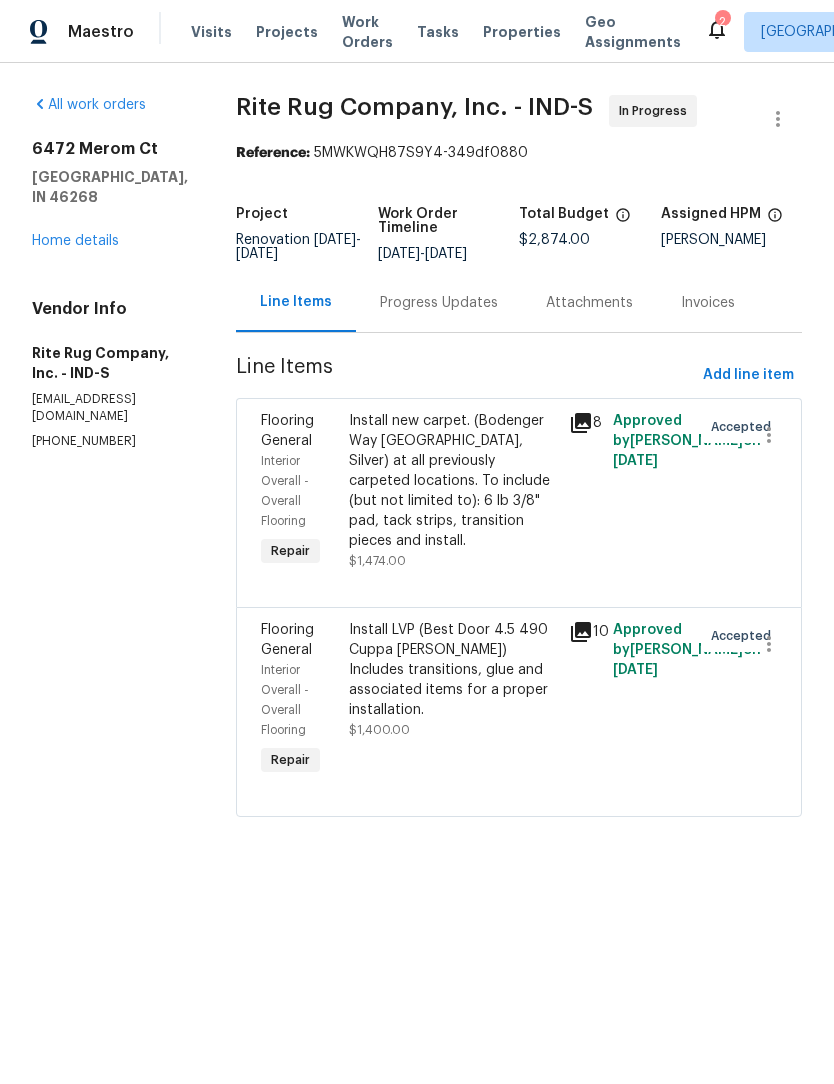 click on "Progress Updates" at bounding box center (439, 303) 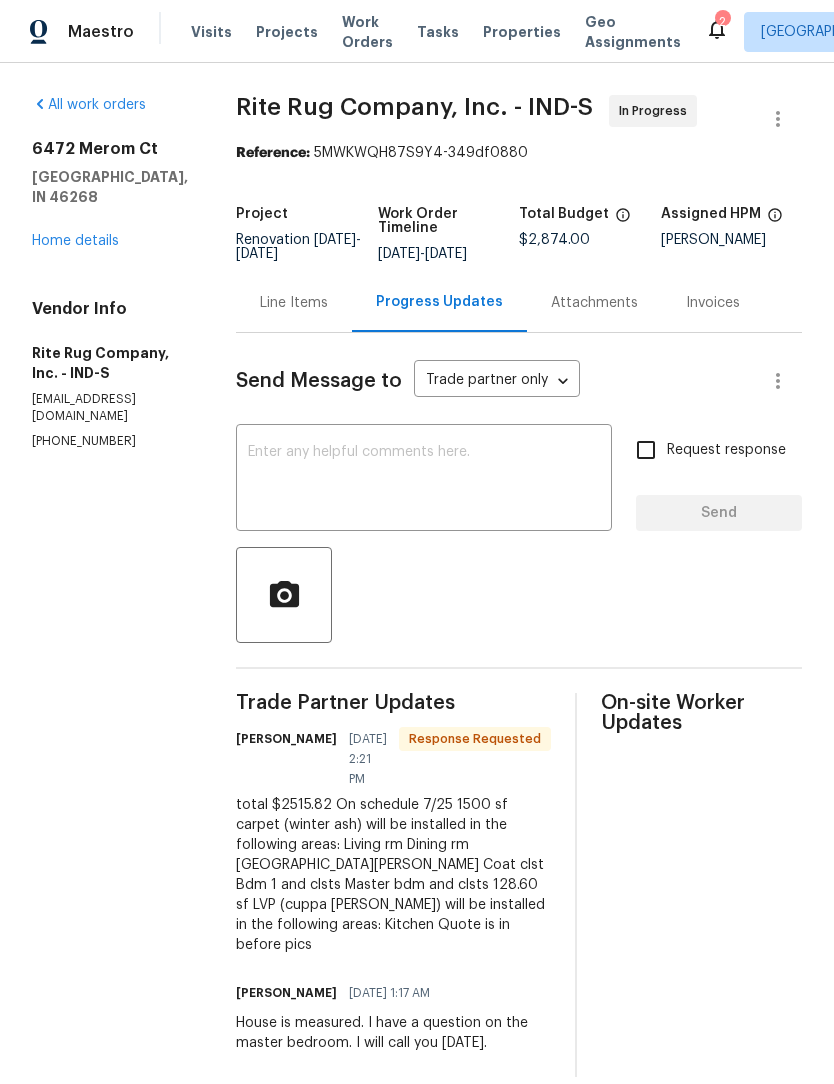 click on "Line Items" at bounding box center [294, 303] 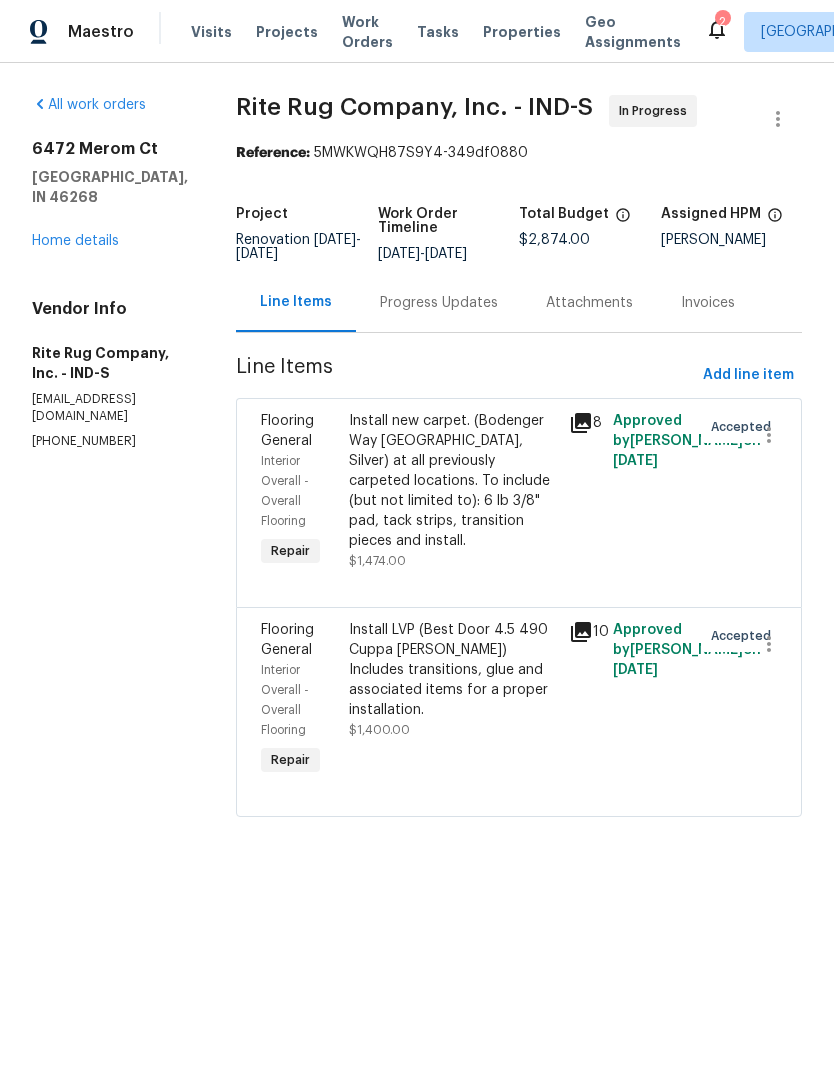 click on "Install LVP (Best Door 4.5 490 Cuppa Joe) Includes transitions, glue and associated items for a proper installation." at bounding box center [453, 670] 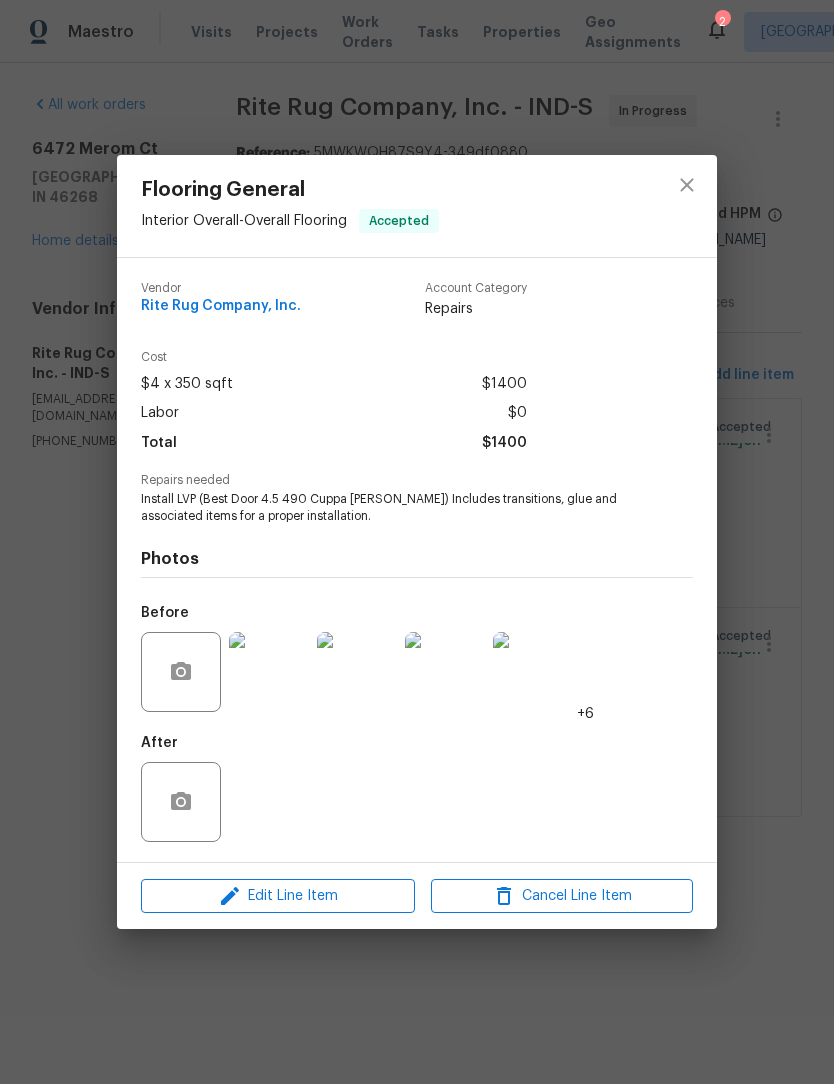 click at bounding box center [269, 672] 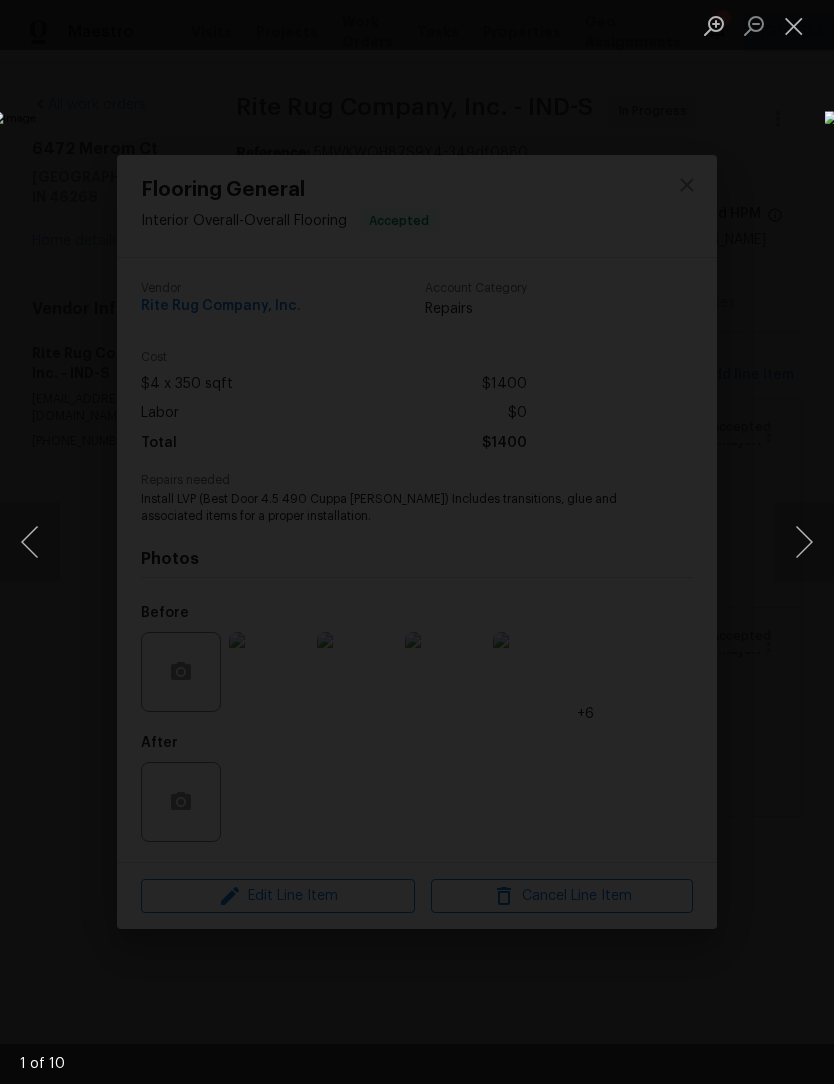 click at bounding box center (804, 542) 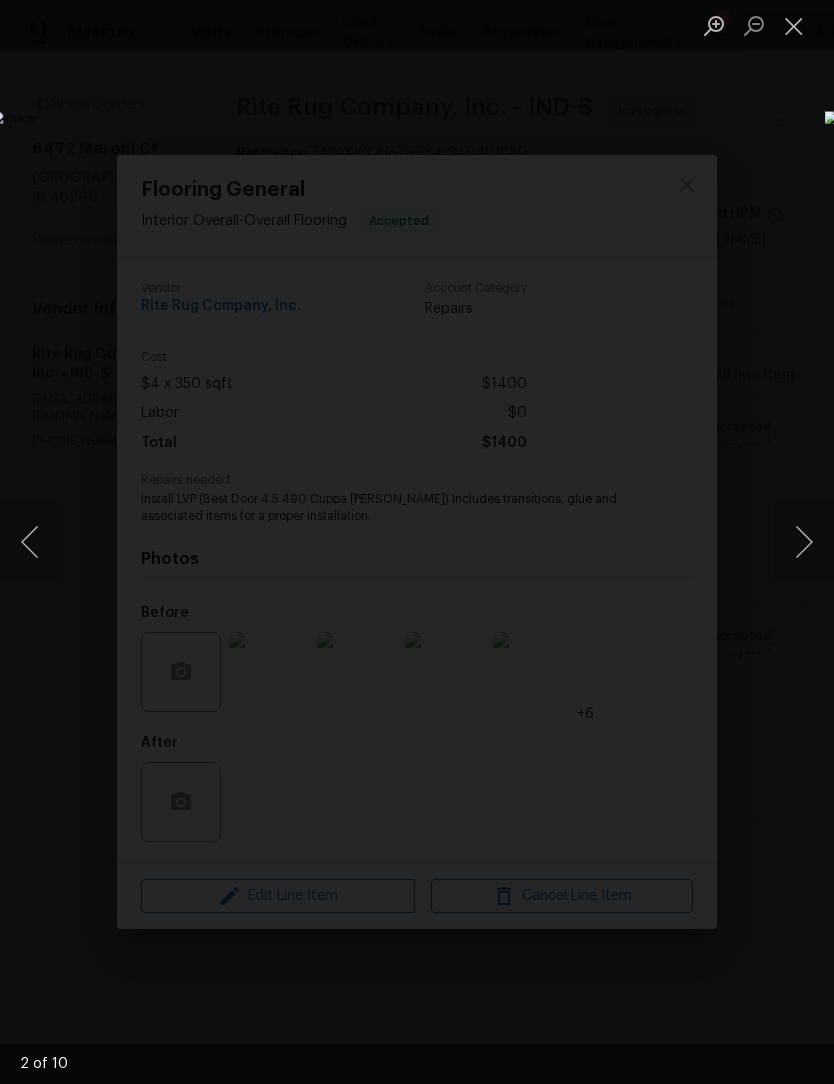 click at bounding box center (804, 542) 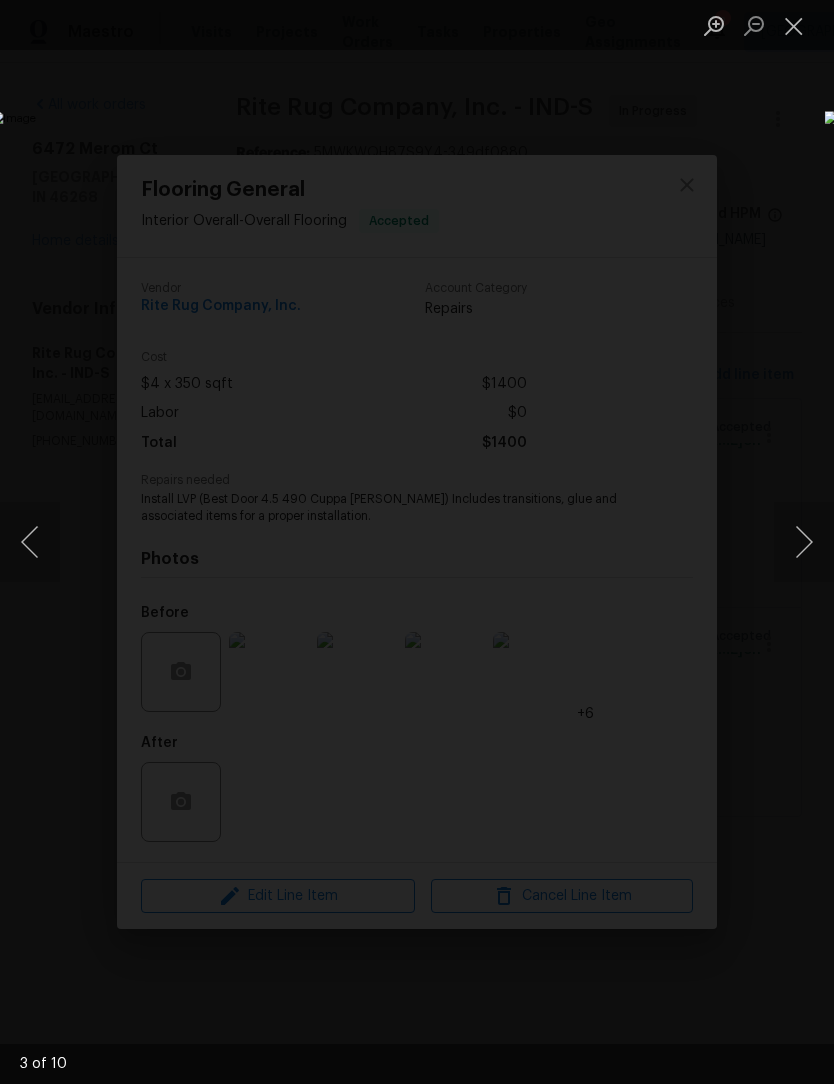 click at bounding box center (804, 542) 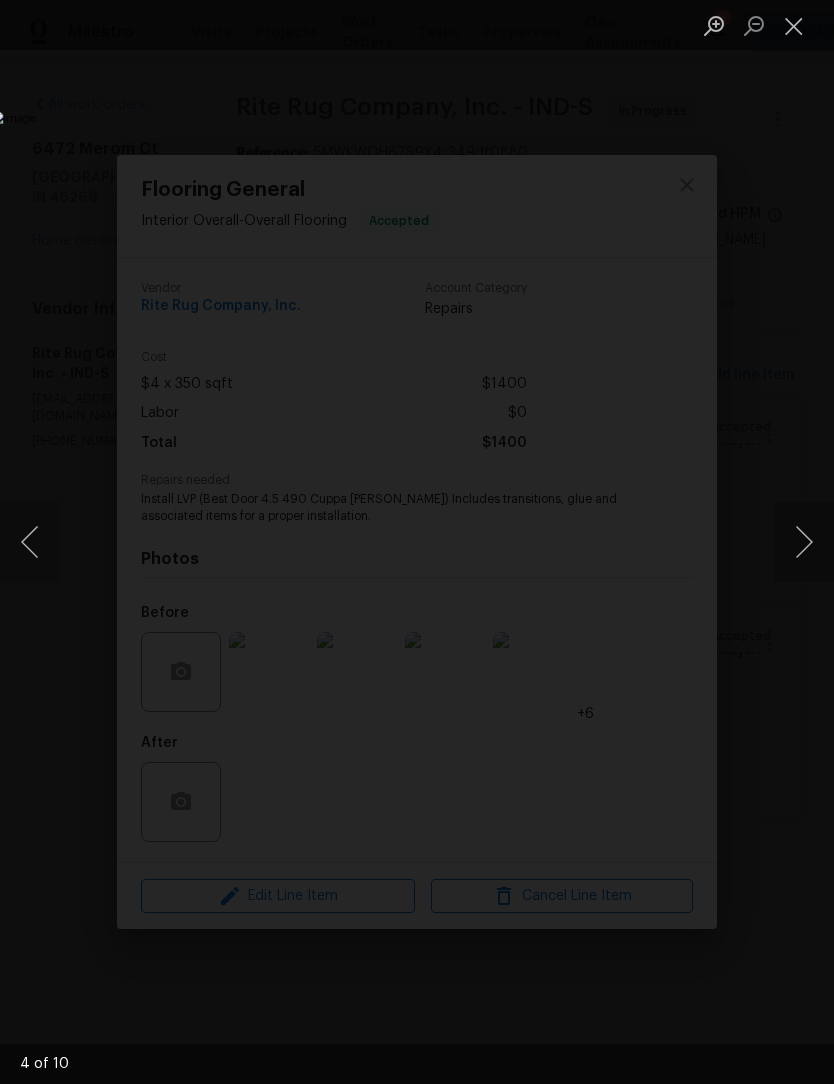 click at bounding box center (804, 542) 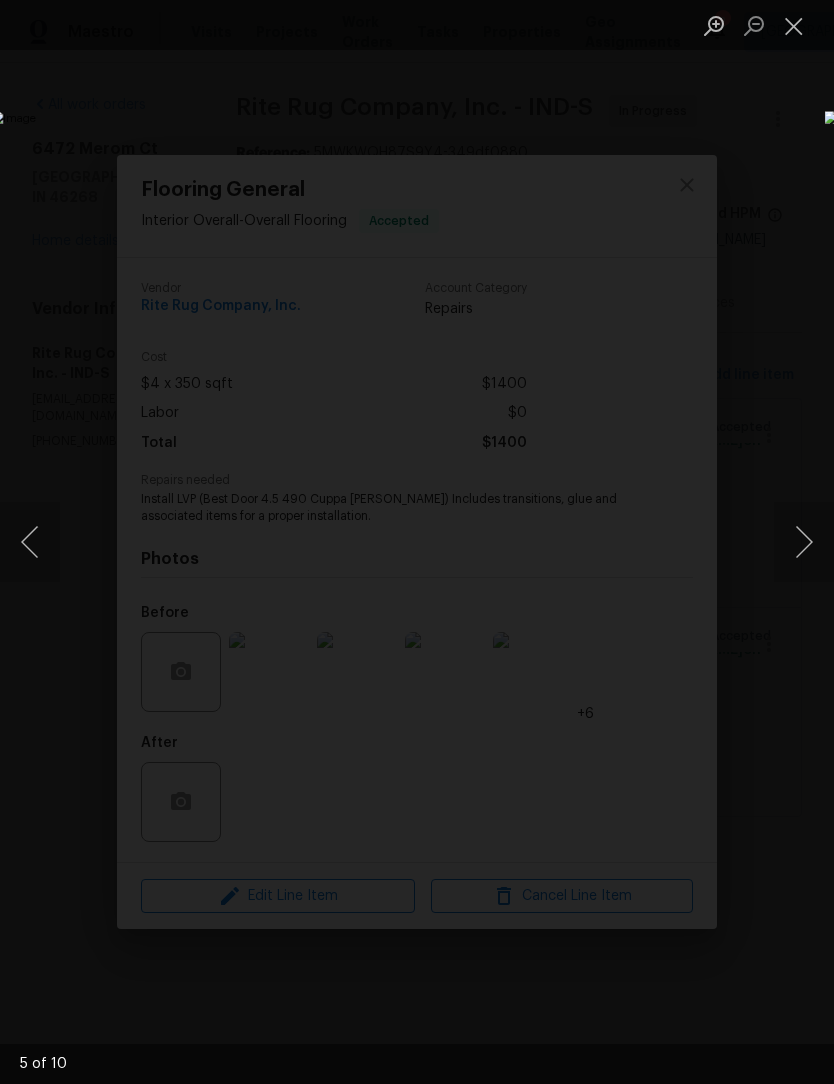 click at bounding box center (804, 542) 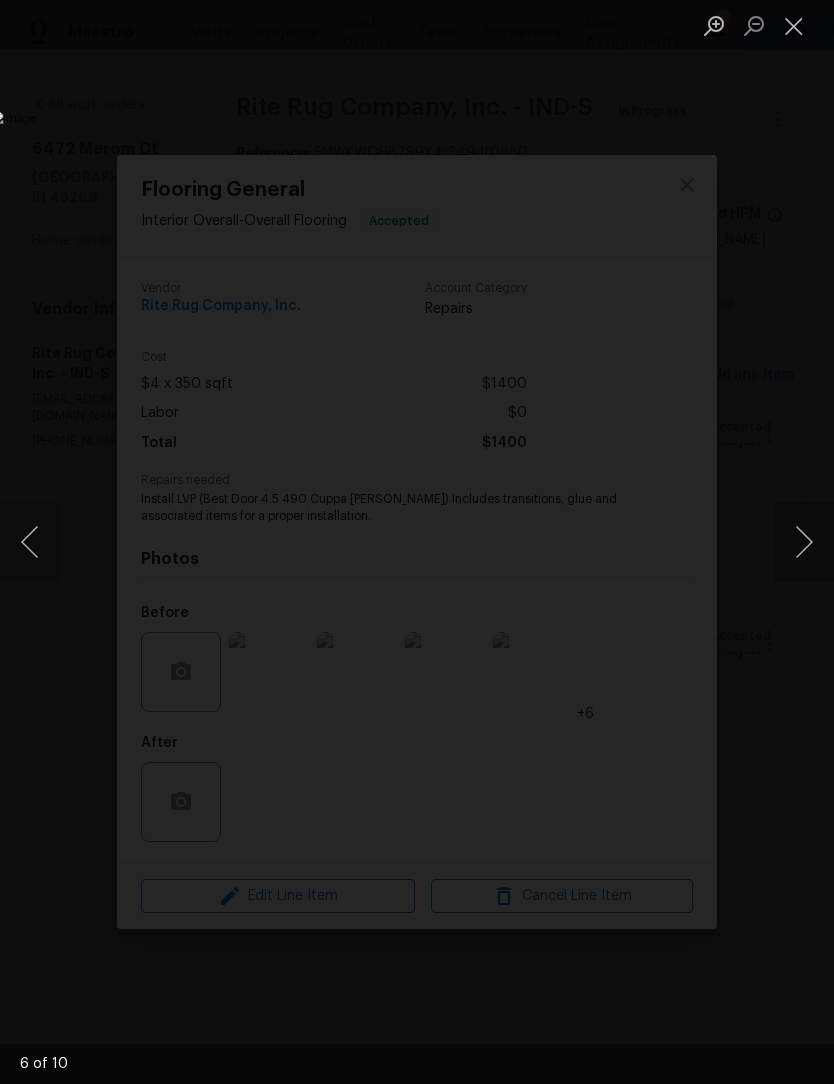 click at bounding box center (804, 542) 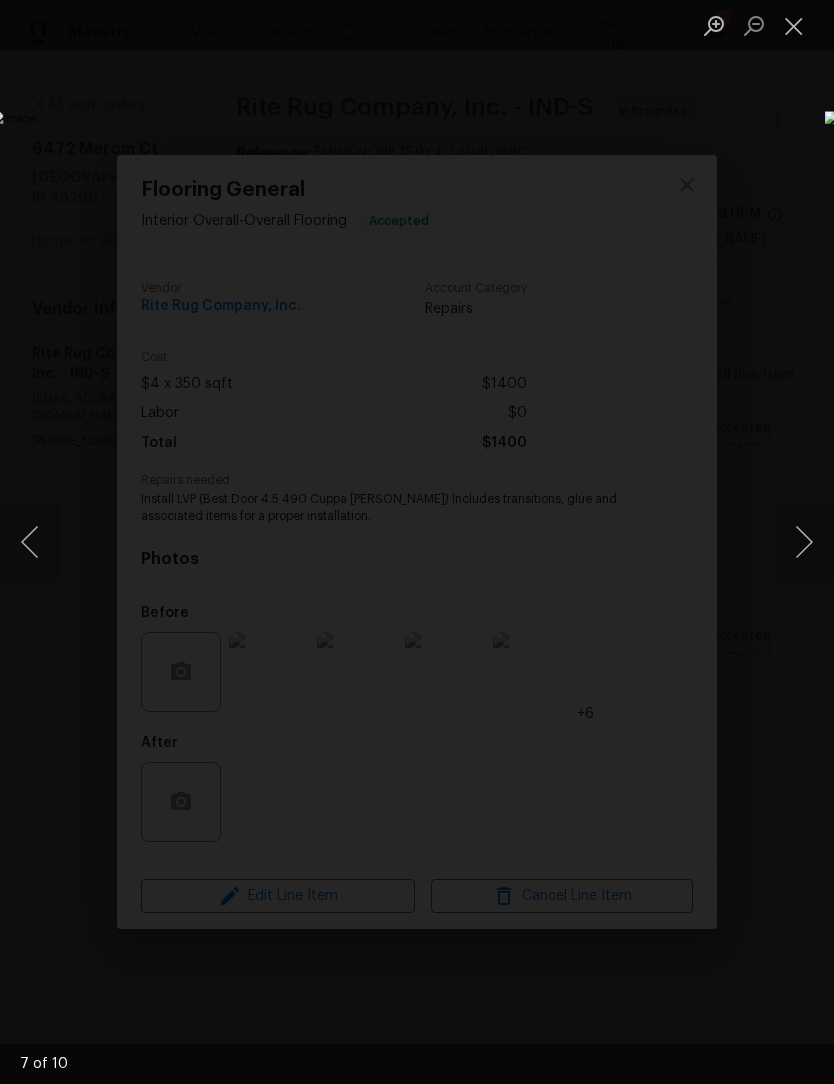 click at bounding box center [804, 542] 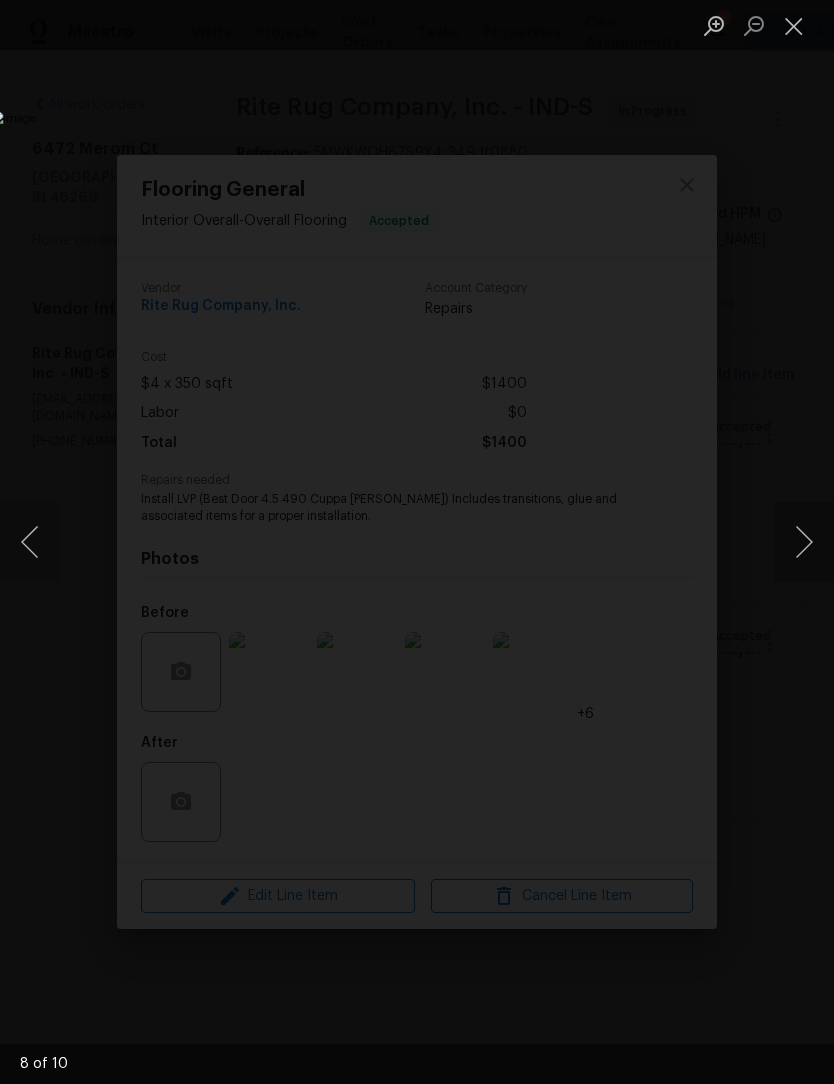 click at bounding box center (804, 542) 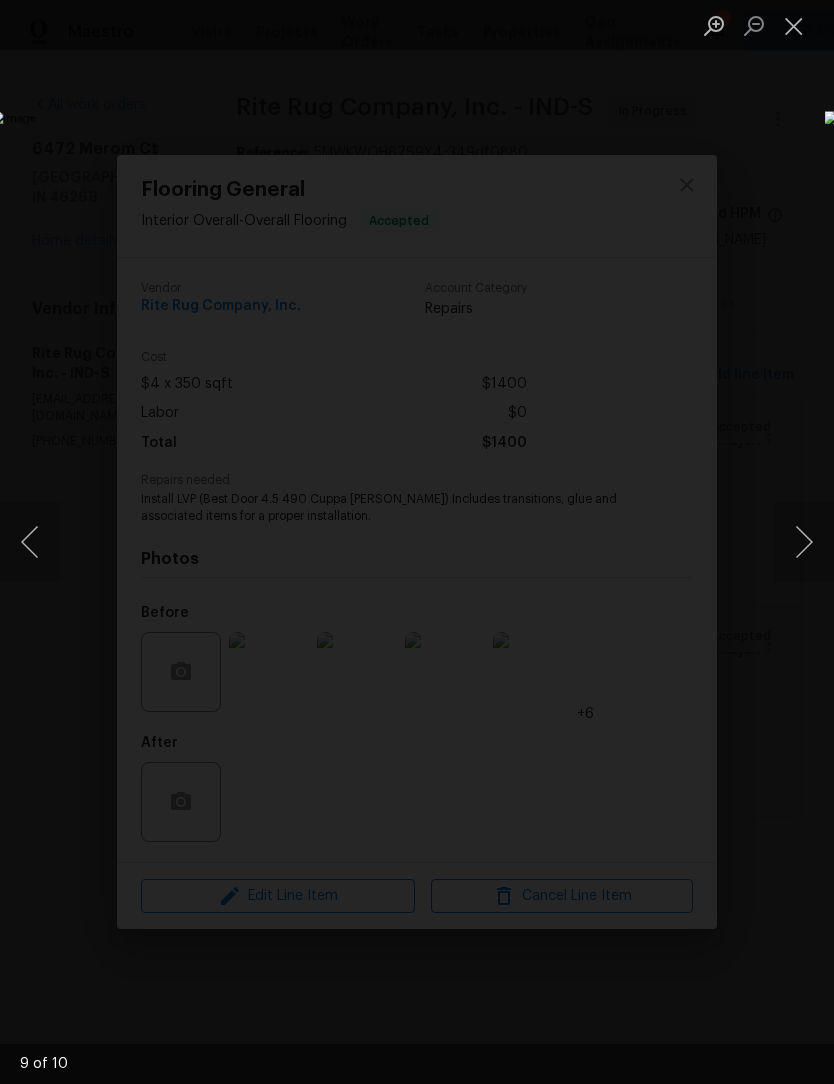 click at bounding box center [804, 542] 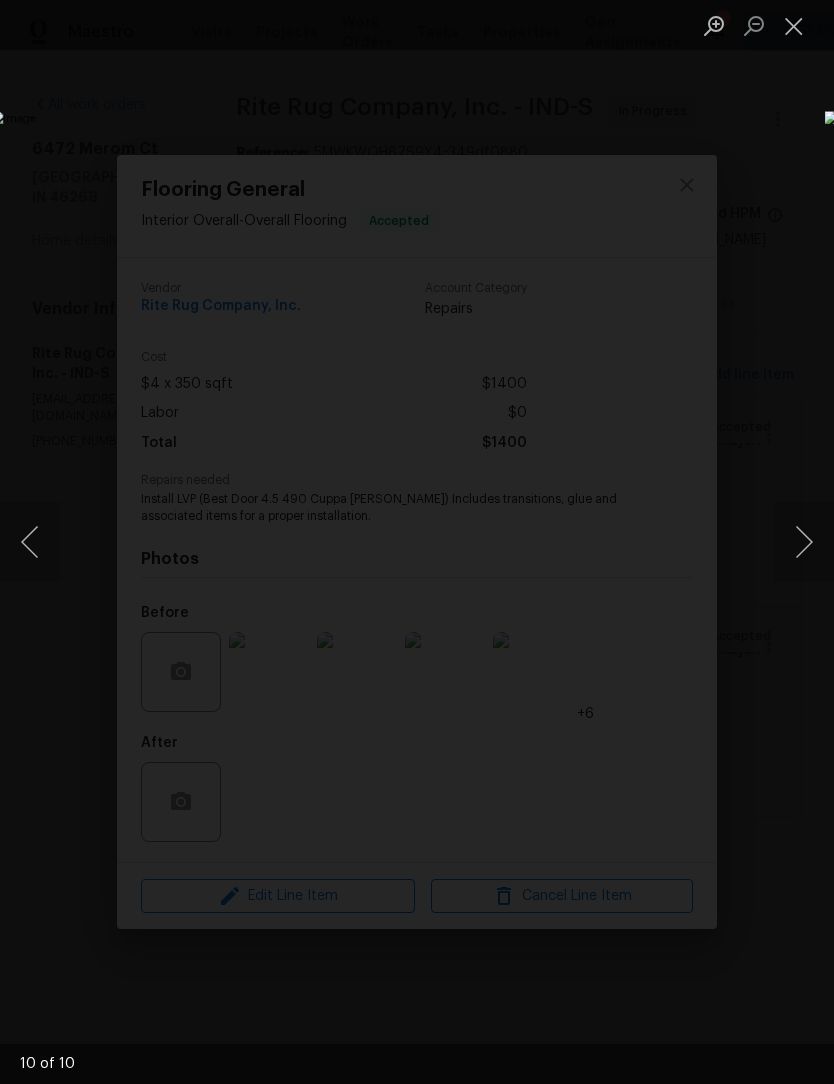 click at bounding box center [794, 25] 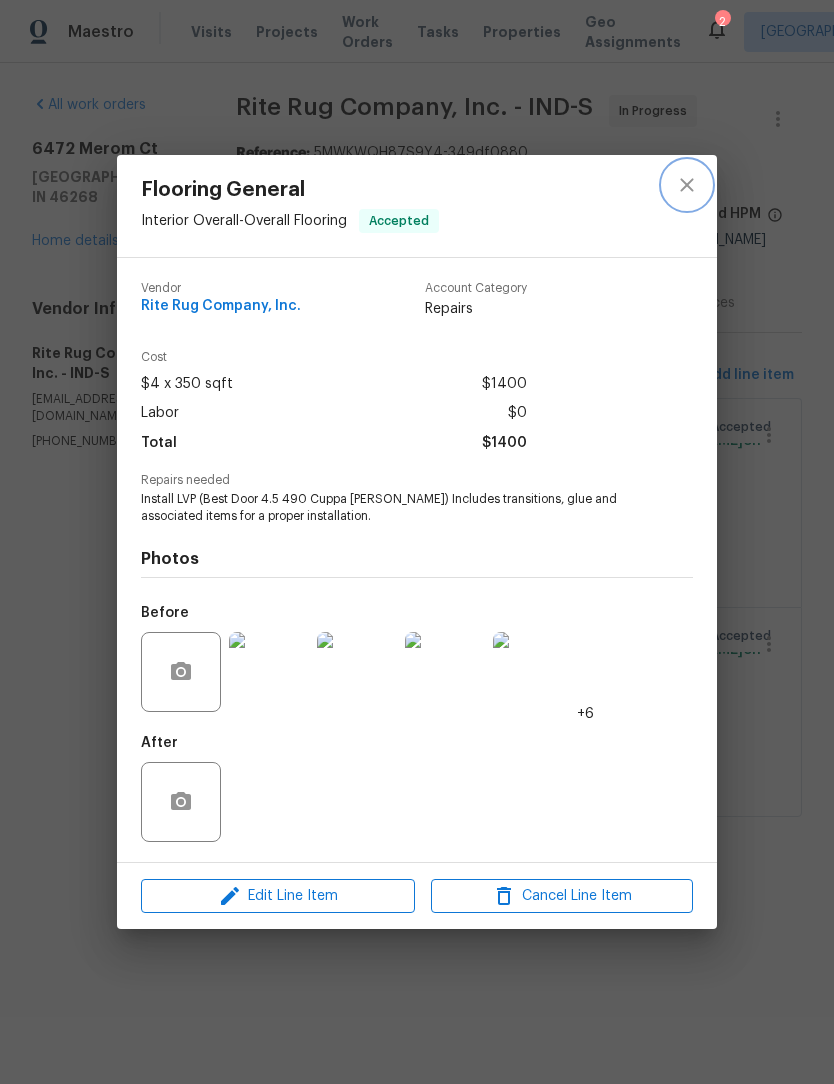 click 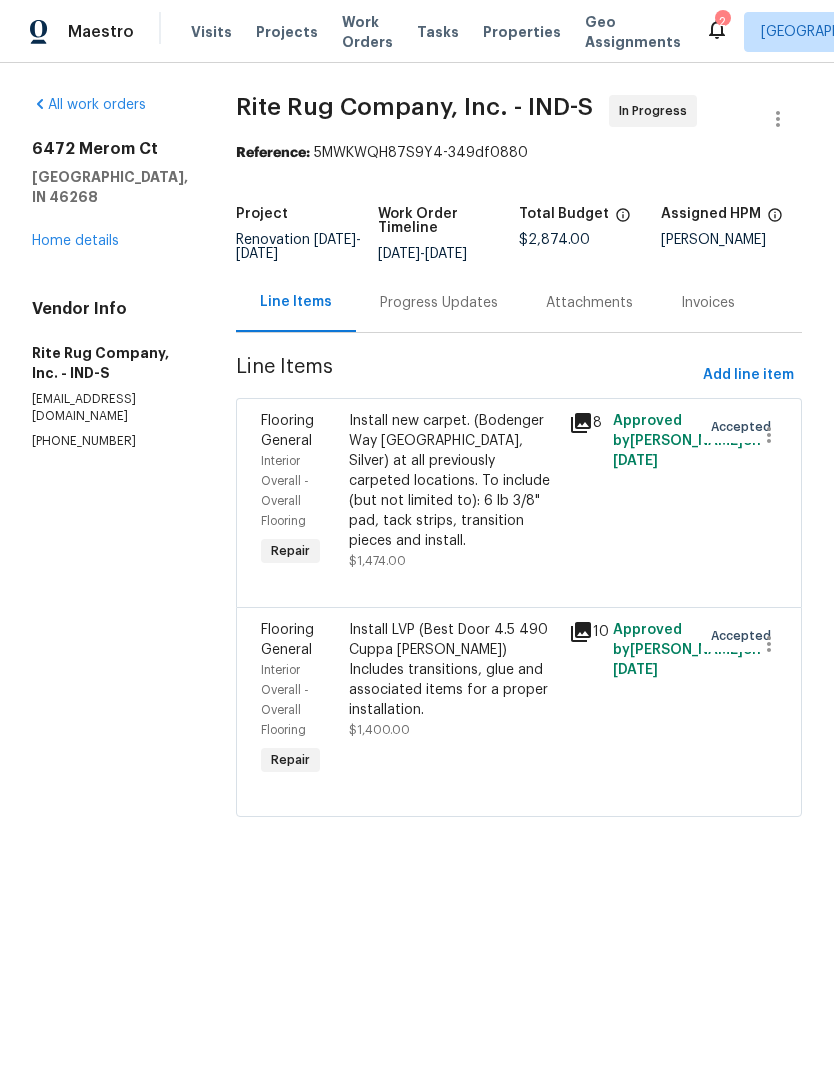 click on "Install new carpet. (Bodenger Way [GEOGRAPHIC_DATA], Silver) at all previously carpeted locations. To include (but not limited to): 6 lb 3/8" pad, tack strips, transition pieces and install." at bounding box center (453, 481) 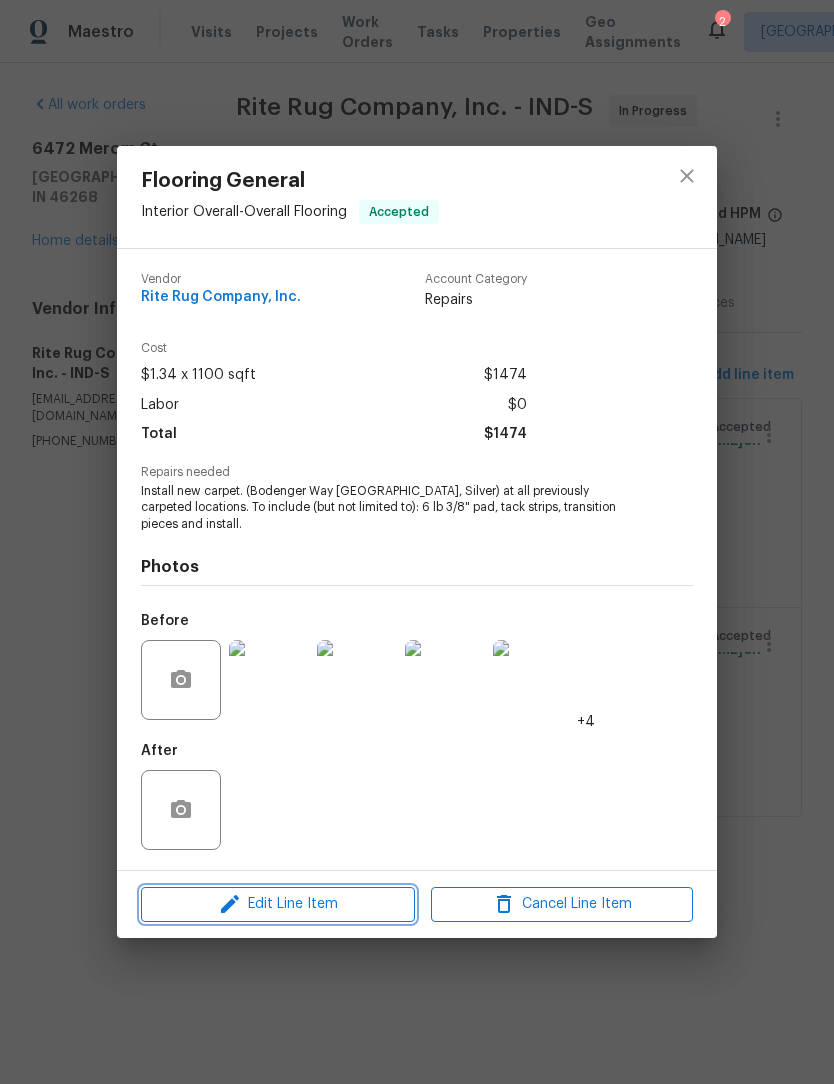 click on "Edit Line Item" at bounding box center [278, 904] 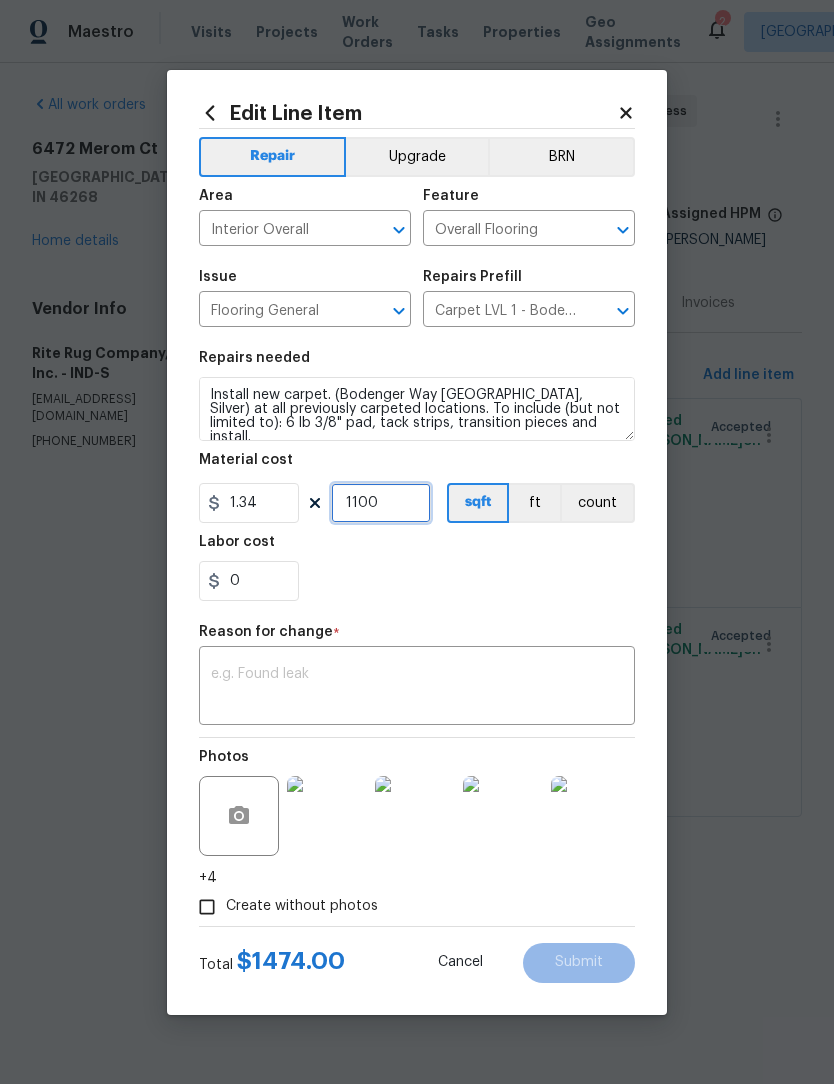 click on "1100" at bounding box center (381, 503) 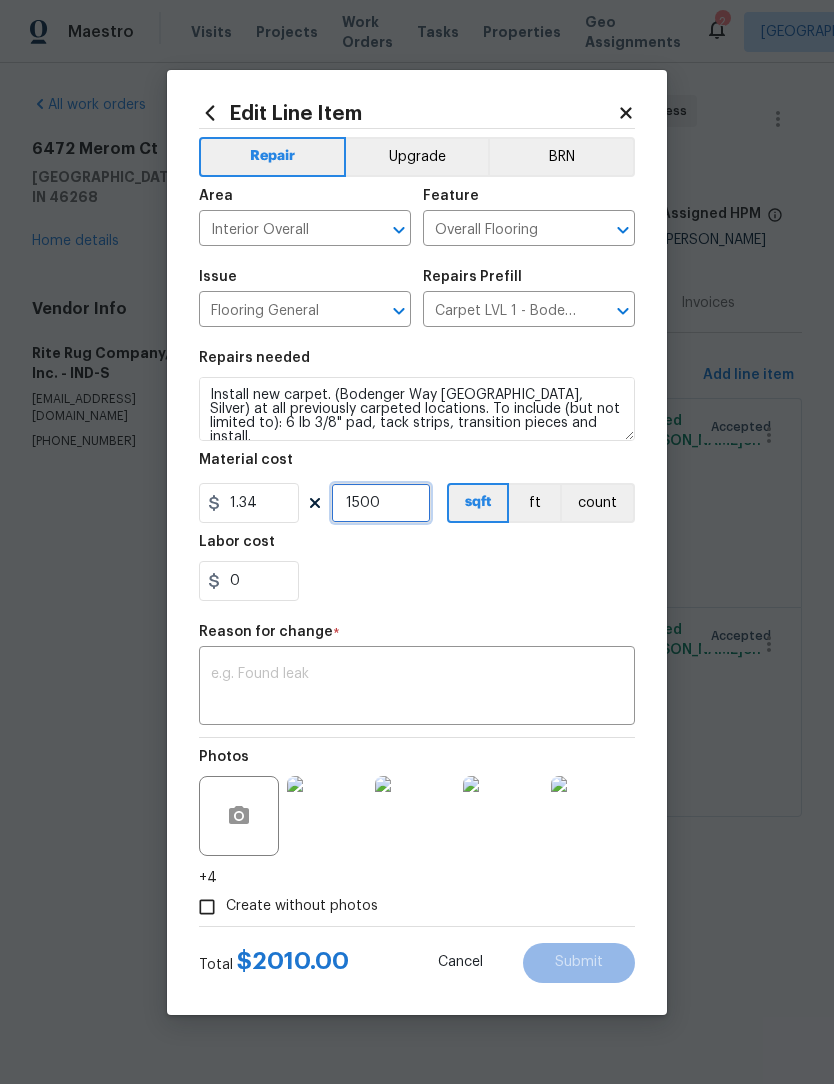 type on "1500" 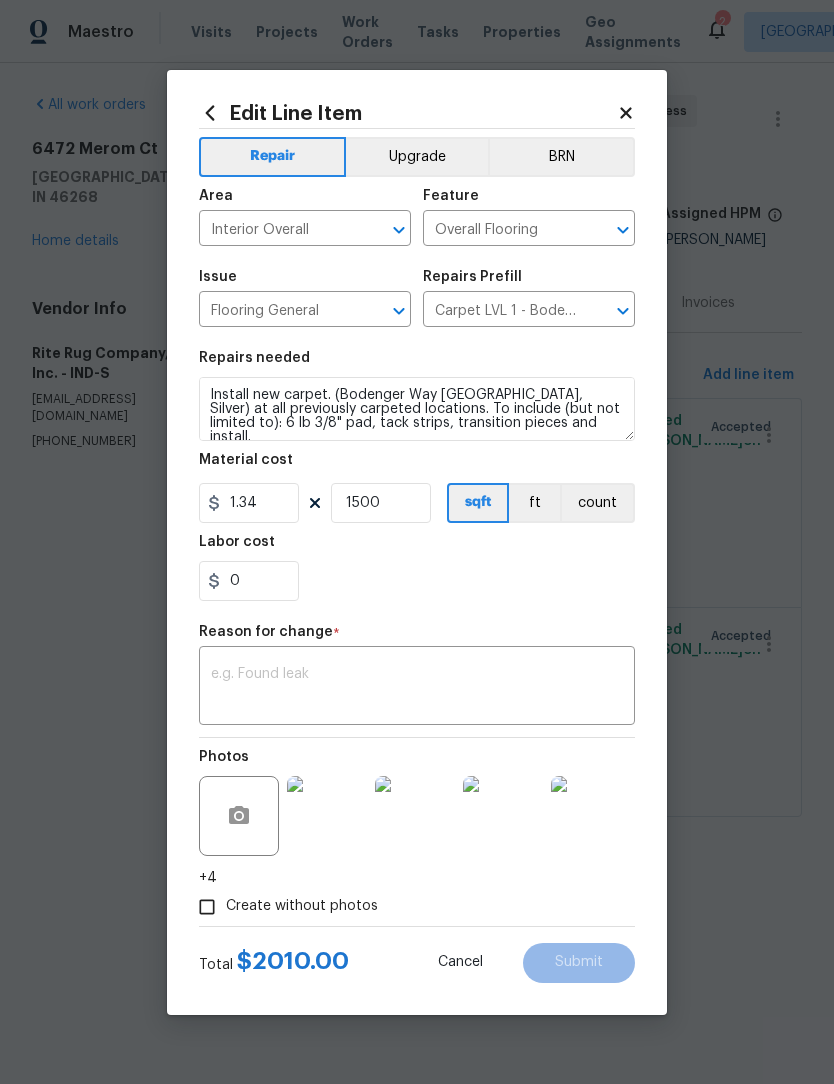click on "0" at bounding box center (417, 581) 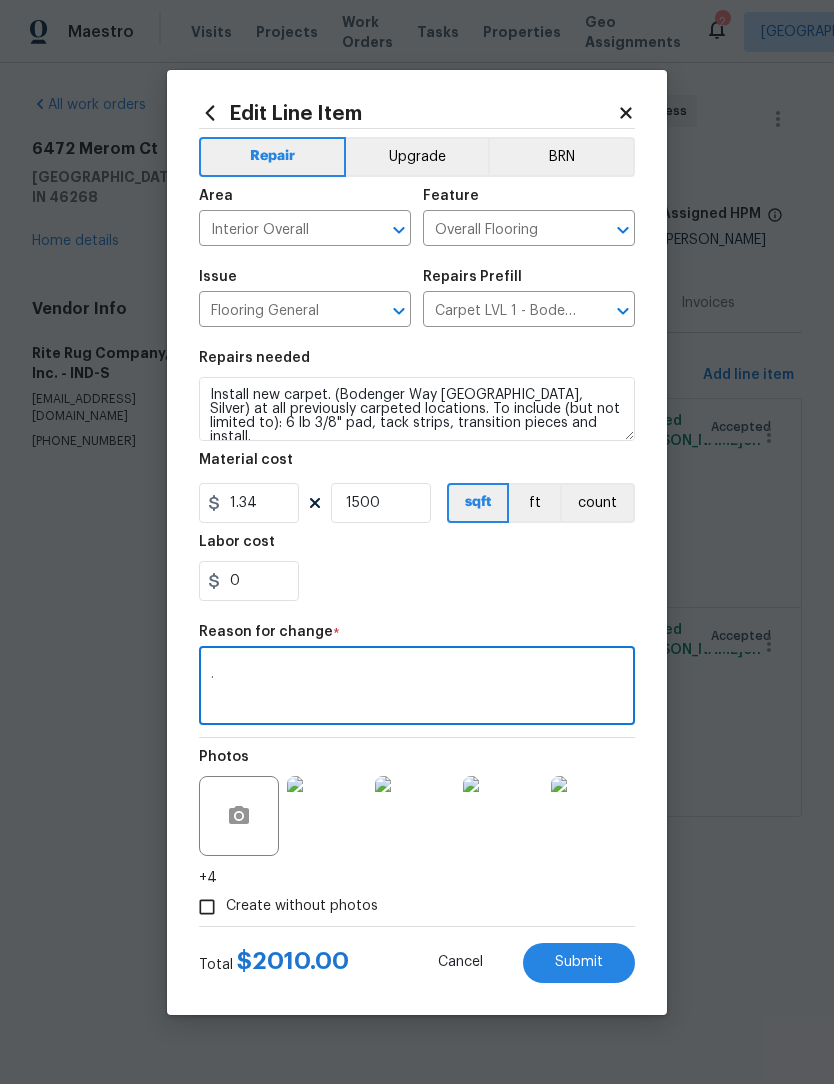 type on "." 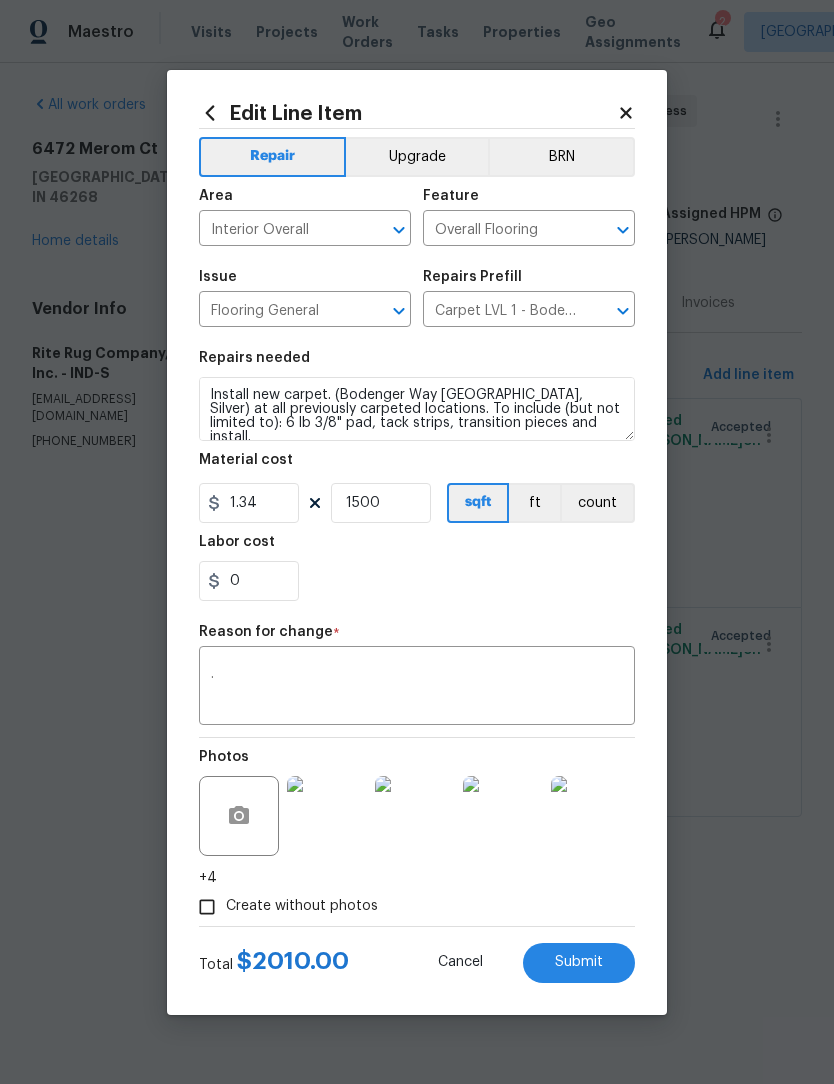 click on "Submit" at bounding box center [579, 963] 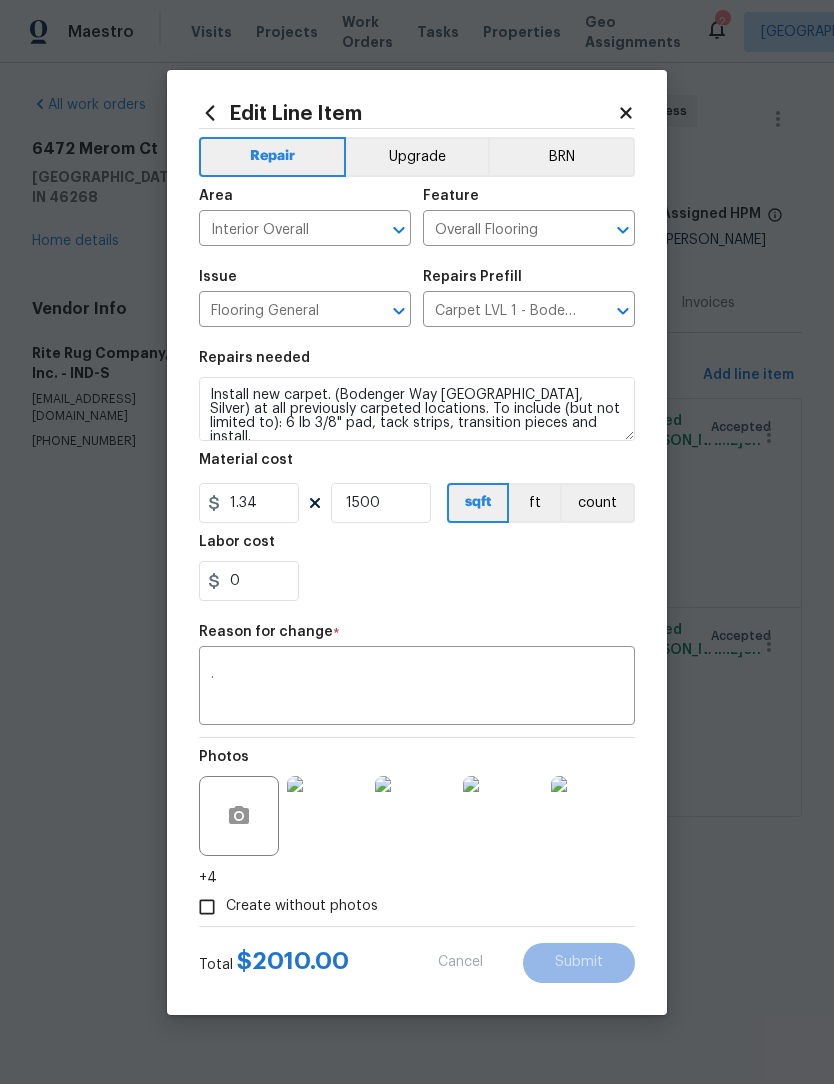 type on "1100" 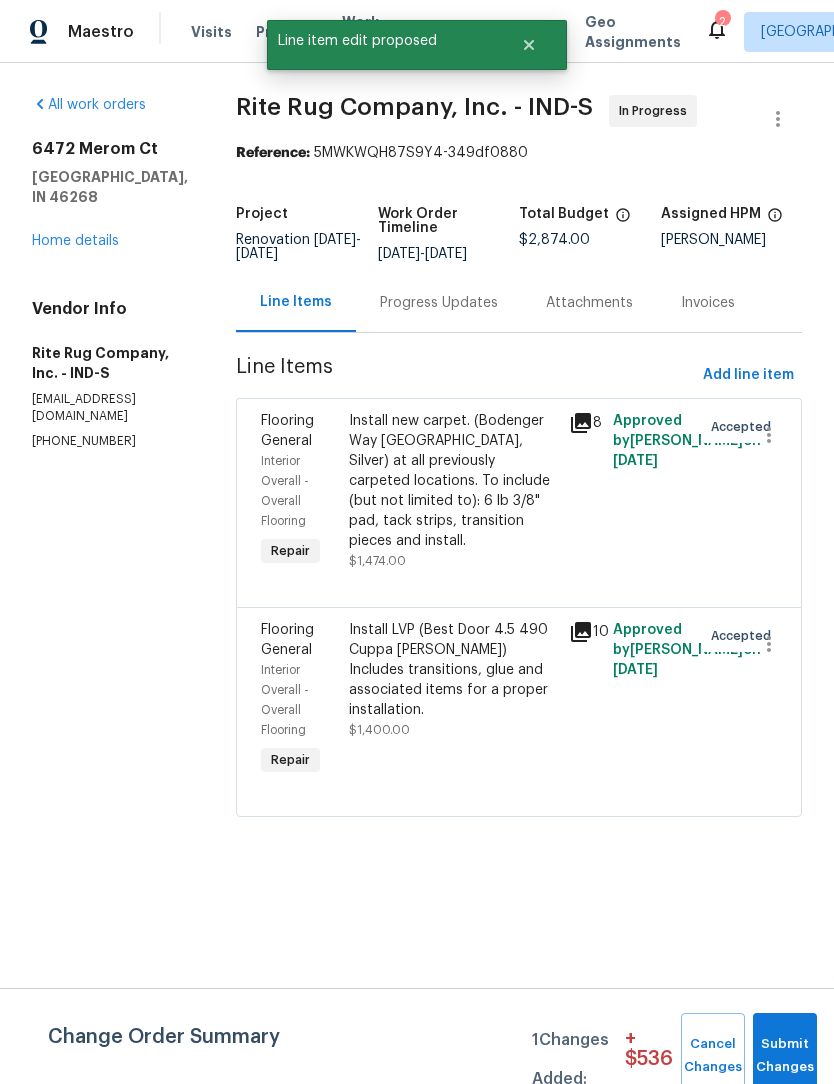 click on "Install LVP (Best Door 4.5 490 Cuppa Joe) Includes transitions, glue and associated items for a proper installation." at bounding box center [453, 670] 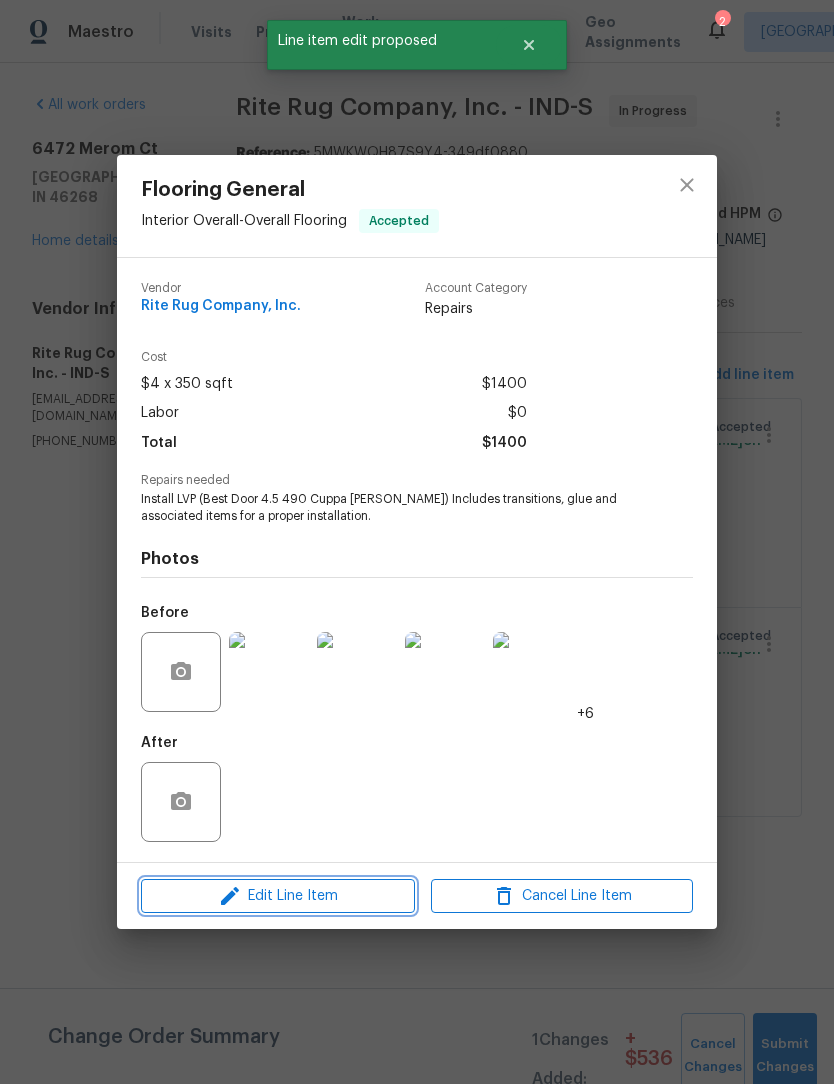click on "Edit Line Item" at bounding box center (278, 896) 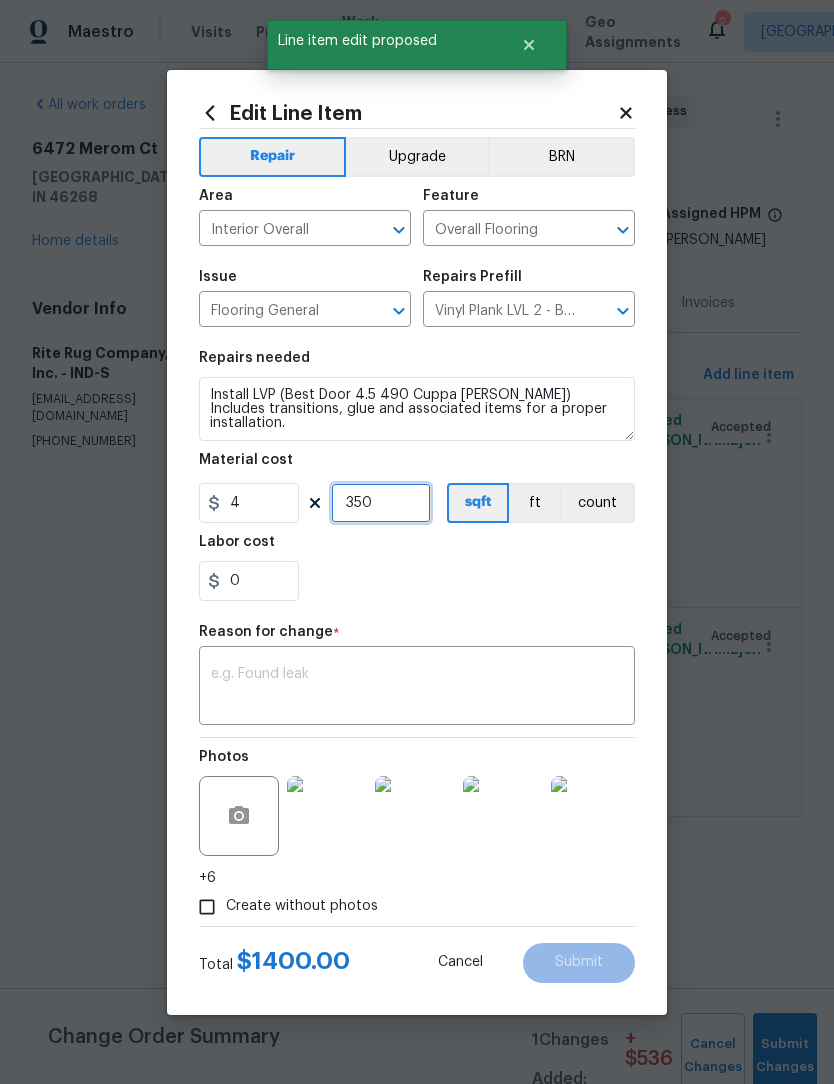 click on "350" at bounding box center [381, 503] 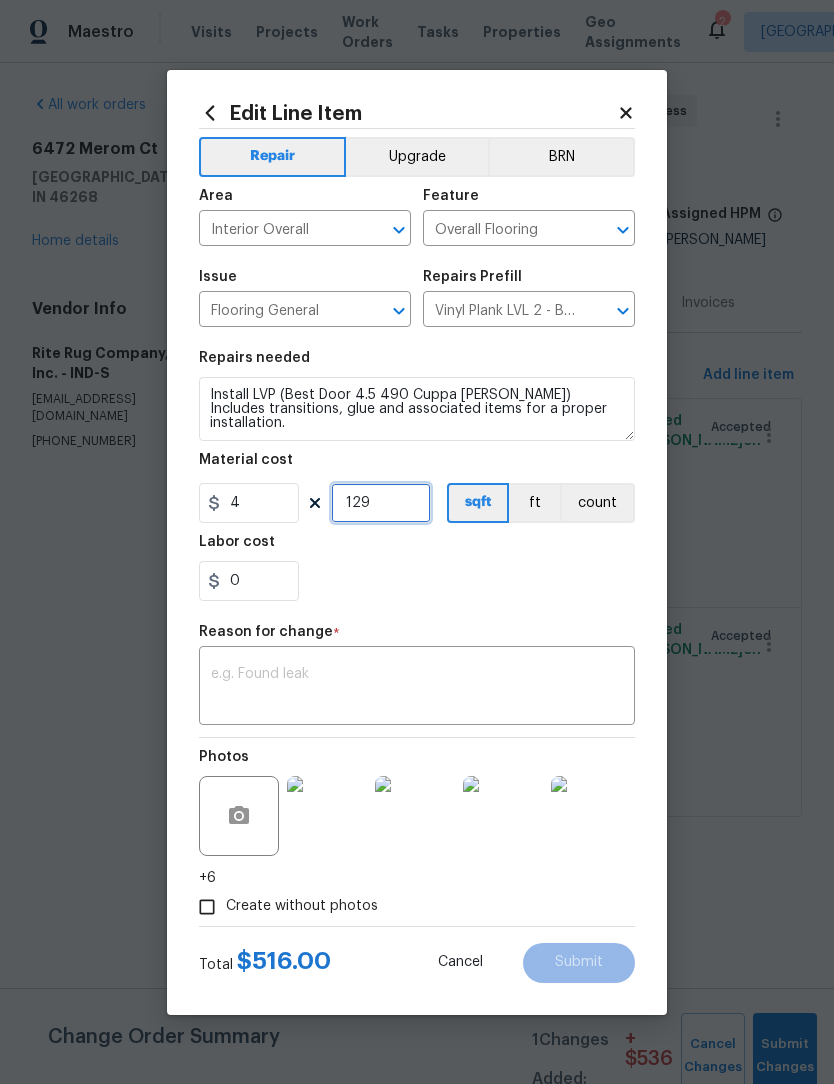 type on "129" 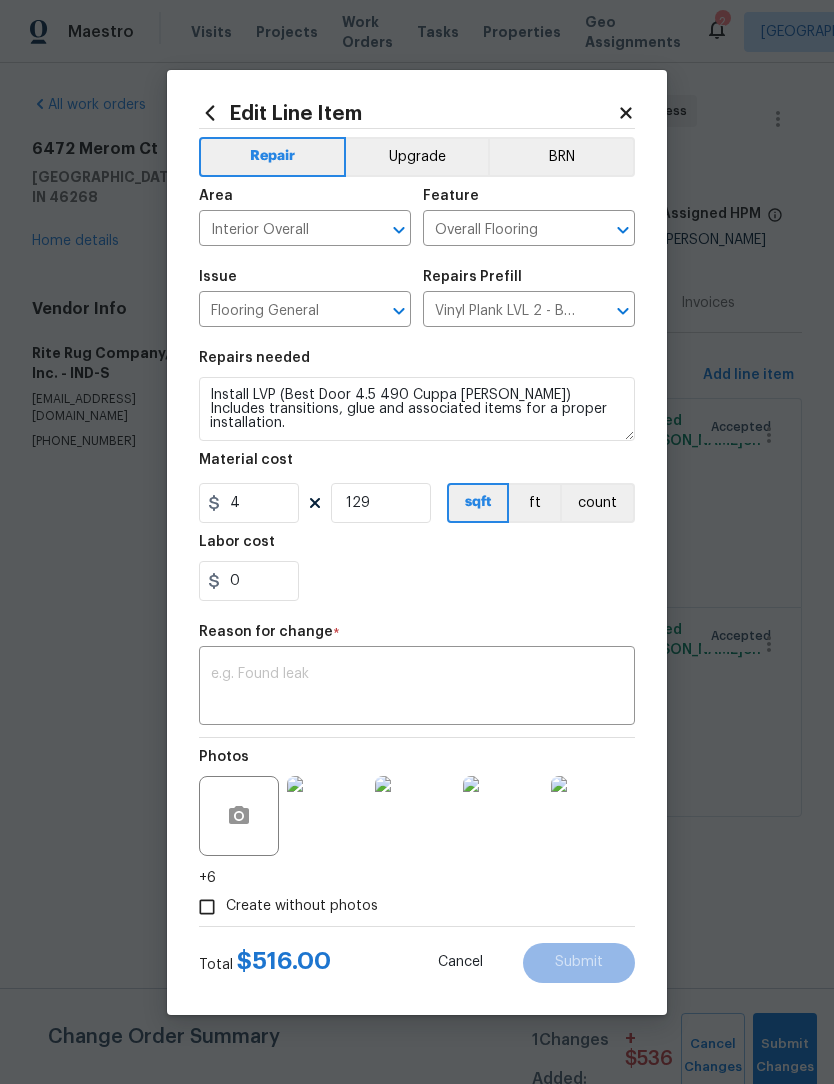 click on "0" at bounding box center [417, 581] 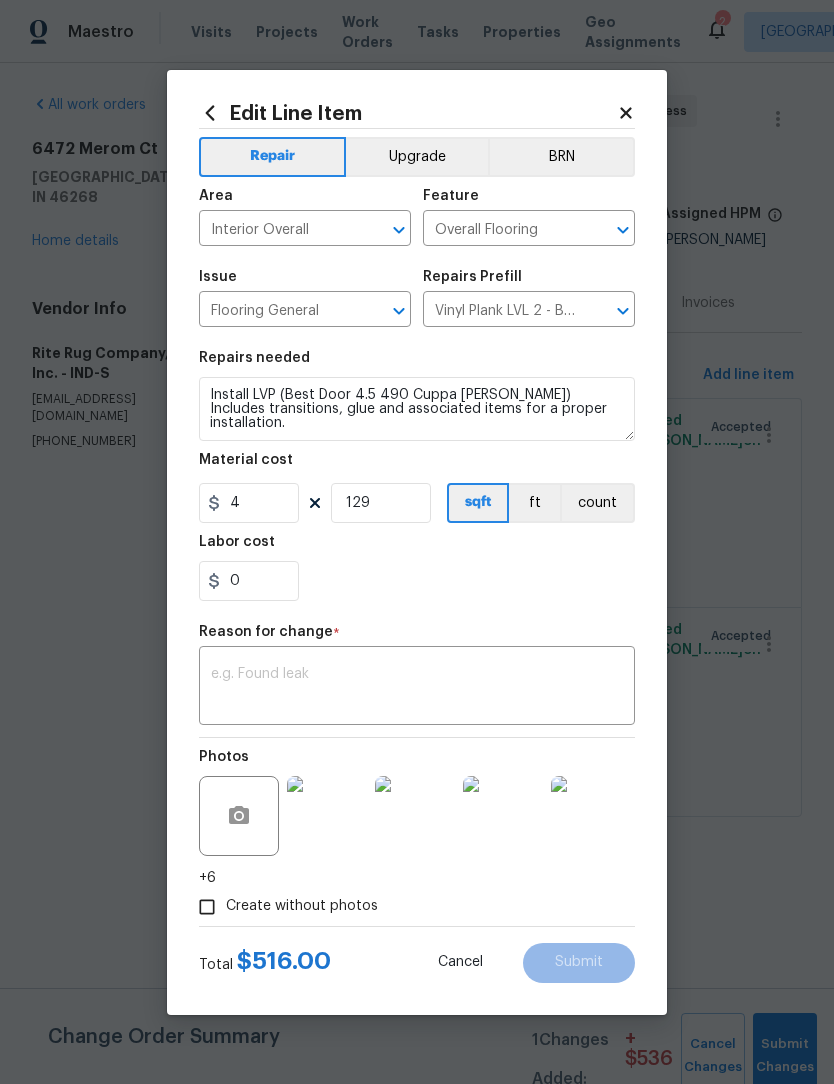 click at bounding box center (417, 688) 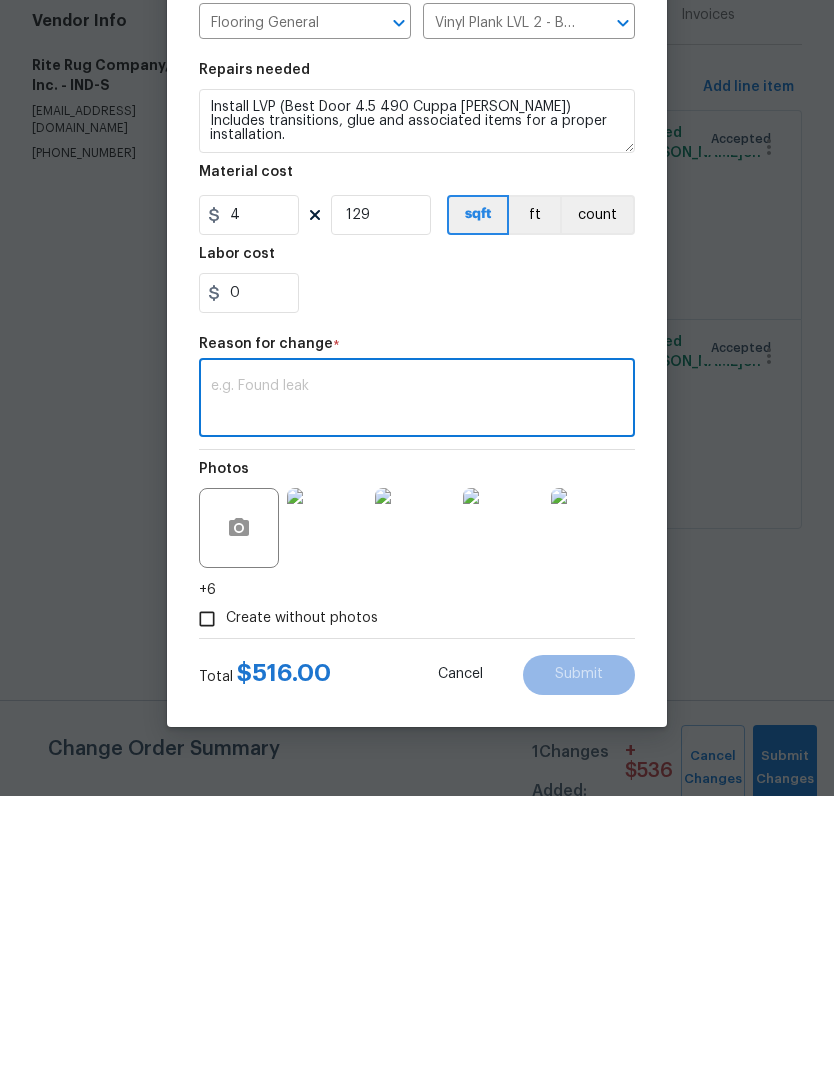 click on "x ​" at bounding box center [417, 688] 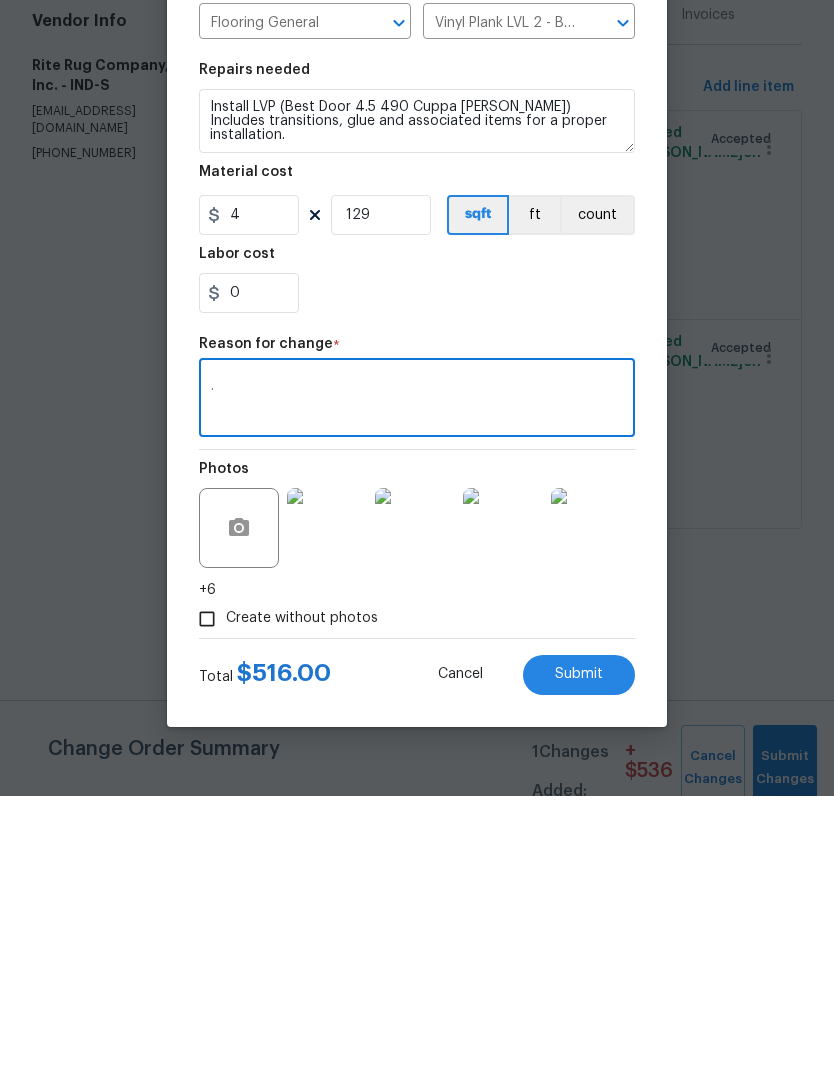 type on "." 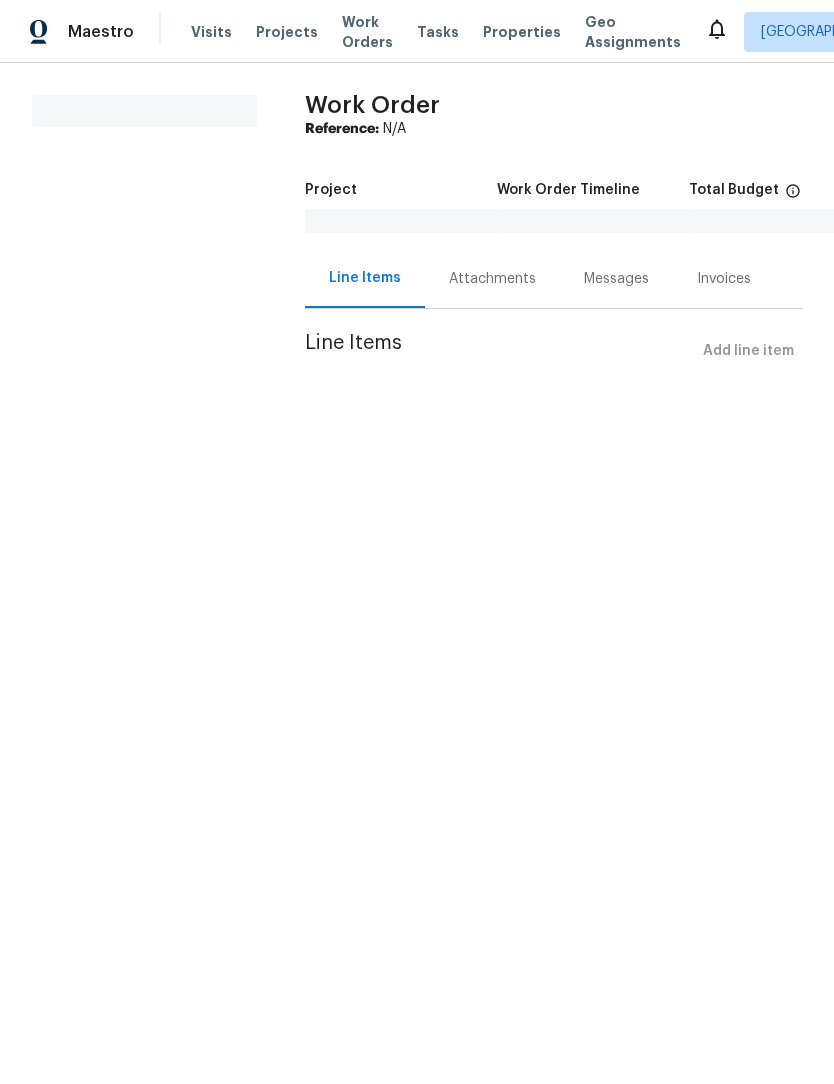 scroll, scrollTop: 0, scrollLeft: 0, axis: both 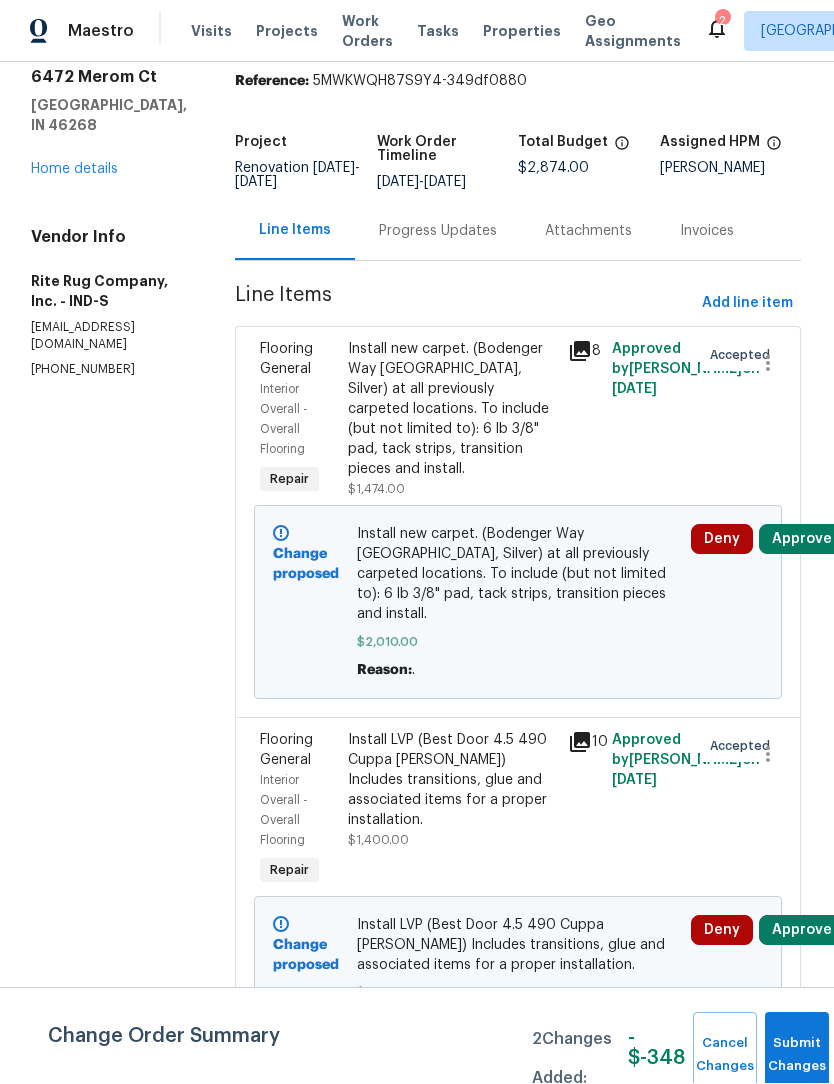 click on "Progress Updates" at bounding box center (438, 232) 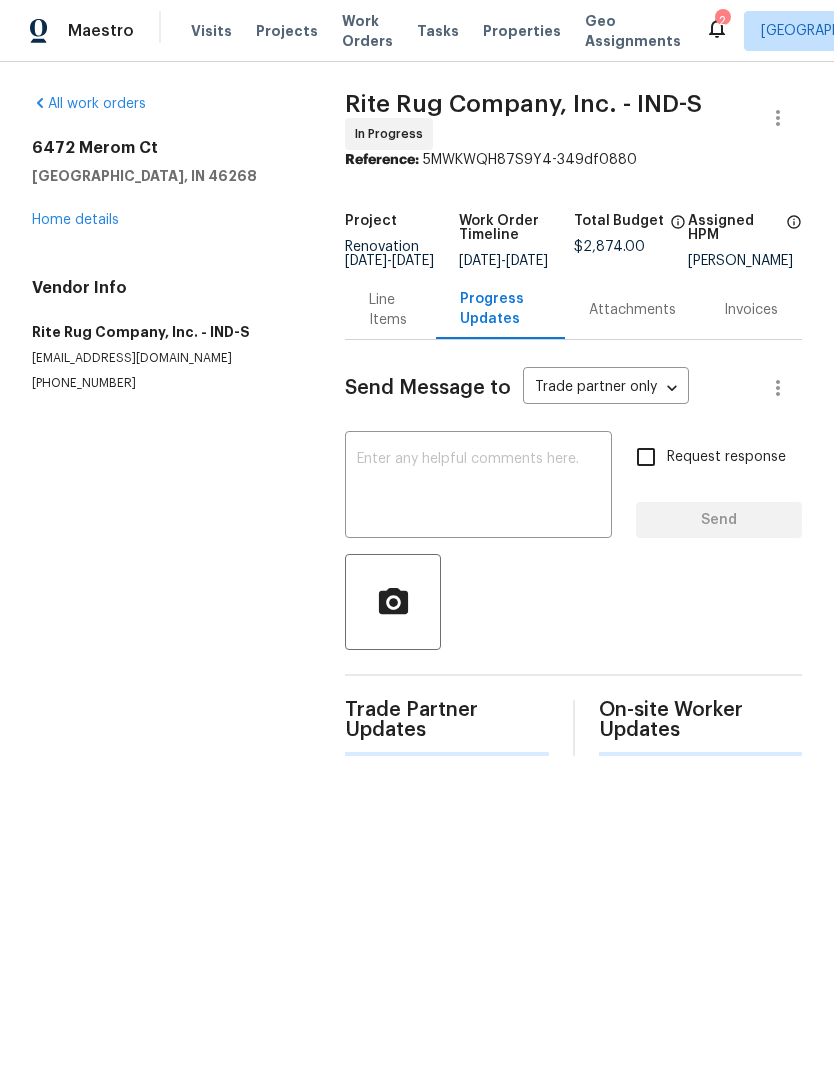 scroll, scrollTop: 0, scrollLeft: 0, axis: both 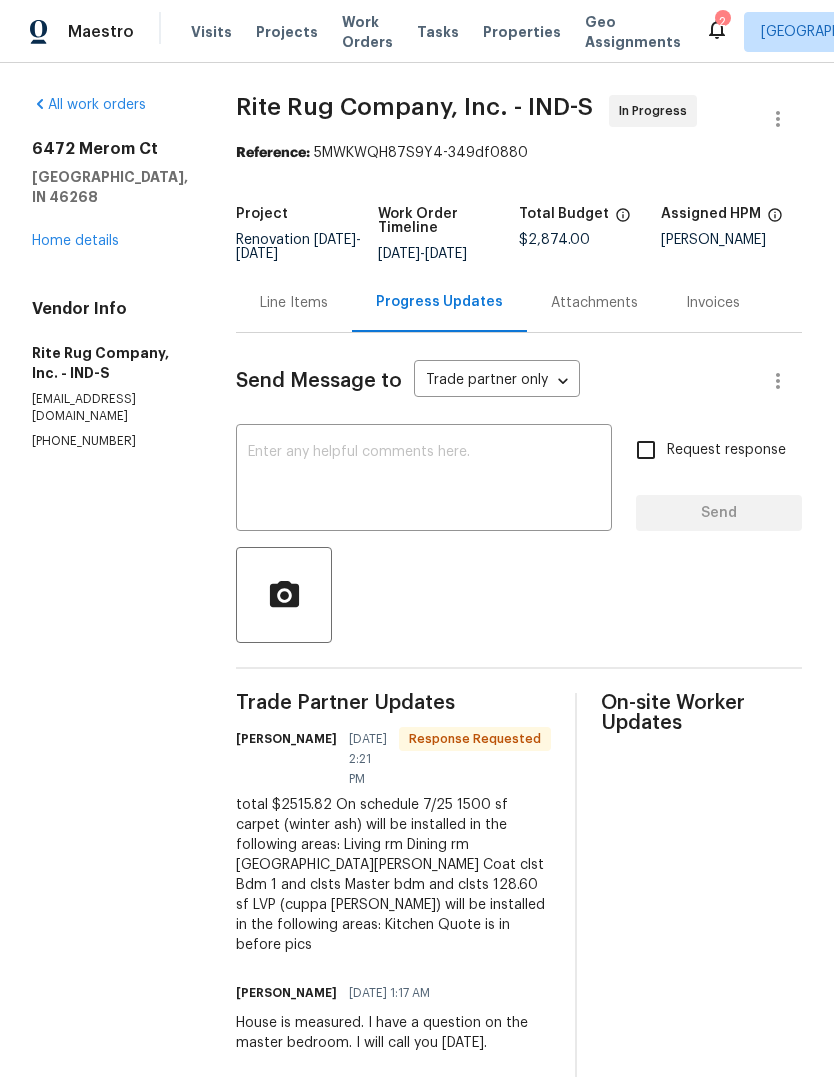 click on "Line Items" at bounding box center (294, 303) 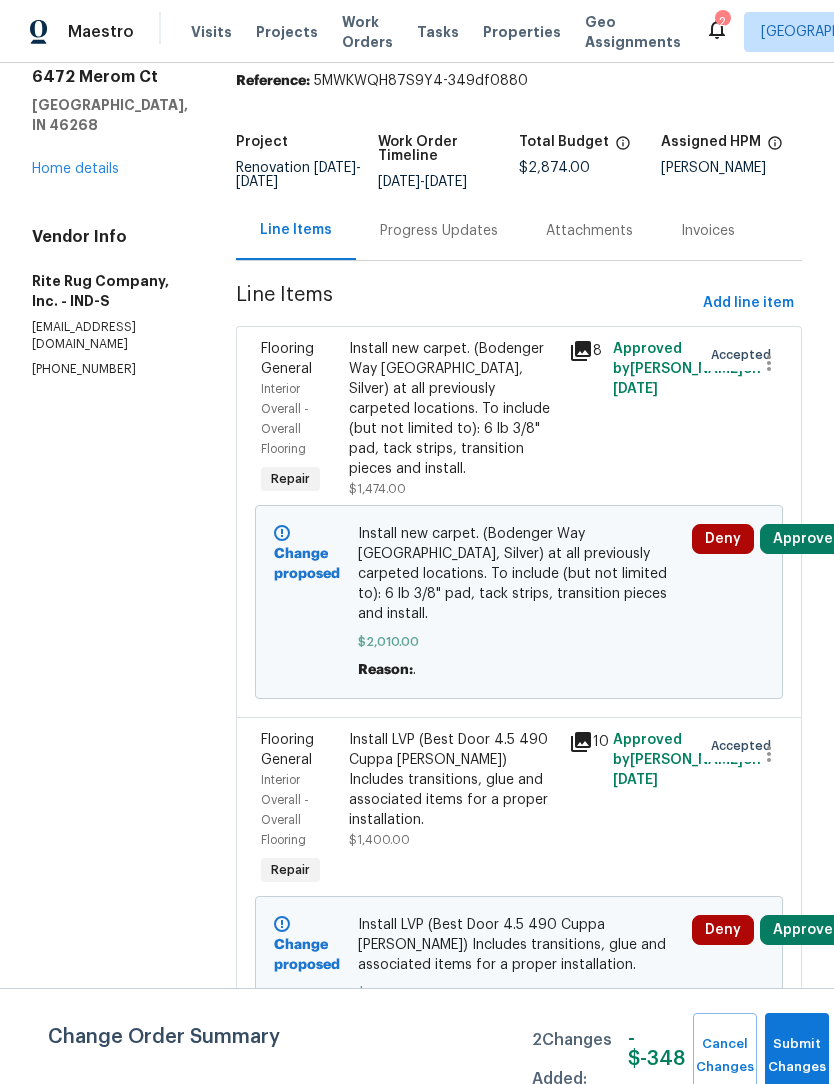 scroll, scrollTop: 71, scrollLeft: 0, axis: vertical 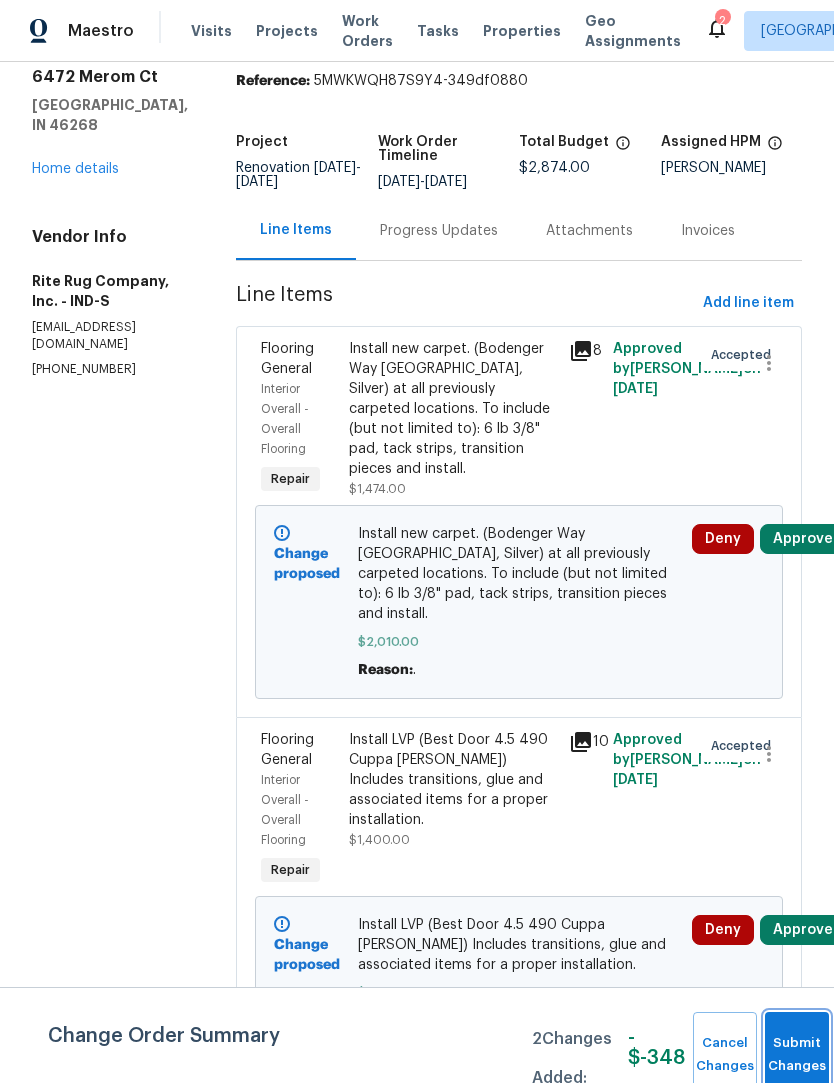 click on "Submit Changes" at bounding box center [797, 1056] 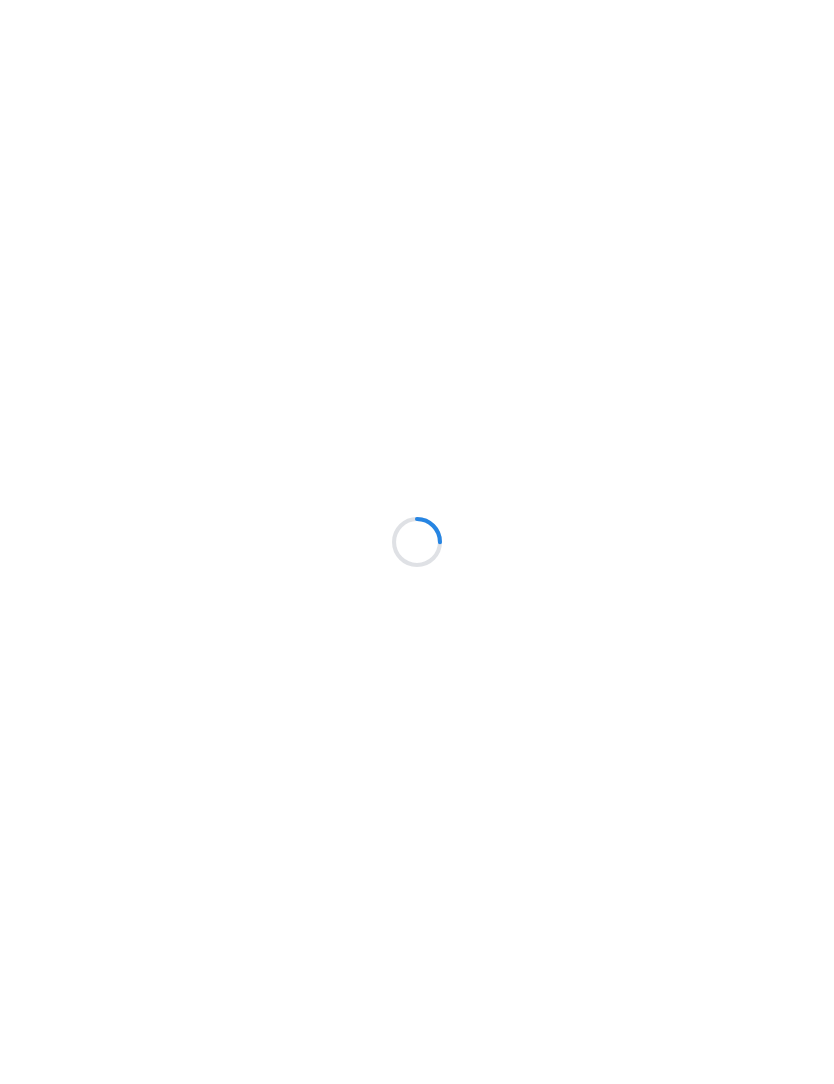 scroll, scrollTop: 1, scrollLeft: 0, axis: vertical 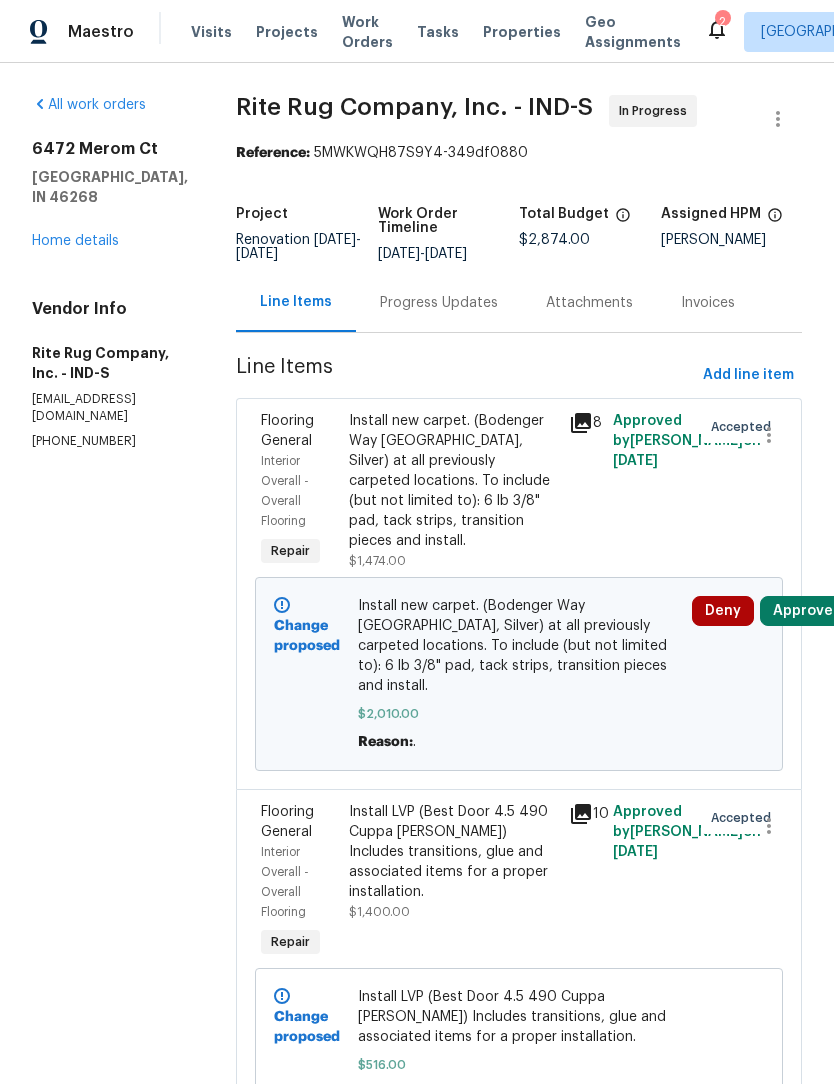 click on "Progress Updates" at bounding box center (439, 302) 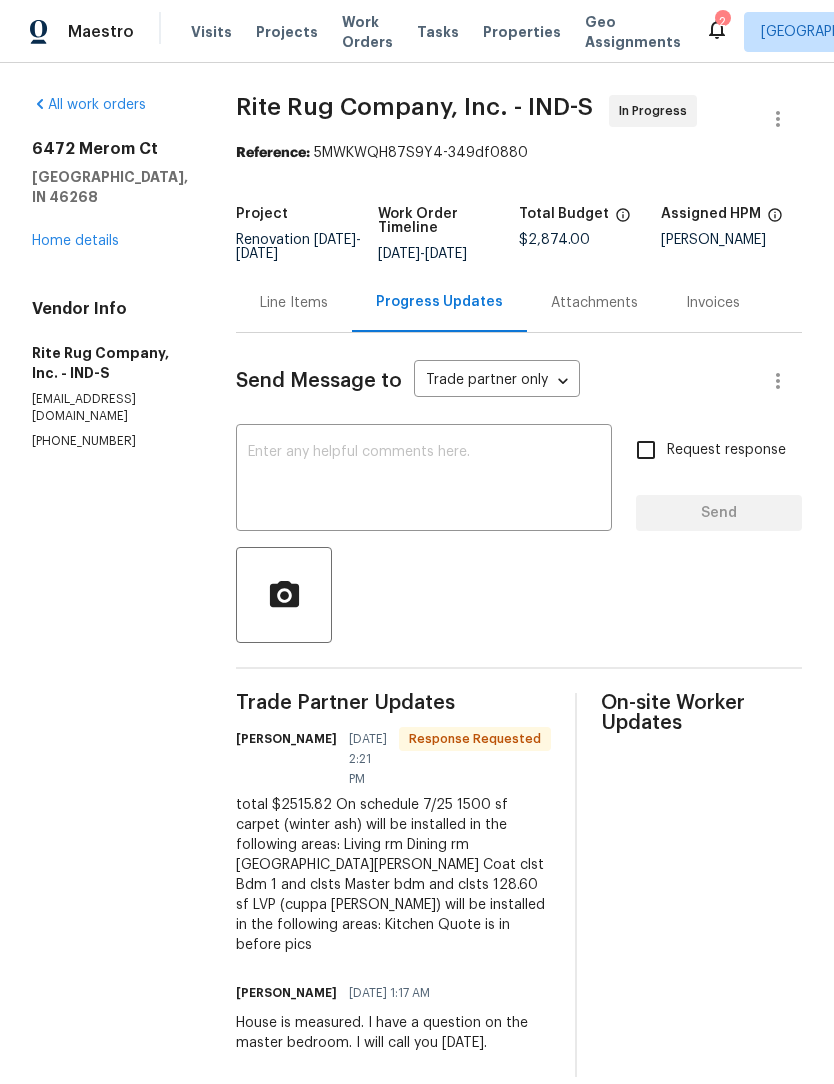 click on "Line Items" at bounding box center (294, 303) 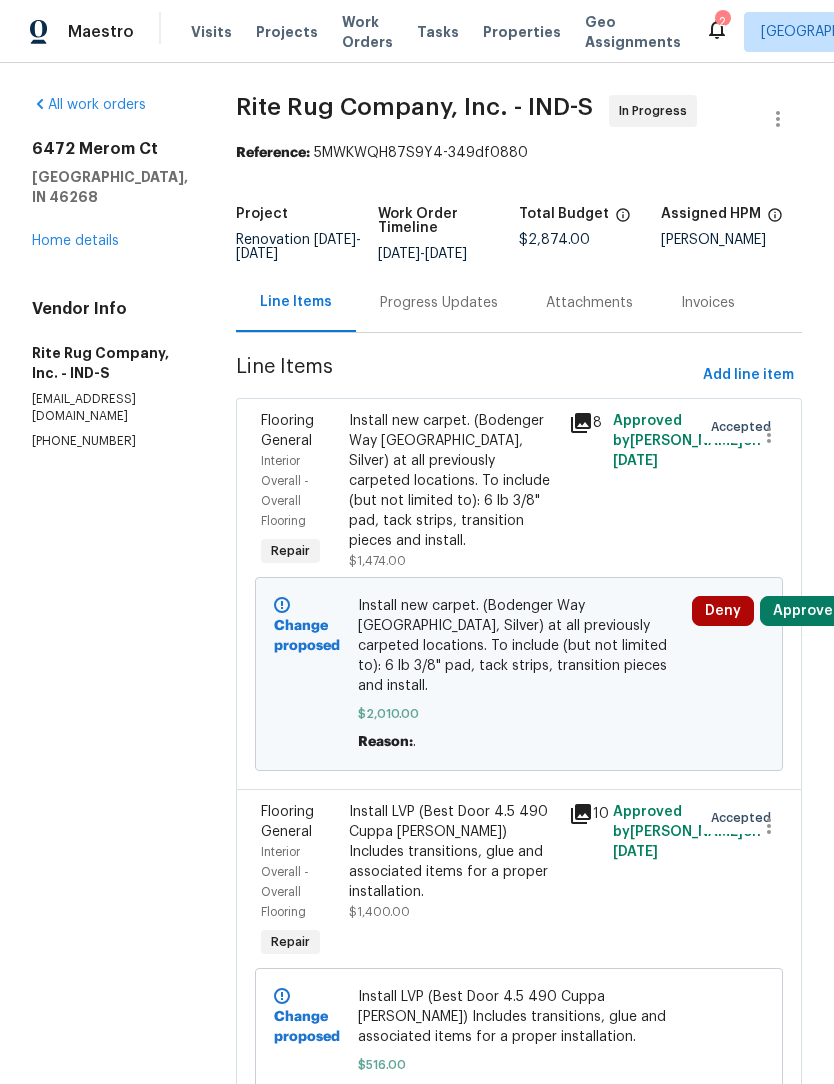 click on "Progress Updates" at bounding box center [439, 303] 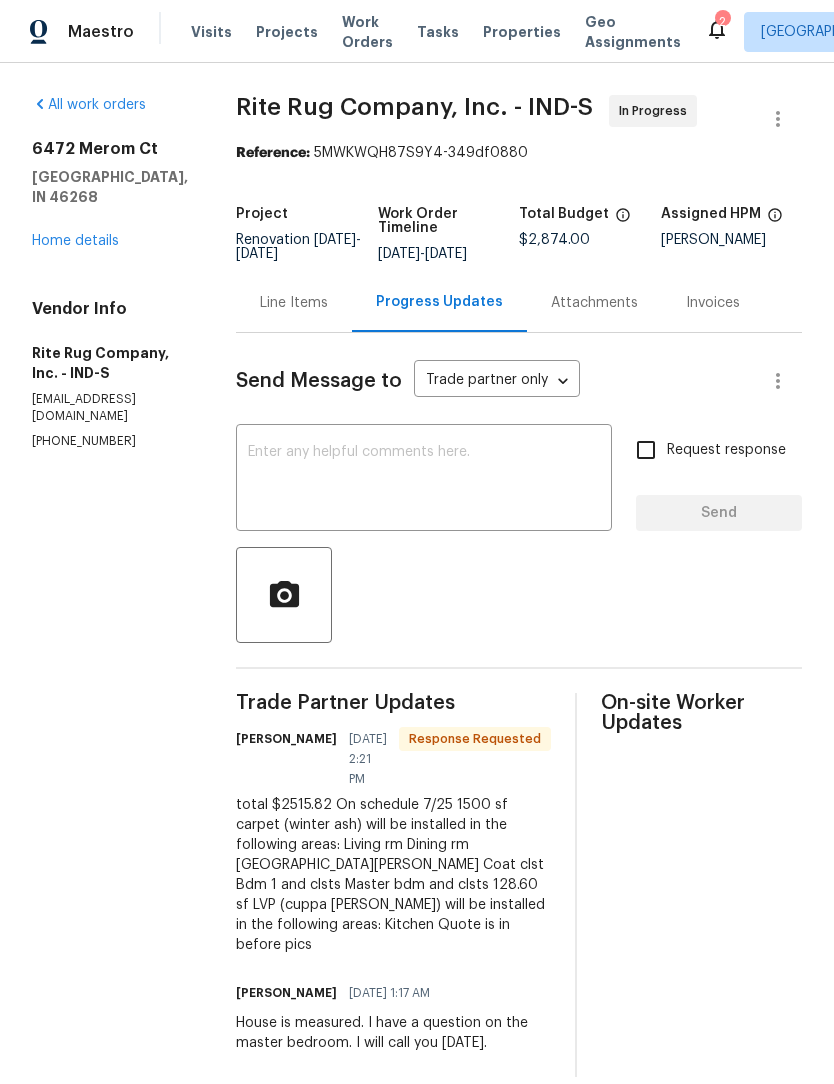 click at bounding box center (424, 480) 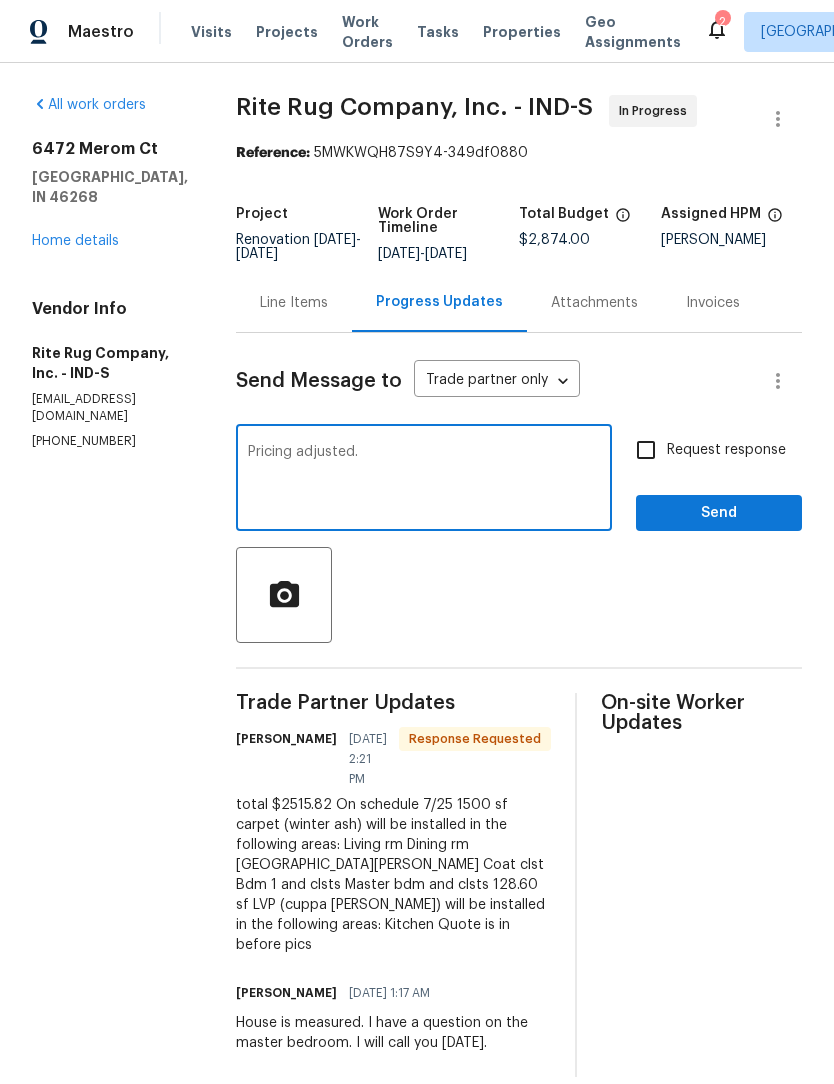 type on "Pricing adjusted." 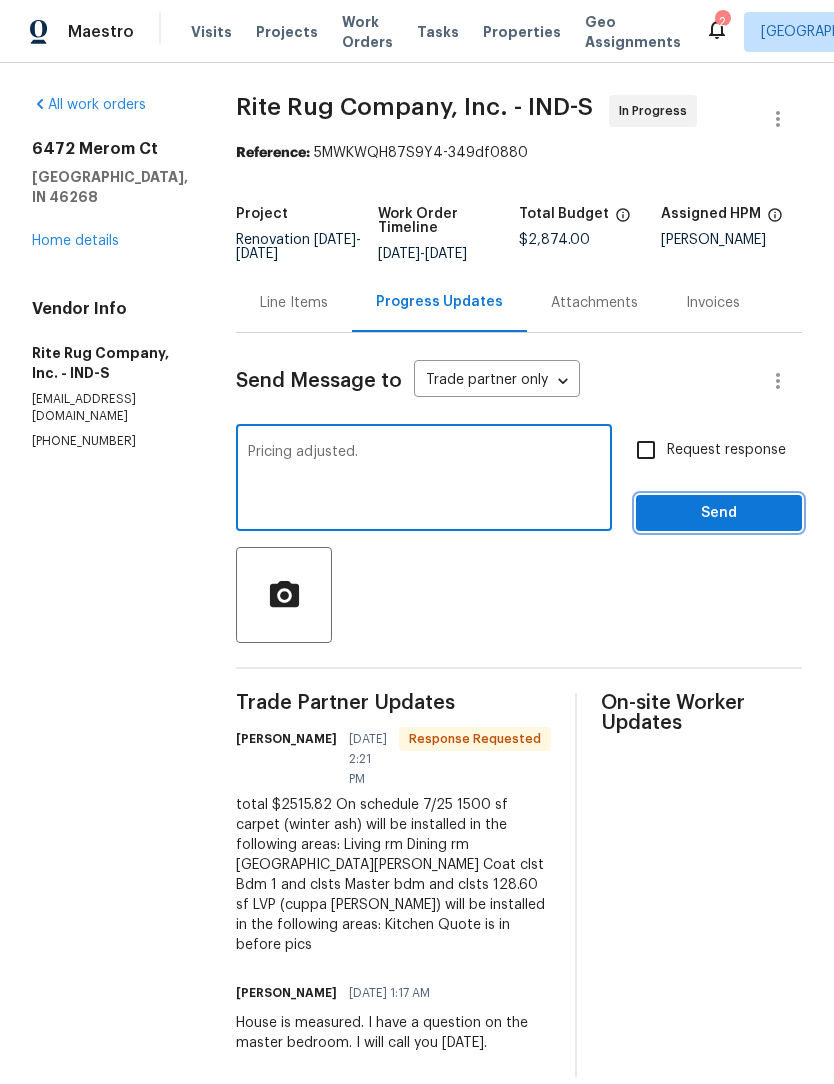 click on "Send" at bounding box center (719, 513) 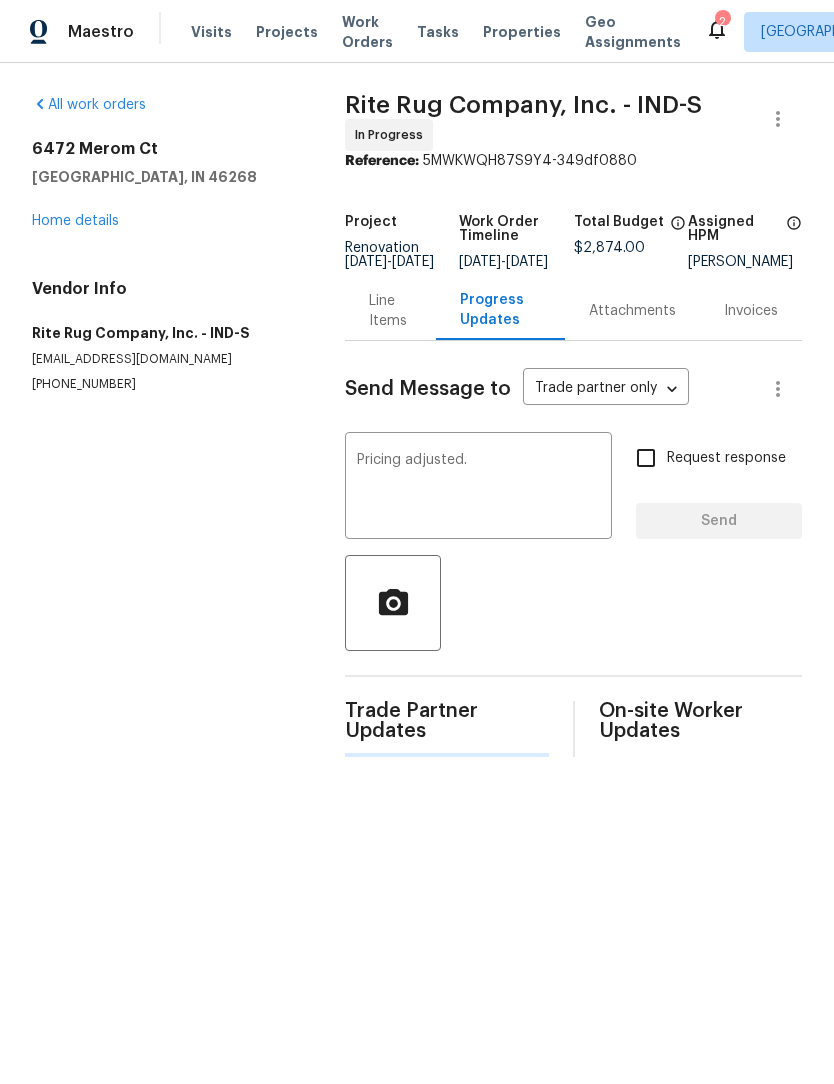 type 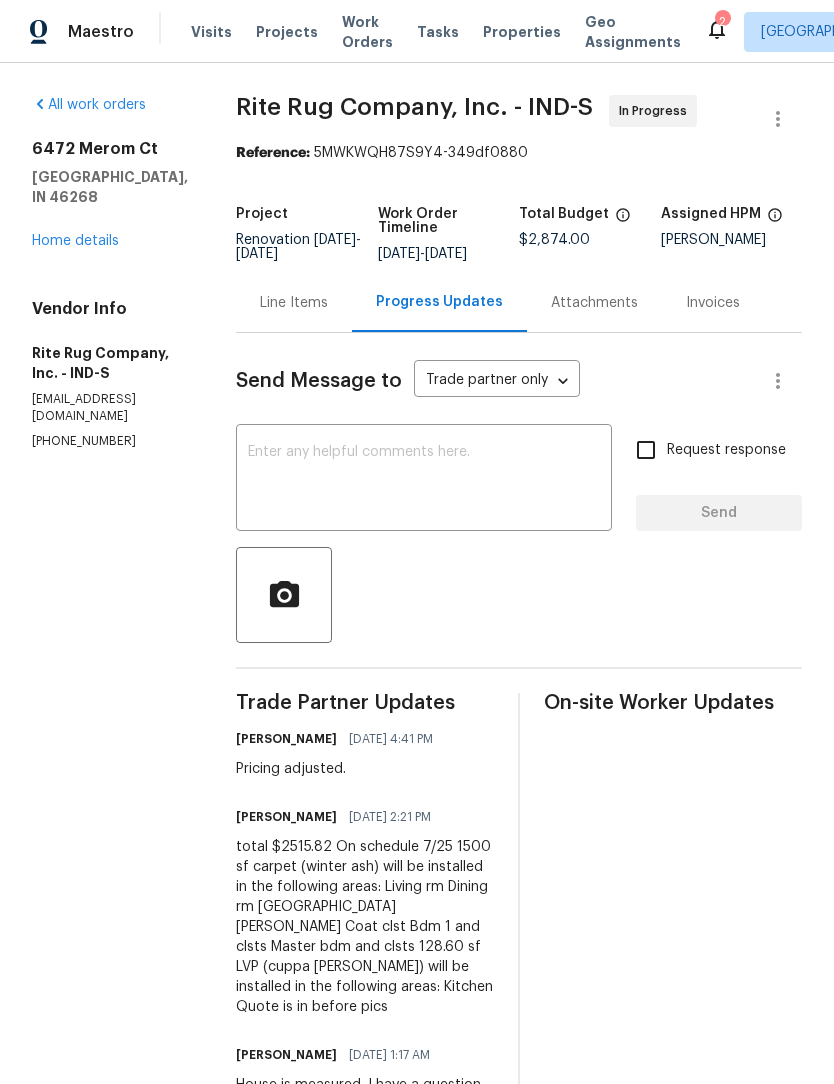 click on "Line Items" at bounding box center [294, 303] 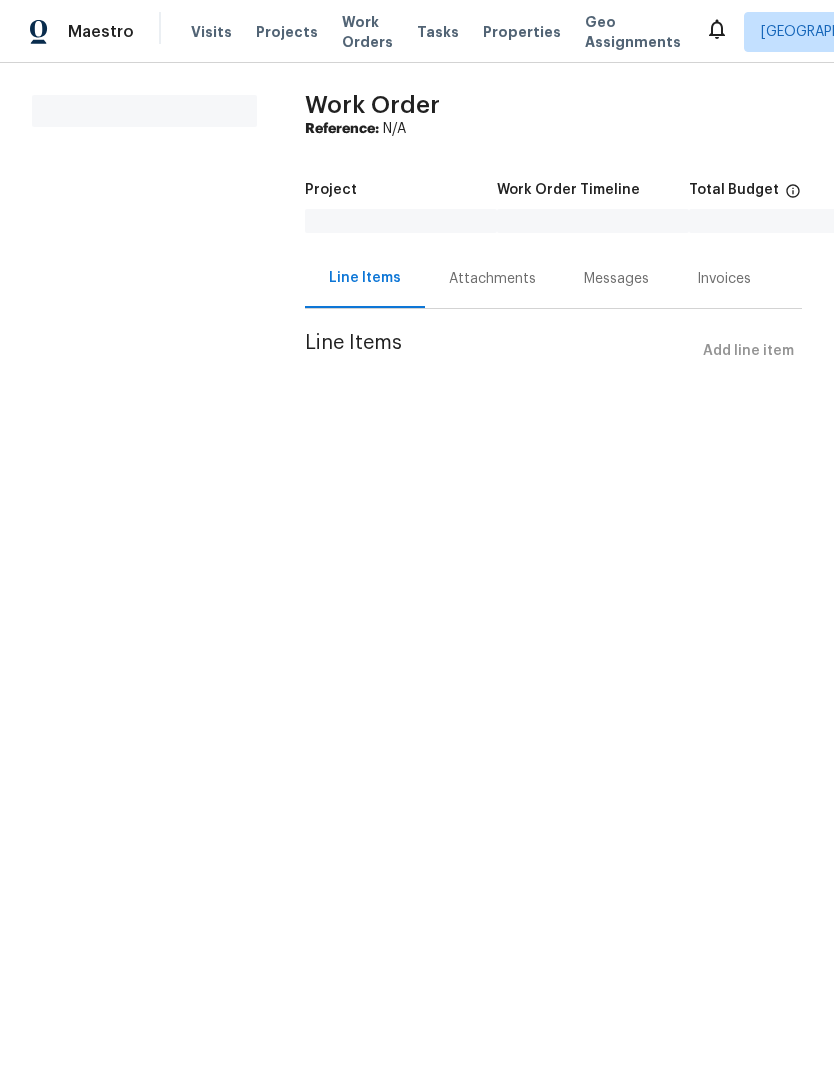 scroll, scrollTop: 0, scrollLeft: 0, axis: both 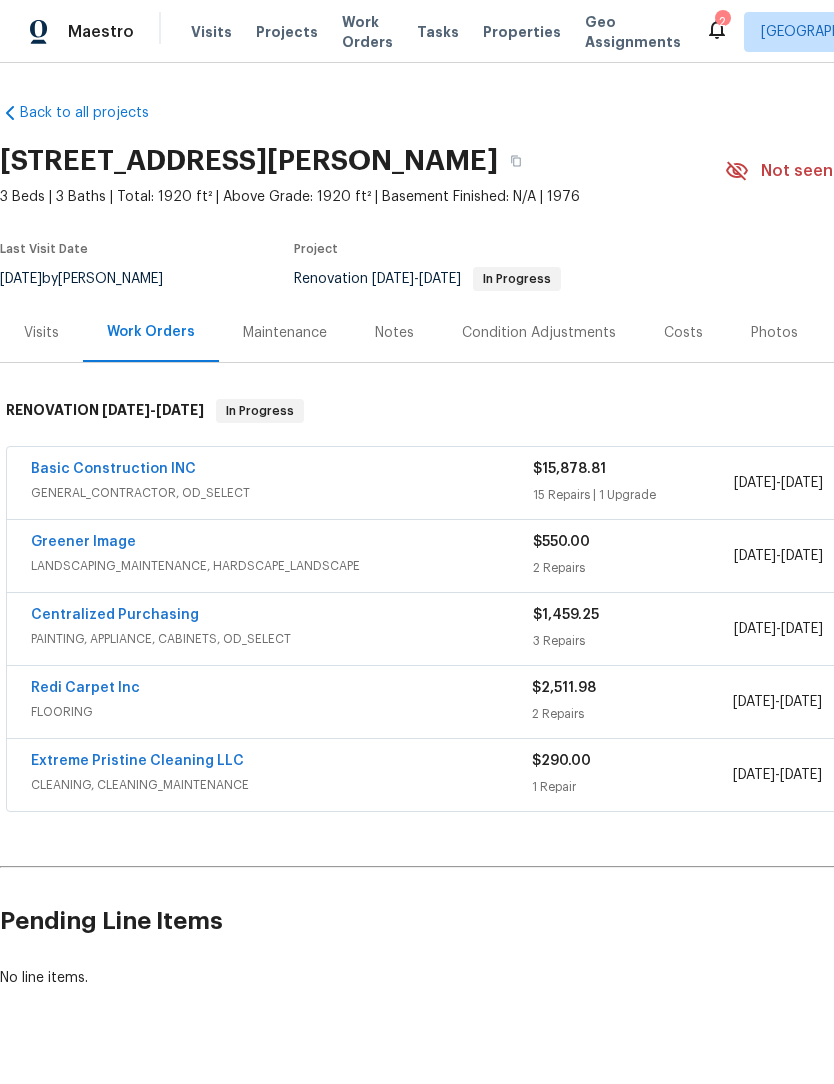 click on "Redi Carpet Inc" at bounding box center (85, 688) 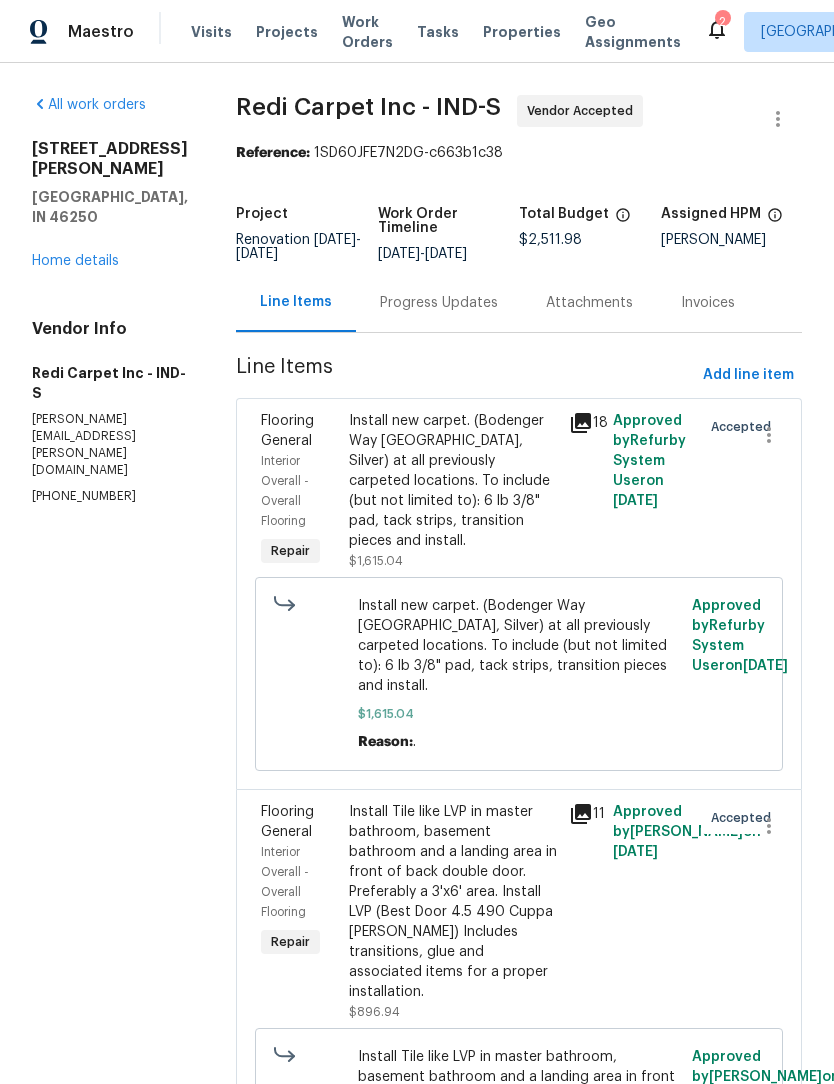 click on "Progress Updates" at bounding box center (439, 303) 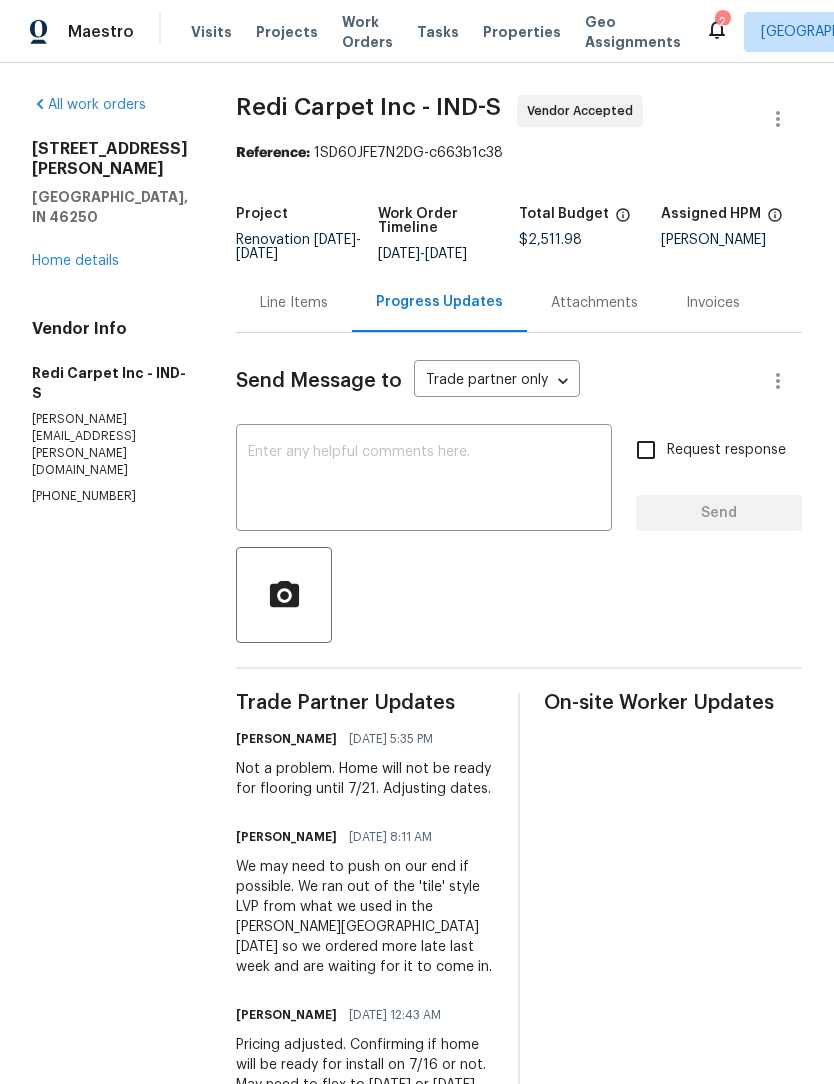 click at bounding box center [424, 480] 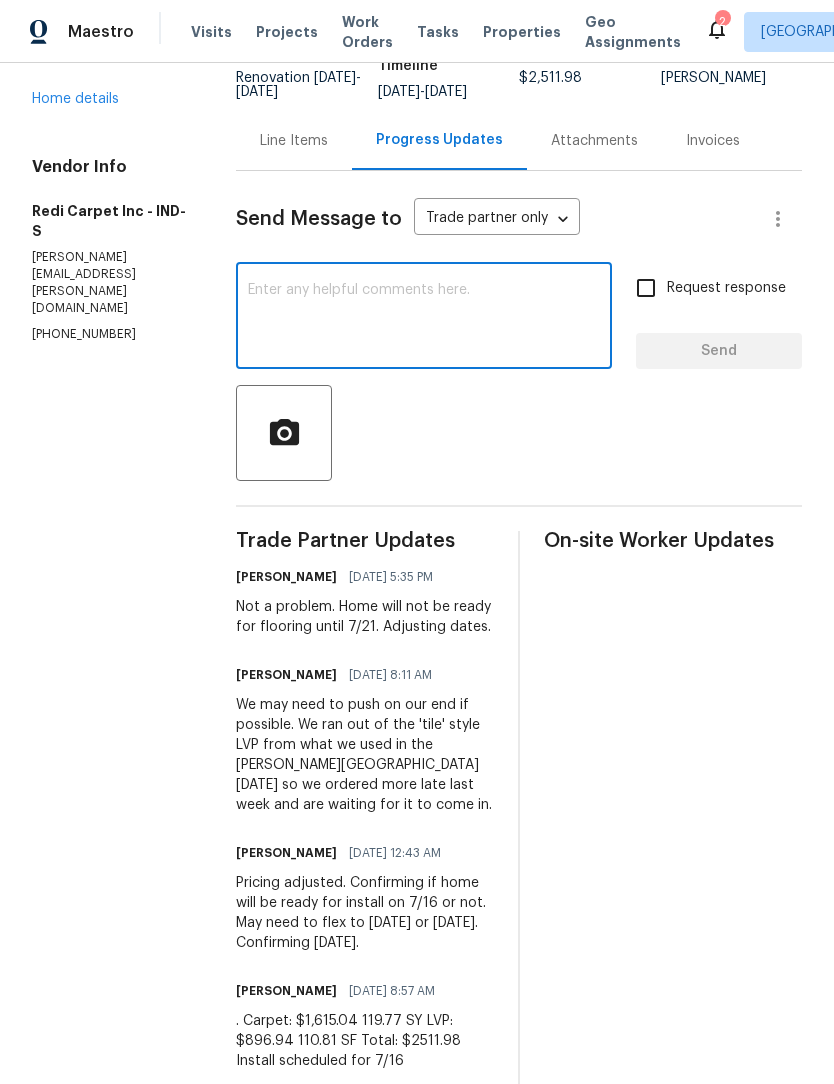 scroll, scrollTop: 160, scrollLeft: 0, axis: vertical 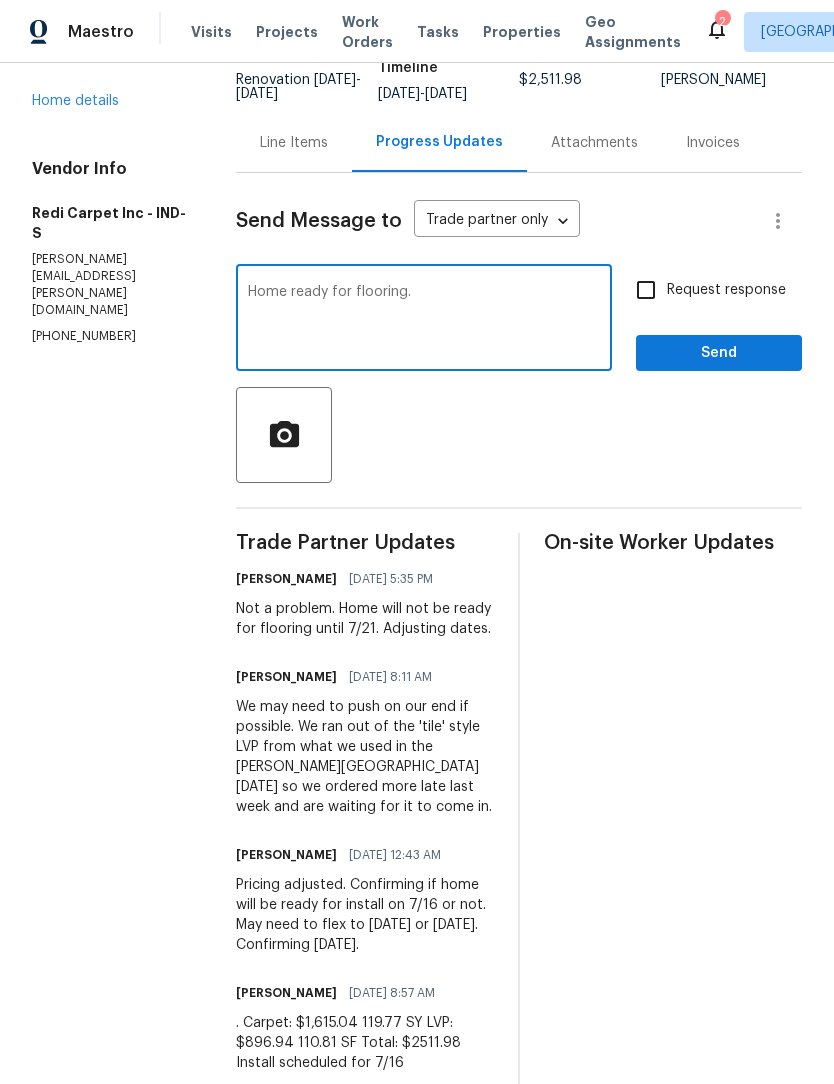 type on "Home ready for flooring." 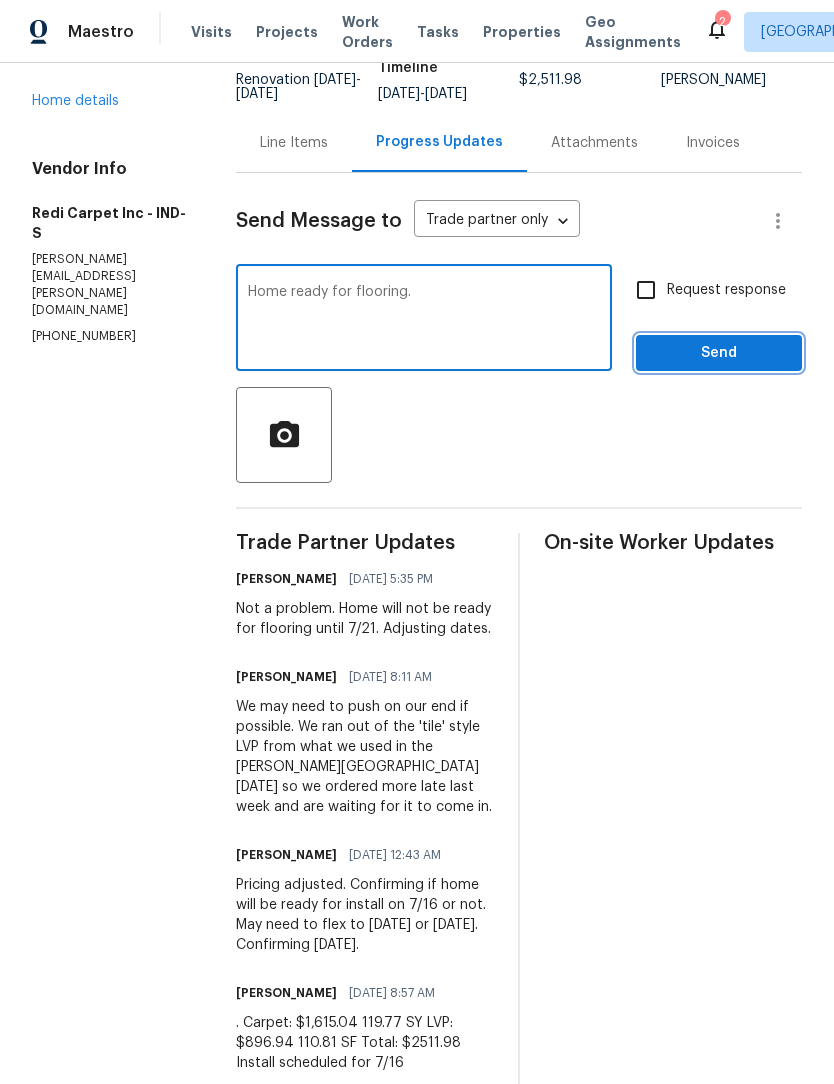 click on "Send" at bounding box center [719, 353] 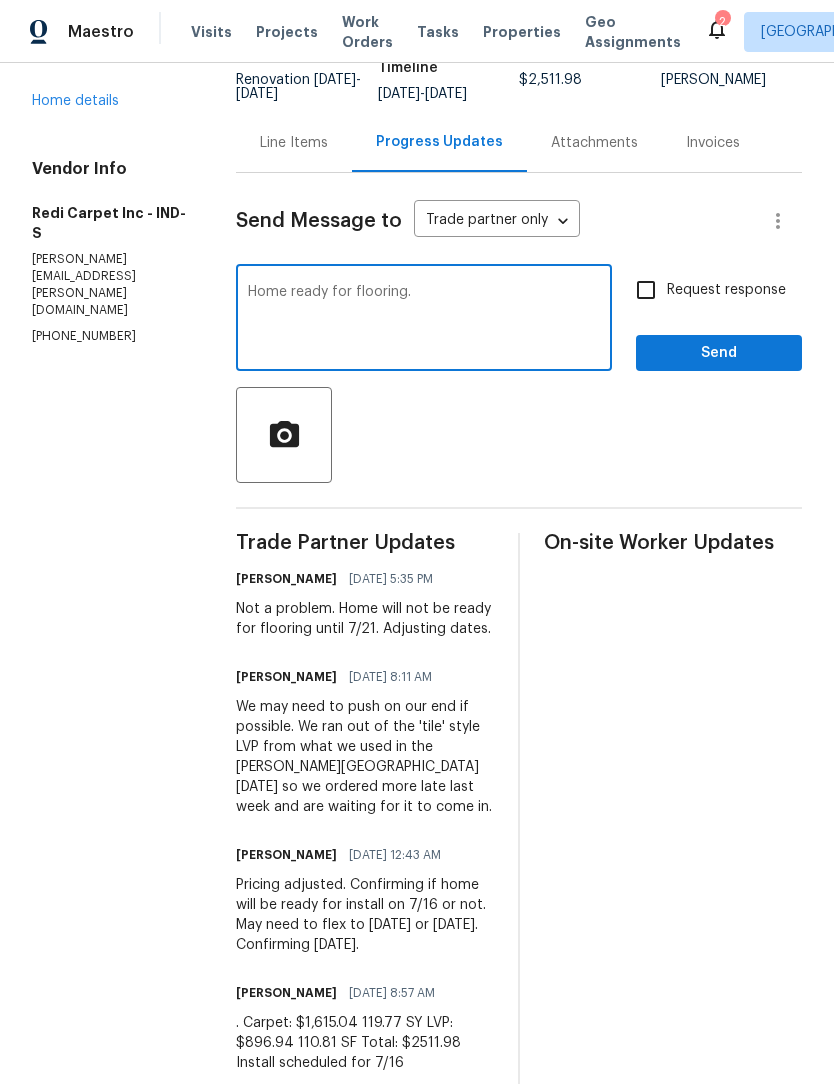 scroll, scrollTop: 0, scrollLeft: 0, axis: both 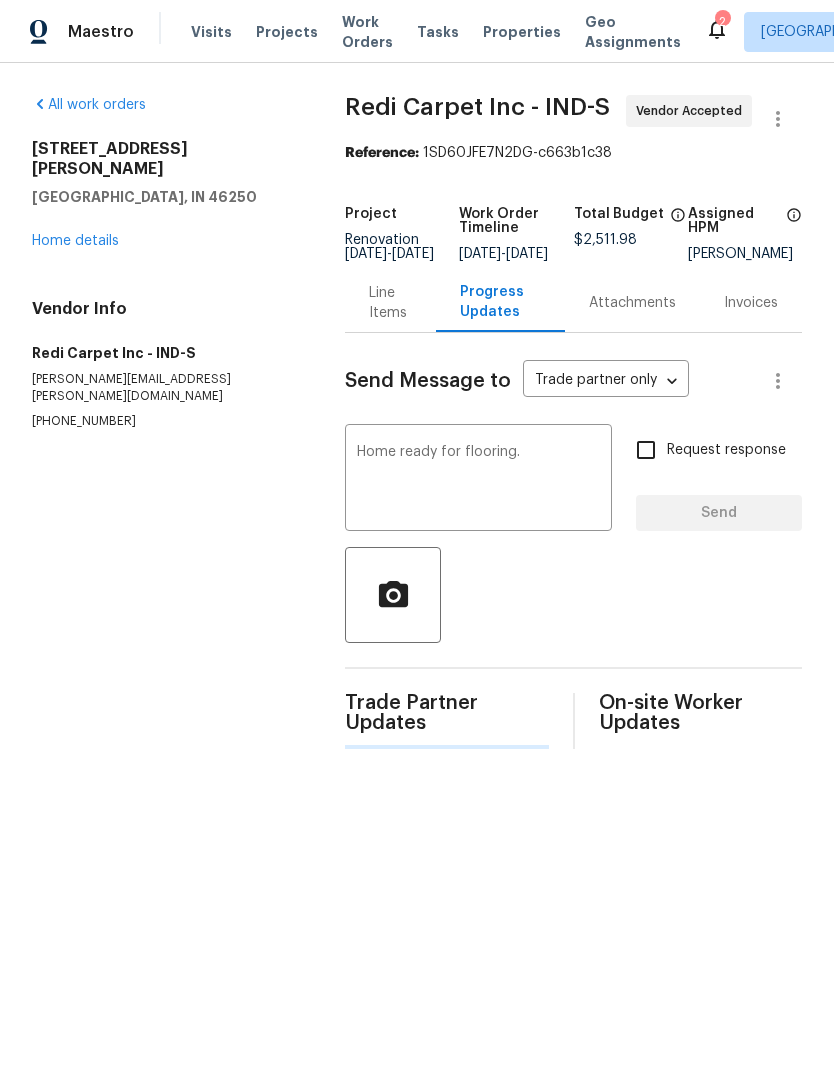 type 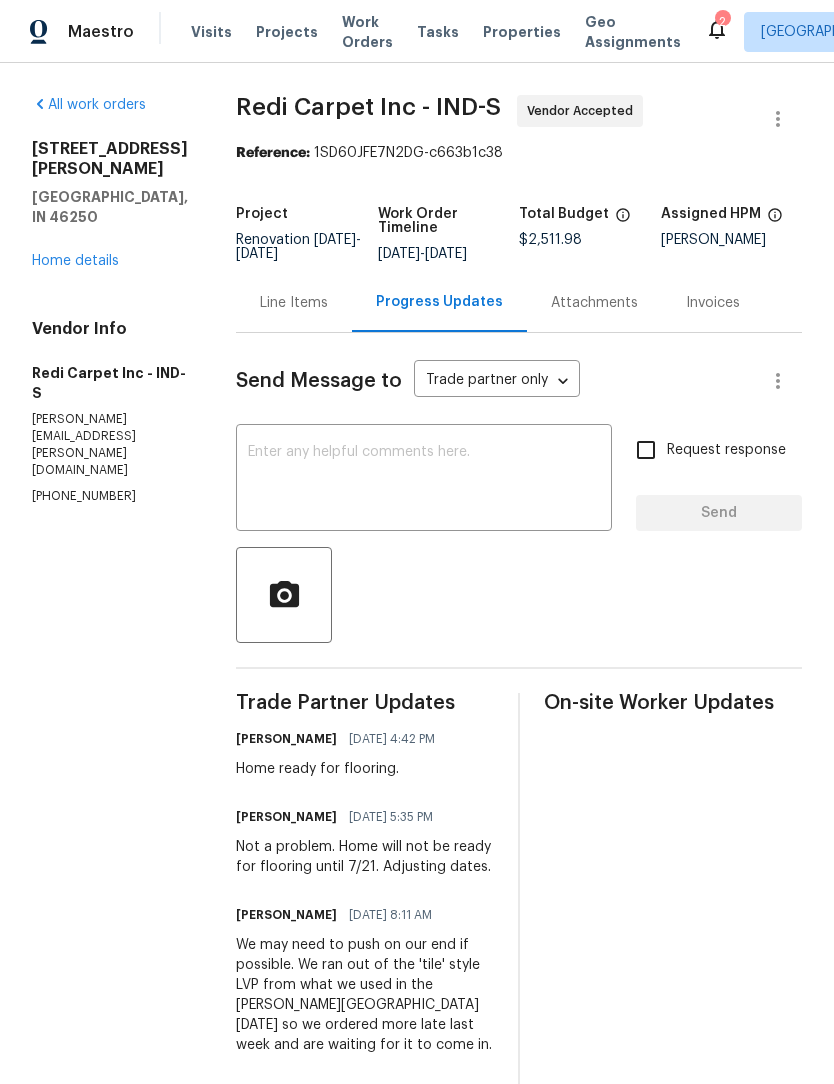 click on "Home details" at bounding box center [75, 261] 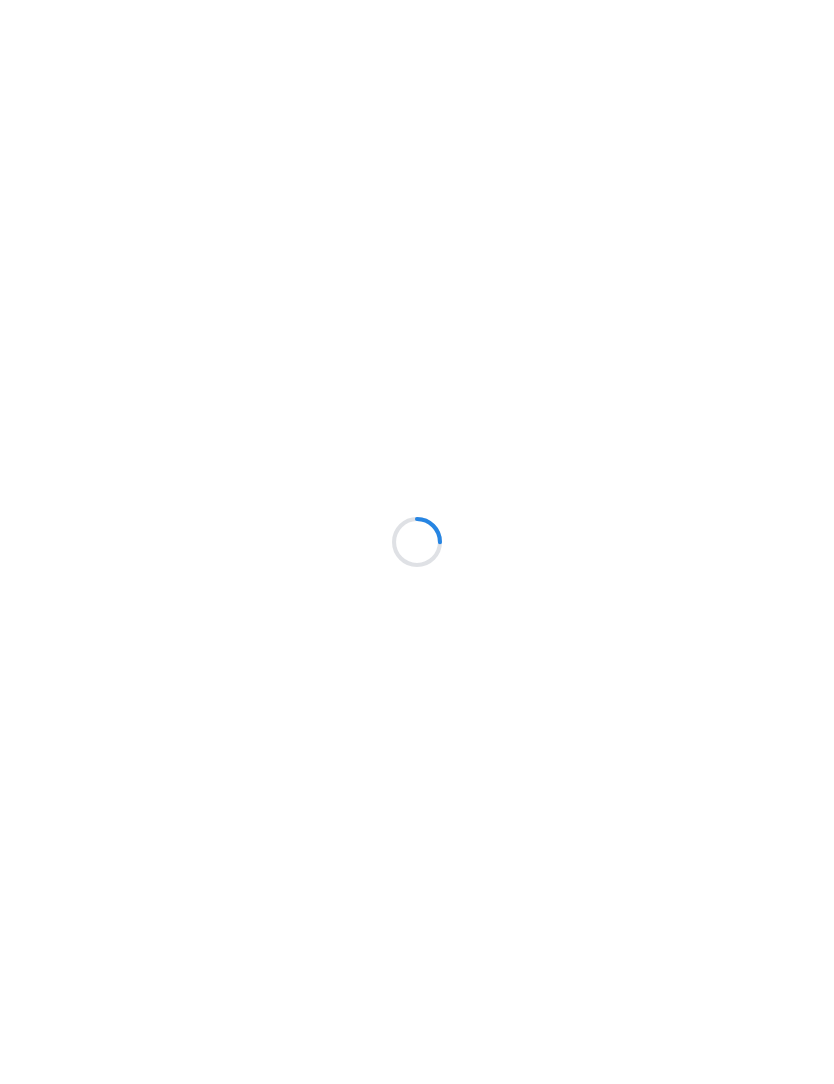 scroll, scrollTop: 0, scrollLeft: 0, axis: both 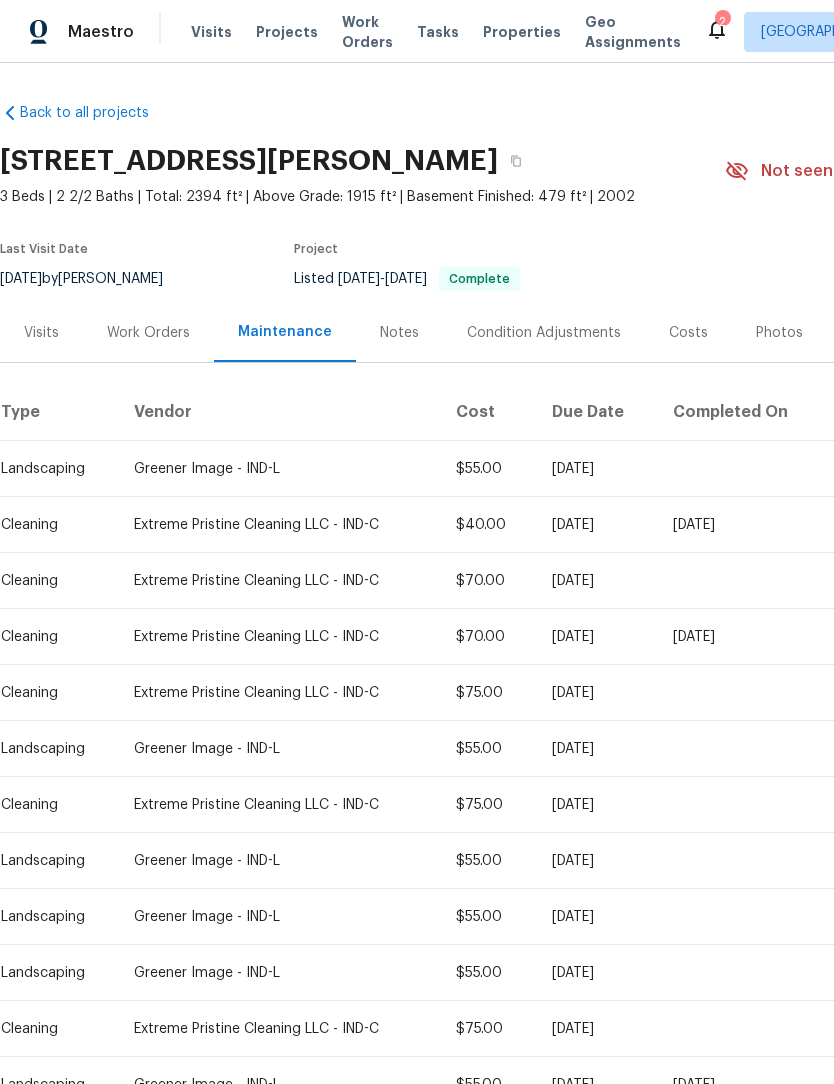 click 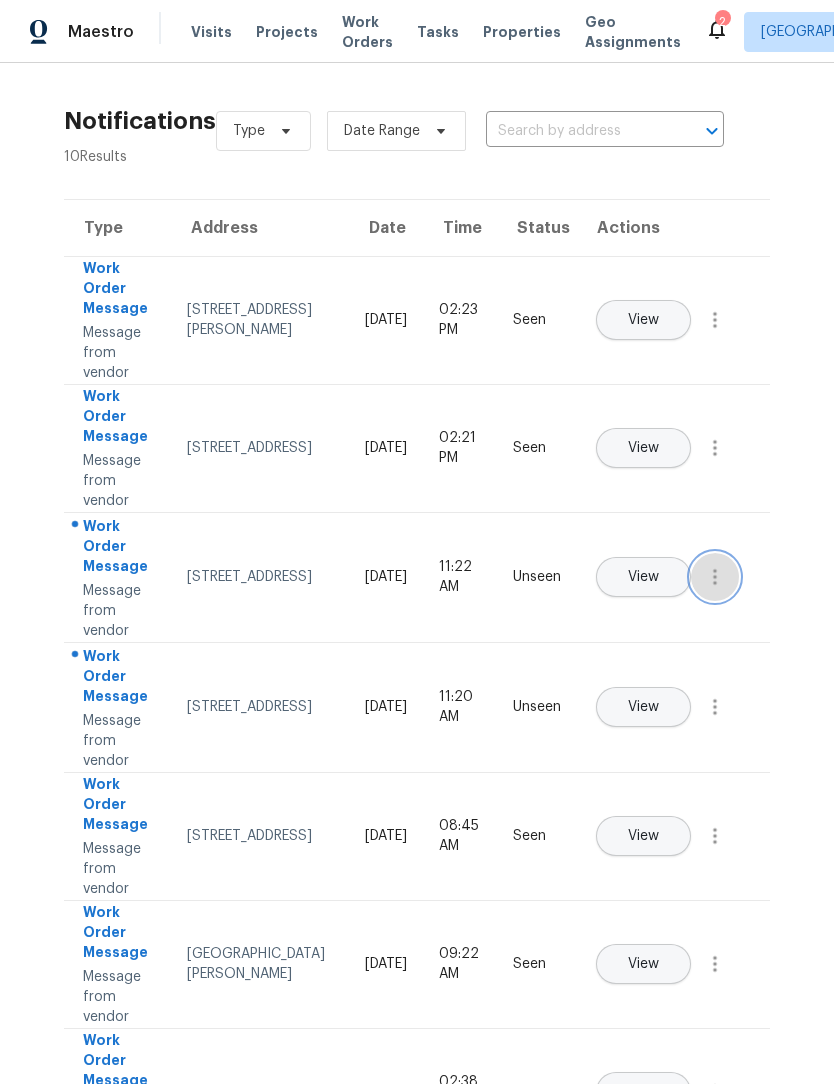 click 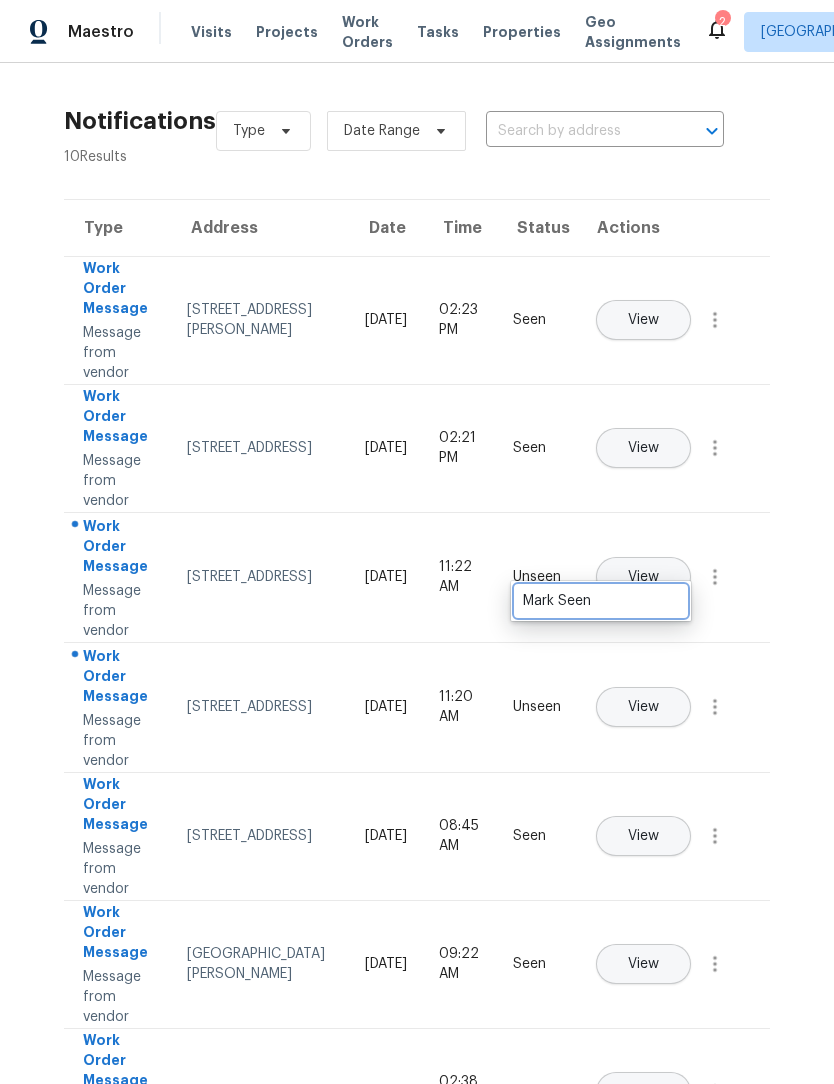 click on "Mark Seen" at bounding box center [601, 601] 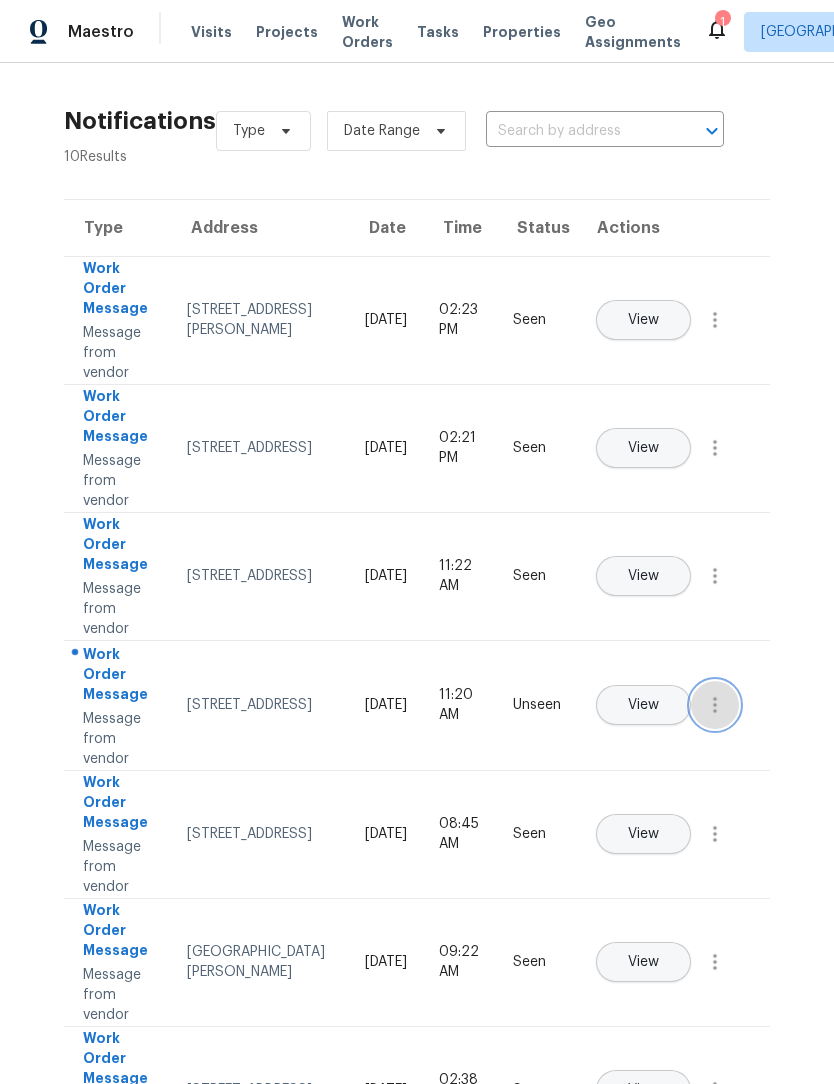 click 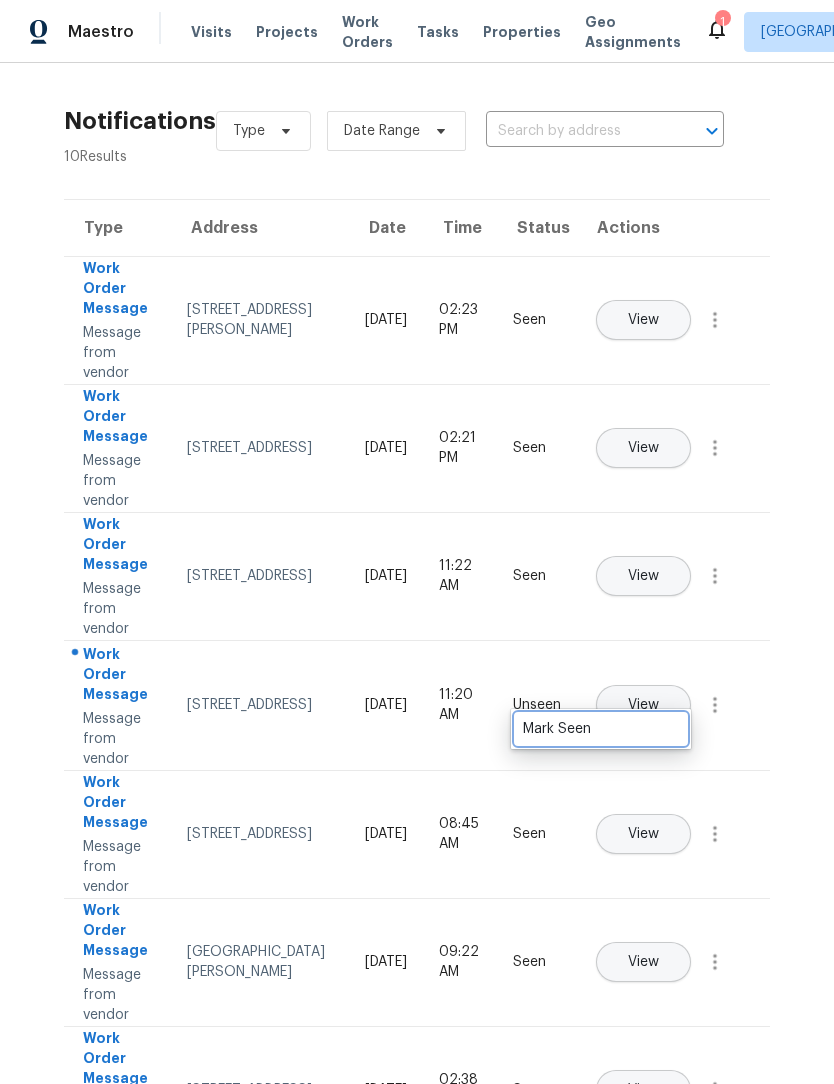click on "Mark Seen" at bounding box center (601, 729) 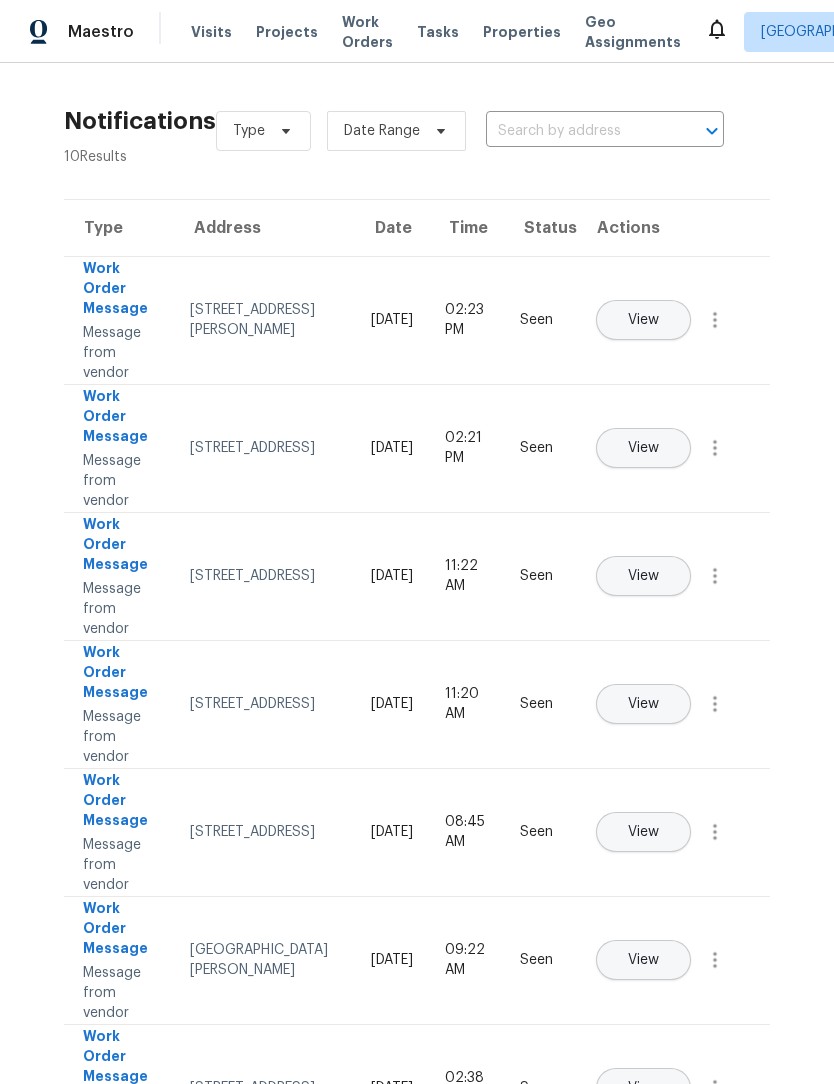 click on "Work Orders" at bounding box center [367, 32] 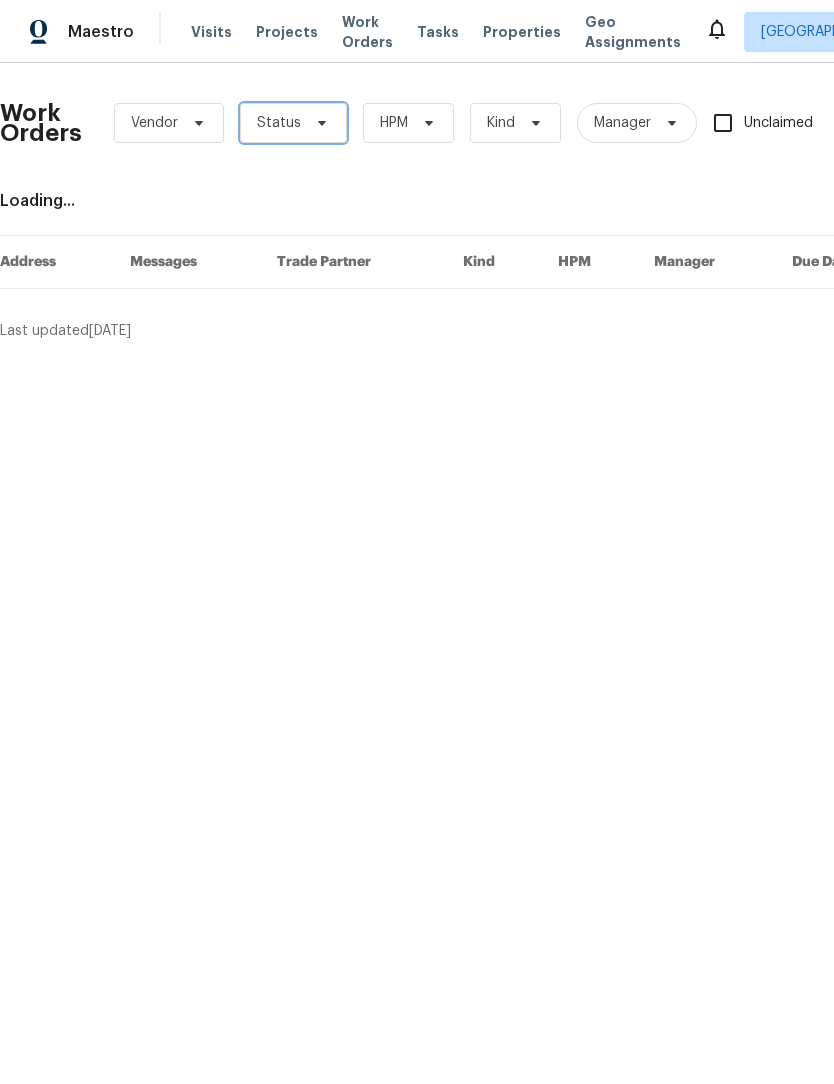 click on "Status" at bounding box center (293, 123) 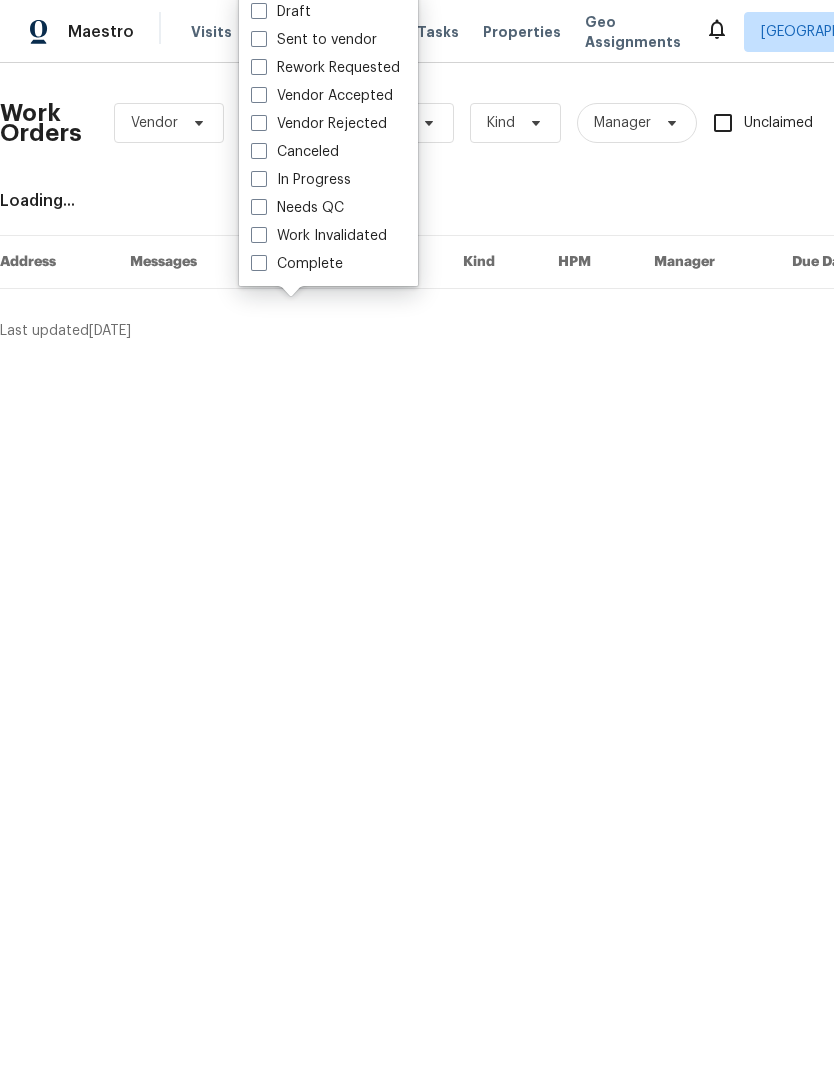 click on "Needs QC" at bounding box center (297, 208) 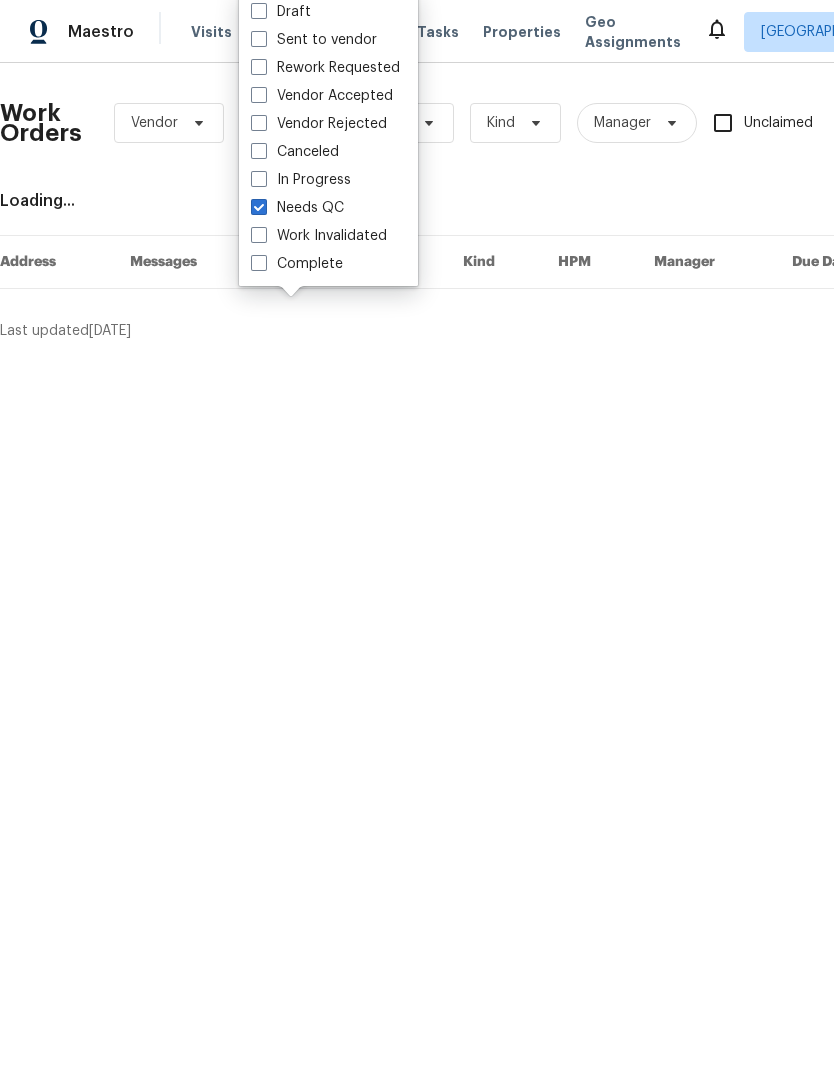 checkbox on "true" 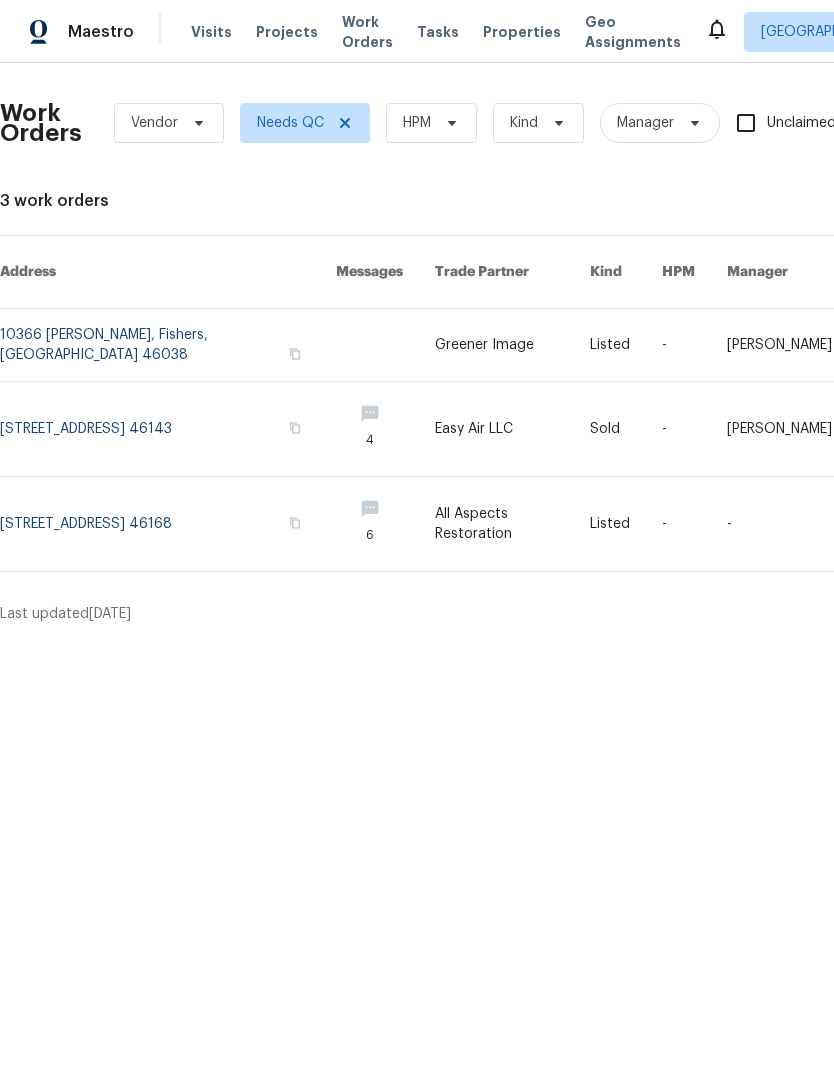 click at bounding box center (168, 345) 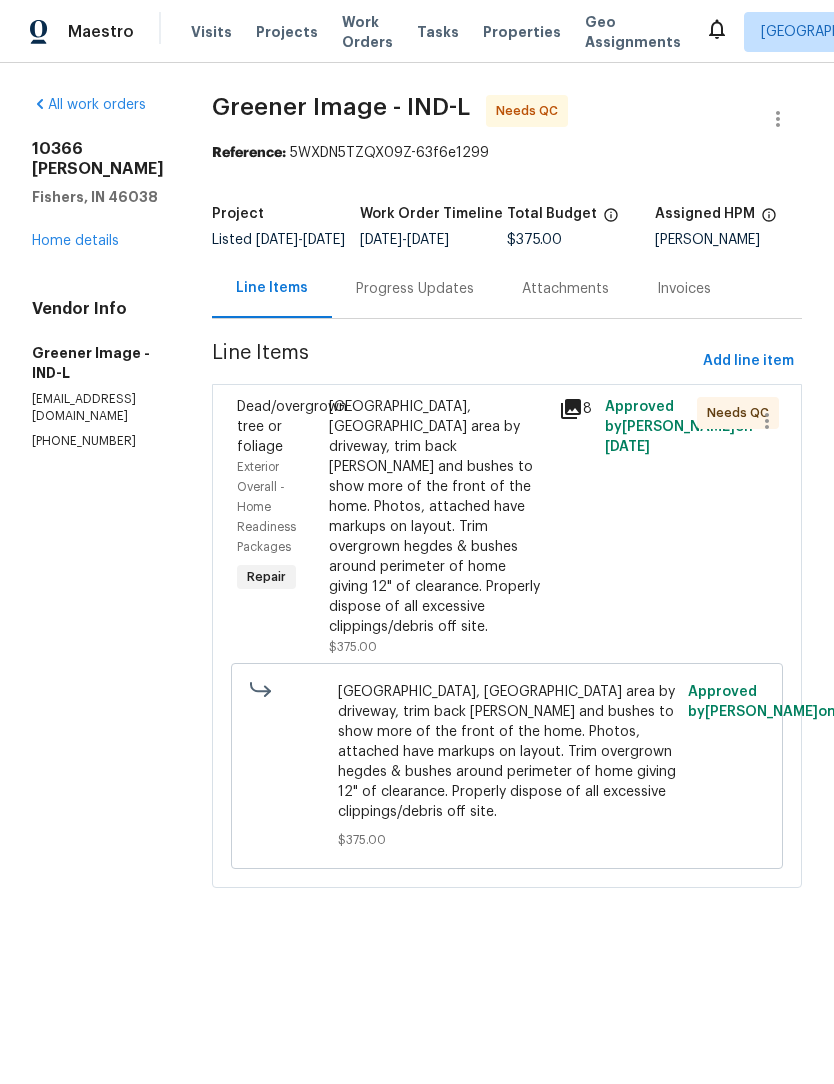 click on "Weed driveway, mulch area by driveway, trim back hedges and bushes to show more of the front of the home. Photos, attached have markups on layout.
Trim overgrown hegdes & bushes around perimeter of home giving 12" of clearance. Properly dispose of all excessive clippings/debris off site." at bounding box center (438, 517) 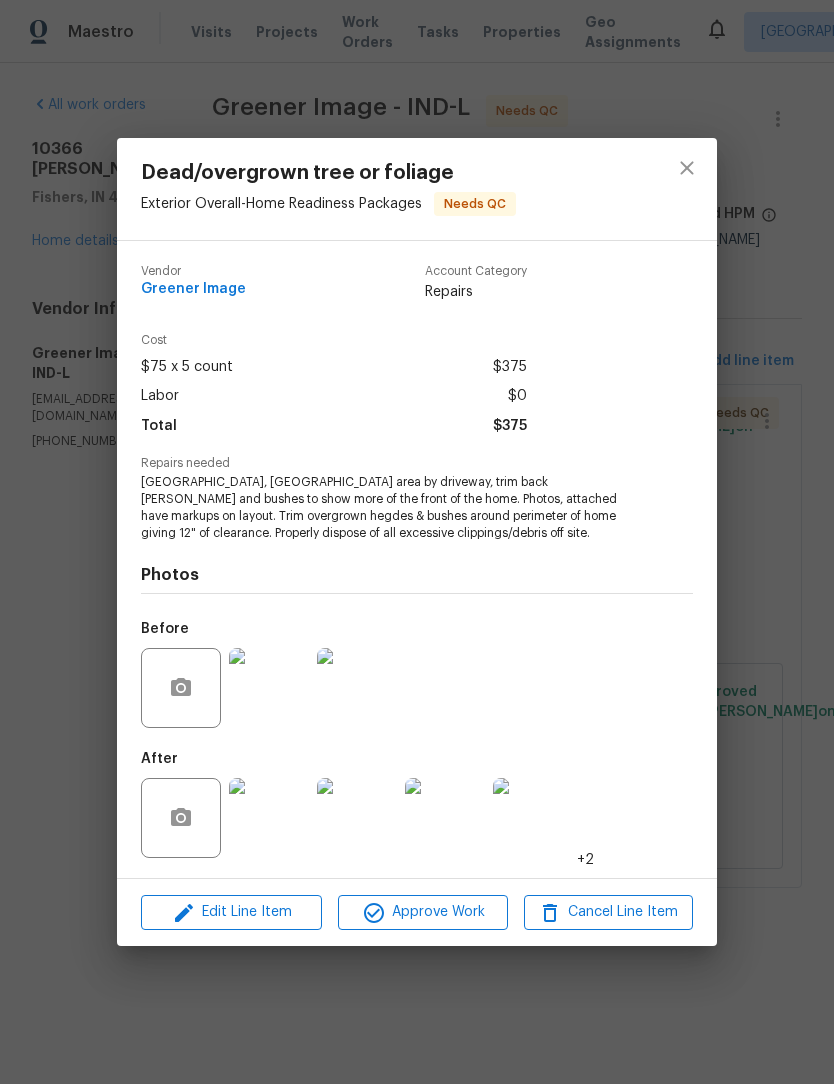 click at bounding box center (269, 818) 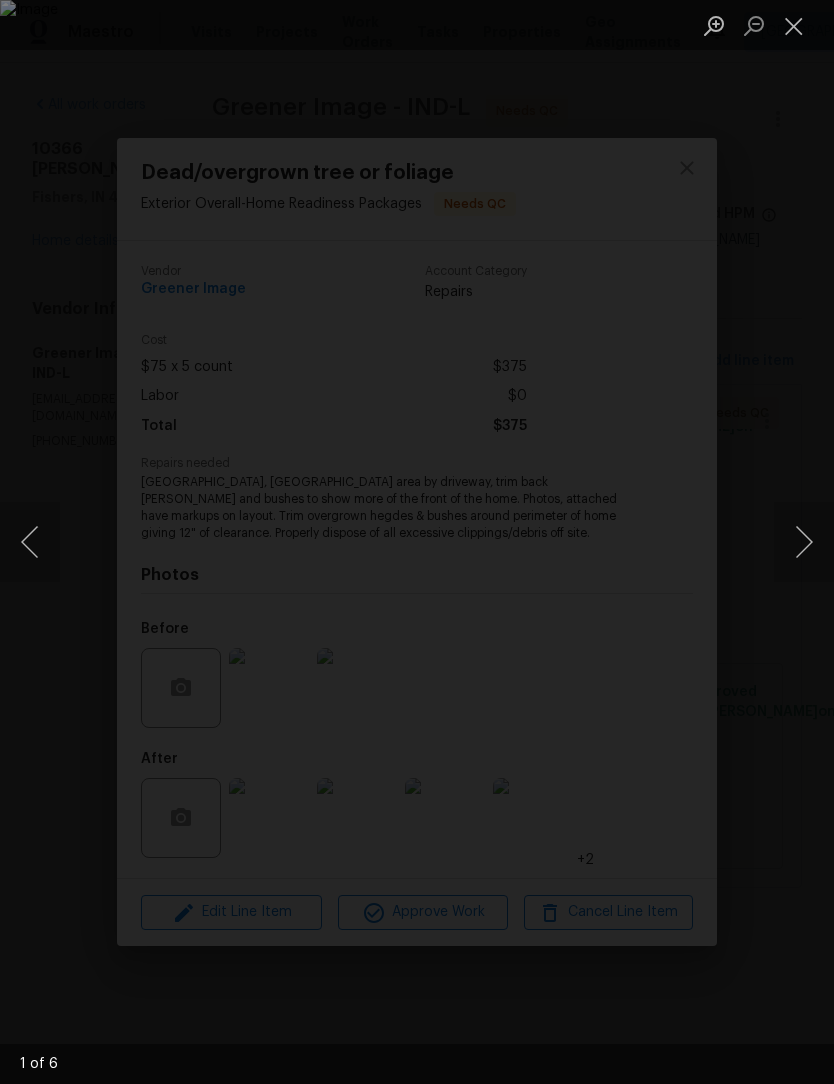 click at bounding box center (804, 542) 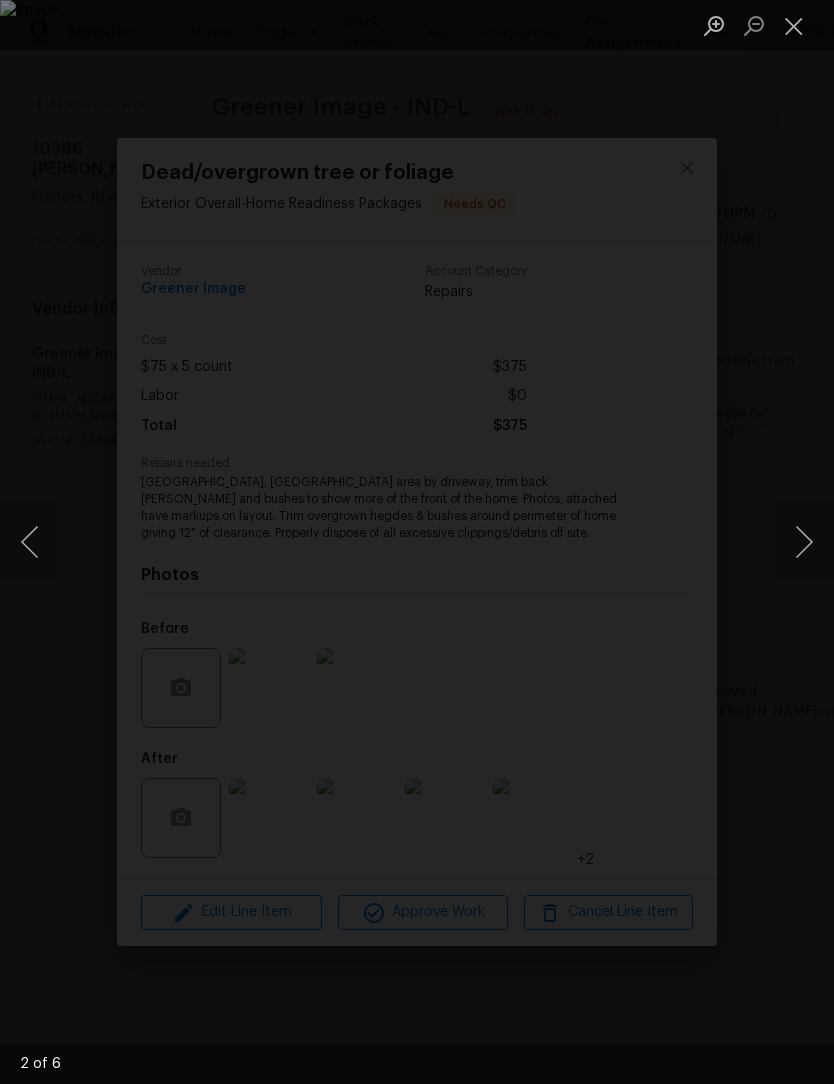 click at bounding box center (804, 542) 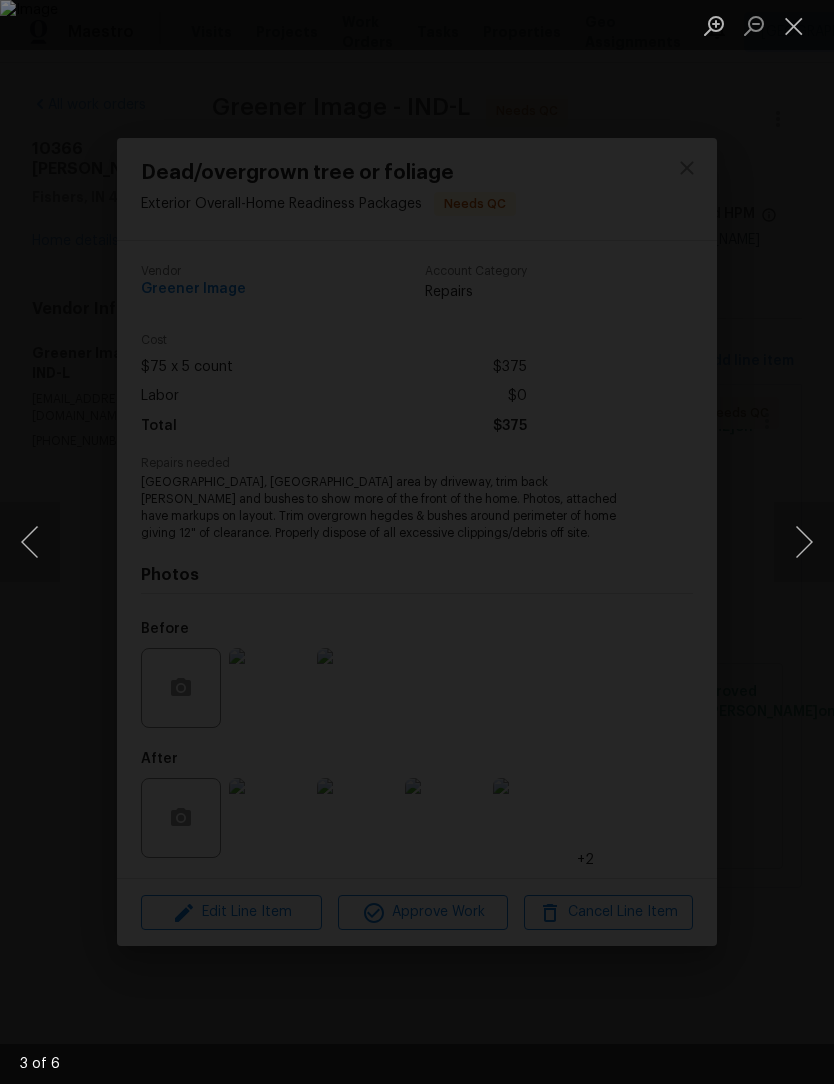 click at bounding box center (804, 542) 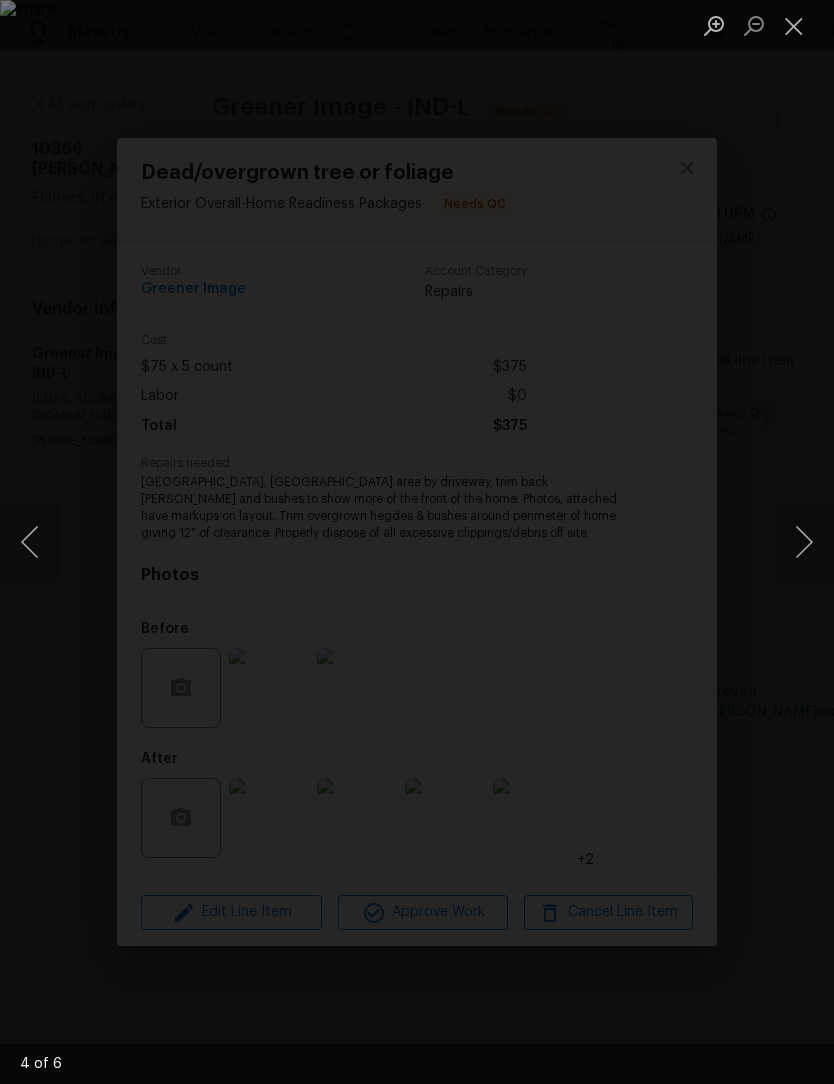 click at bounding box center (804, 542) 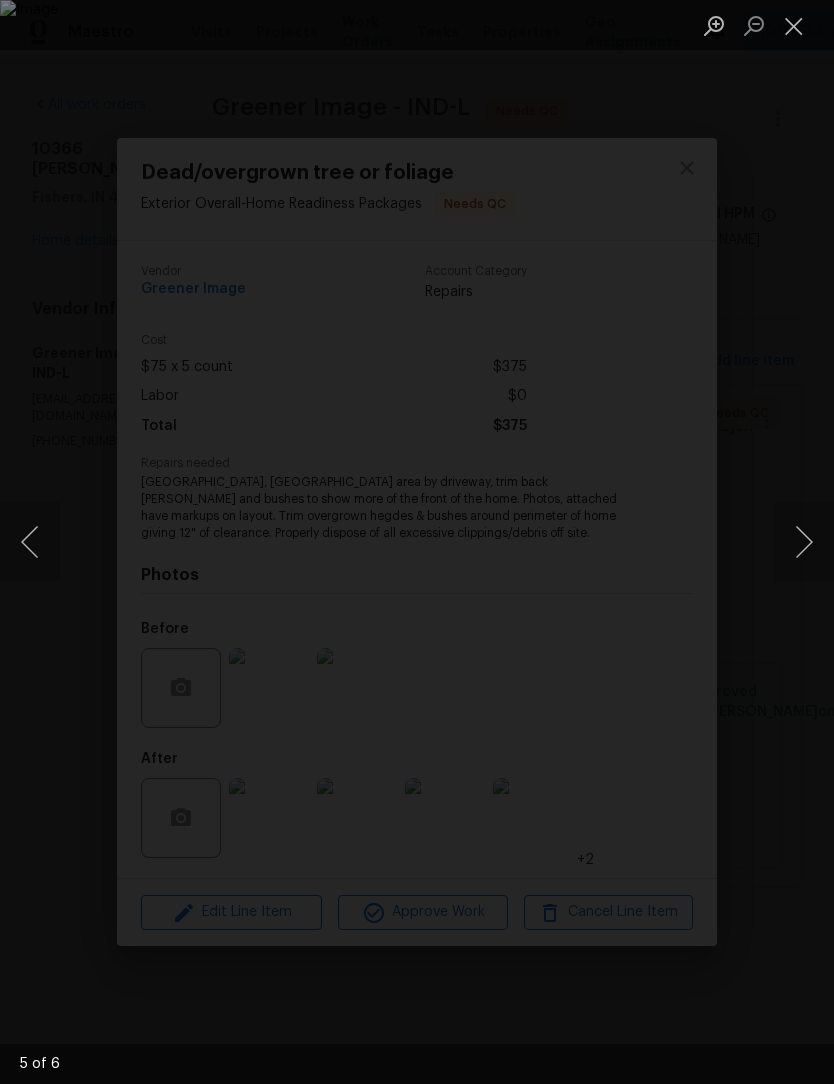 click at bounding box center [804, 542] 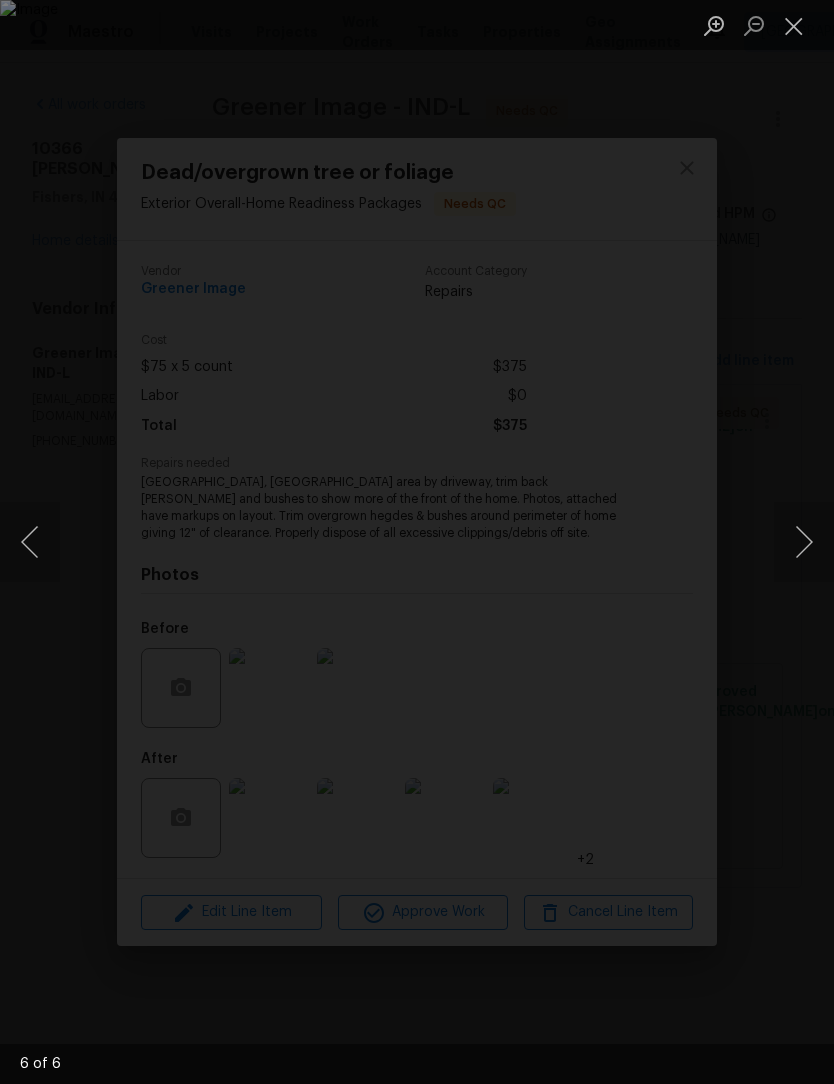 click at bounding box center (804, 542) 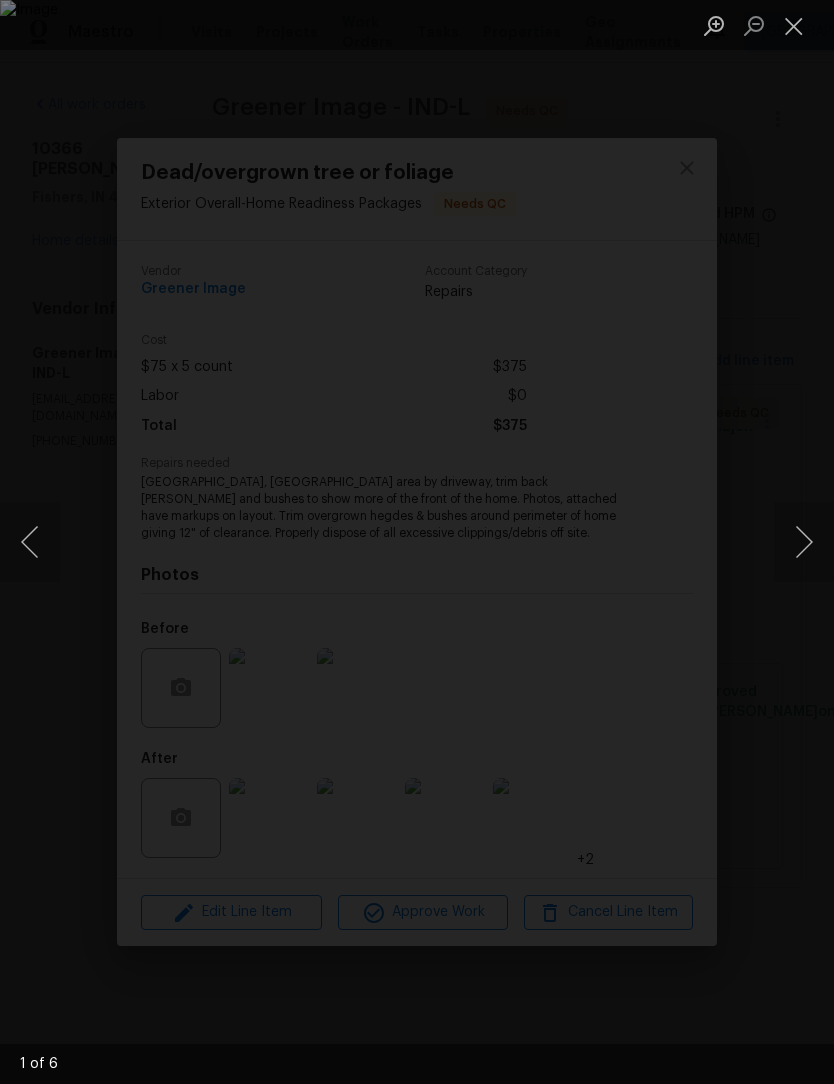 click at bounding box center [804, 542] 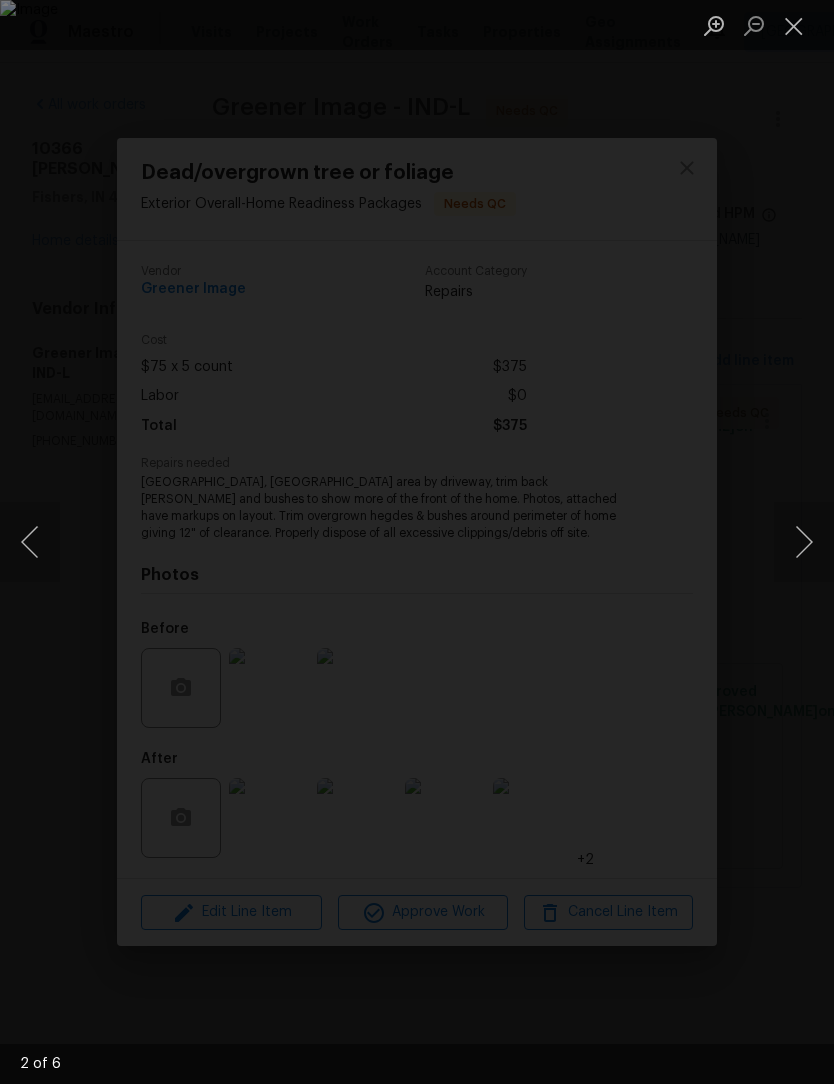 click at bounding box center [804, 542] 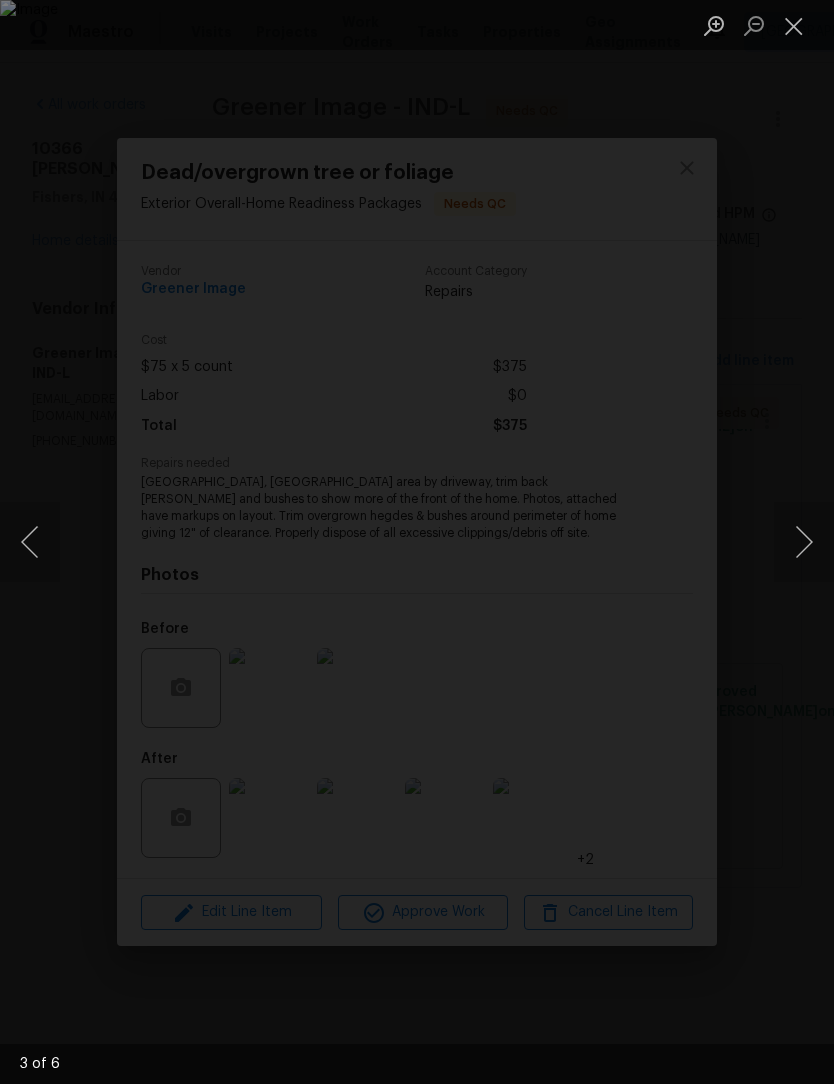click at bounding box center (804, 542) 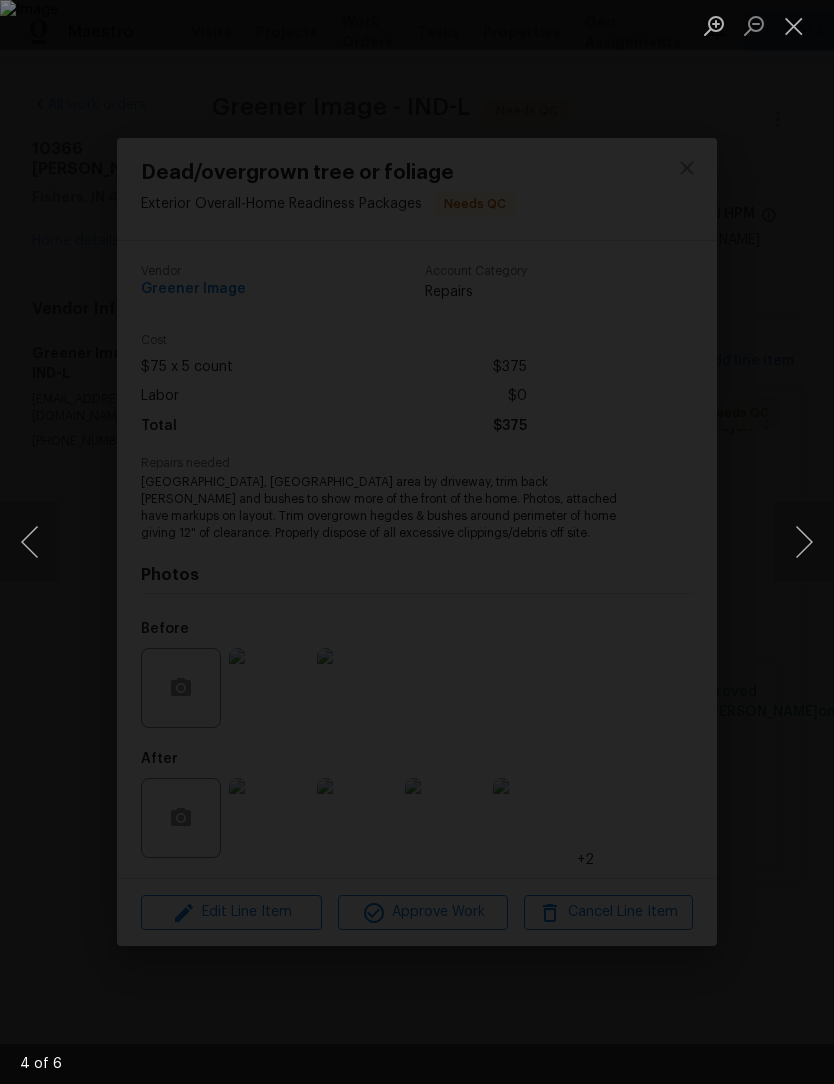 click at bounding box center [804, 542] 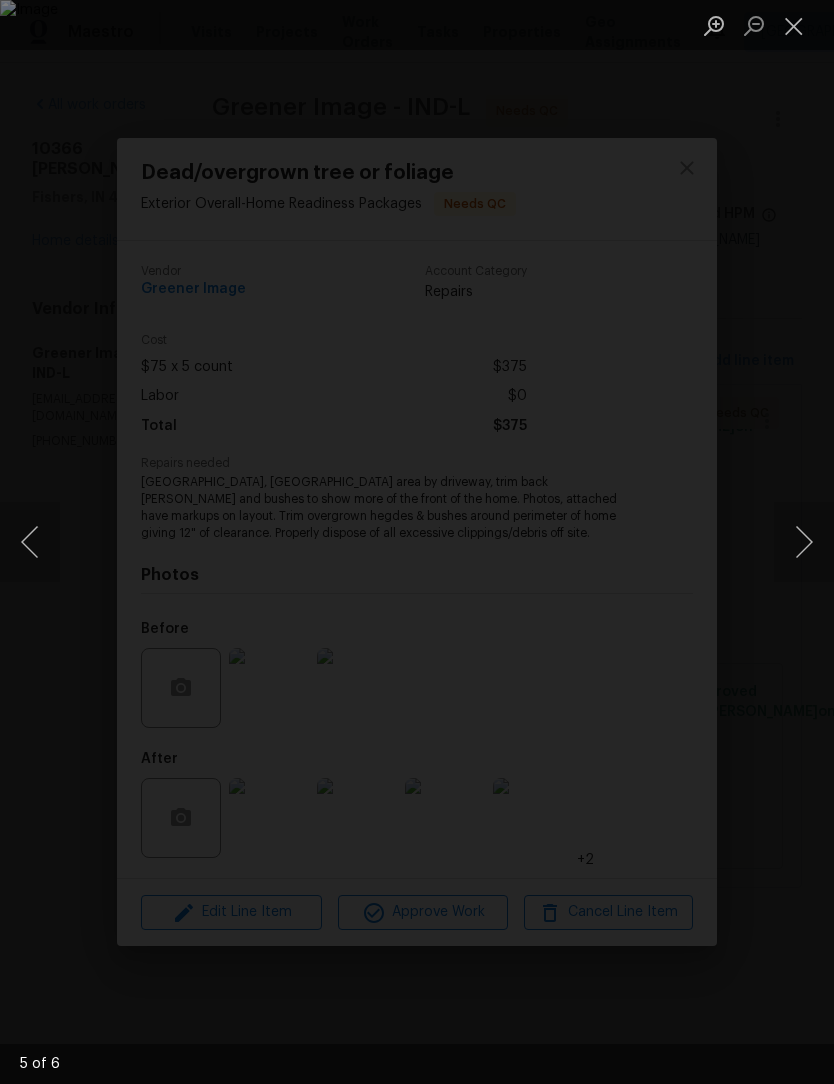 click at bounding box center [794, 25] 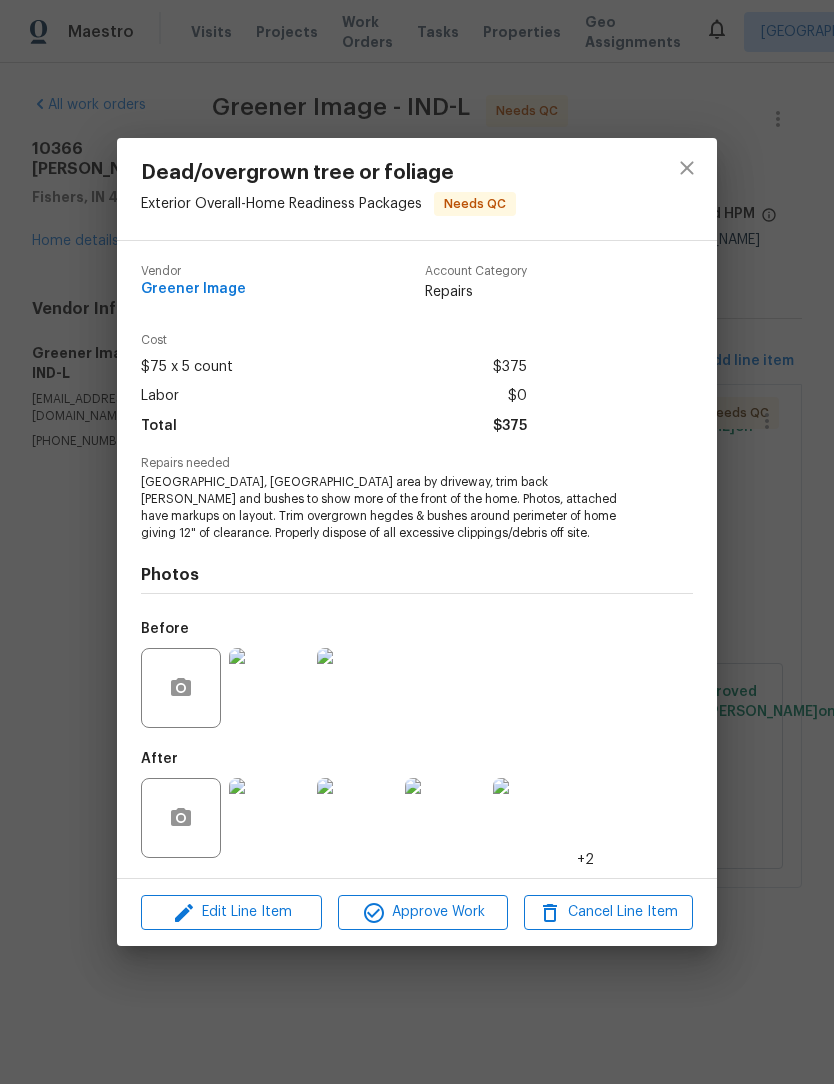 click at bounding box center [269, 688] 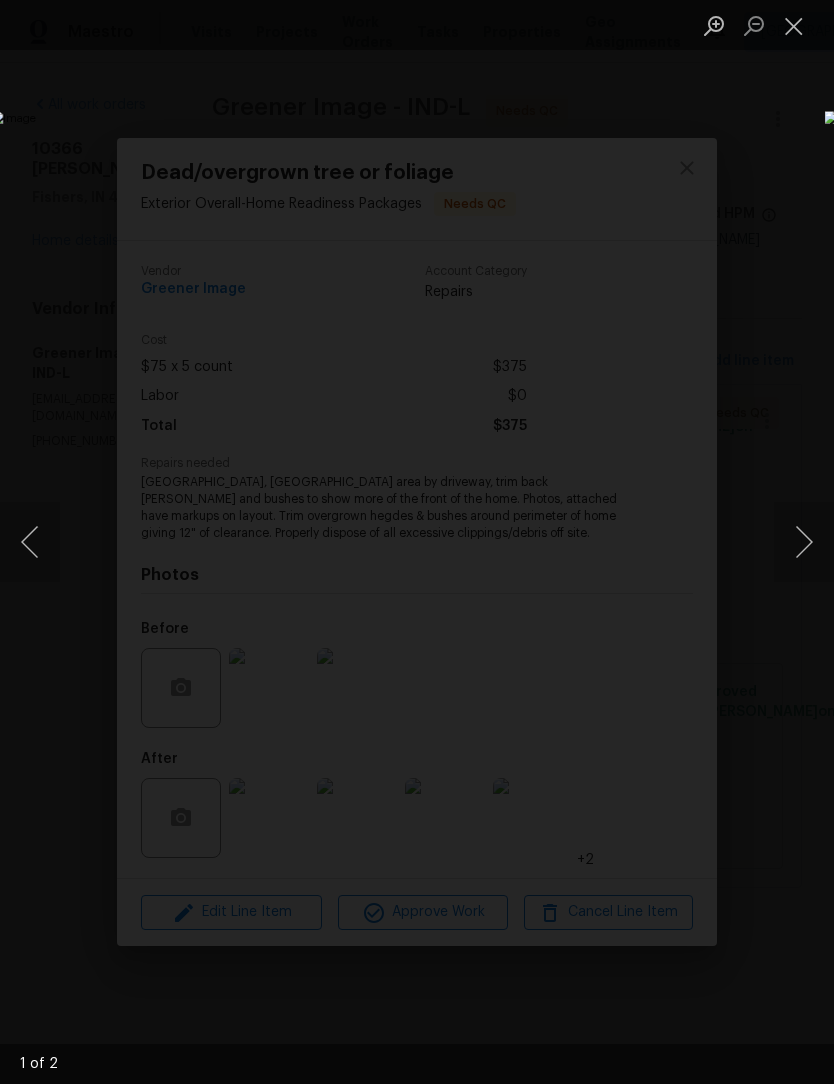 click at bounding box center (804, 542) 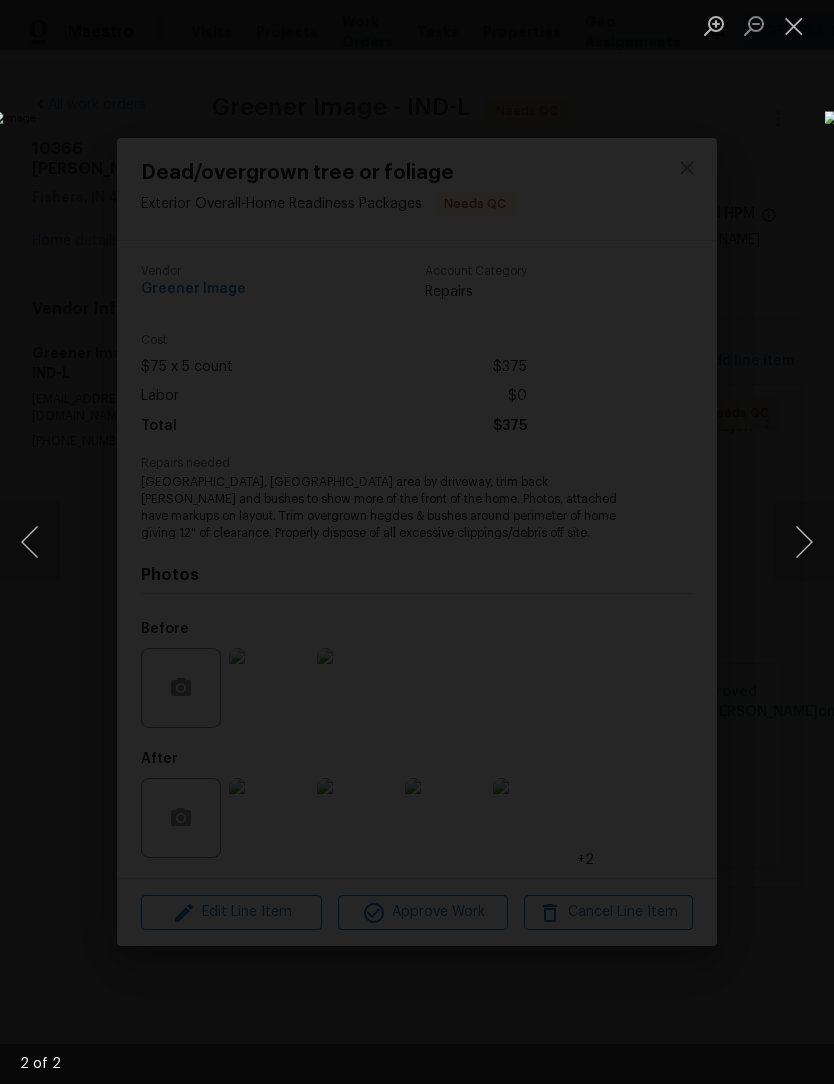 click at bounding box center (804, 542) 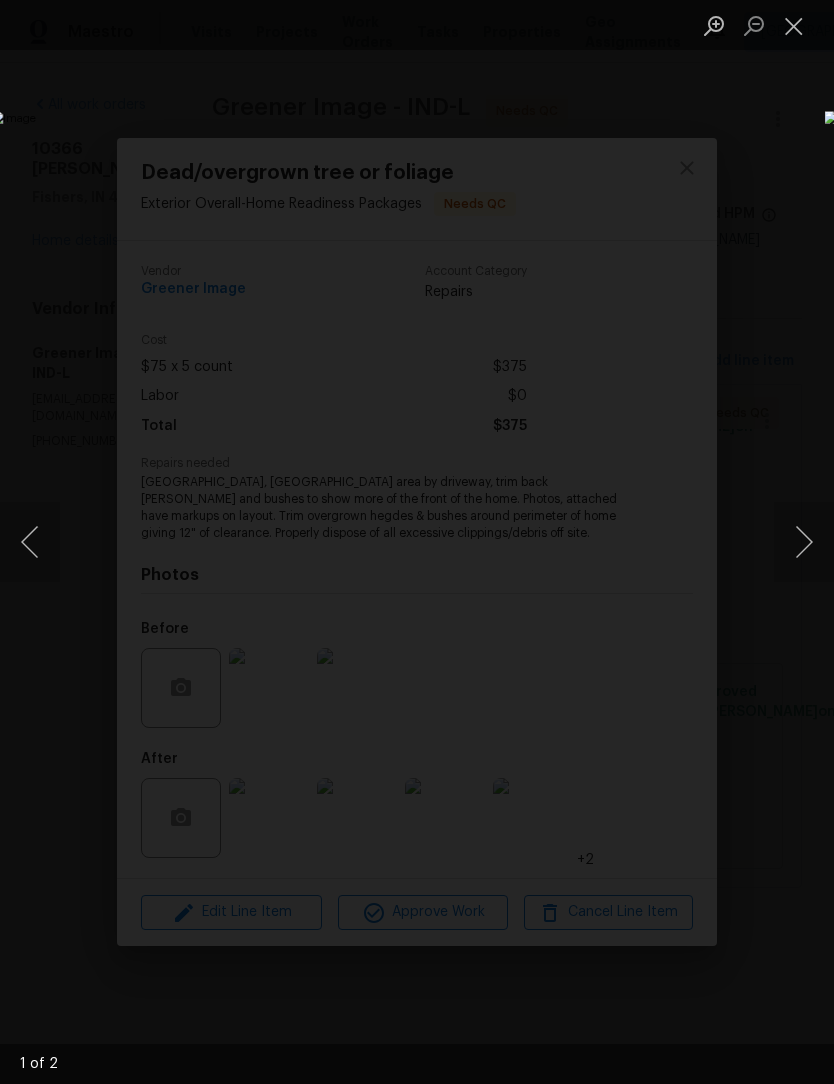 click at bounding box center [794, 25] 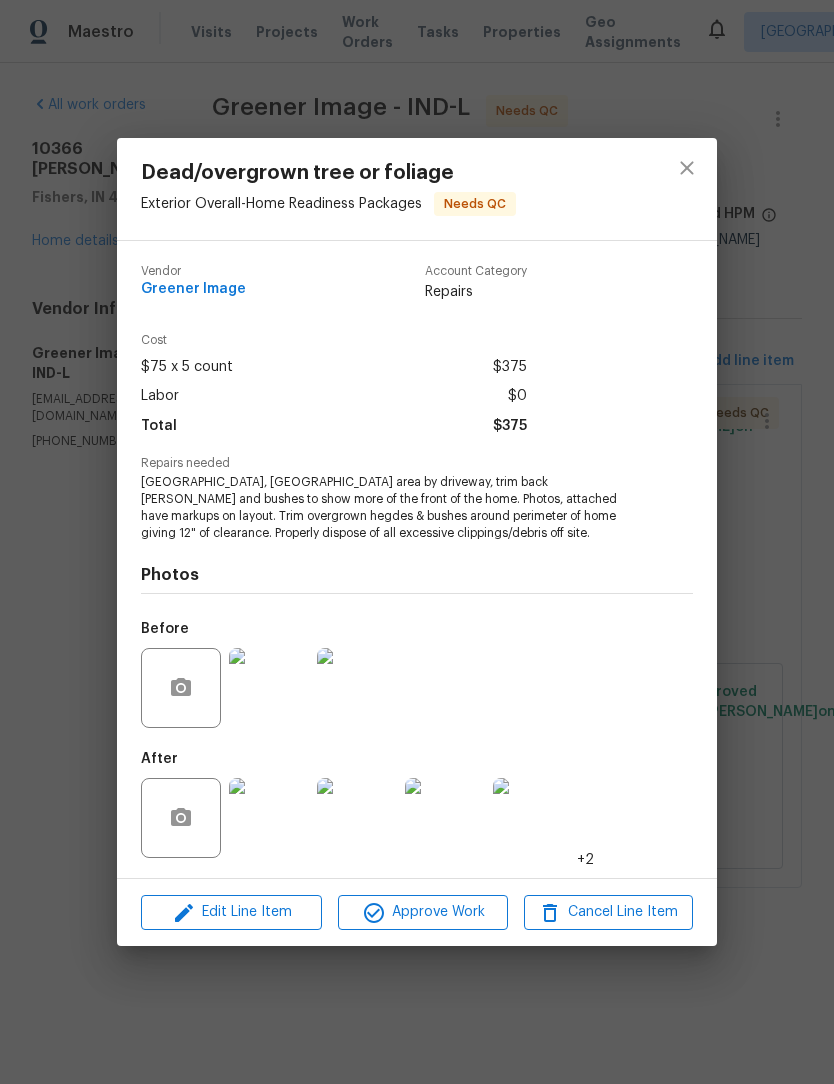 click on "Dead/overgrown tree or foliage Exterior Overall  -  Home Readiness Packages Needs QC Vendor Greener Image Account Category Repairs Cost $75 x 5 count $375 Labor $0 Total $375 Repairs needed Weed driveway, mulch area by driveway, trim back hedges and bushes to show more of the front of the home. Photos, attached have markups on layout.
Trim overgrown hegdes & bushes around perimeter of home giving 12" of clearance. Properly dispose of all excessive clippings/debris off site. Photos Before After  +2  Edit Line Item  Approve Work  Cancel Line Item" at bounding box center [417, 542] 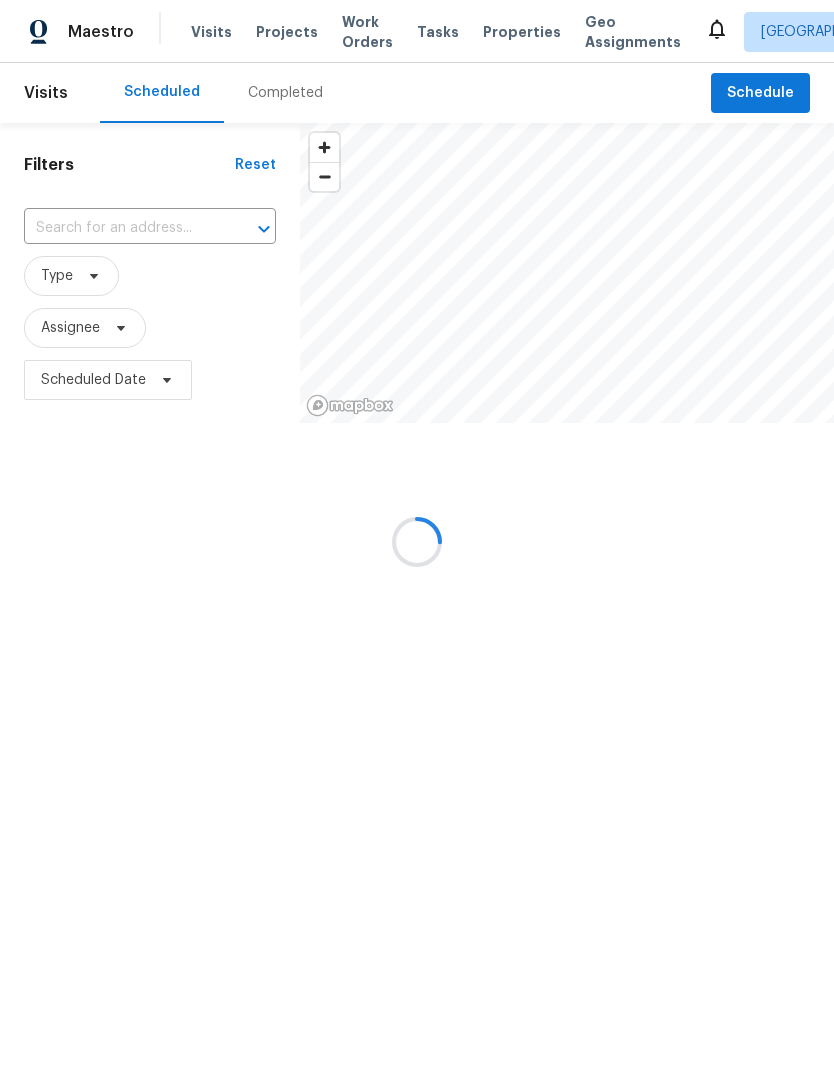 scroll, scrollTop: 0, scrollLeft: 0, axis: both 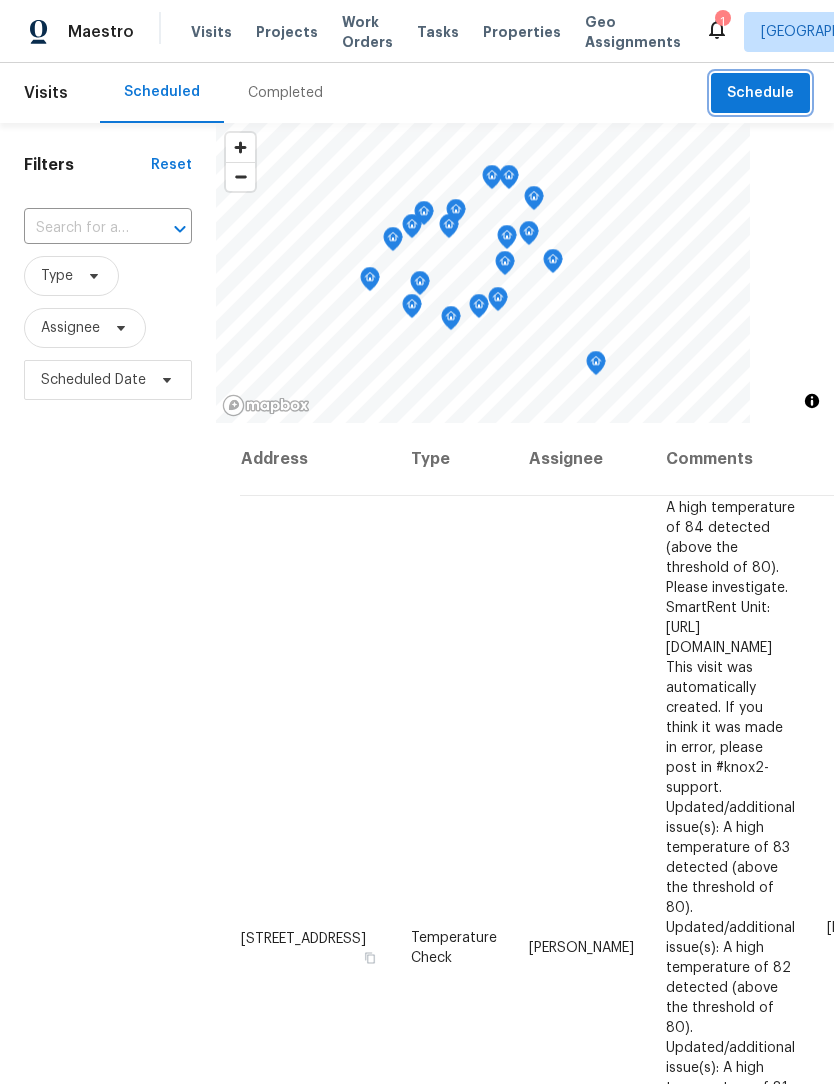 click on "Schedule" at bounding box center [760, 93] 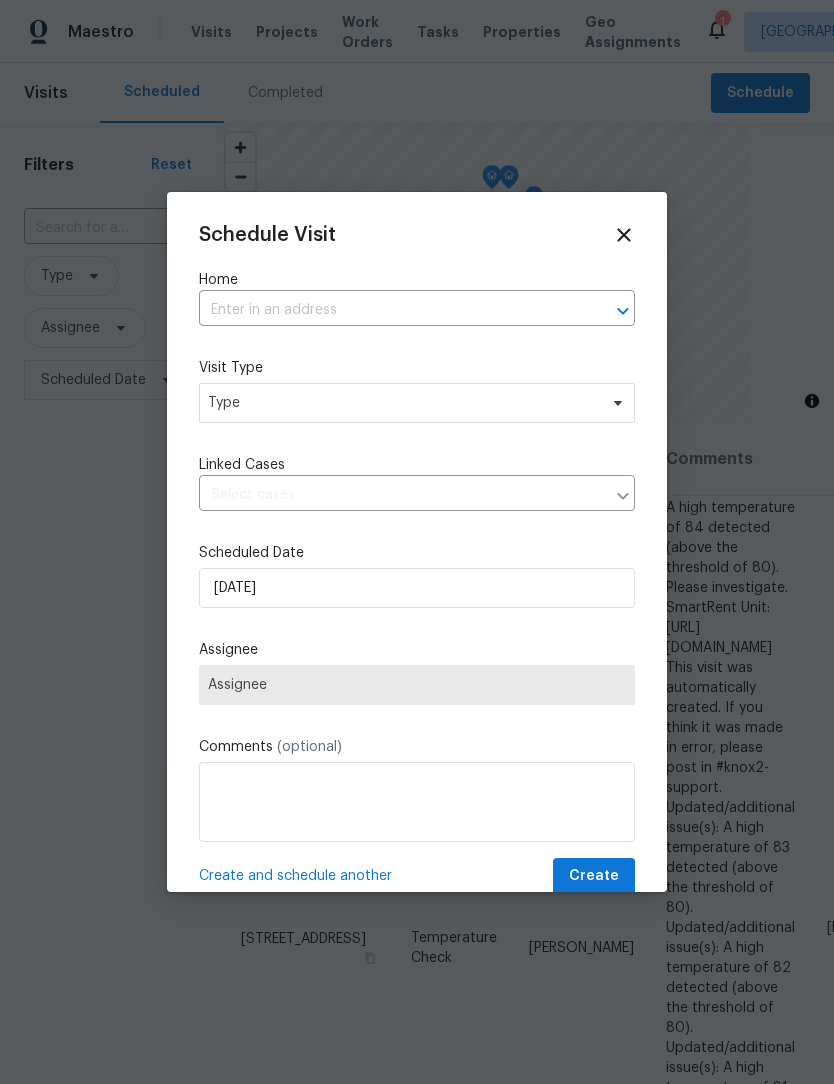 click at bounding box center [389, 310] 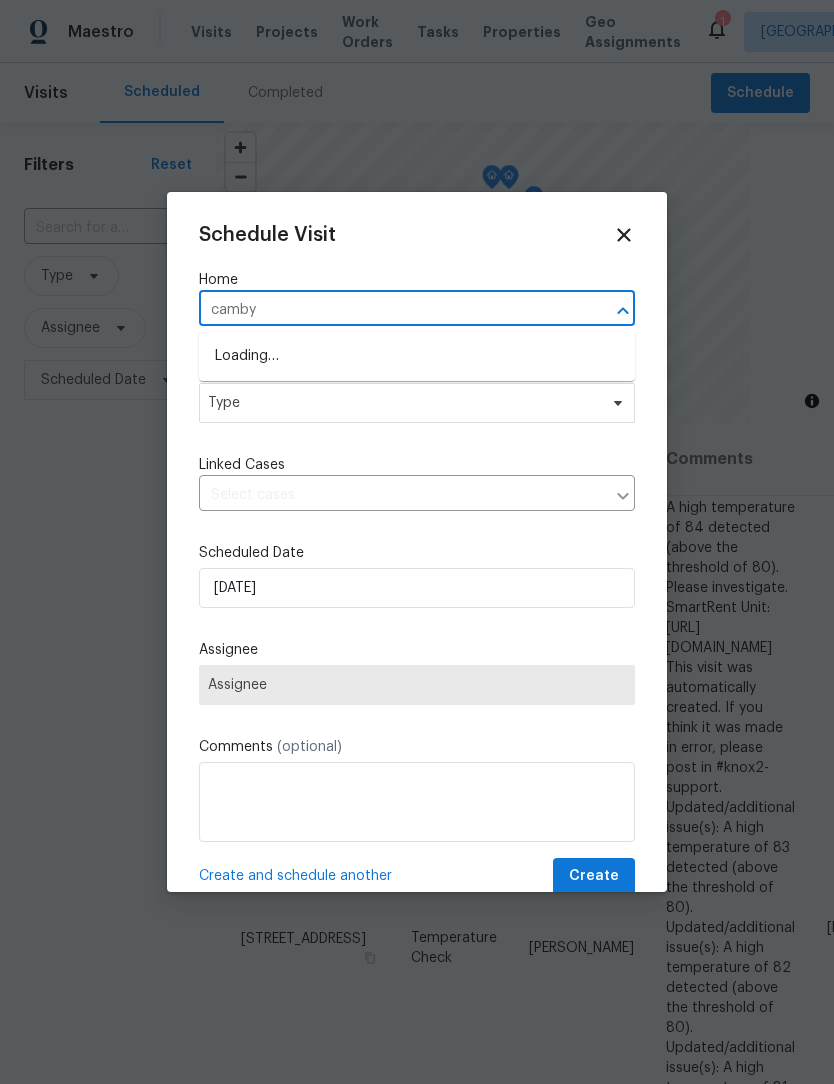 type on "camby x" 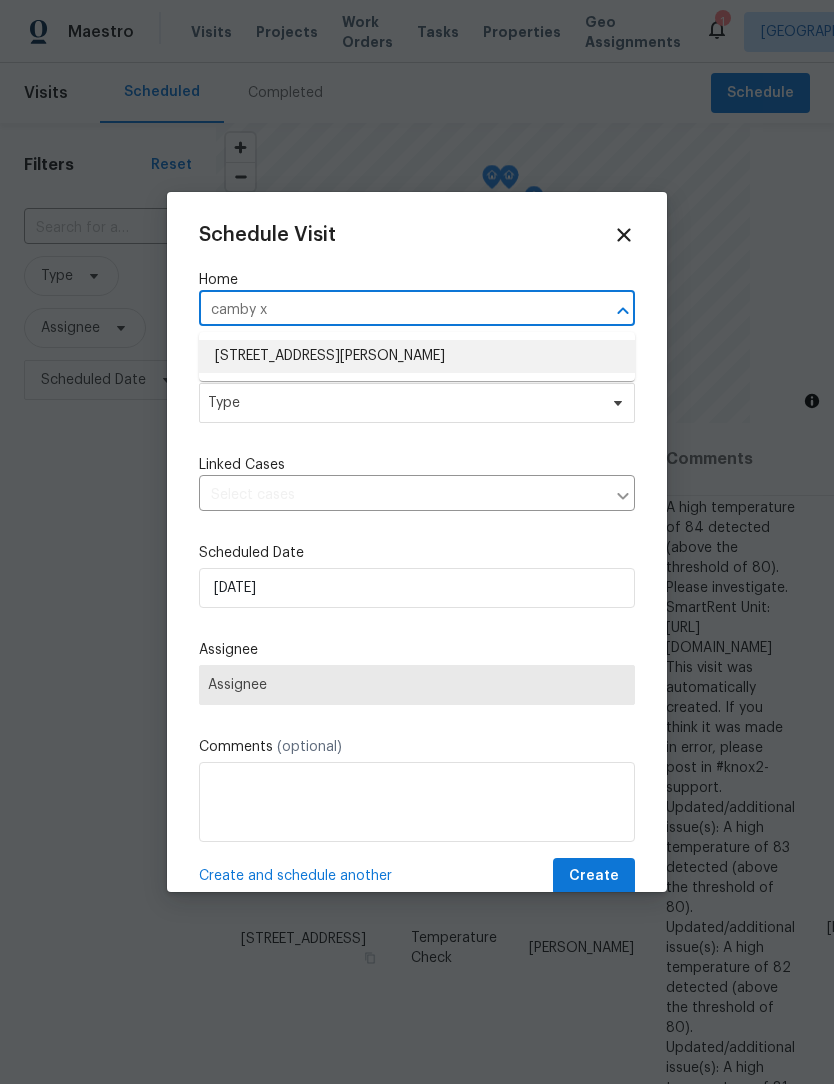 click on "[STREET_ADDRESS][PERSON_NAME]" at bounding box center (417, 356) 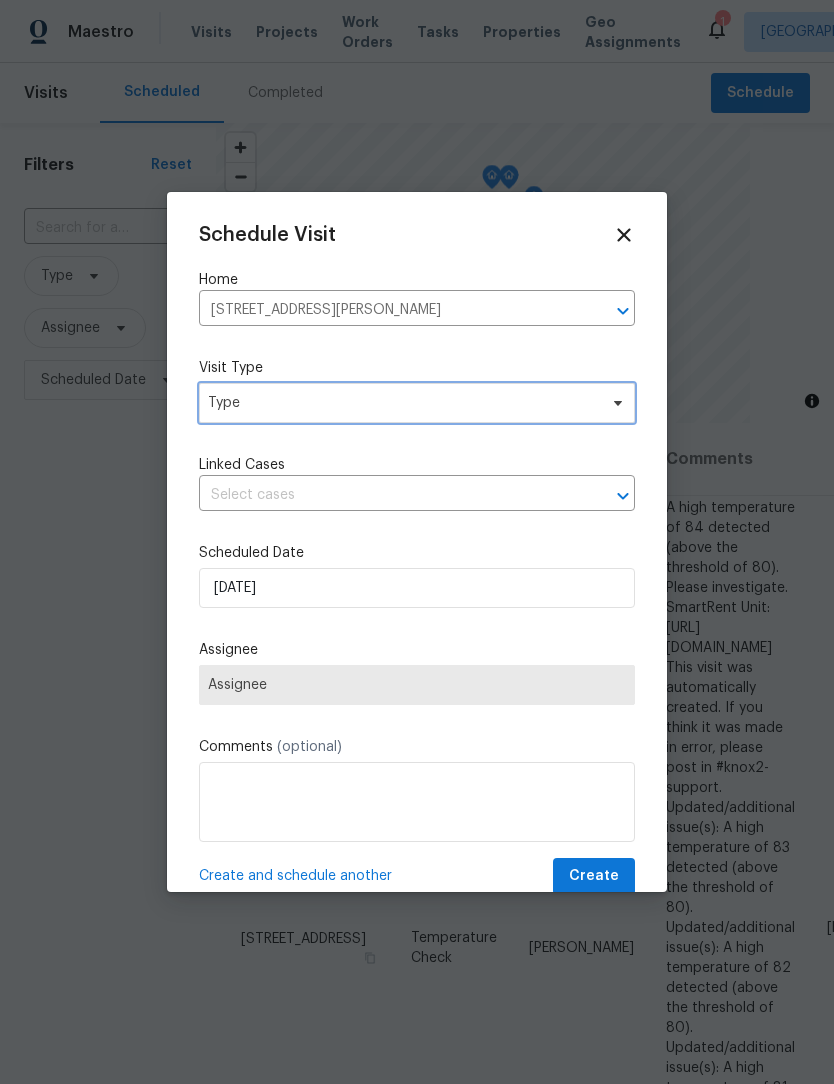 click on "Type" at bounding box center (417, 403) 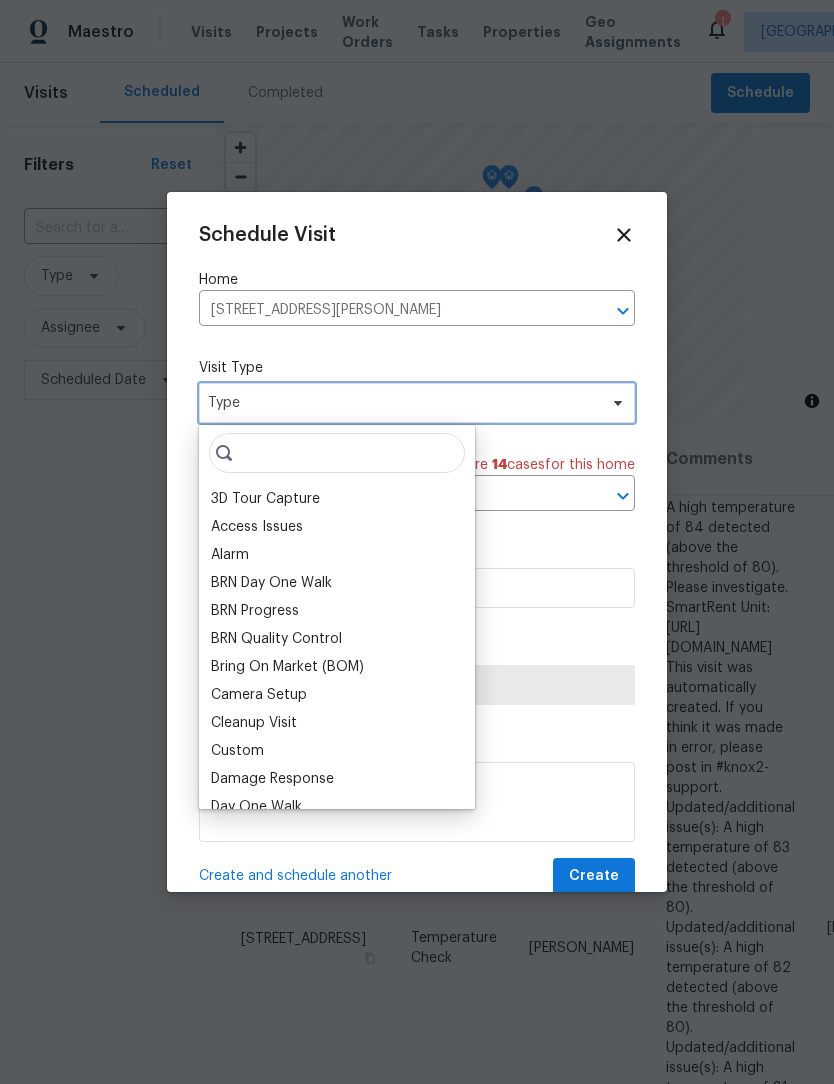 click on "Type" at bounding box center (402, 403) 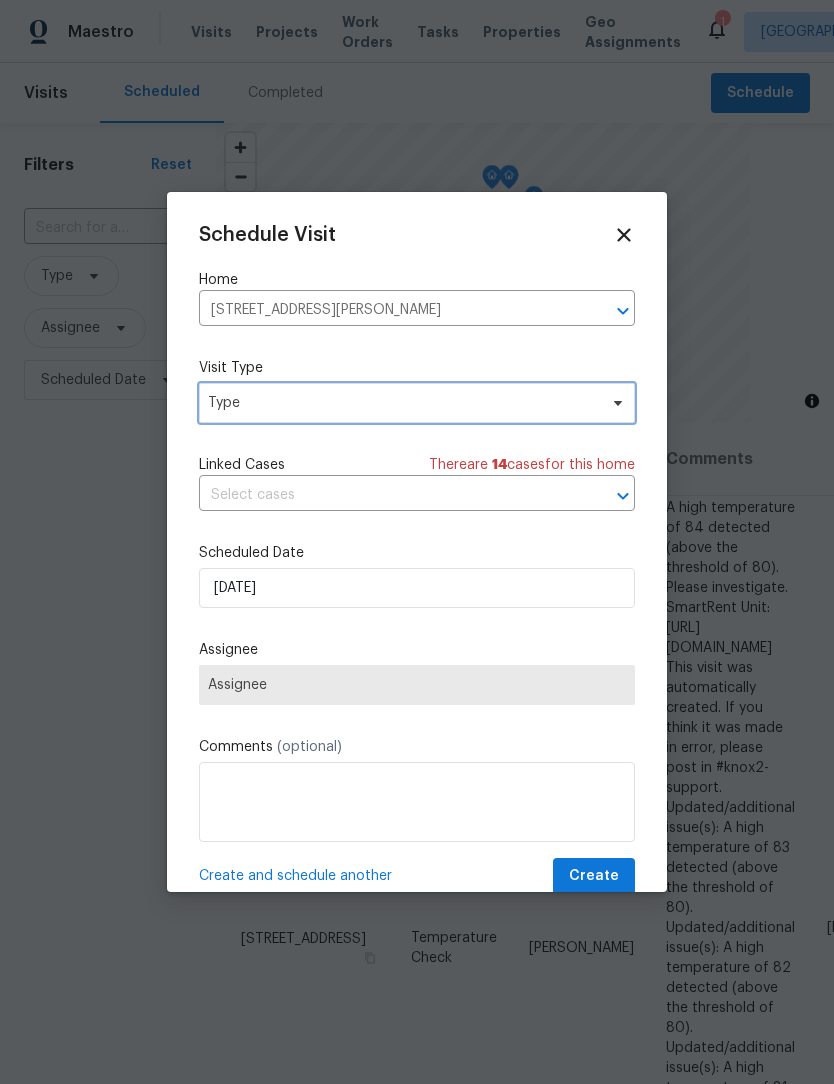 click on "Type" at bounding box center [402, 403] 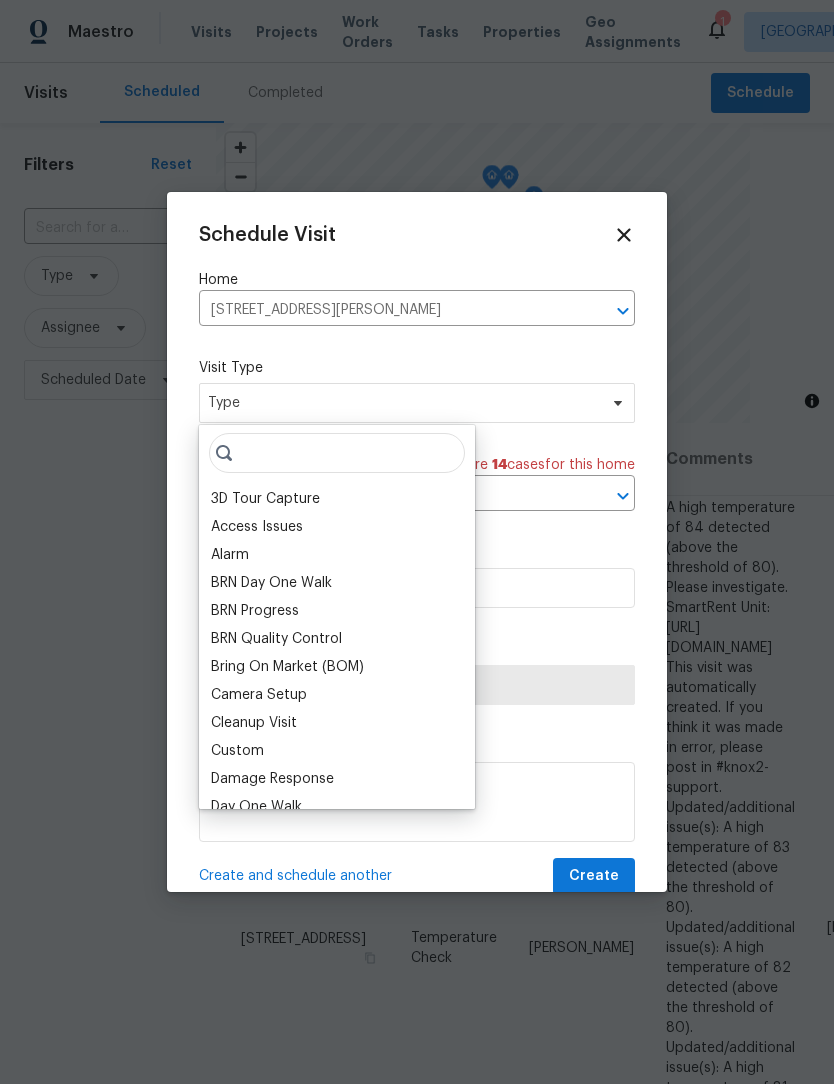 click on "Custom" at bounding box center (237, 751) 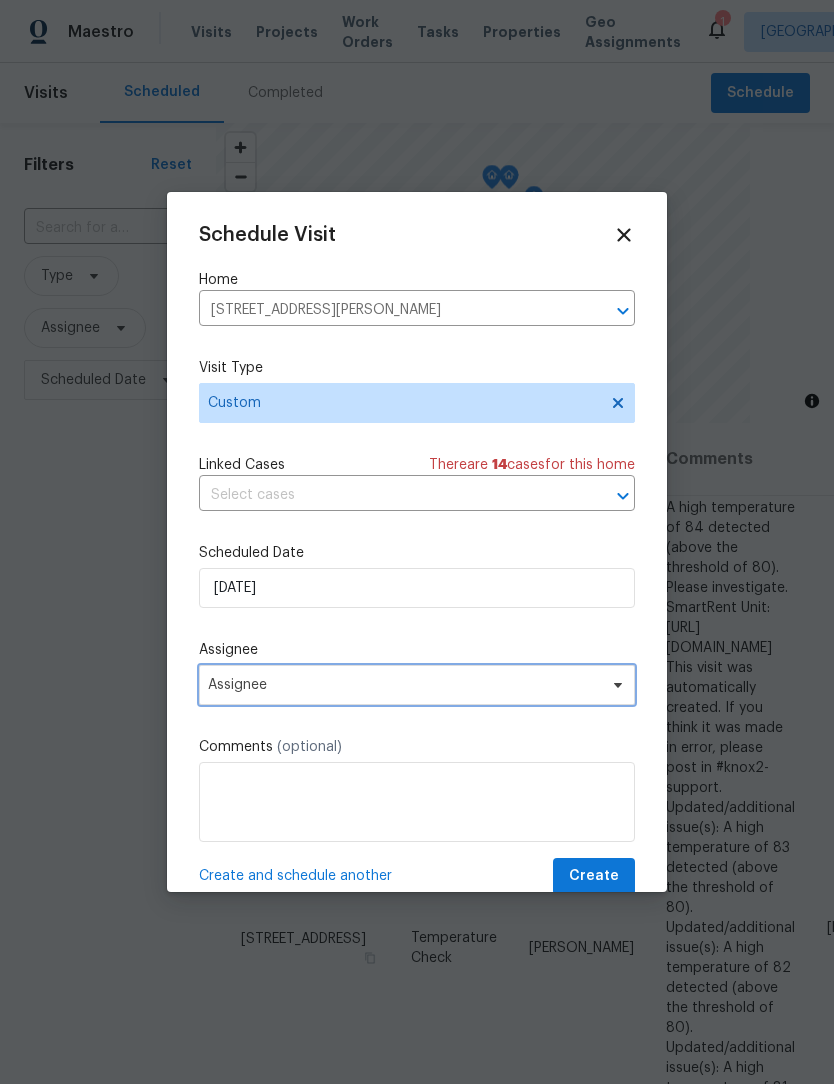 click on "Assignee" at bounding box center (404, 685) 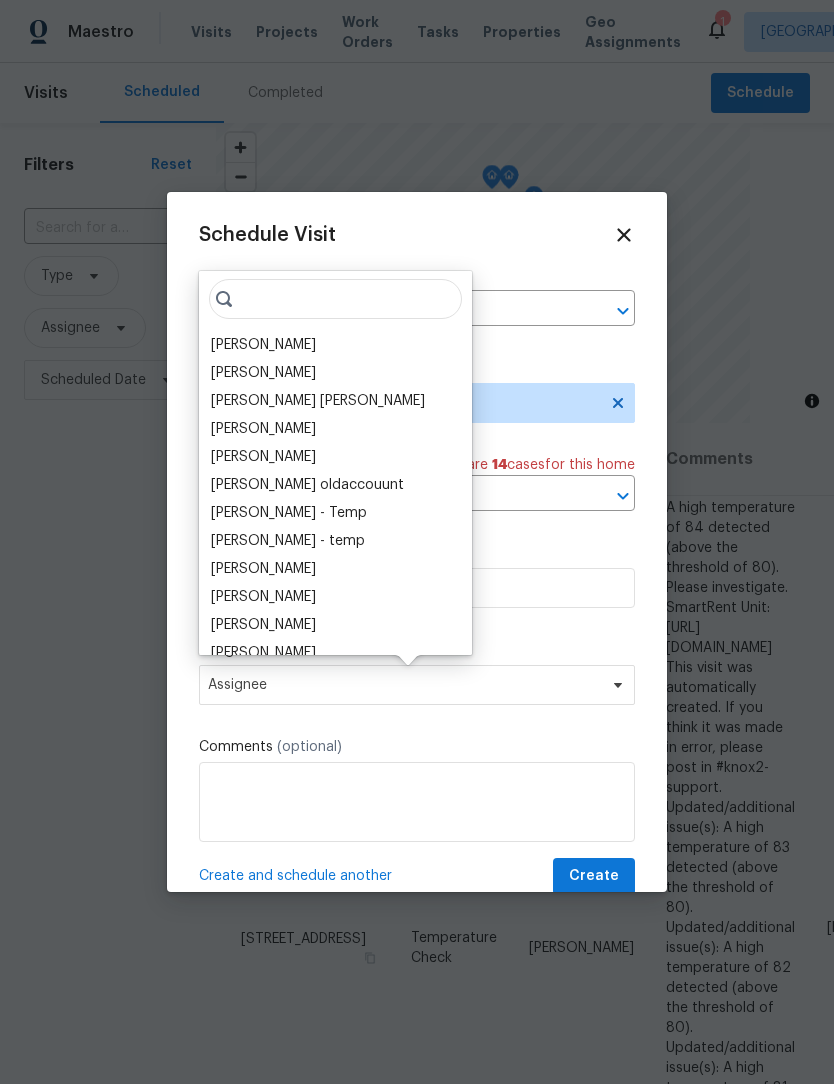 click on "[PERSON_NAME]" at bounding box center (263, 345) 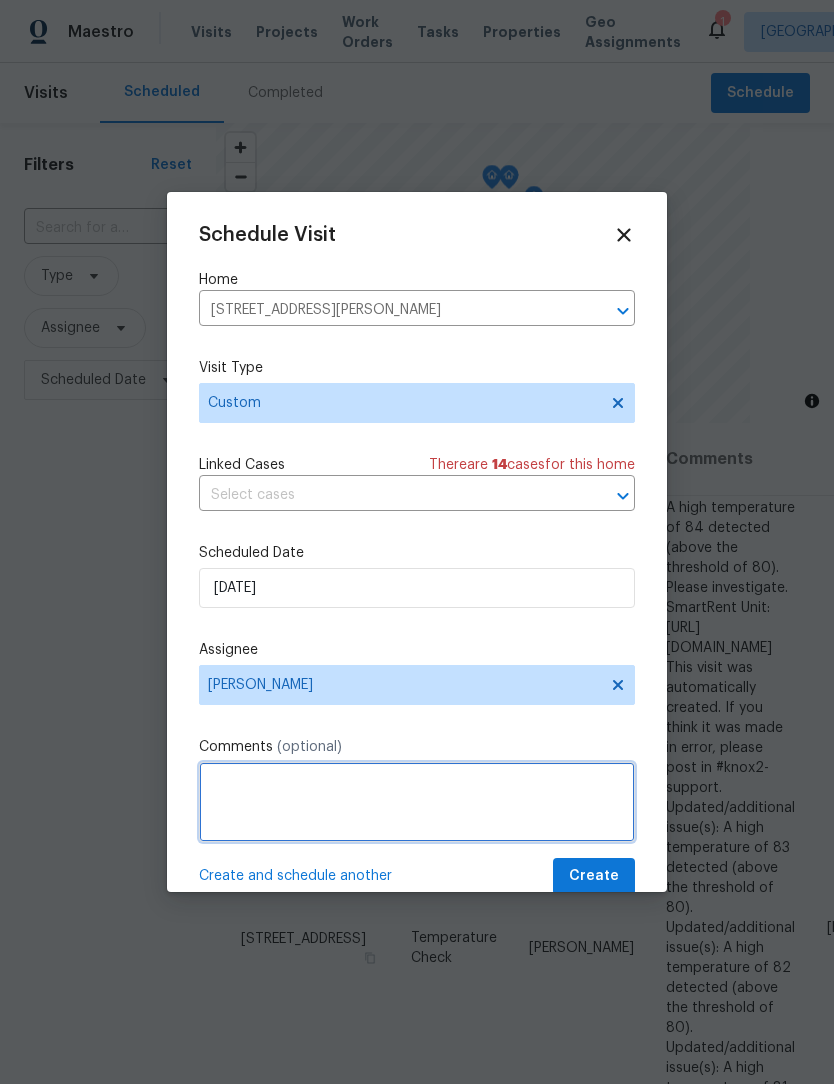 click at bounding box center (417, 802) 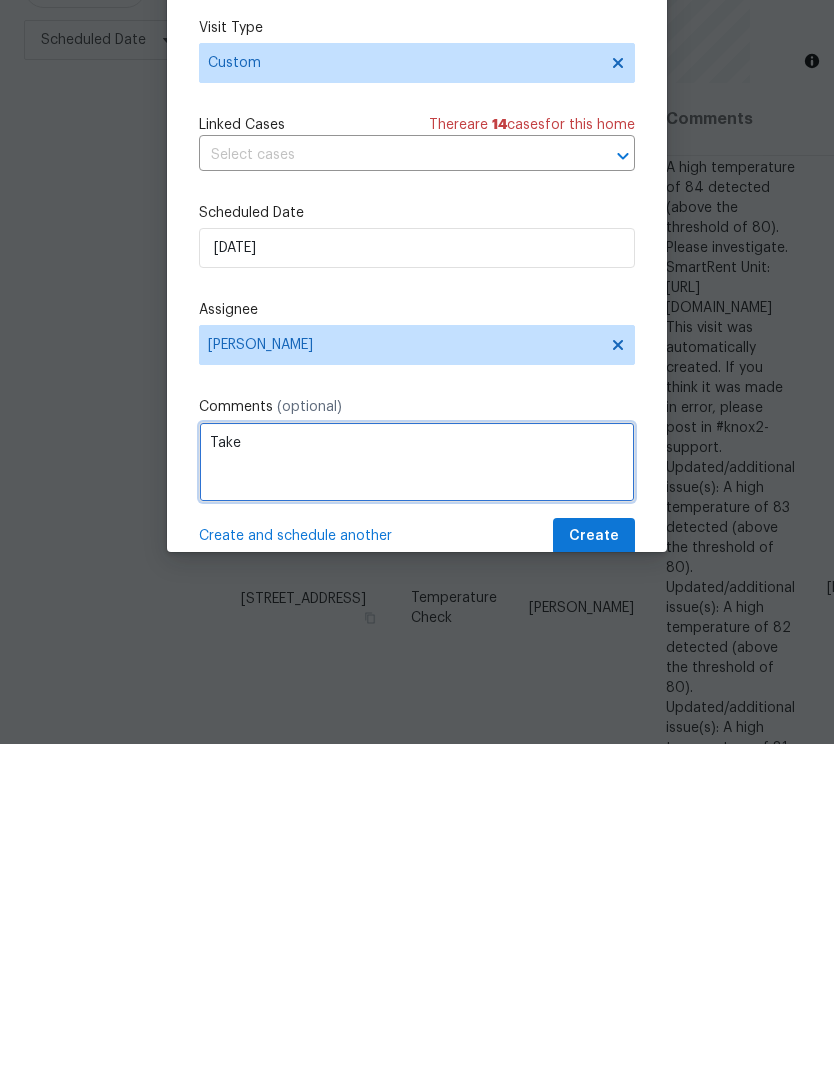 scroll, scrollTop: 66, scrollLeft: 0, axis: vertical 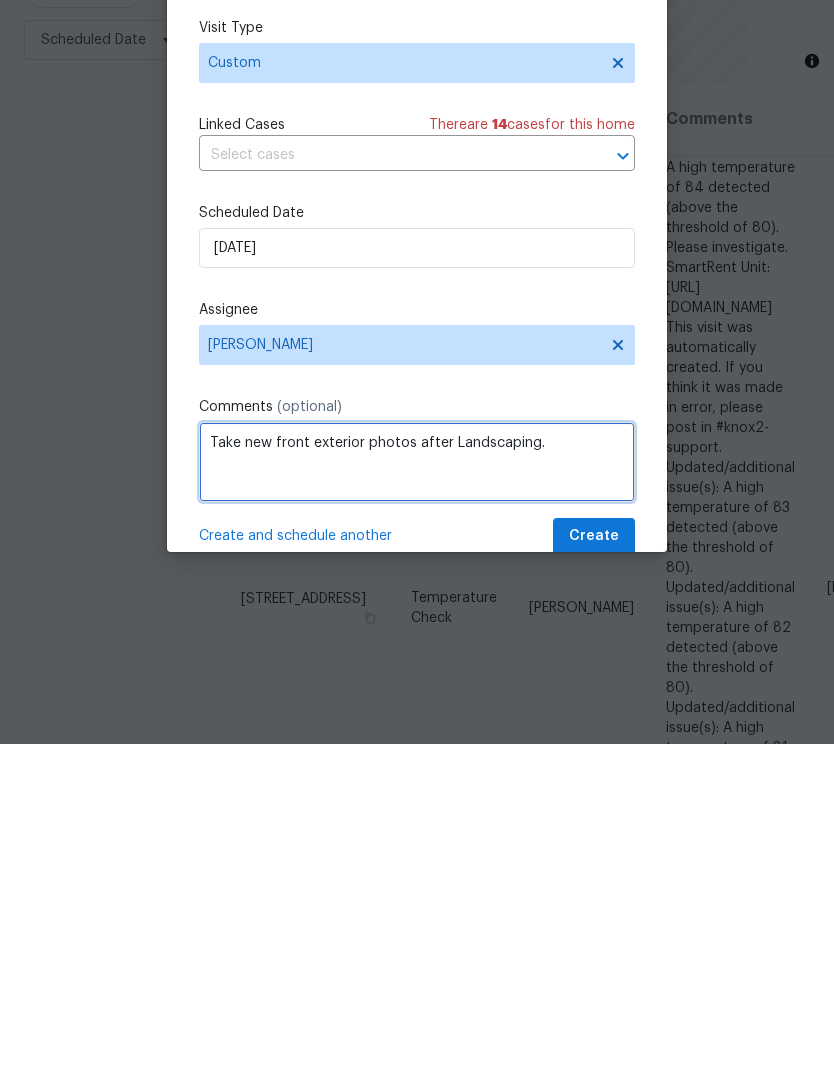 type on "Take new front exterior photos after Landscaping." 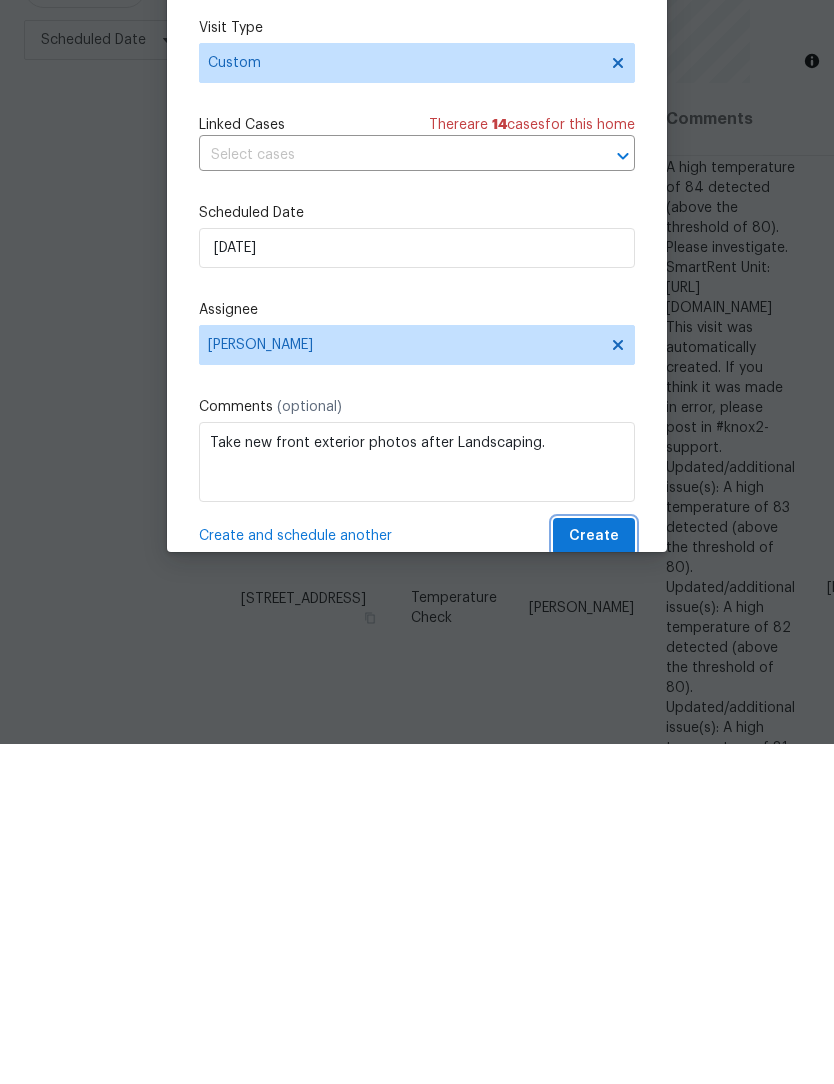 click on "Create" at bounding box center (594, 876) 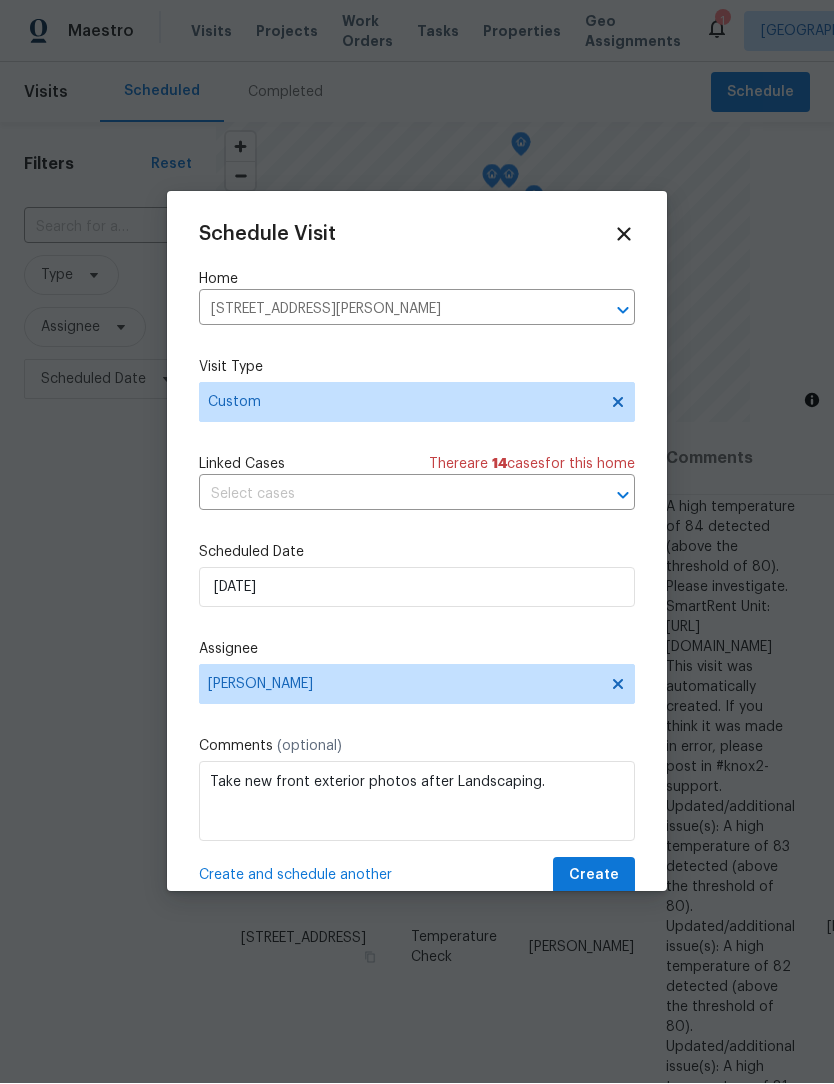 scroll, scrollTop: 1, scrollLeft: 0, axis: vertical 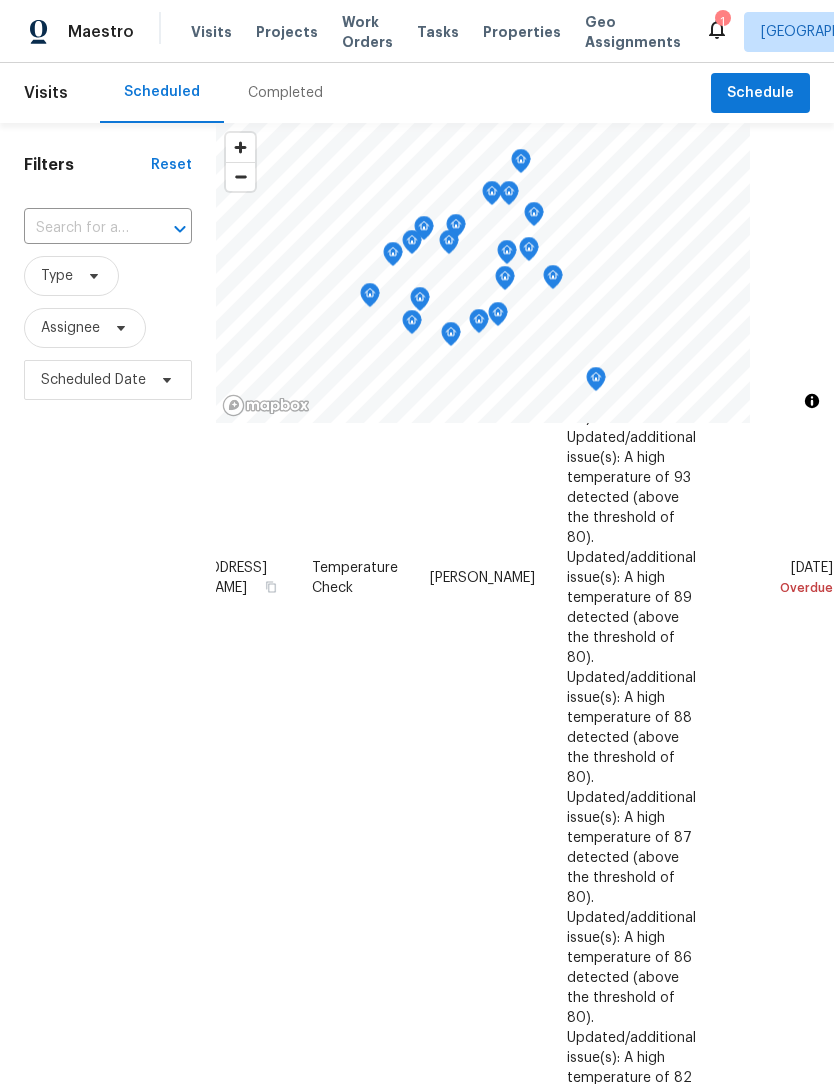 click 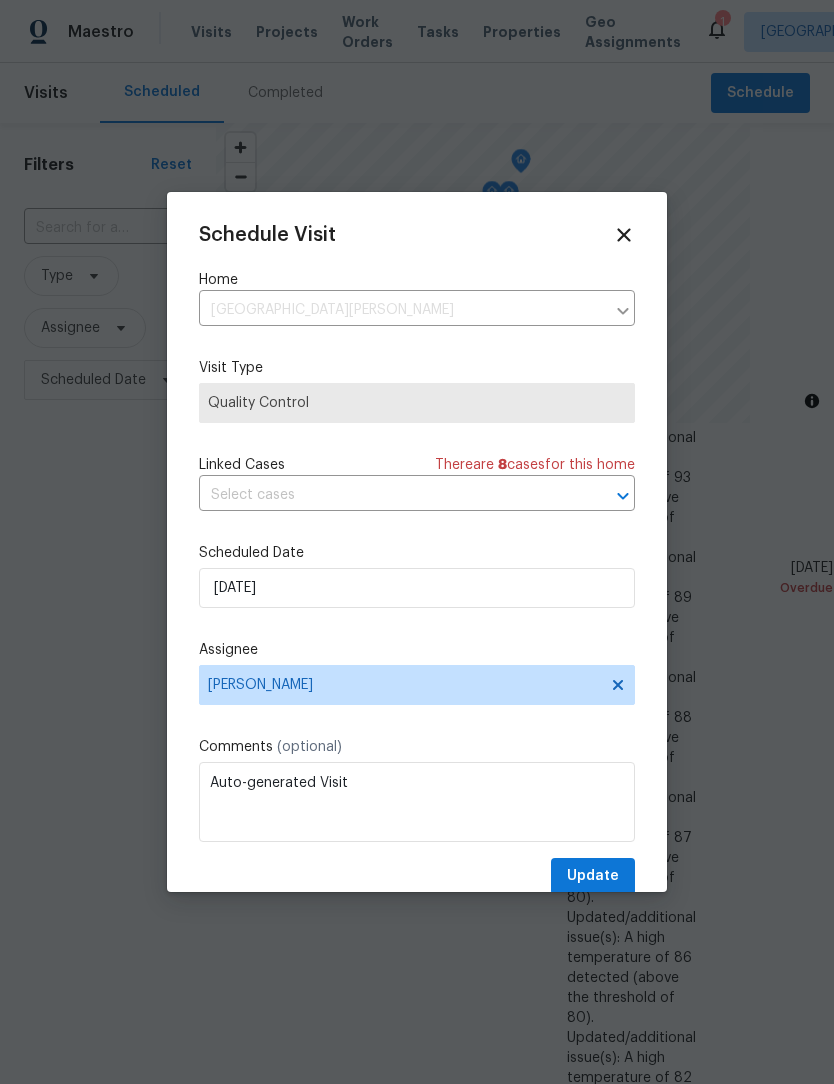 click 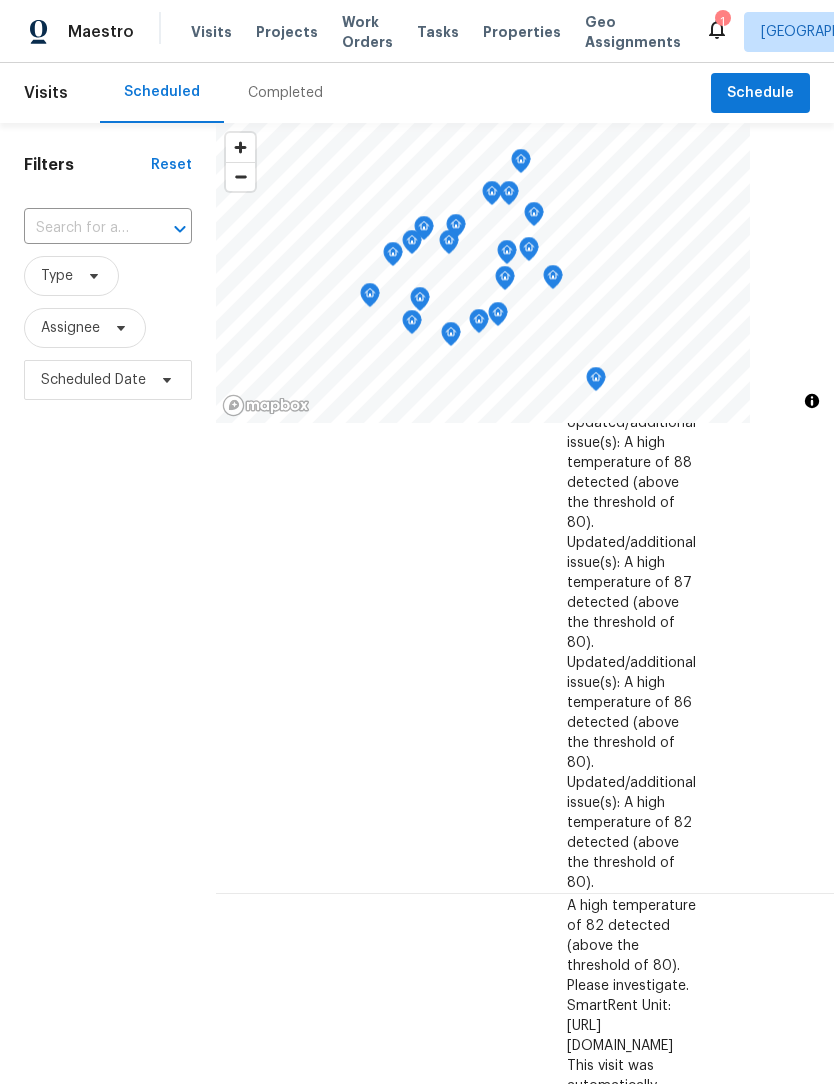 scroll, scrollTop: 1648, scrollLeft: 173, axis: both 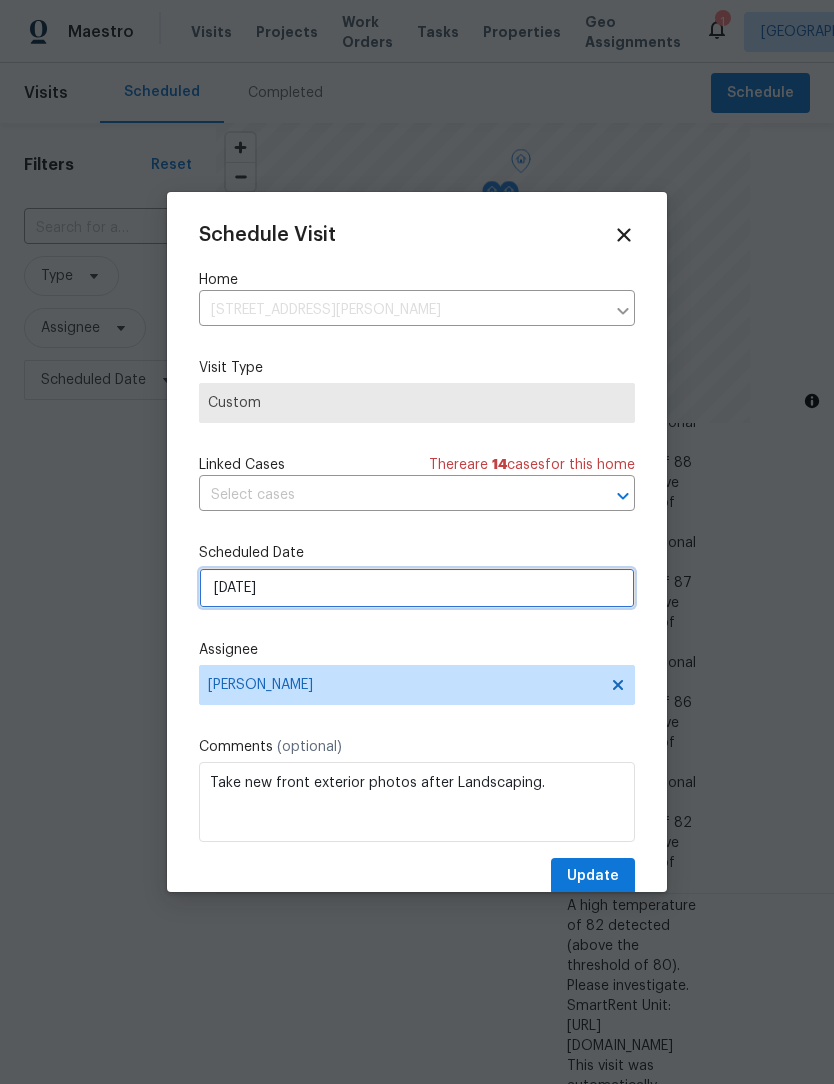 click on "7/21/2025" at bounding box center [417, 588] 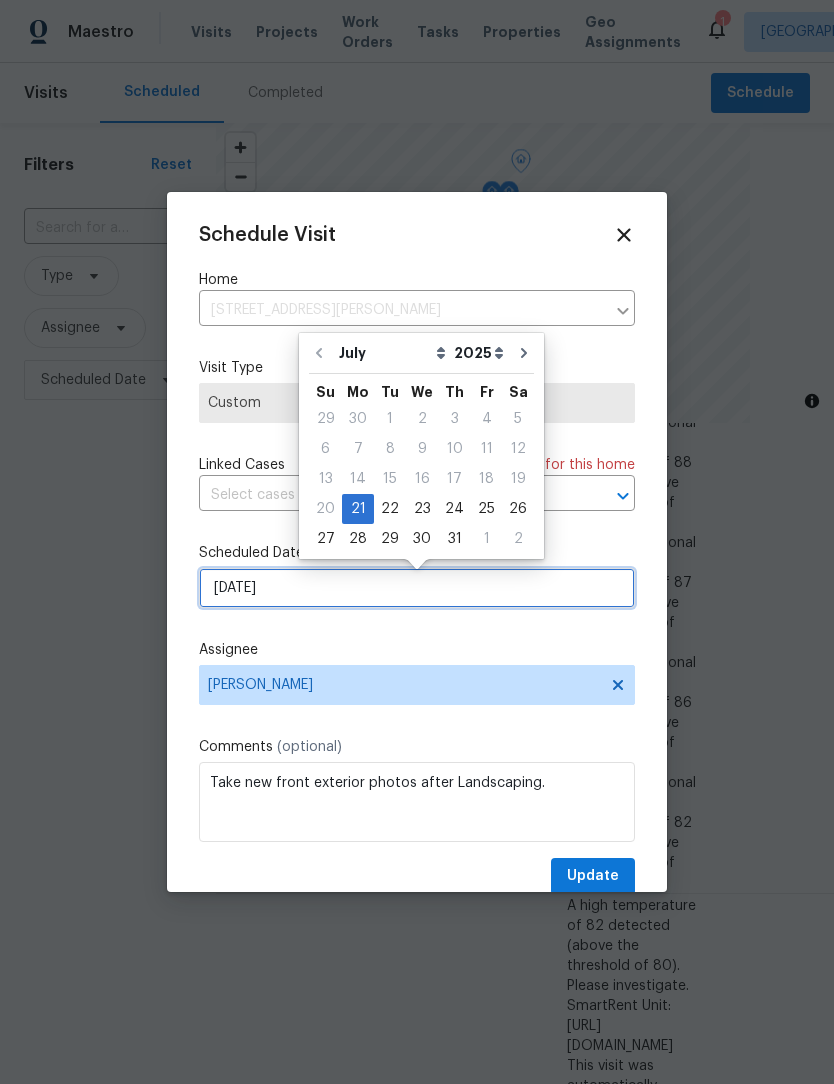 scroll, scrollTop: 0, scrollLeft: 0, axis: both 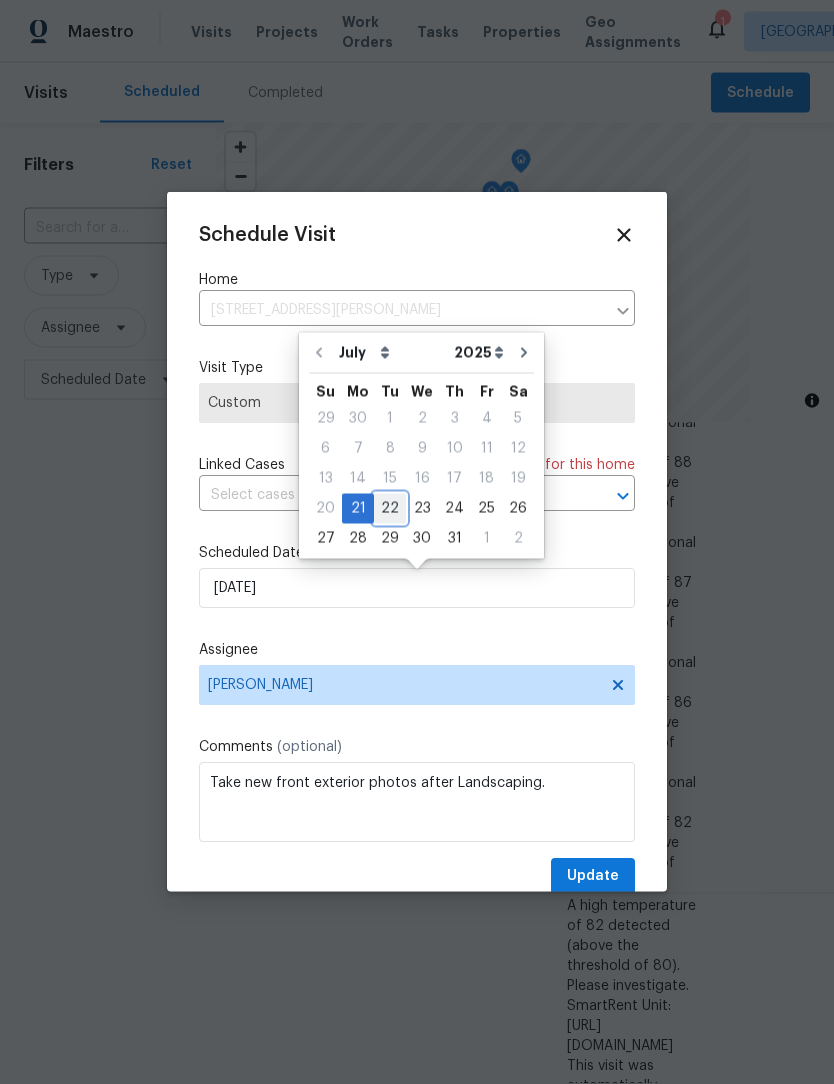 click on "22" at bounding box center [390, 509] 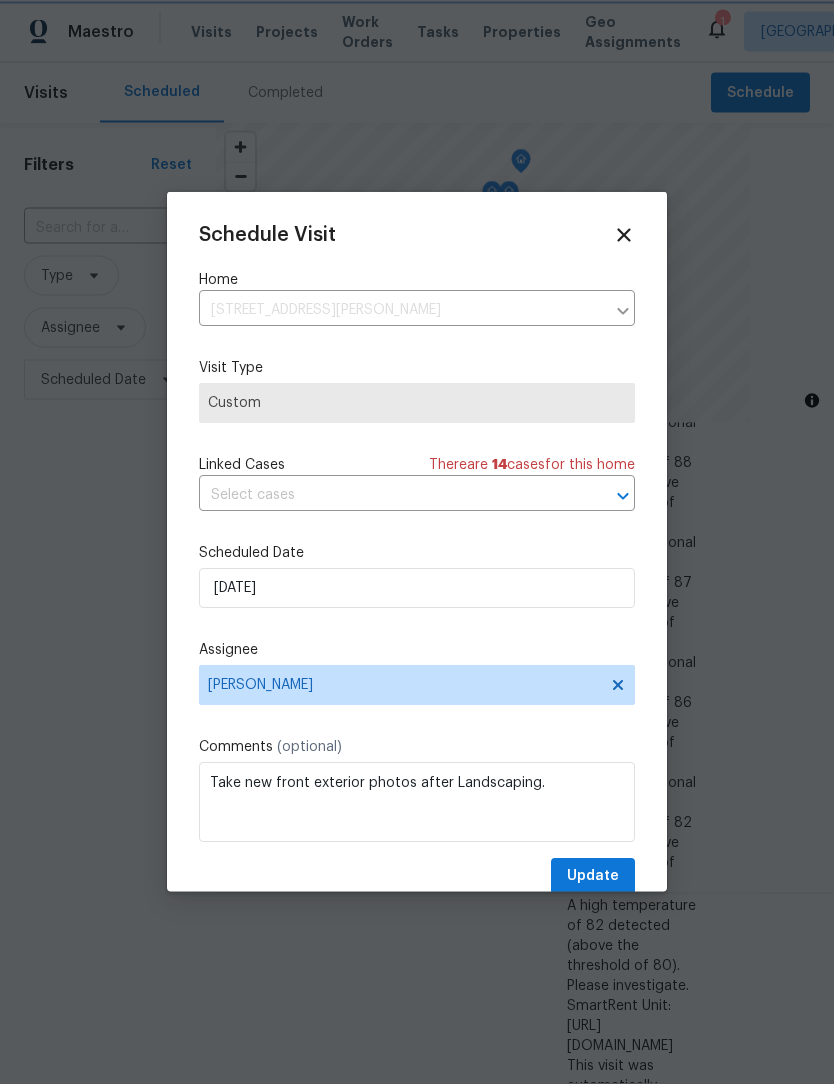 scroll, scrollTop: 1, scrollLeft: 0, axis: vertical 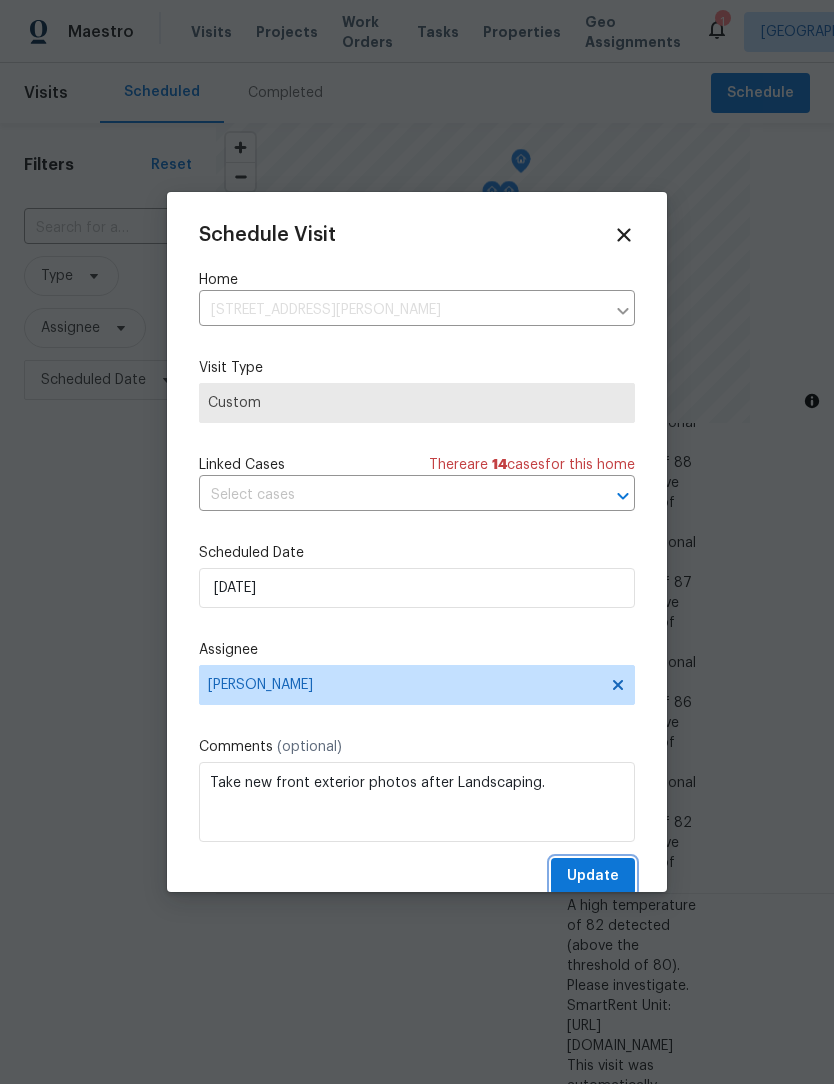 click on "Update" at bounding box center [593, 876] 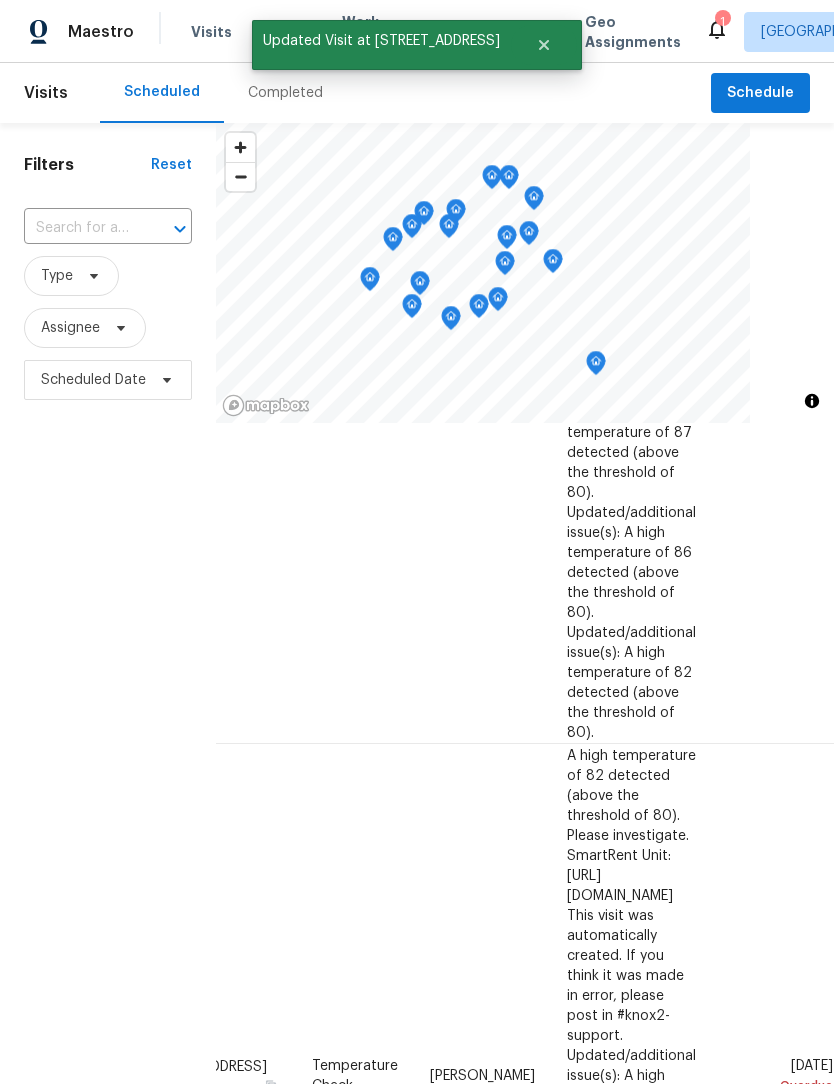 scroll, scrollTop: 1798, scrollLeft: 173, axis: both 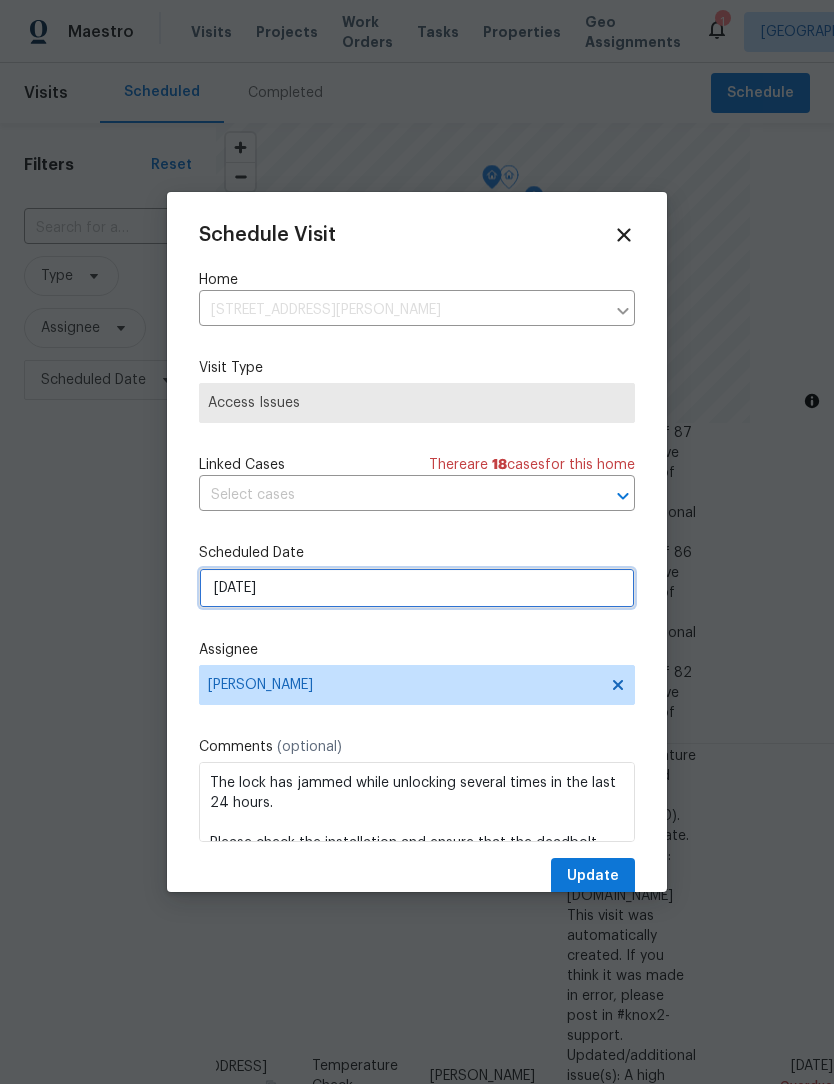 click on "7/22/2025" at bounding box center [417, 588] 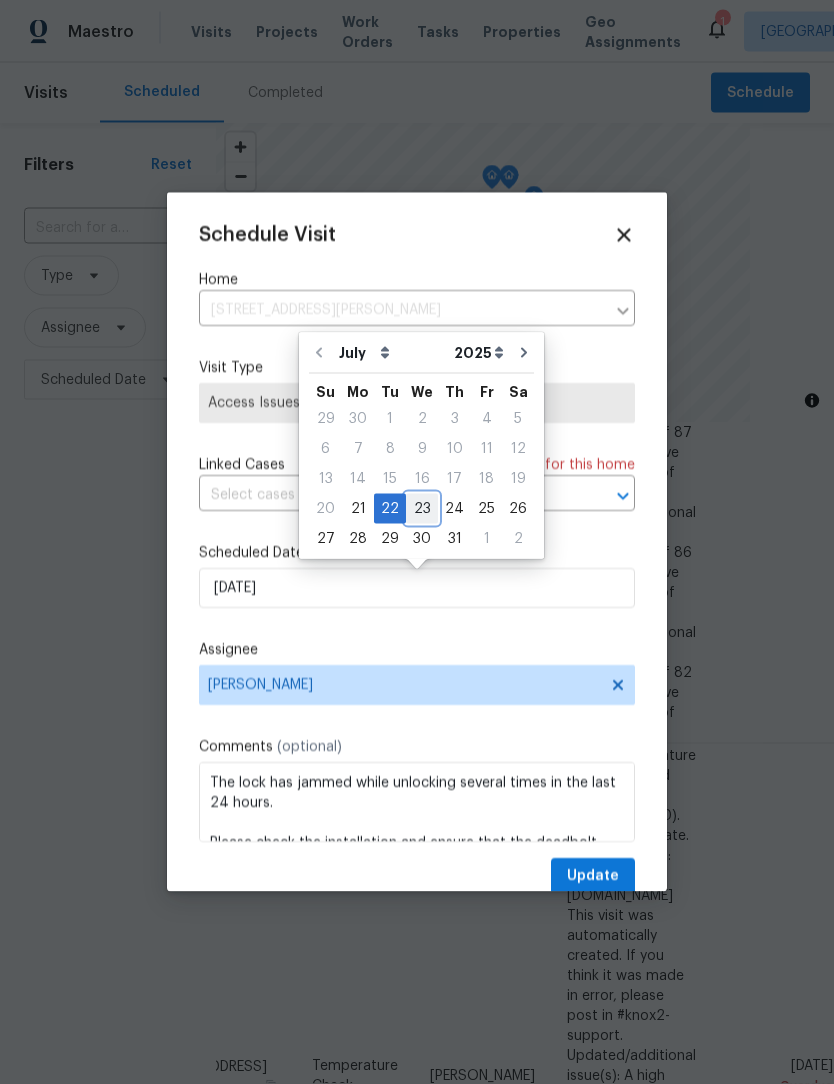 click on "23" at bounding box center (422, 509) 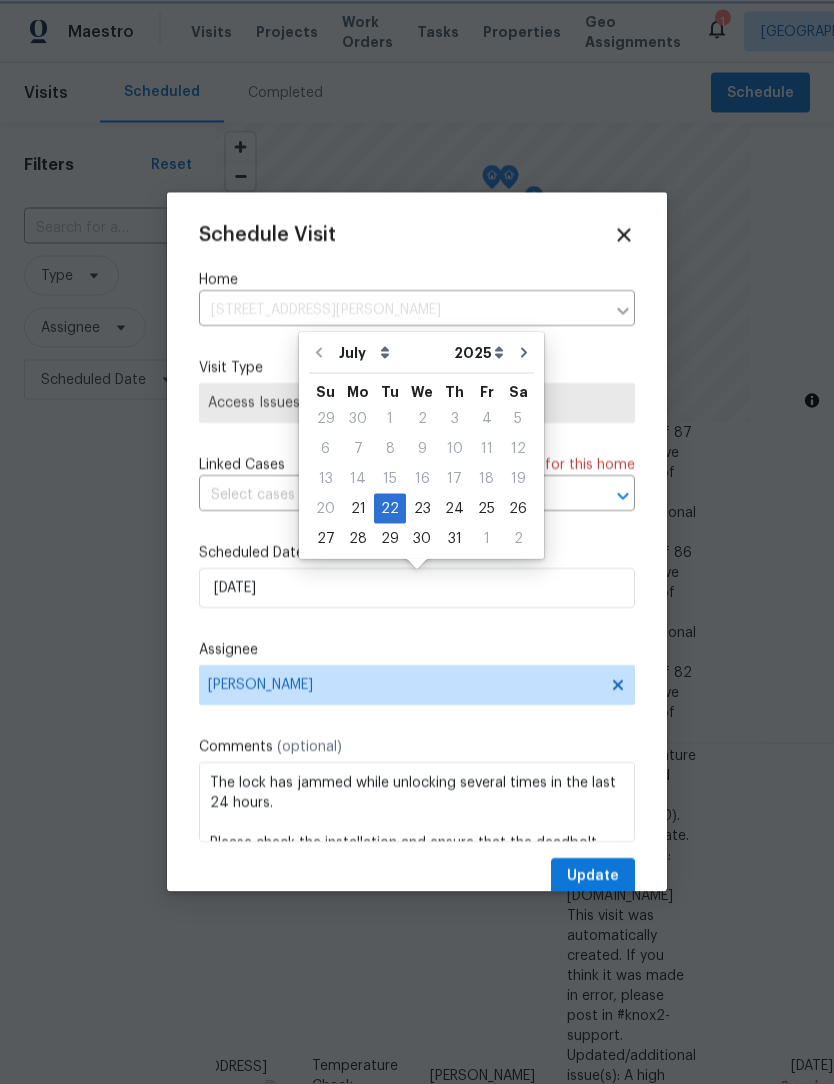 scroll, scrollTop: 1, scrollLeft: 0, axis: vertical 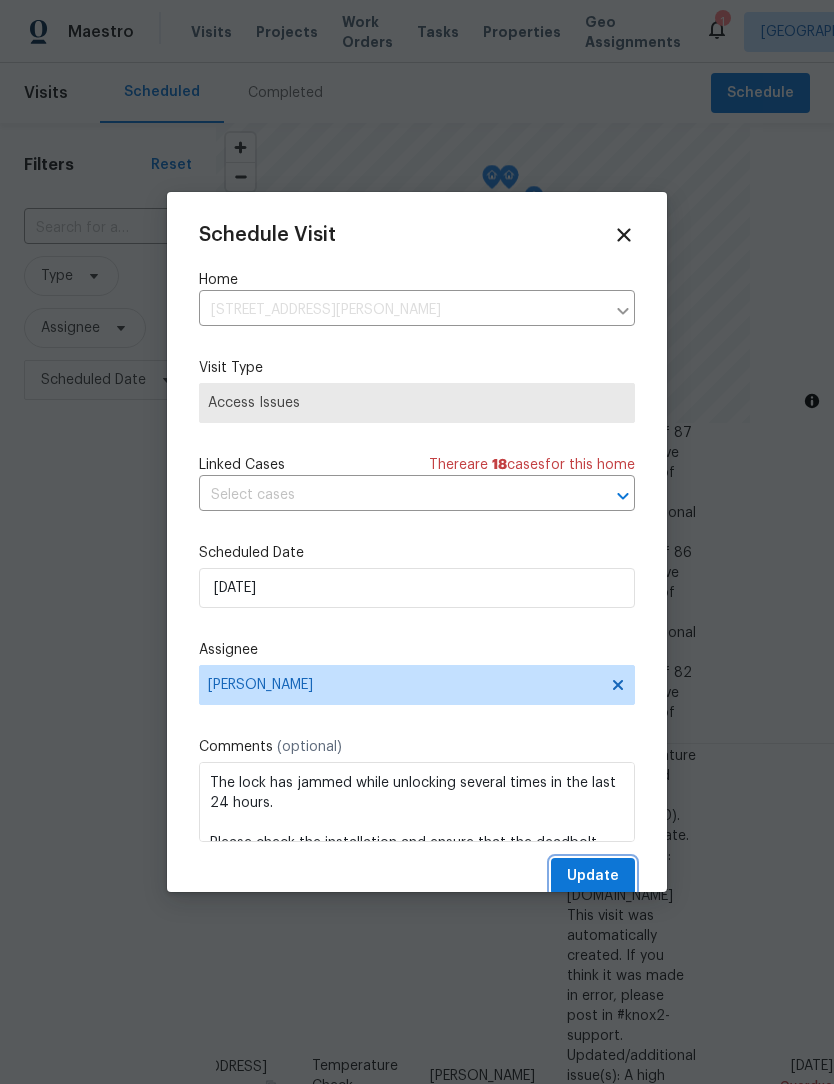 click on "Update" at bounding box center [593, 876] 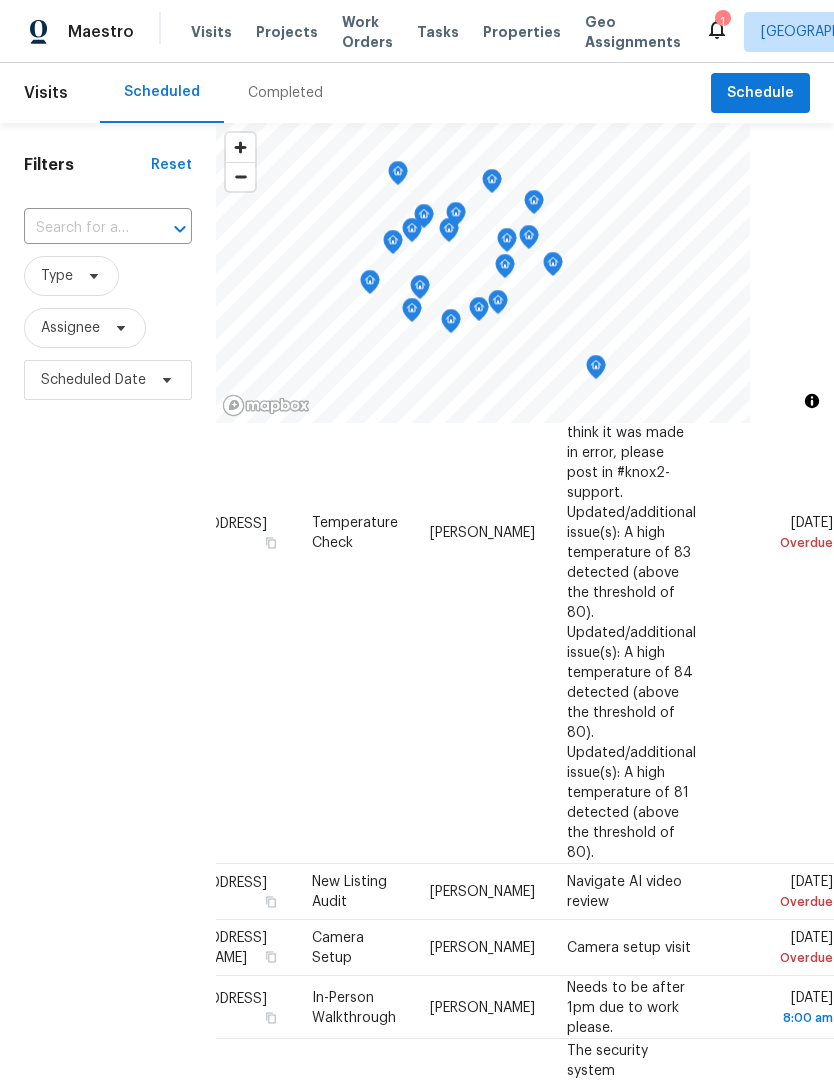 scroll, scrollTop: 2341, scrollLeft: 173, axis: both 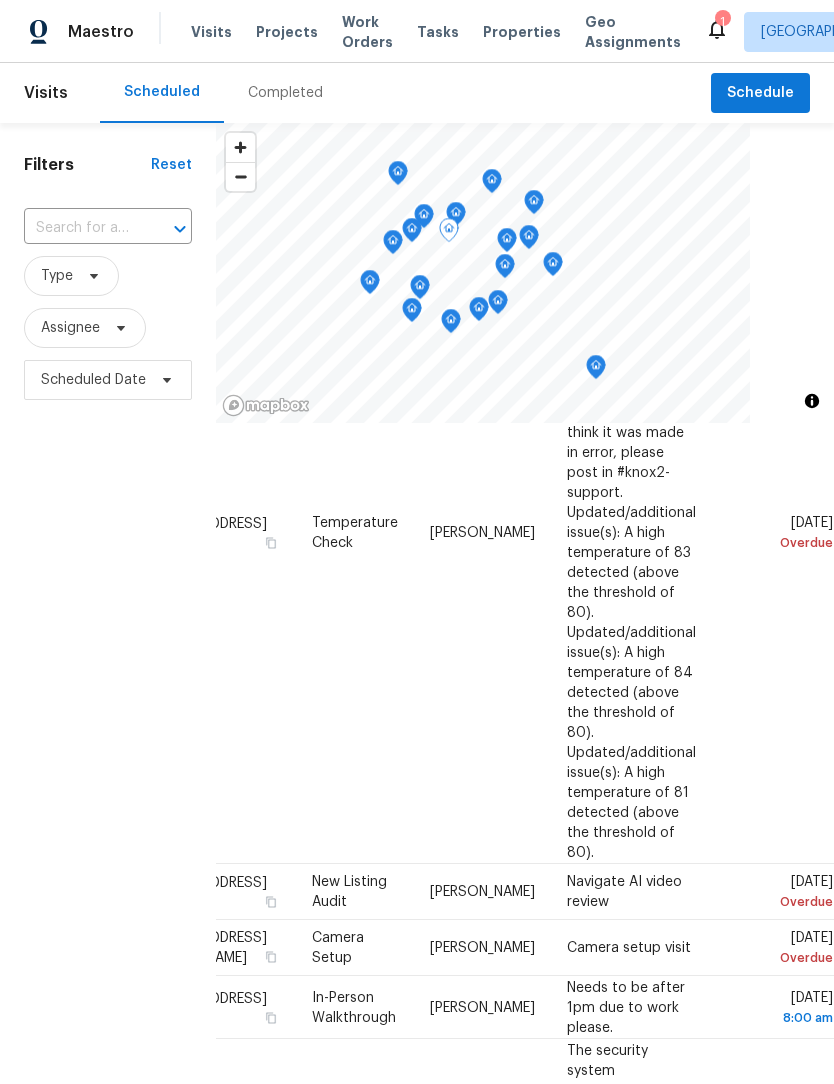 click 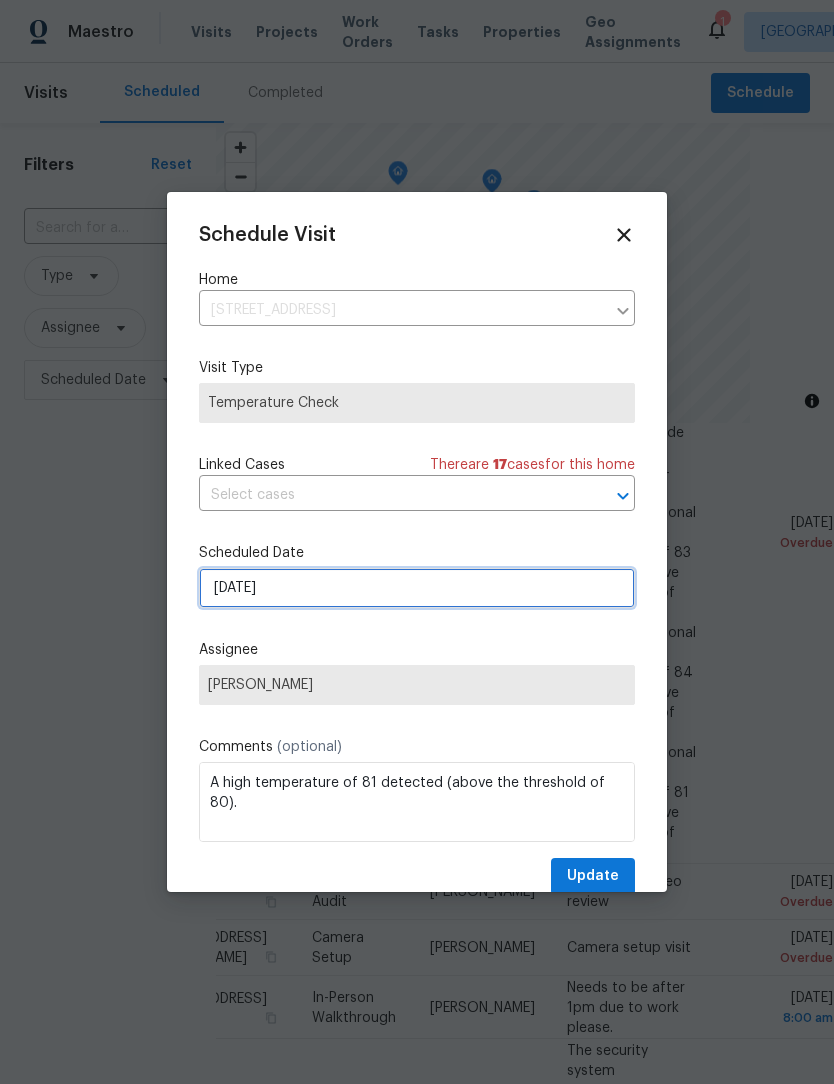 click on "7/22/2025" at bounding box center (417, 588) 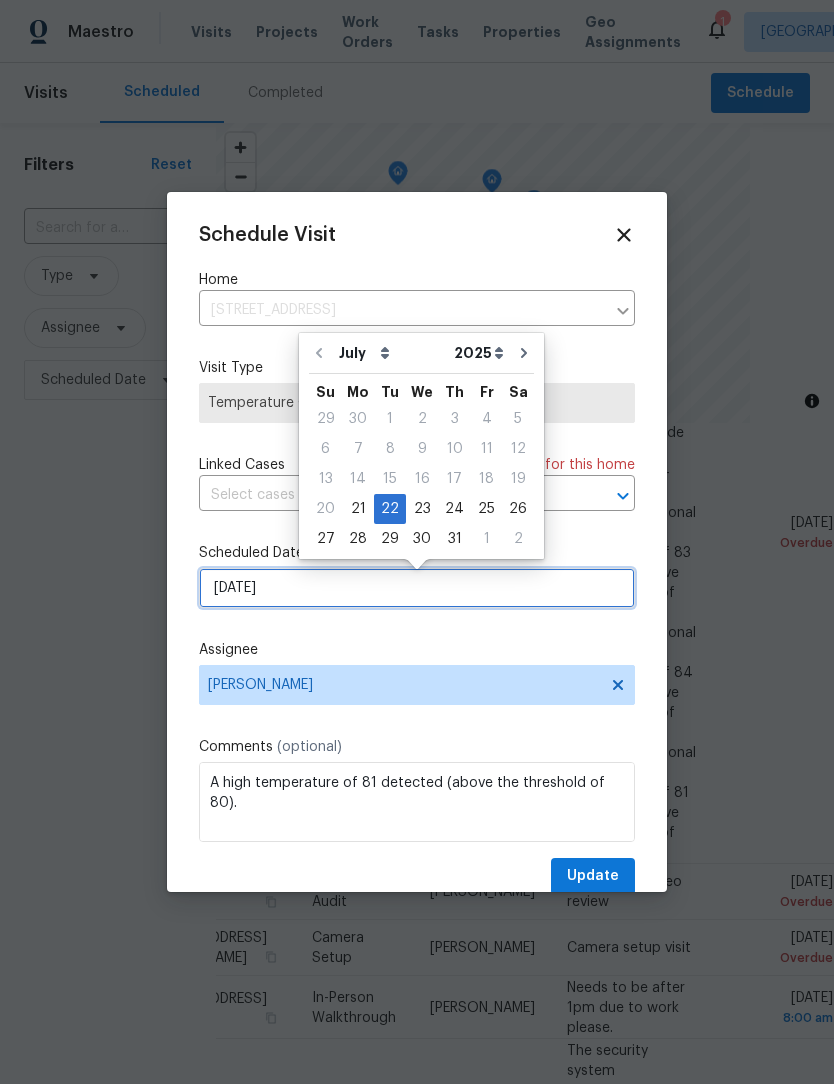 scroll, scrollTop: 0, scrollLeft: 0, axis: both 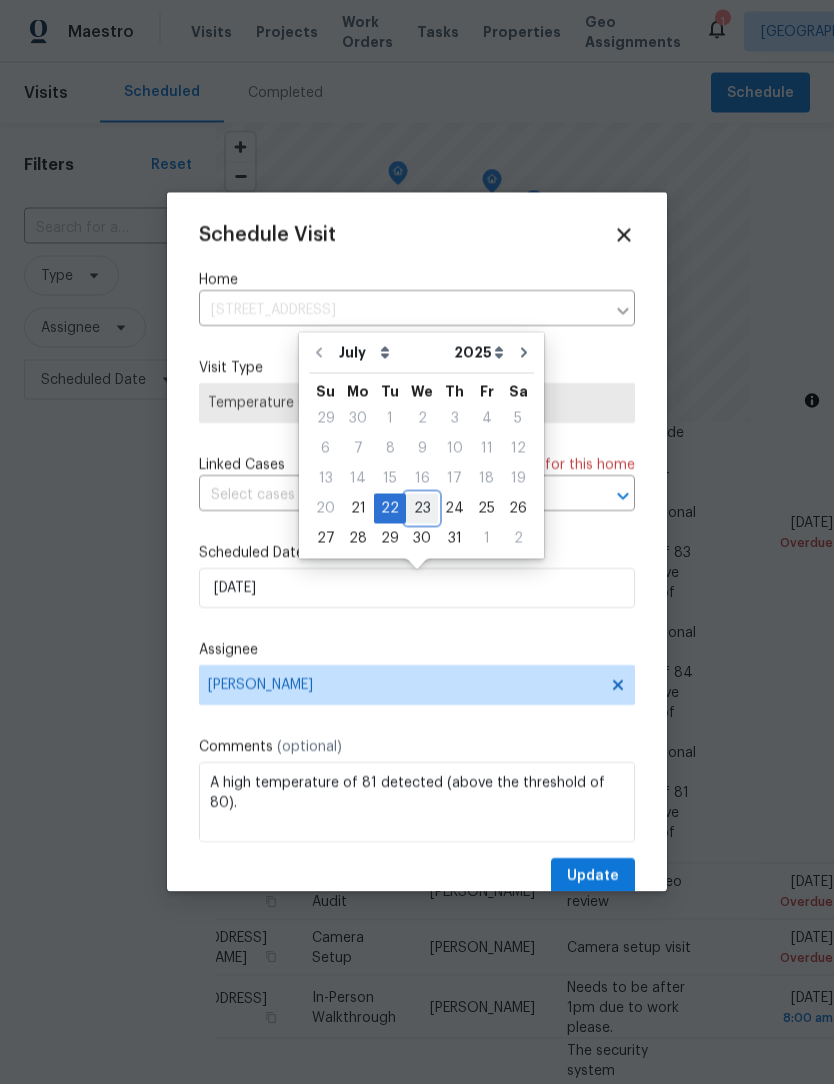 click on "23" at bounding box center [422, 509] 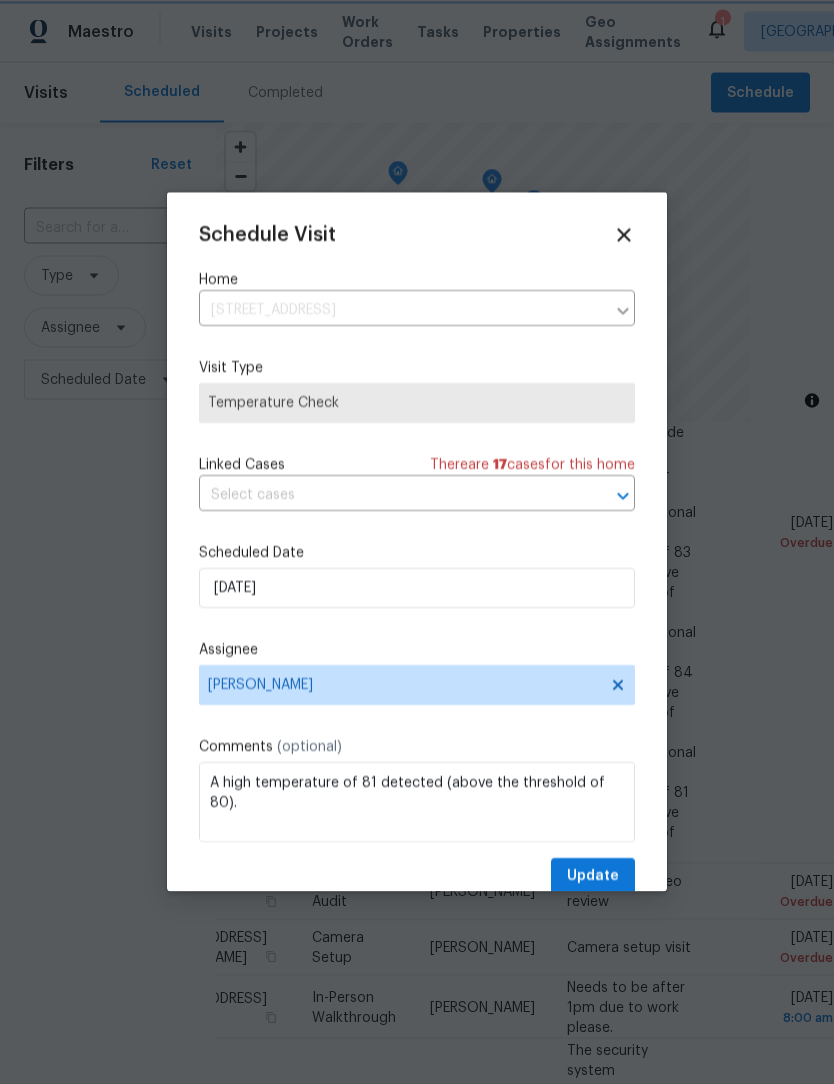 scroll, scrollTop: 1, scrollLeft: 0, axis: vertical 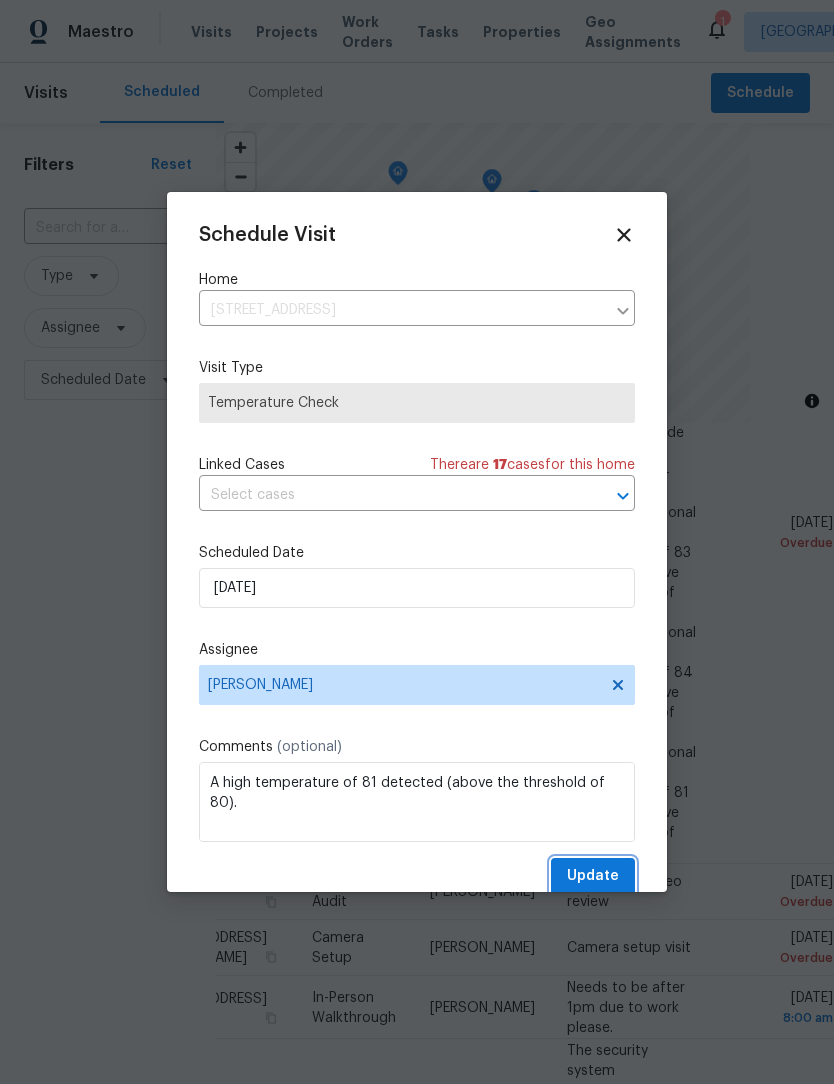 click on "Update" at bounding box center [593, 876] 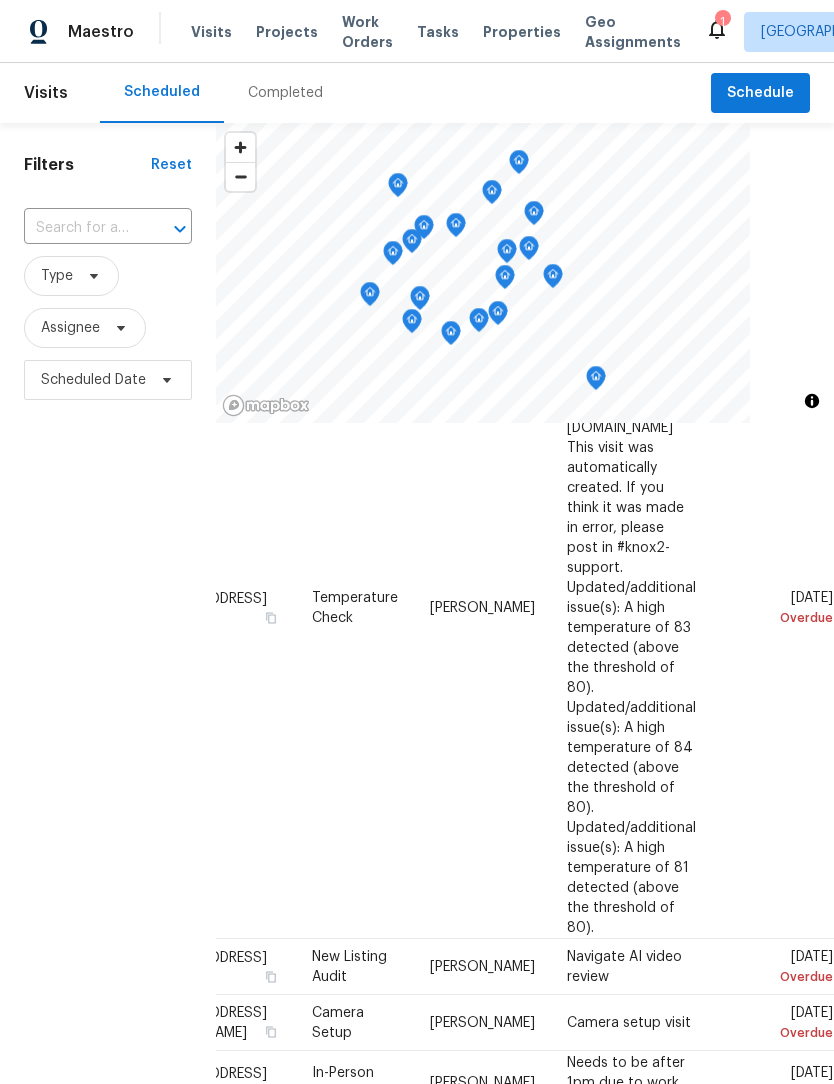 scroll, scrollTop: 2266, scrollLeft: 173, axis: both 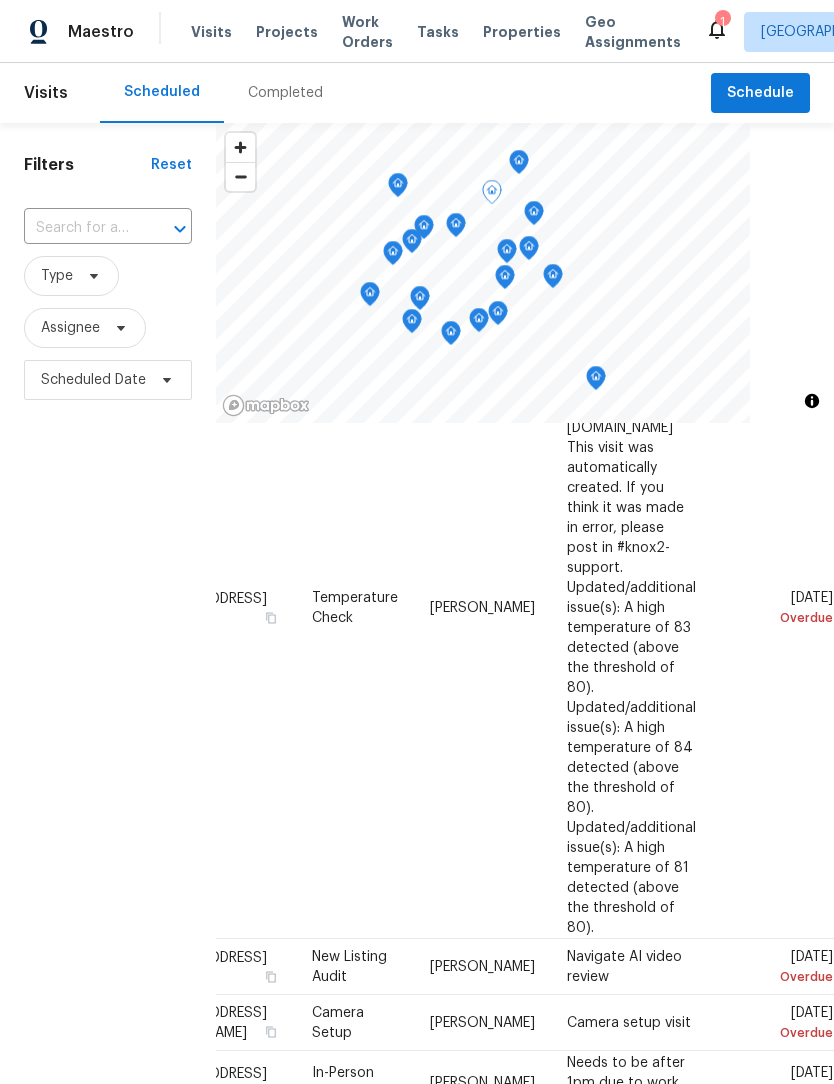 click 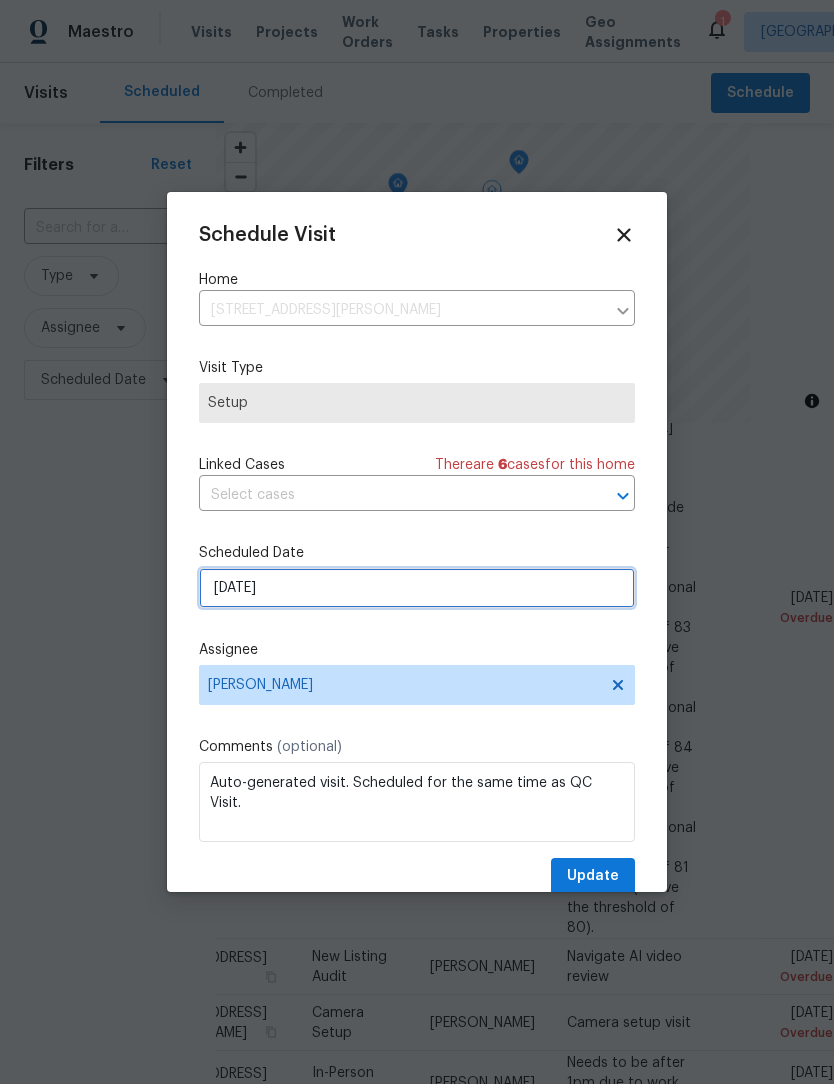 click on "7/22/2025" at bounding box center [417, 588] 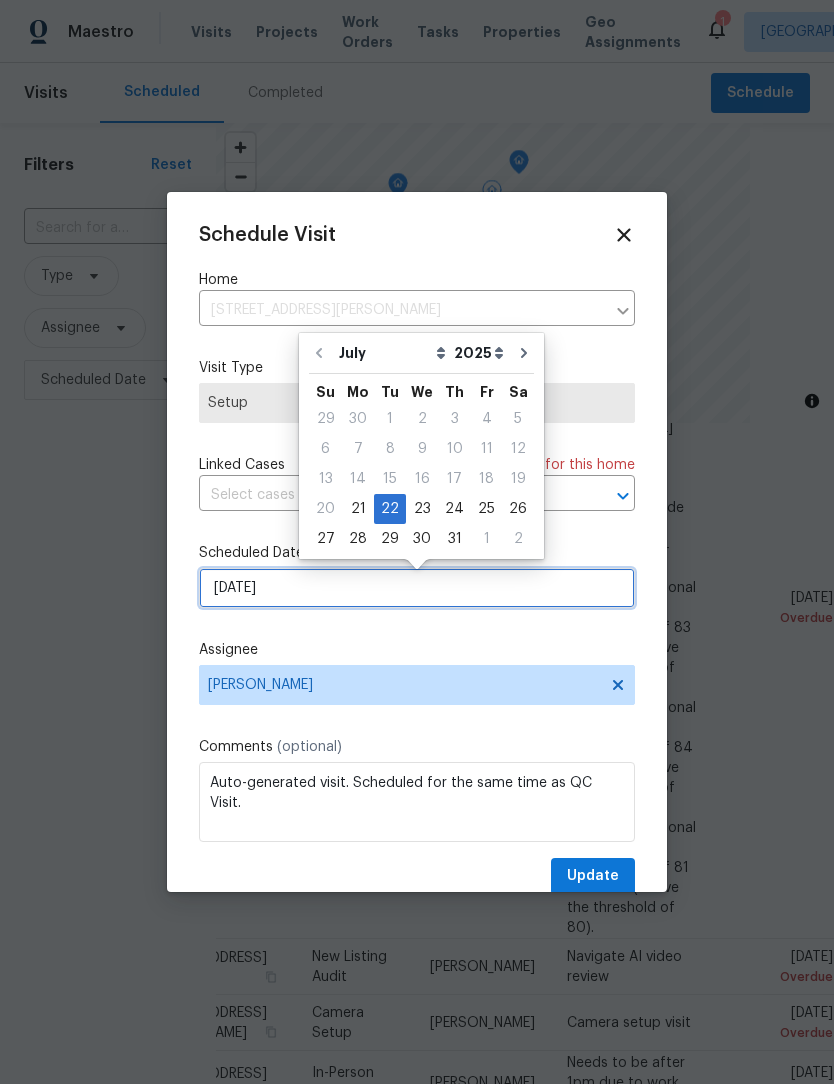 scroll, scrollTop: 0, scrollLeft: 0, axis: both 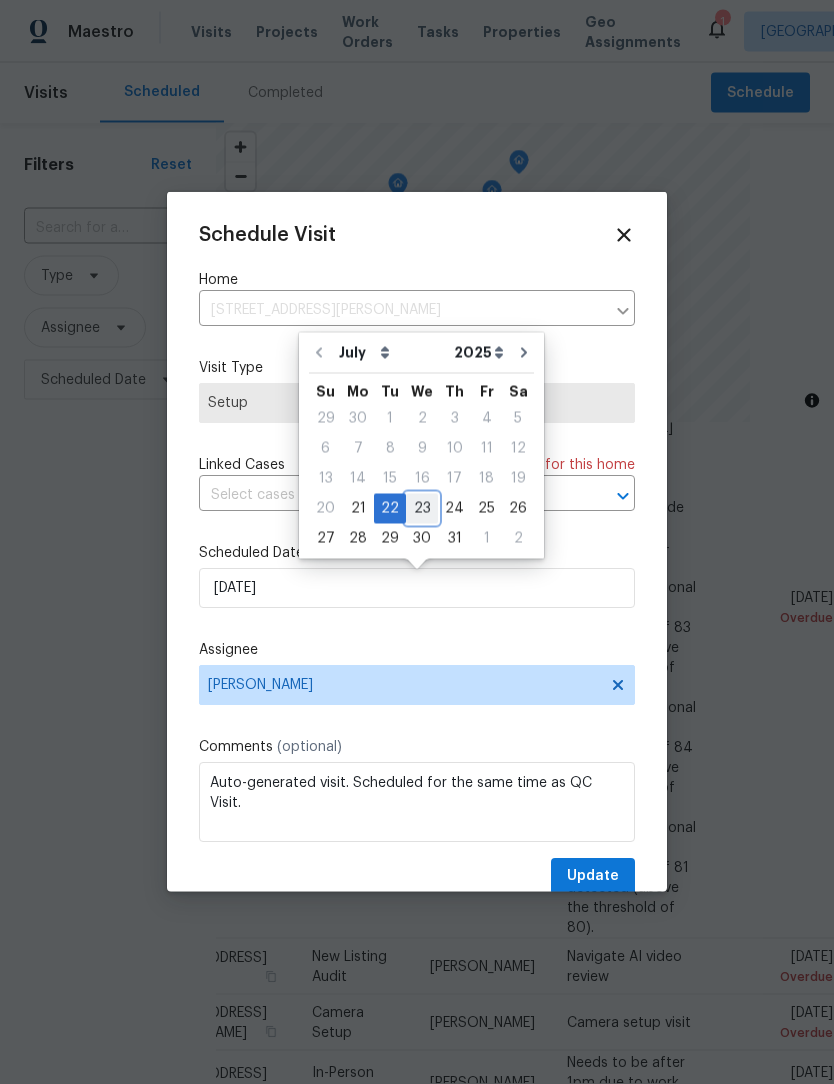 click on "23" at bounding box center [422, 509] 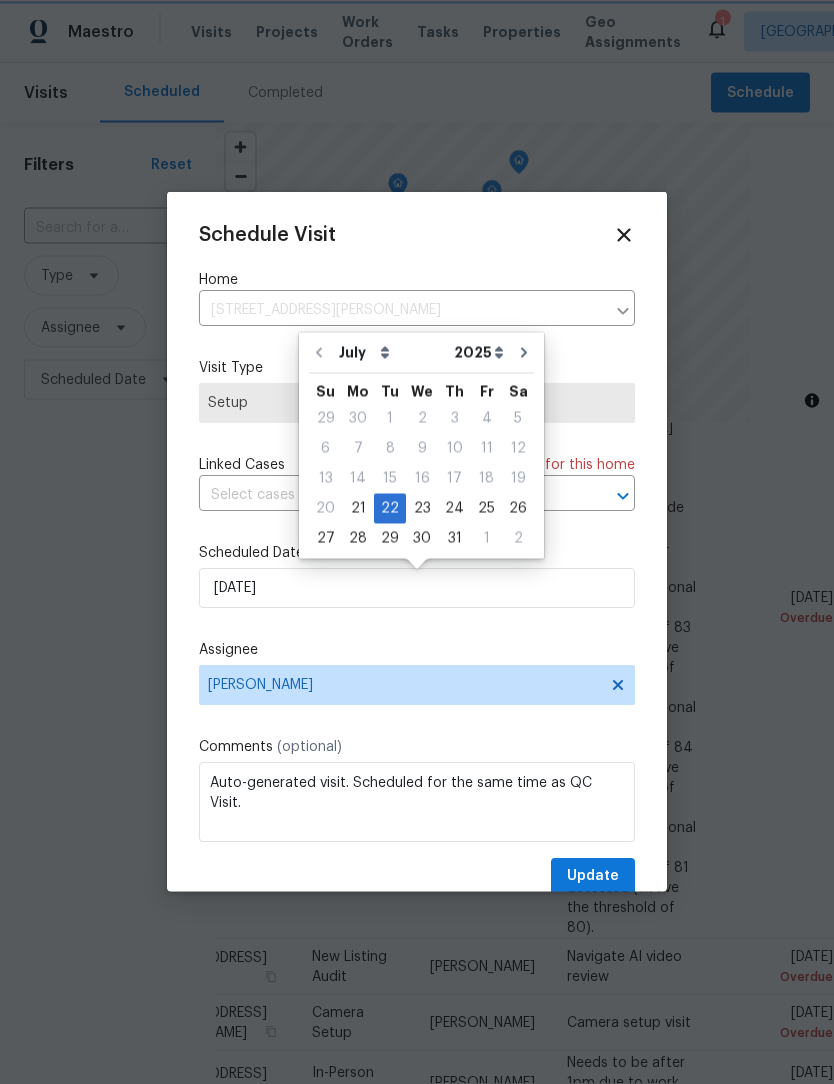 scroll, scrollTop: 1, scrollLeft: 0, axis: vertical 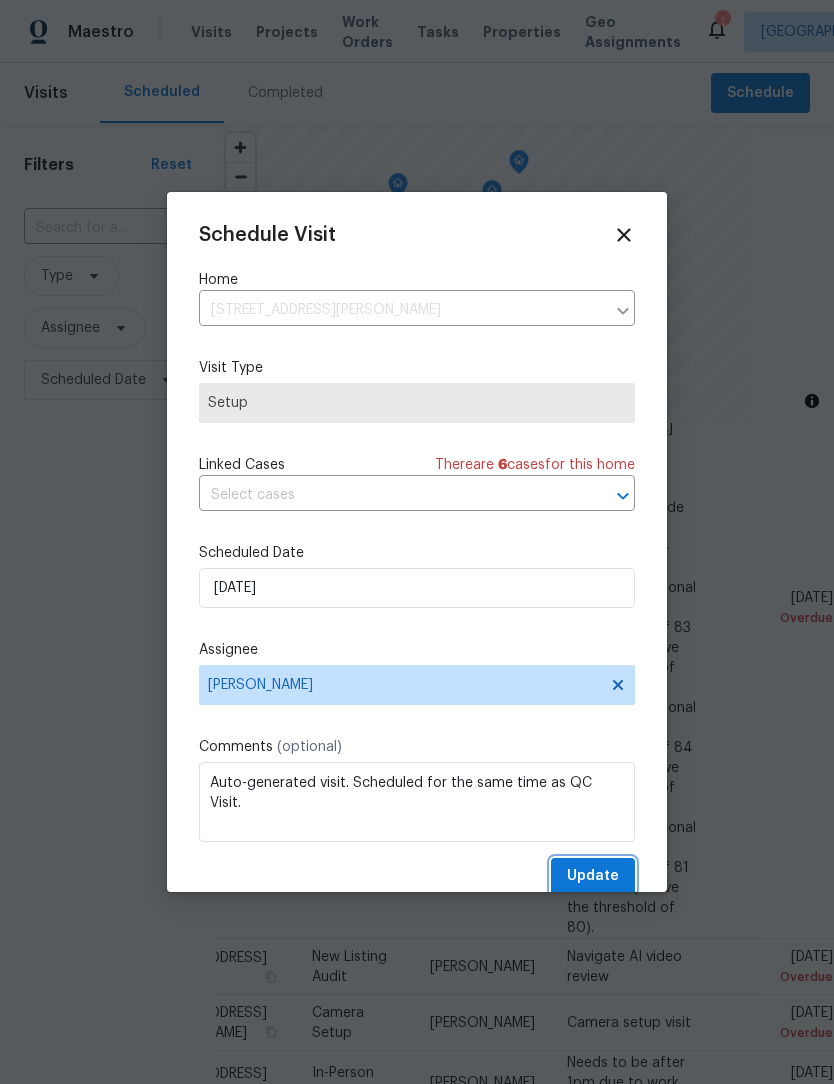 click on "Update" at bounding box center [593, 876] 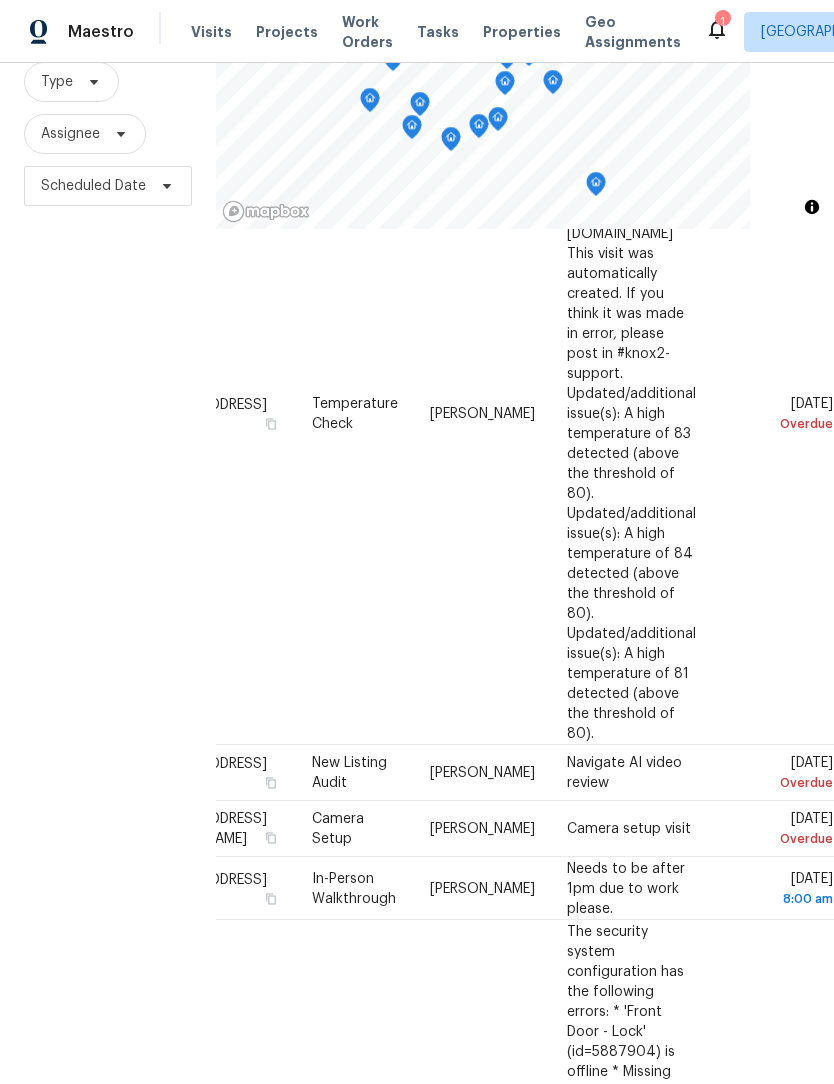 scroll, scrollTop: 193, scrollLeft: 0, axis: vertical 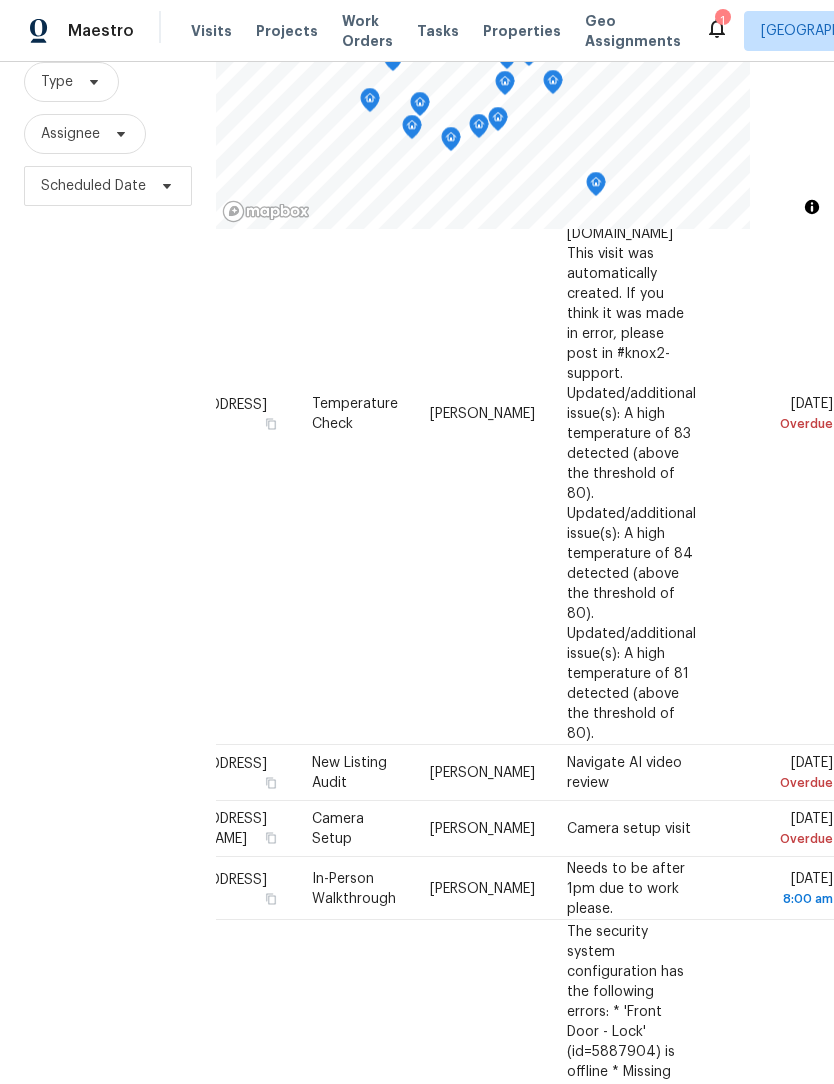 click 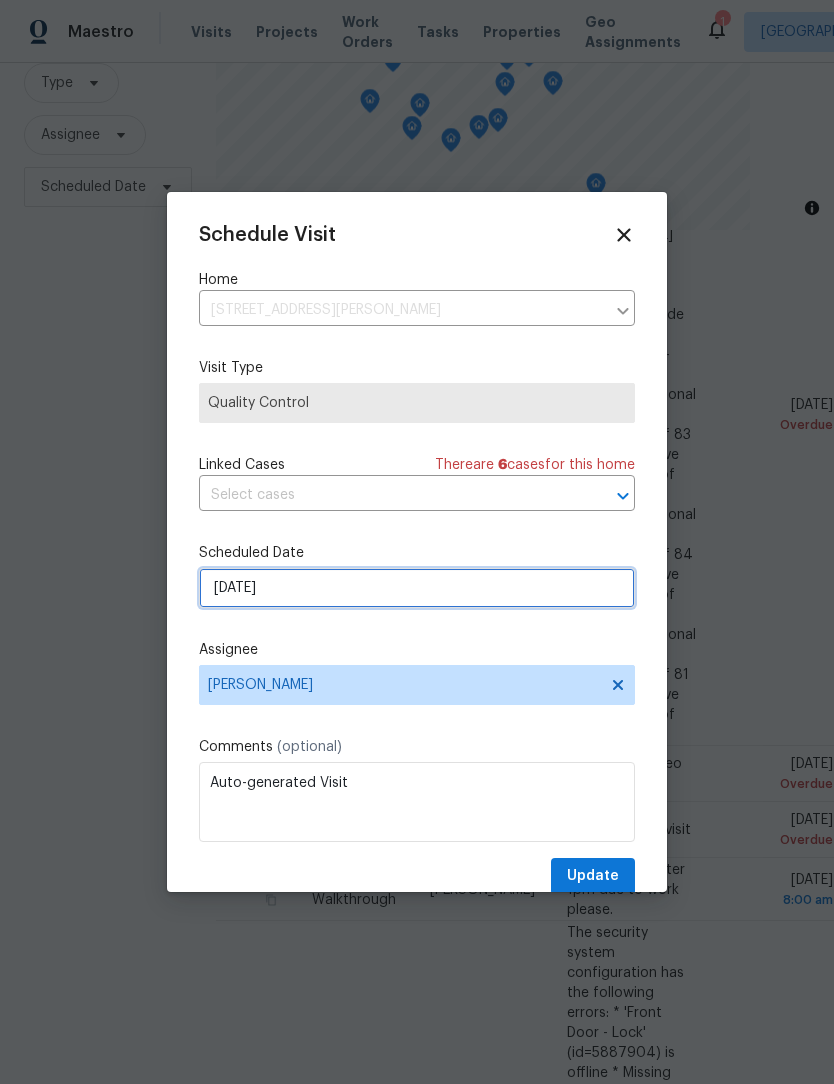 click on "7/22/2025" at bounding box center (417, 588) 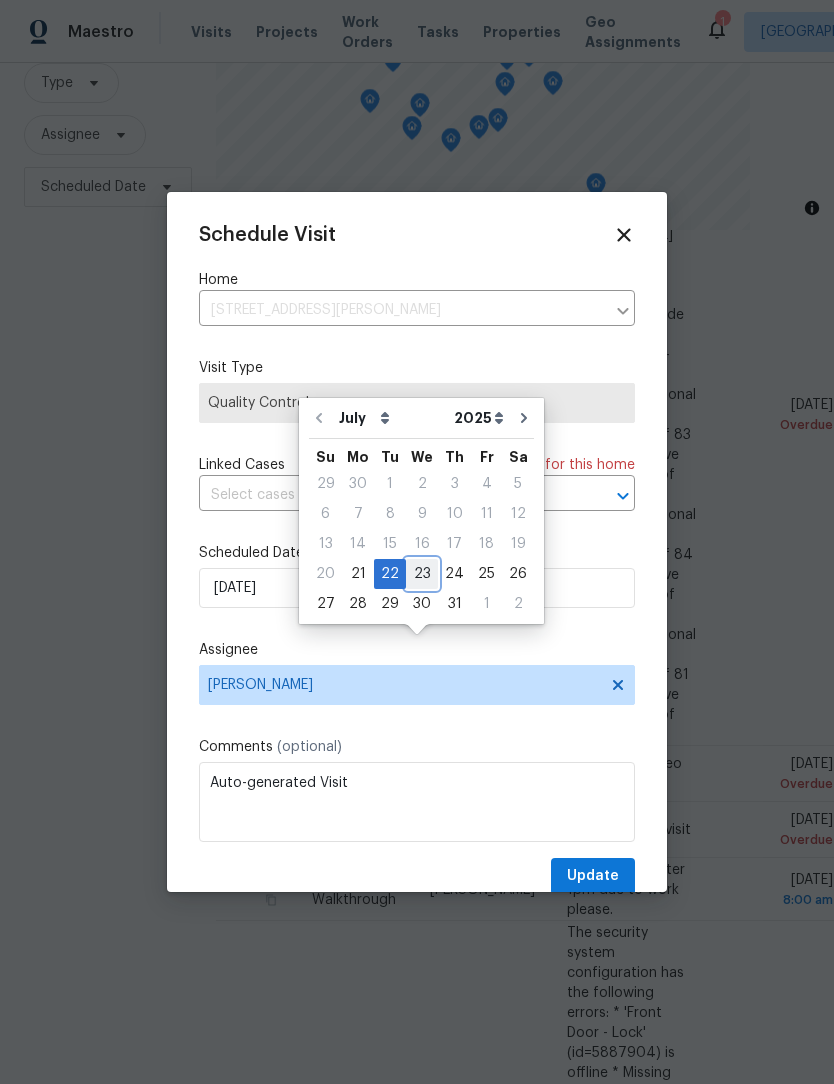 click on "23" at bounding box center [422, 574] 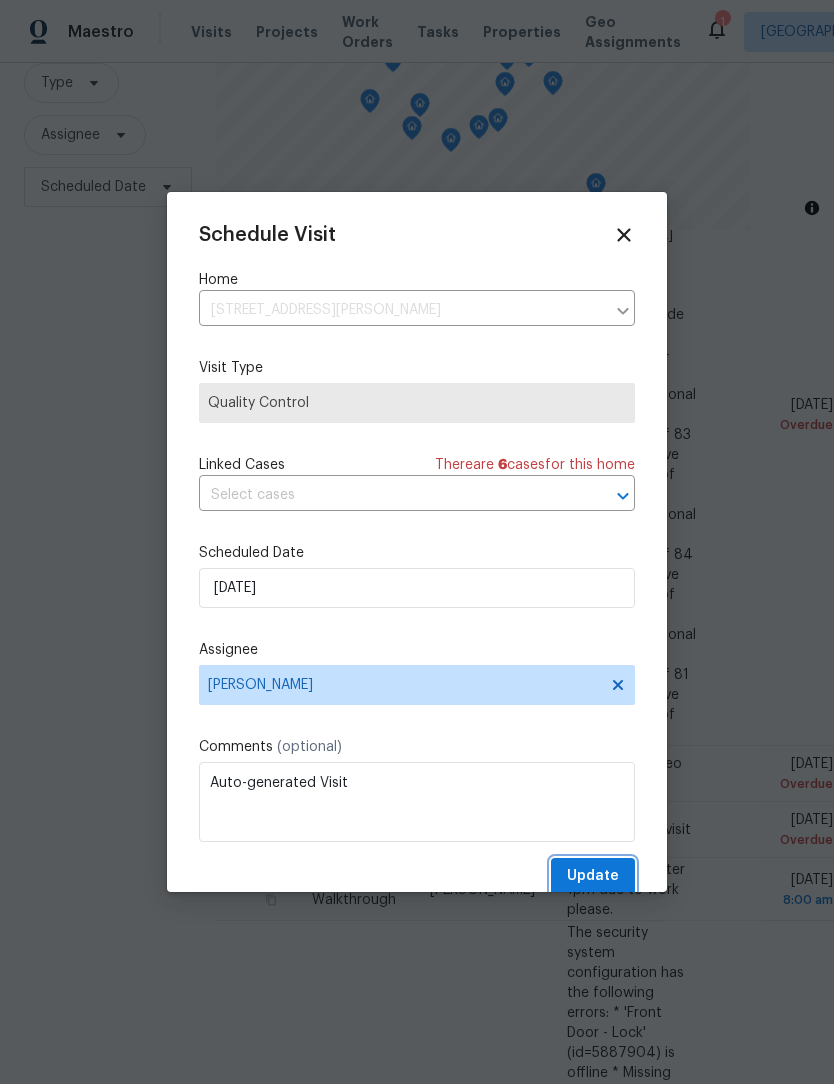 click on "Update" at bounding box center [593, 876] 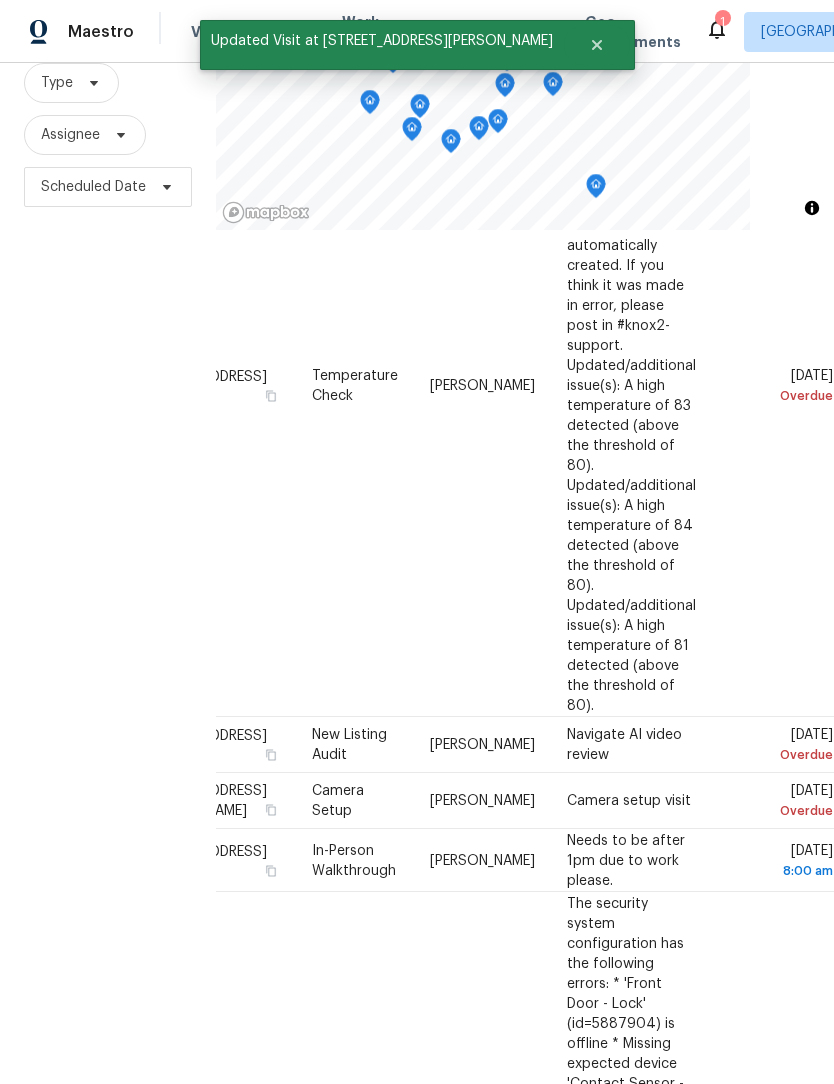 scroll, scrollTop: 2286, scrollLeft: 173, axis: both 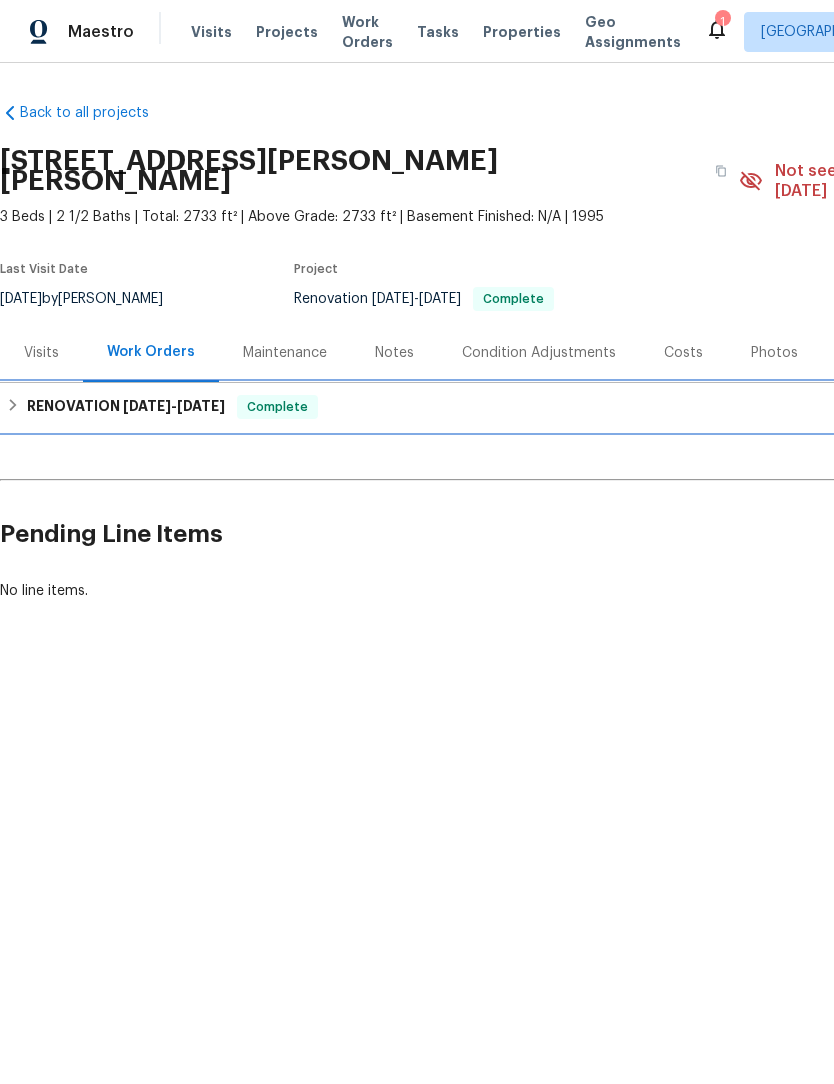 click on "RENOVATION   [DATE]  -  [DATE] Complete" at bounding box center [565, 407] 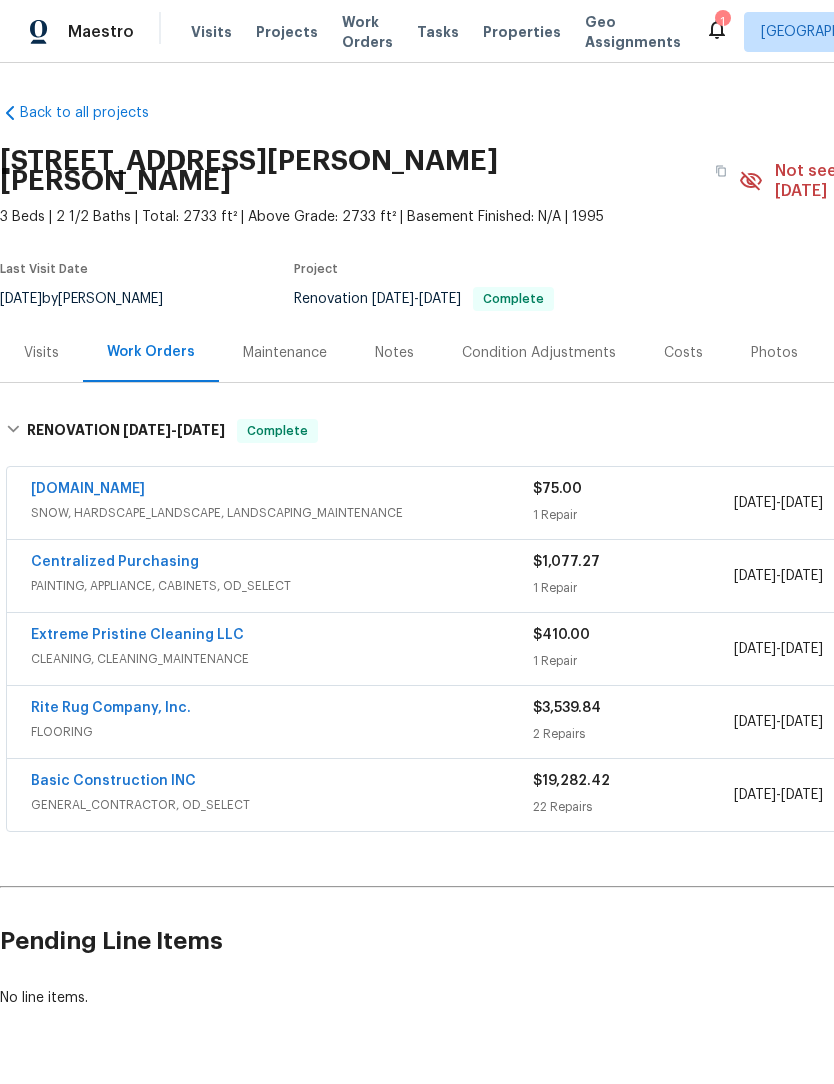 click on "Maintenance" at bounding box center [285, 353] 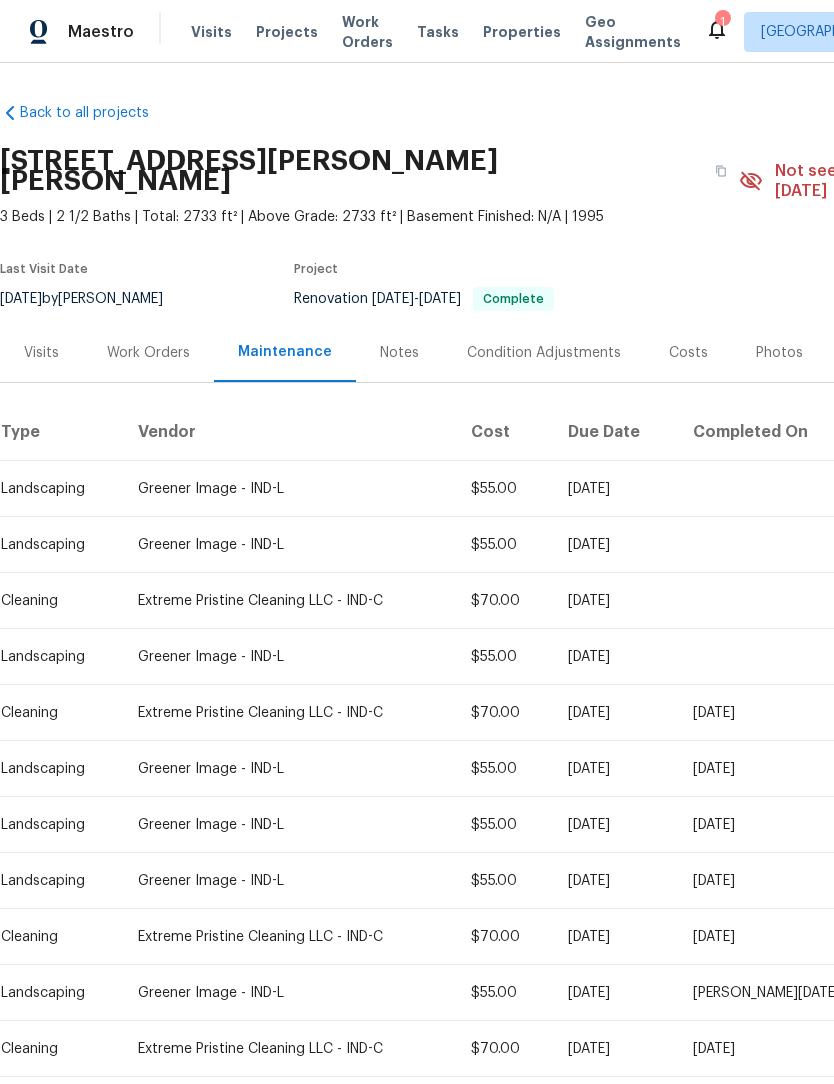 scroll, scrollTop: 0, scrollLeft: 0, axis: both 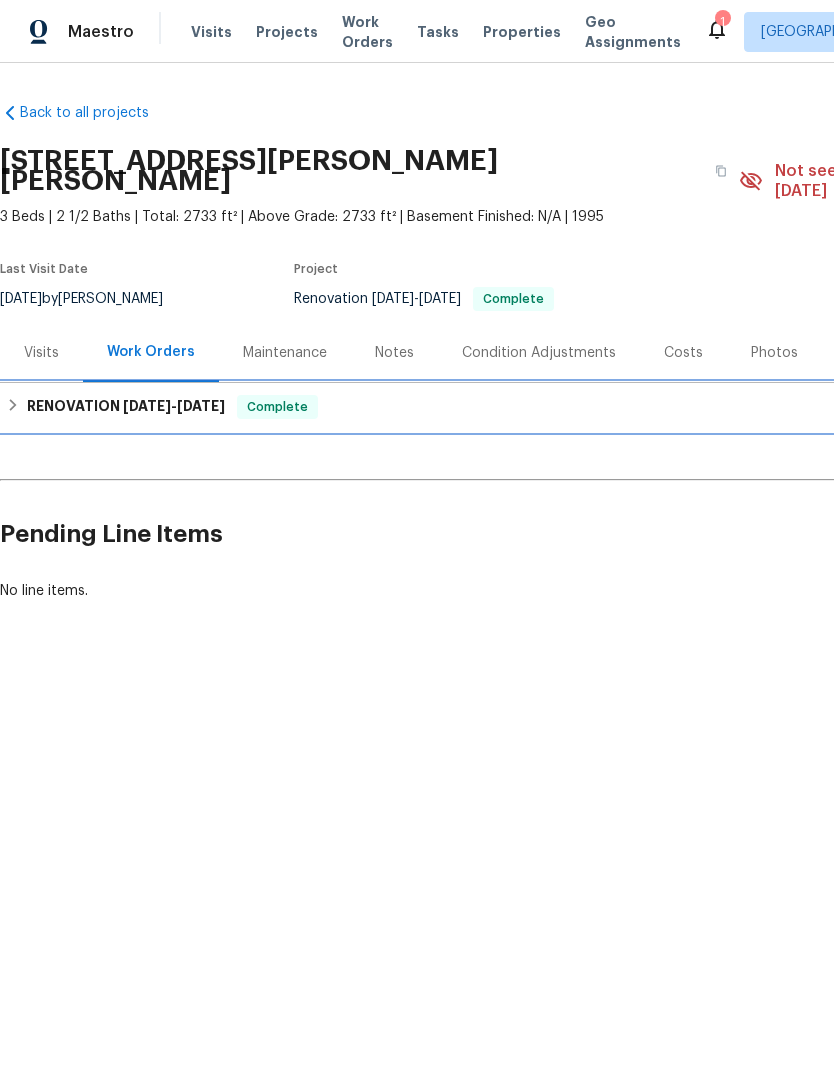click 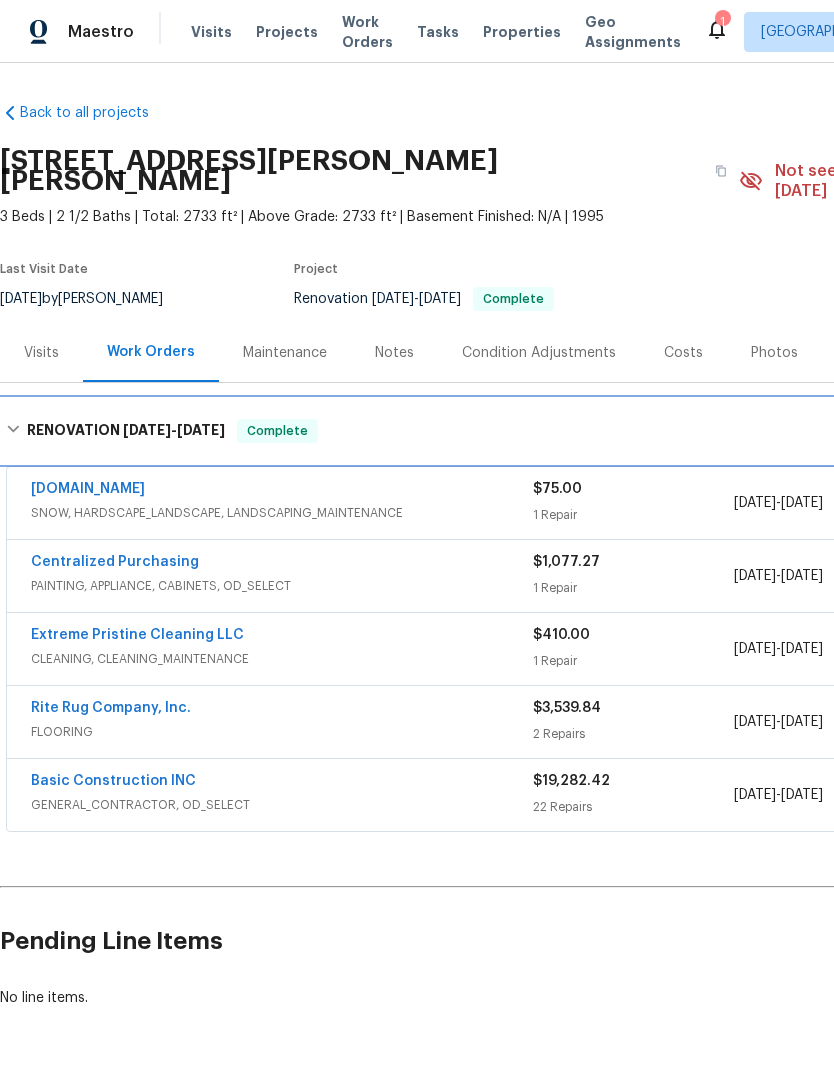 click 